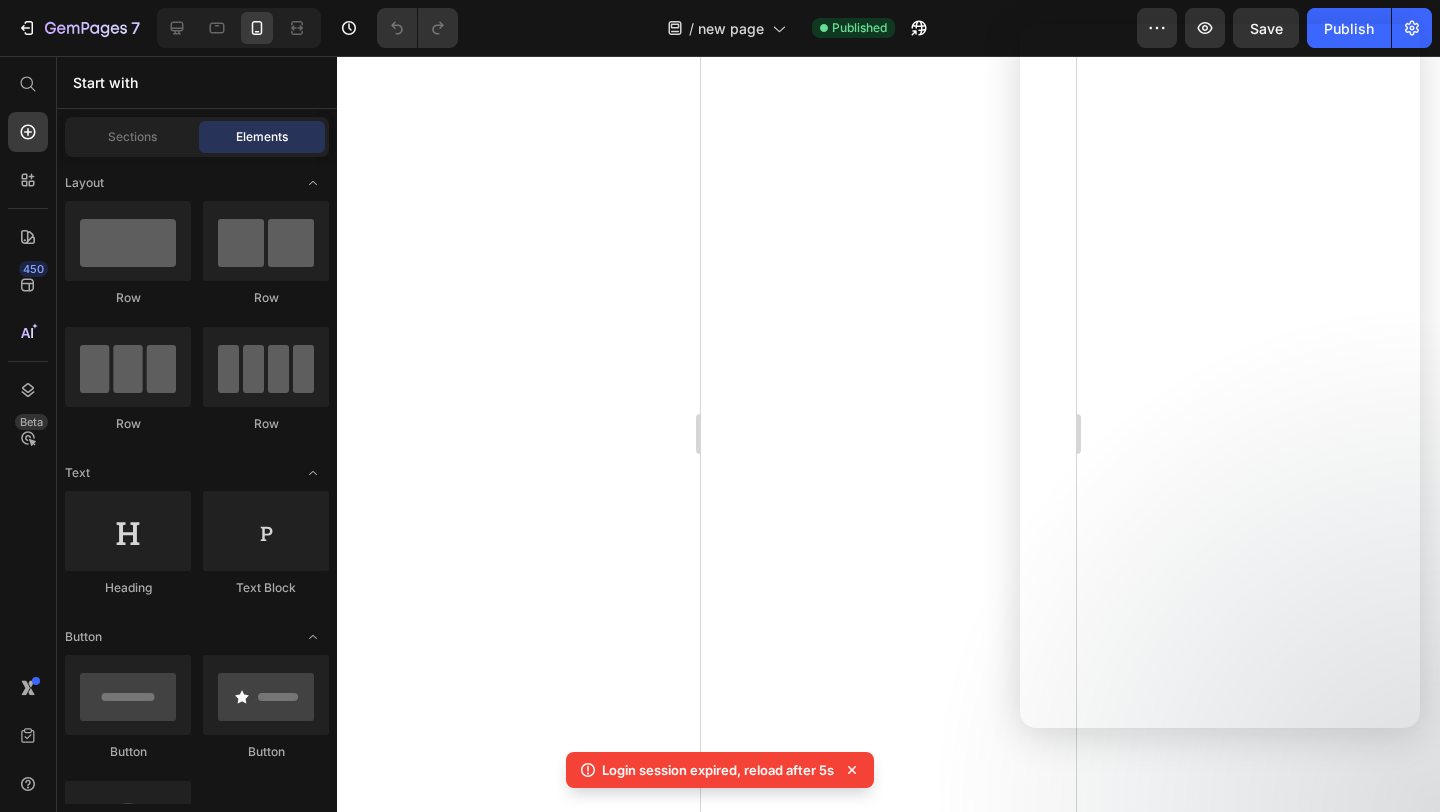 scroll, scrollTop: 0, scrollLeft: 0, axis: both 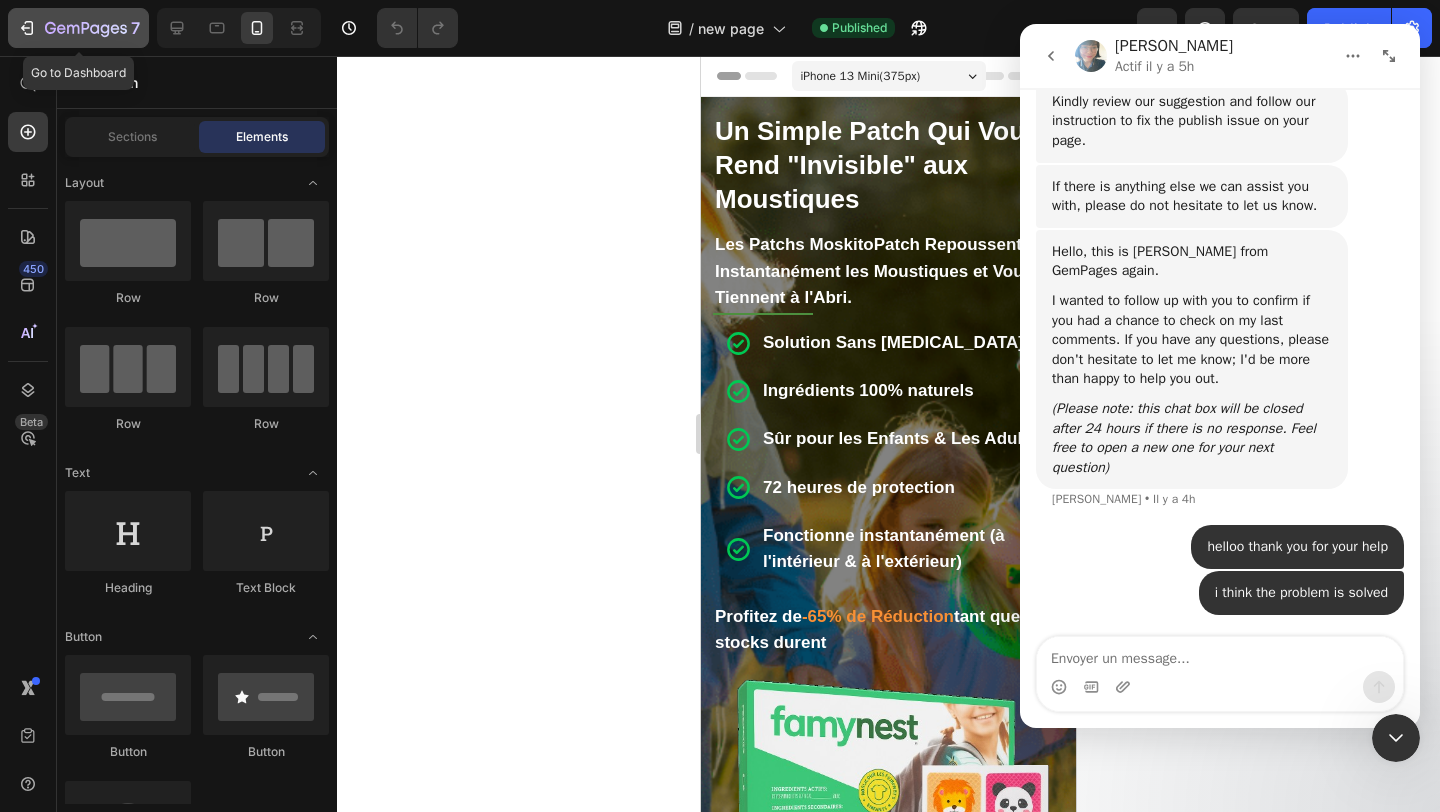 click on "7" at bounding box center [78, 28] 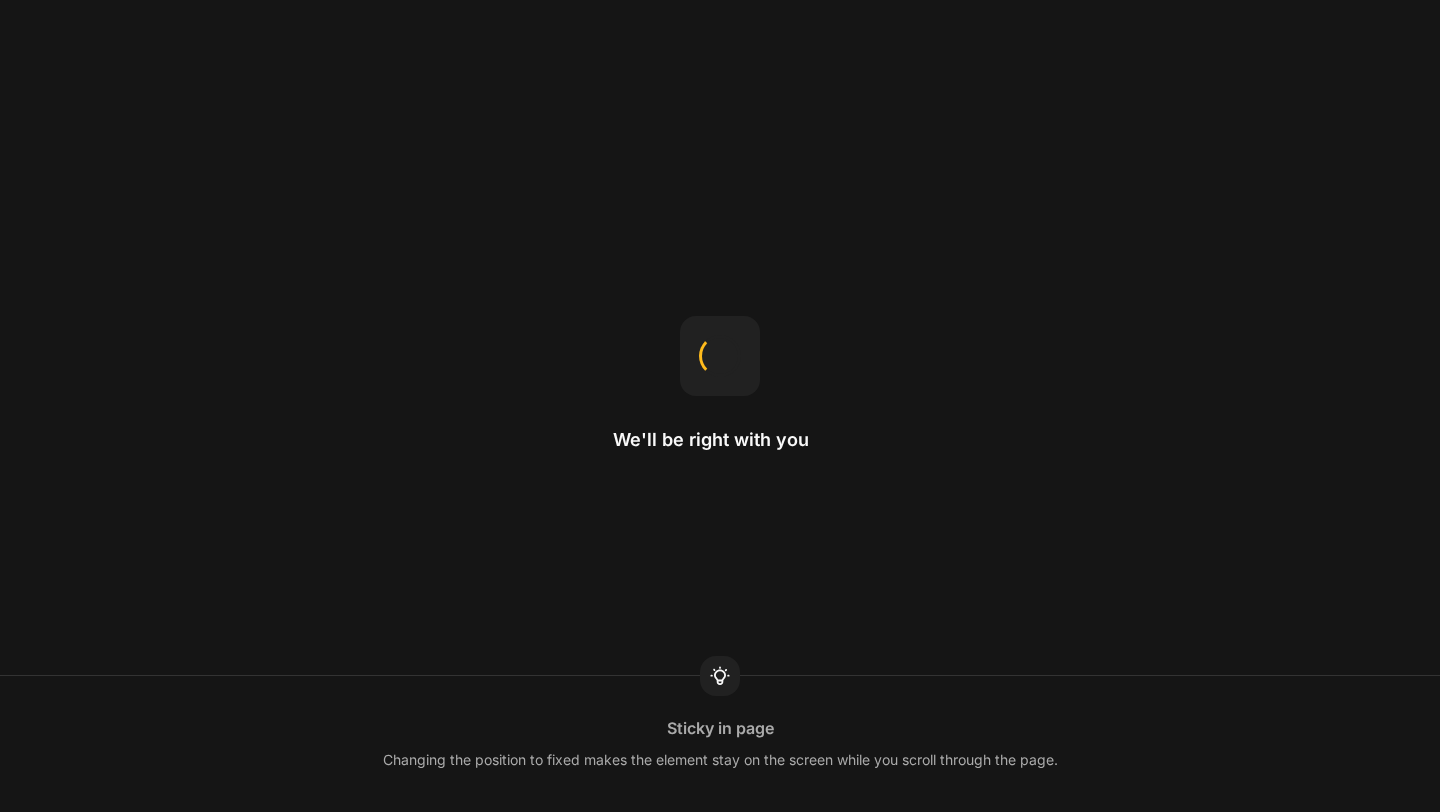 scroll, scrollTop: 0, scrollLeft: 0, axis: both 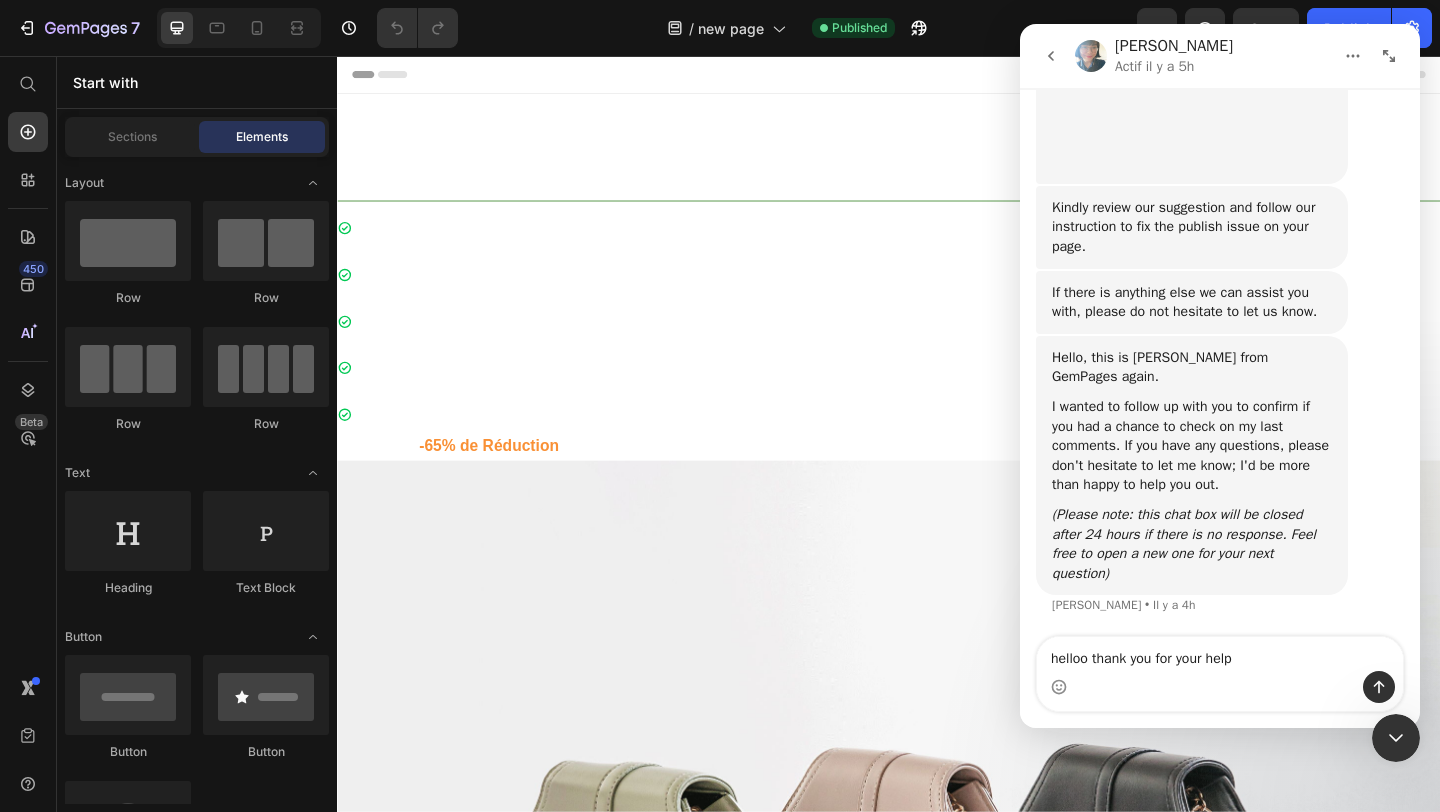 type on "helloo thank you for your help" 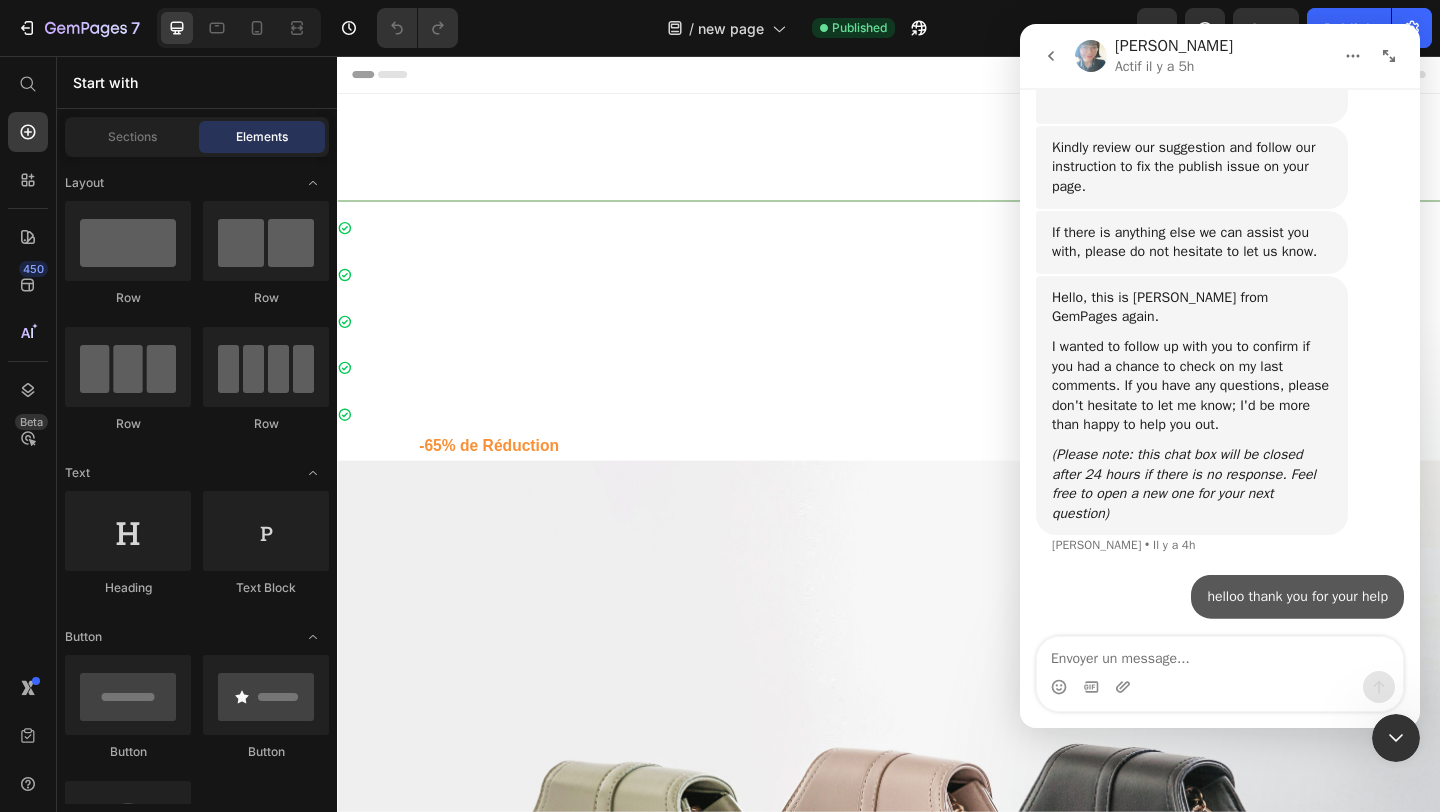 scroll, scrollTop: 5352, scrollLeft: 0, axis: vertical 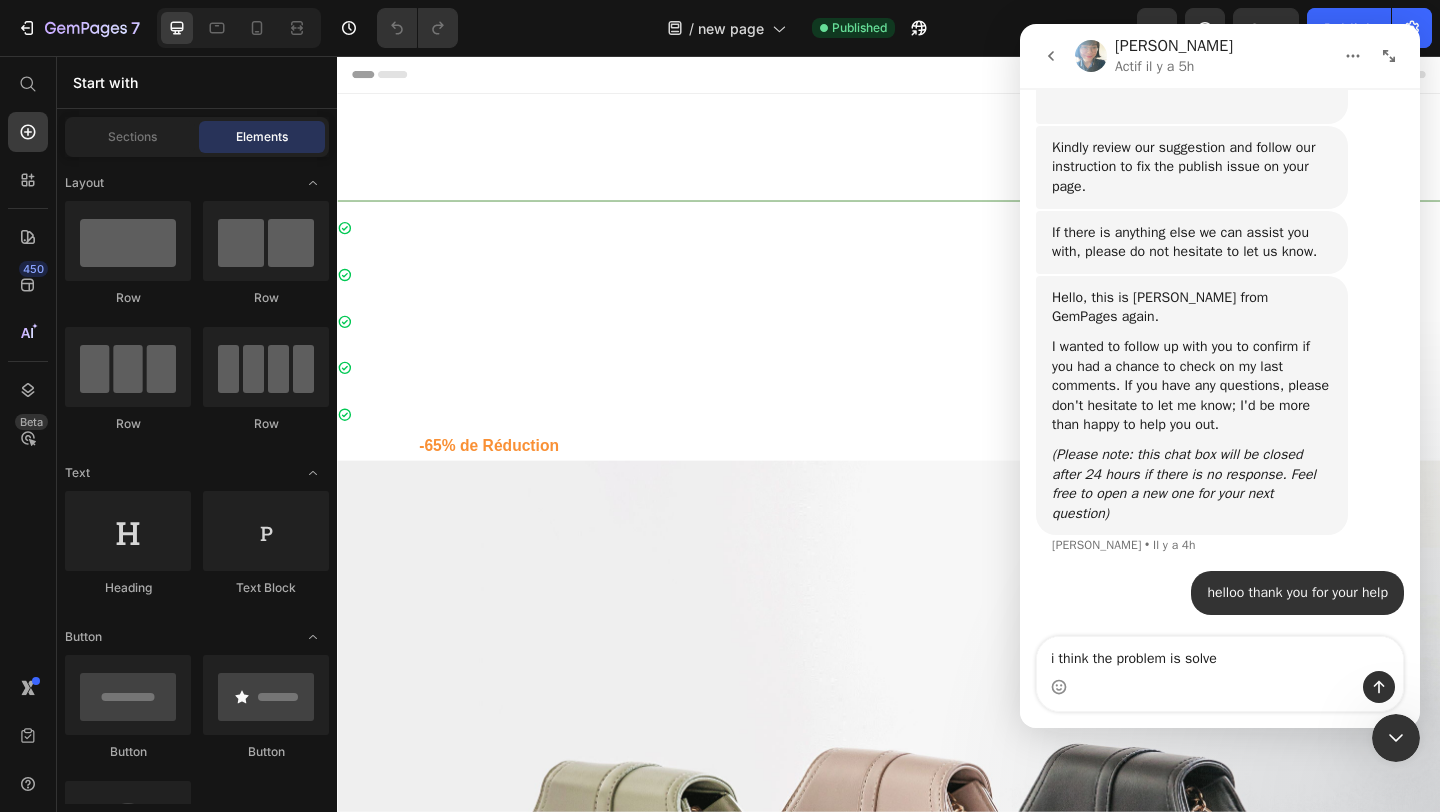 type on "i think the problem is solved" 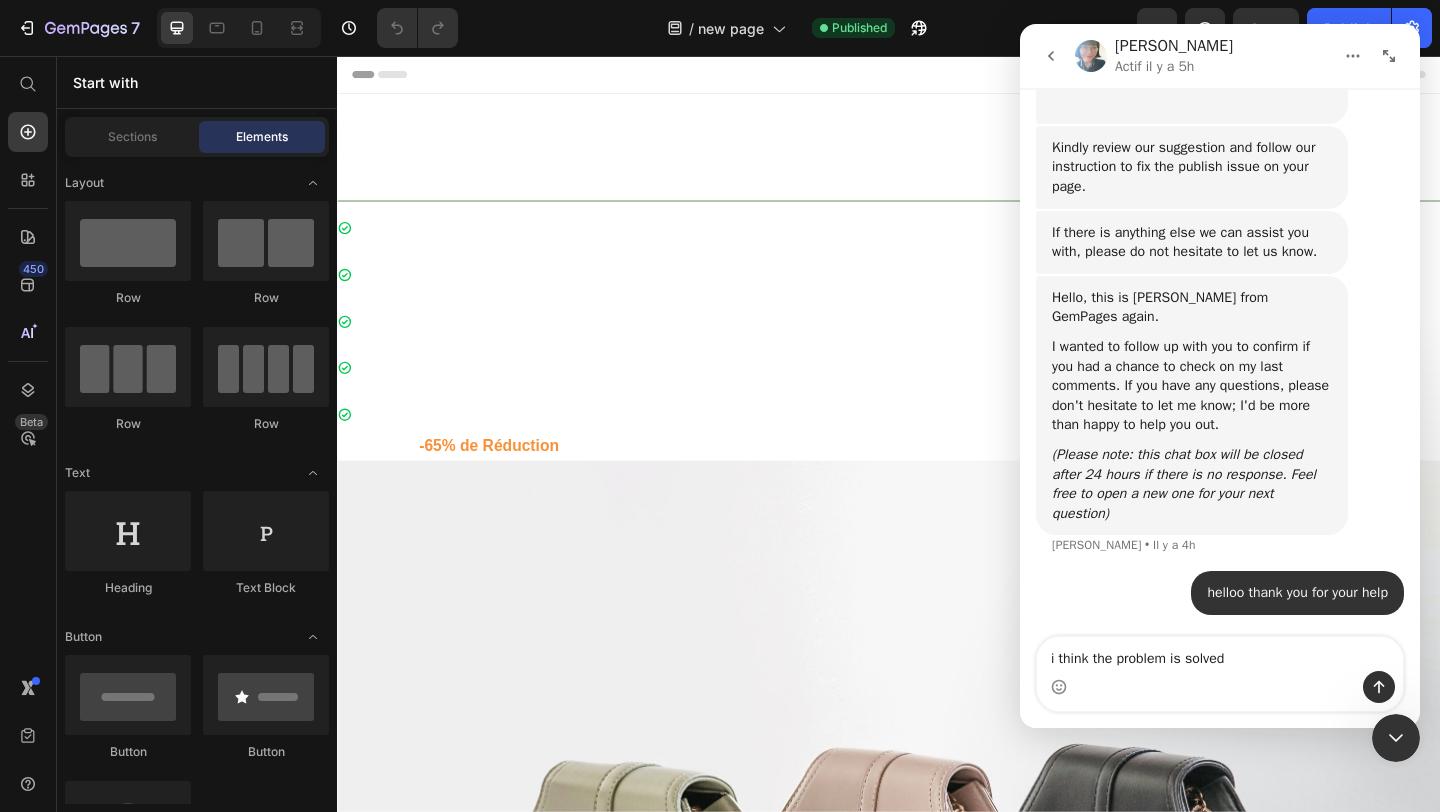 type 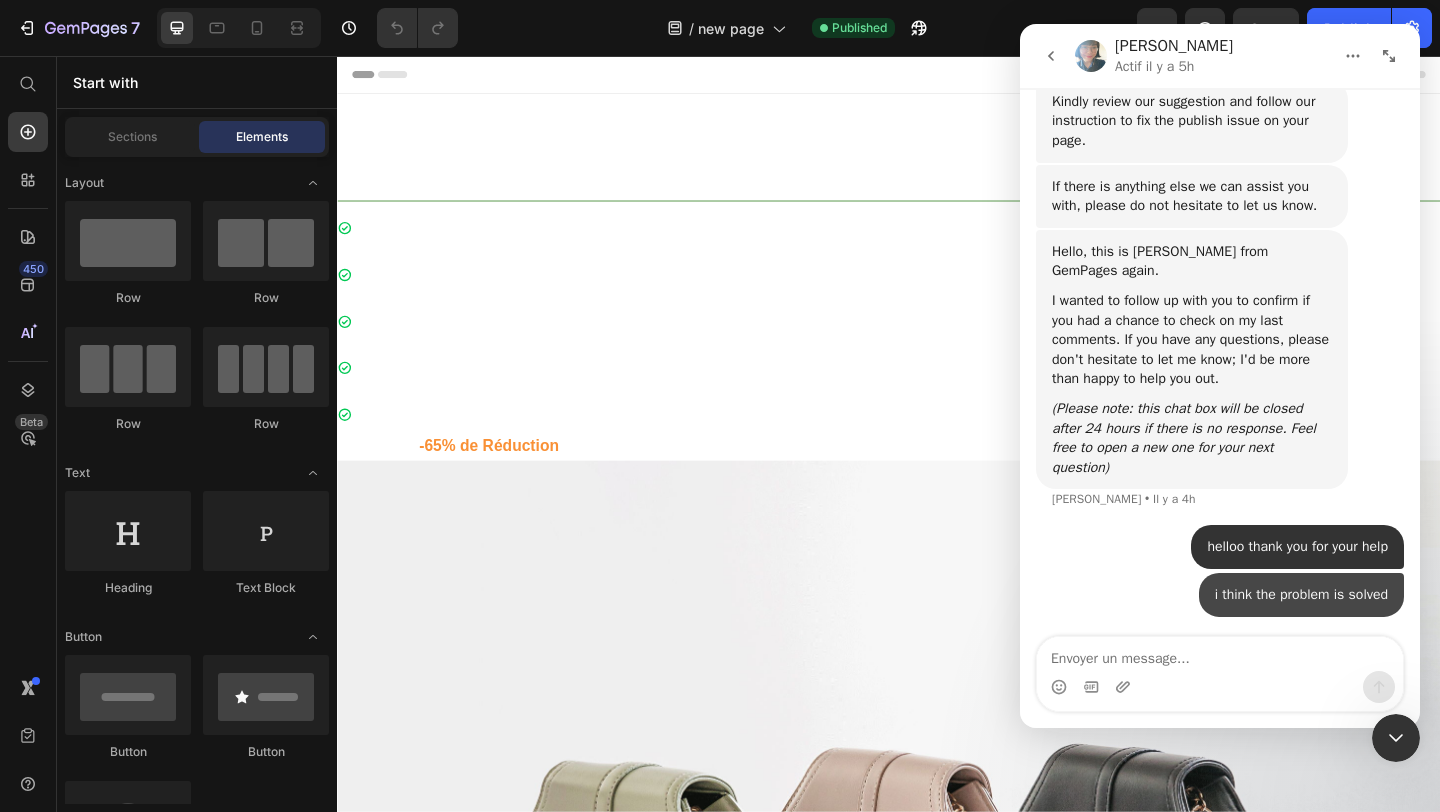 scroll, scrollTop: 5398, scrollLeft: 0, axis: vertical 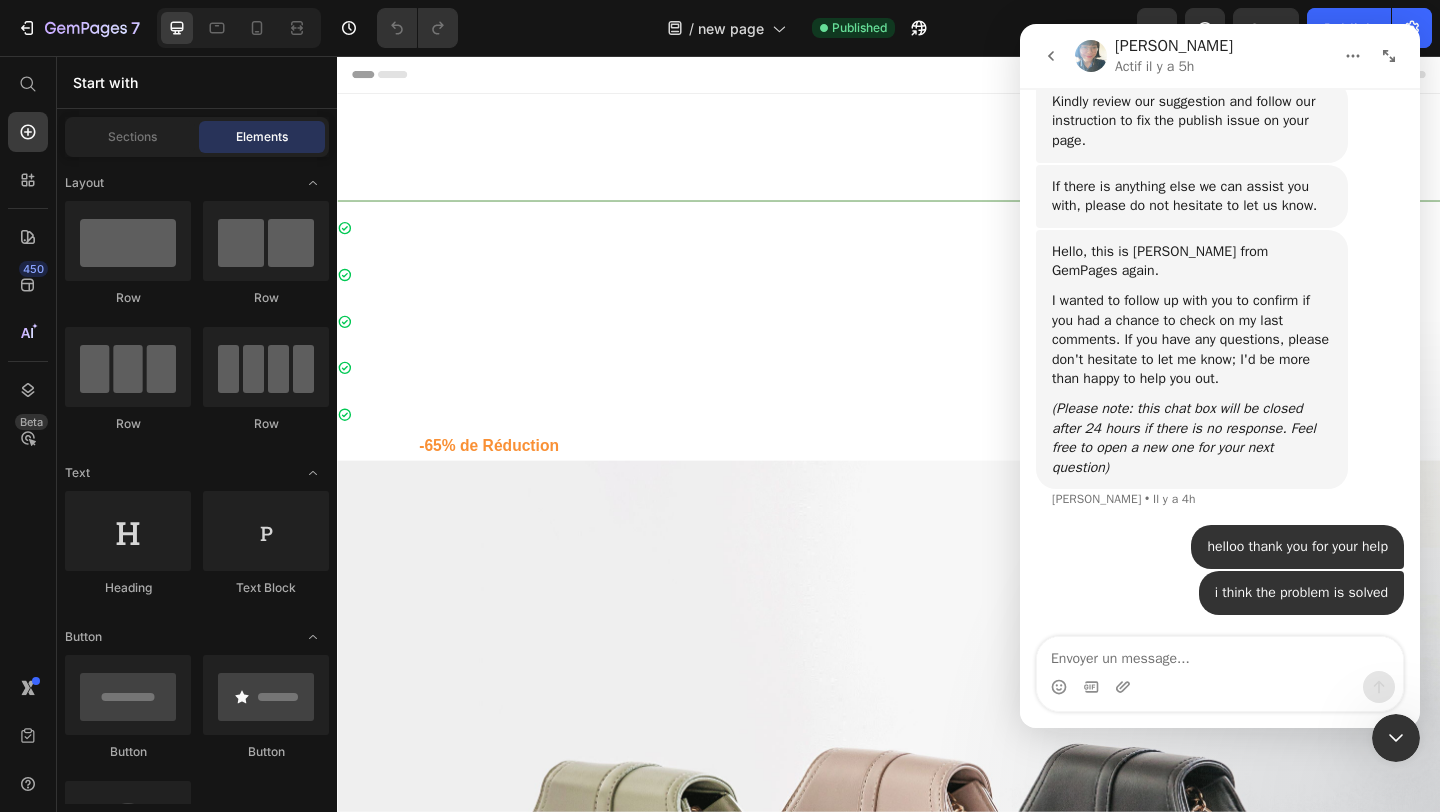 click 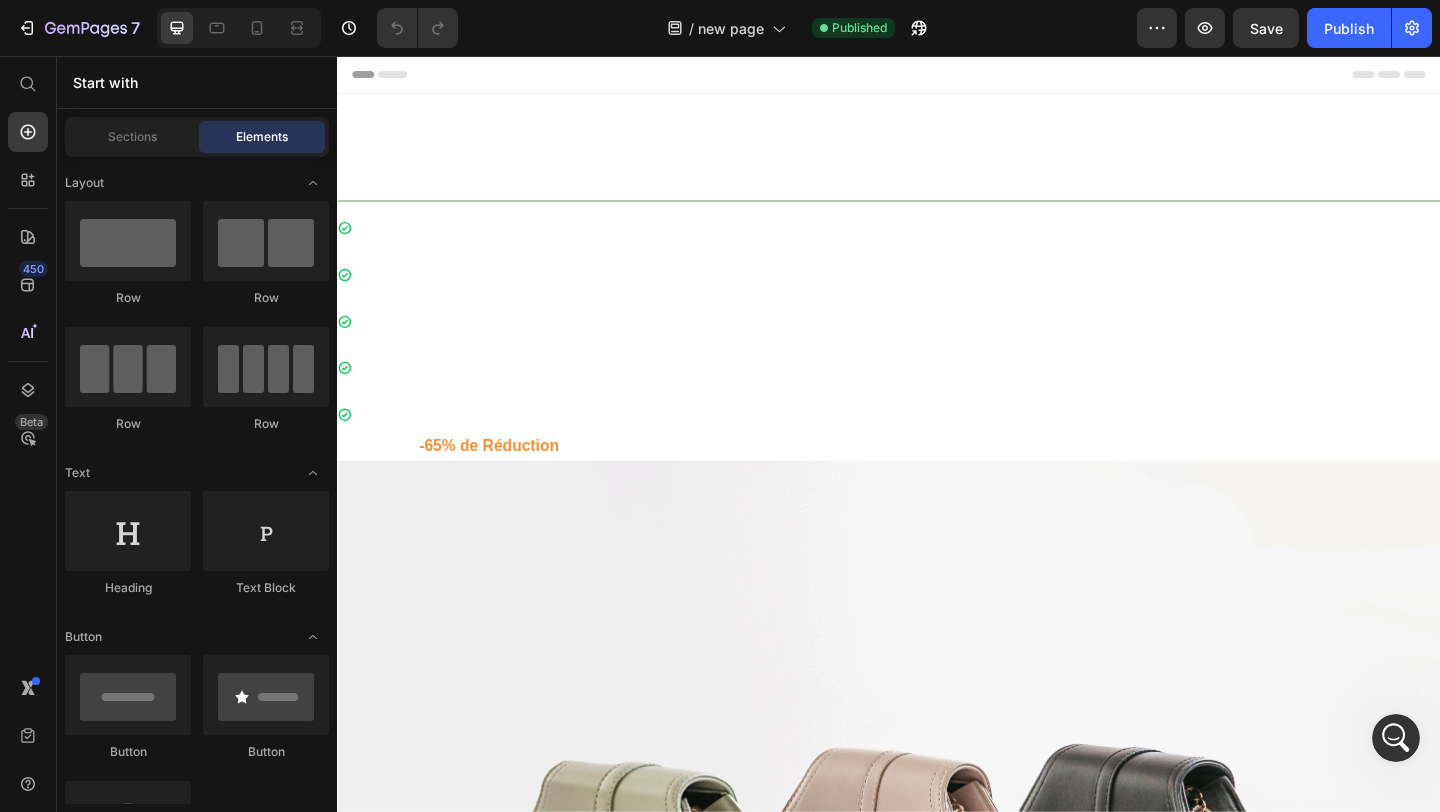scroll, scrollTop: 0, scrollLeft: 0, axis: both 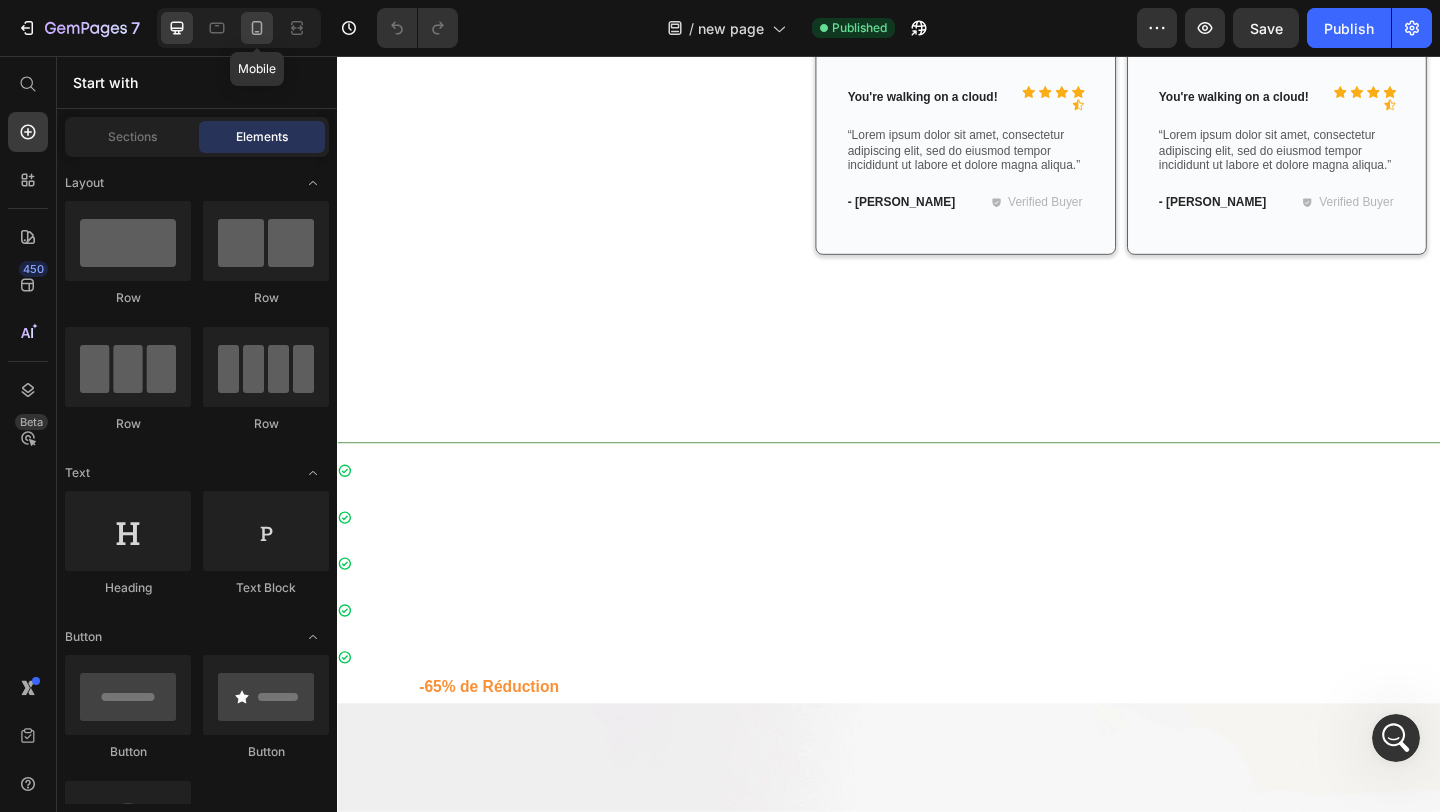 click 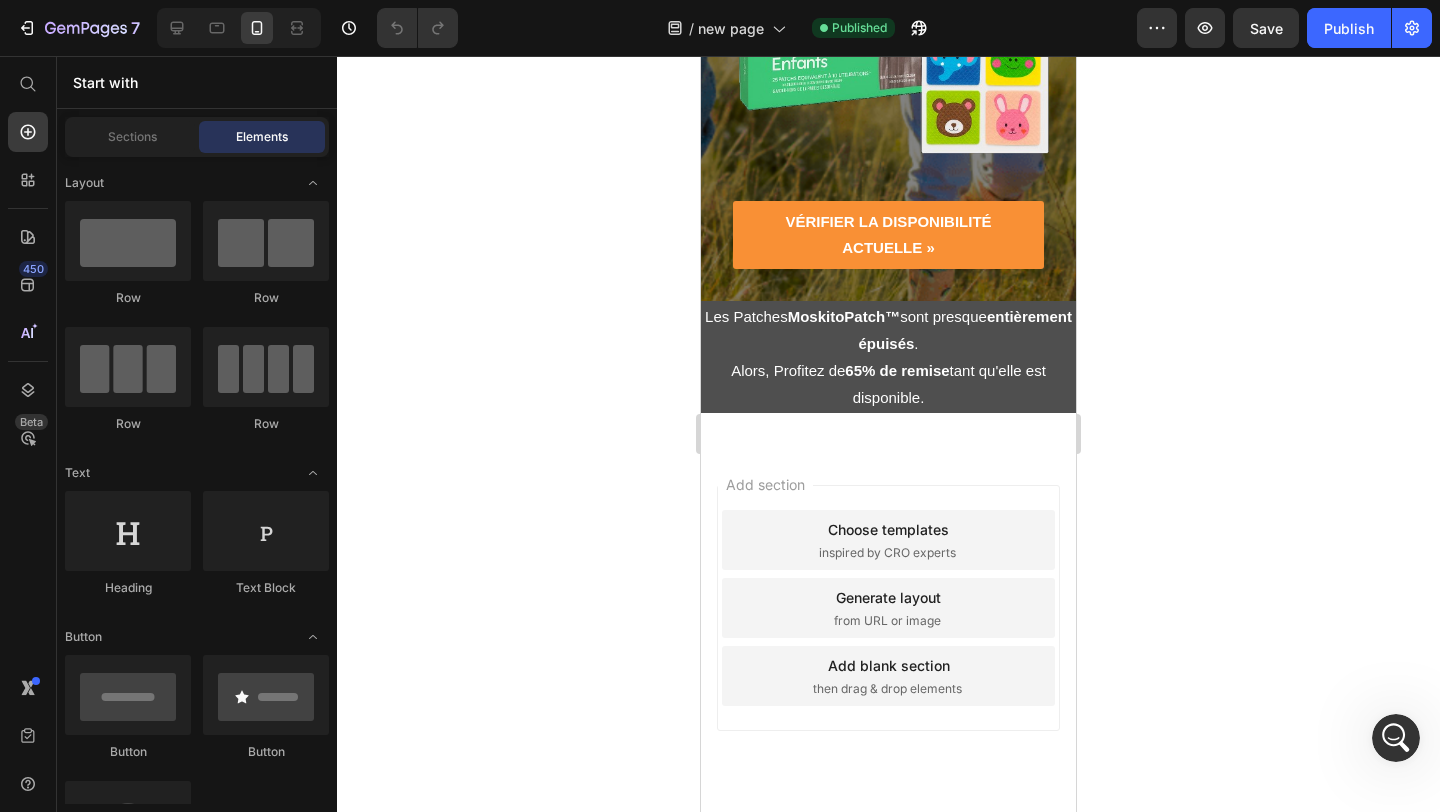 scroll, scrollTop: 4815, scrollLeft: 0, axis: vertical 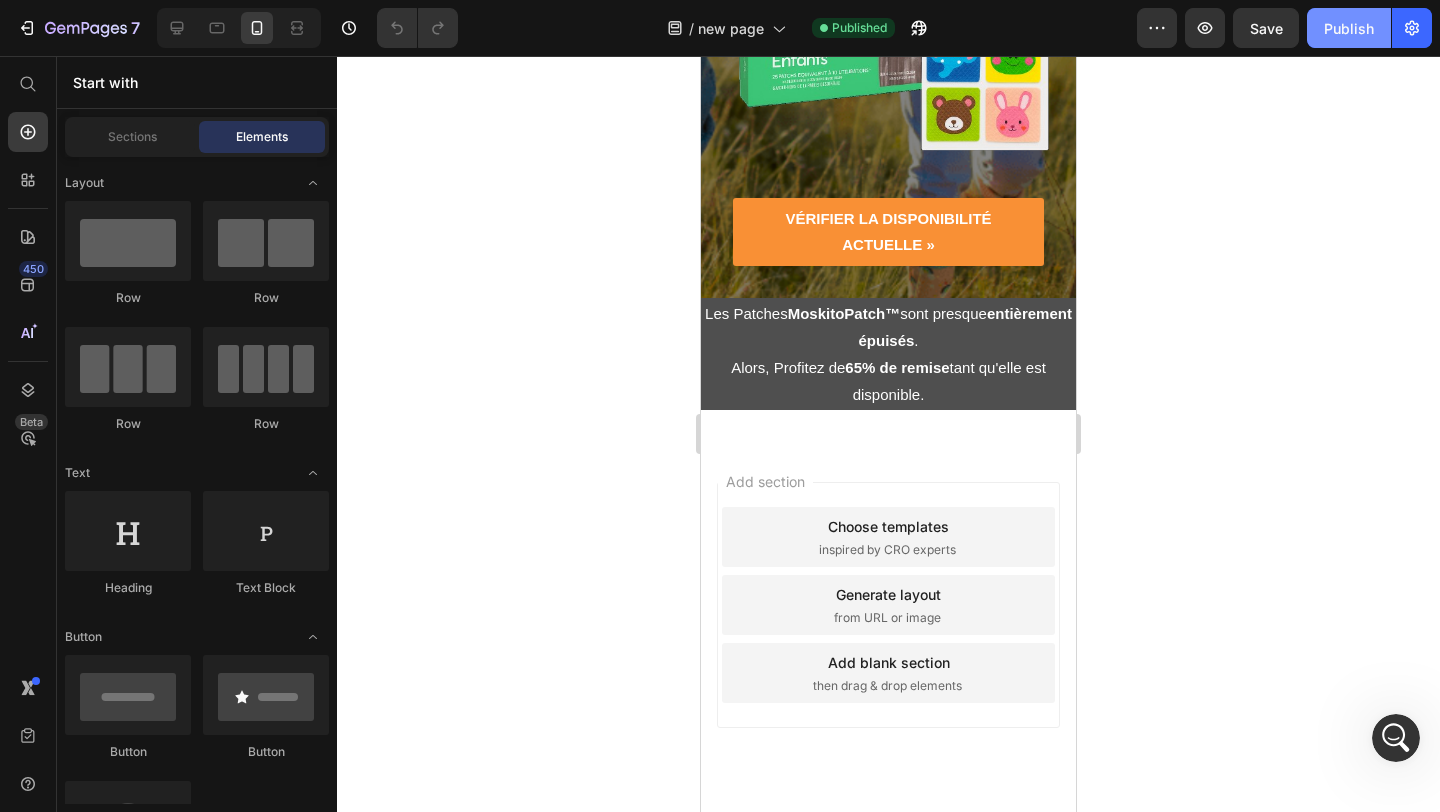 click on "Publish" at bounding box center [1349, 28] 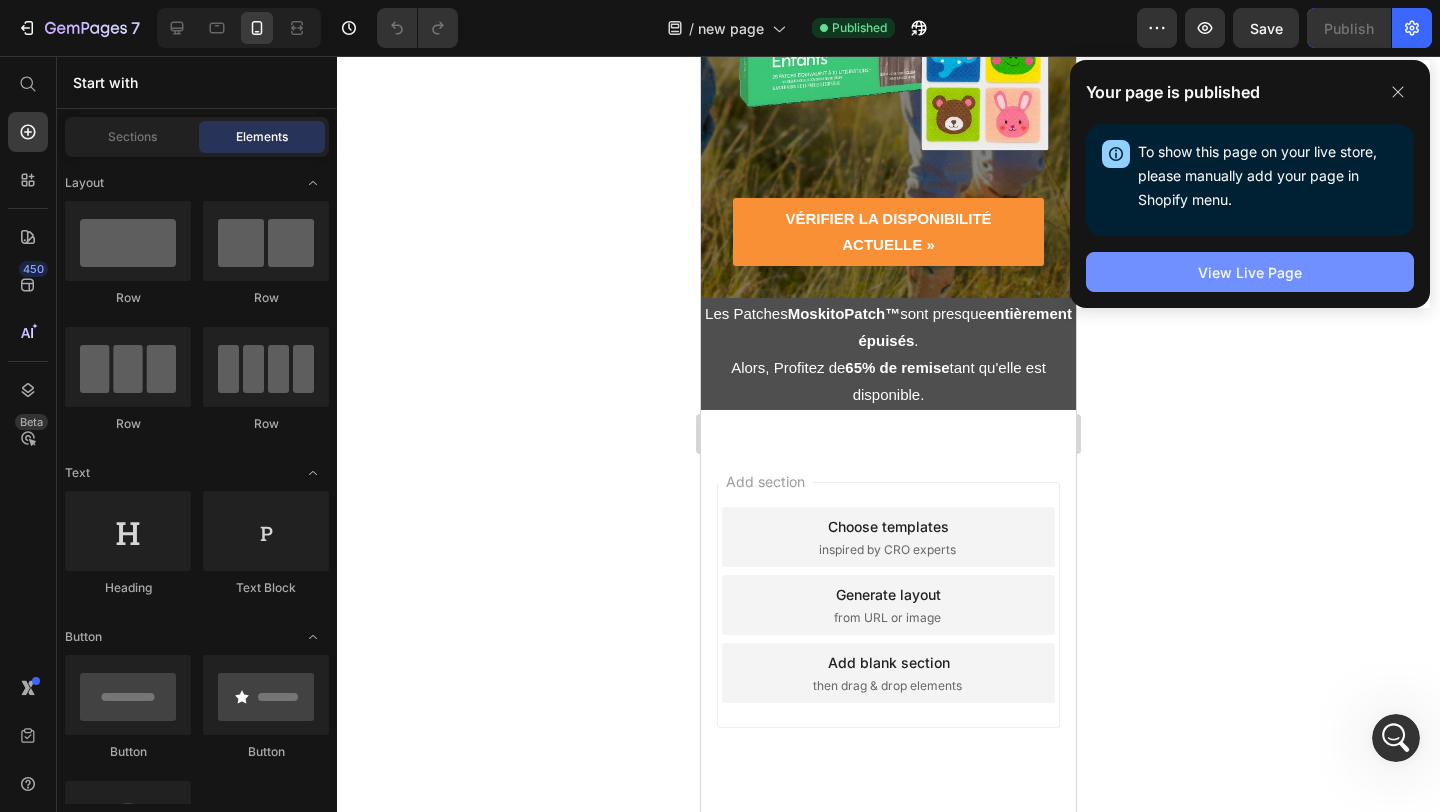 click on "View Live Page" at bounding box center (1250, 272) 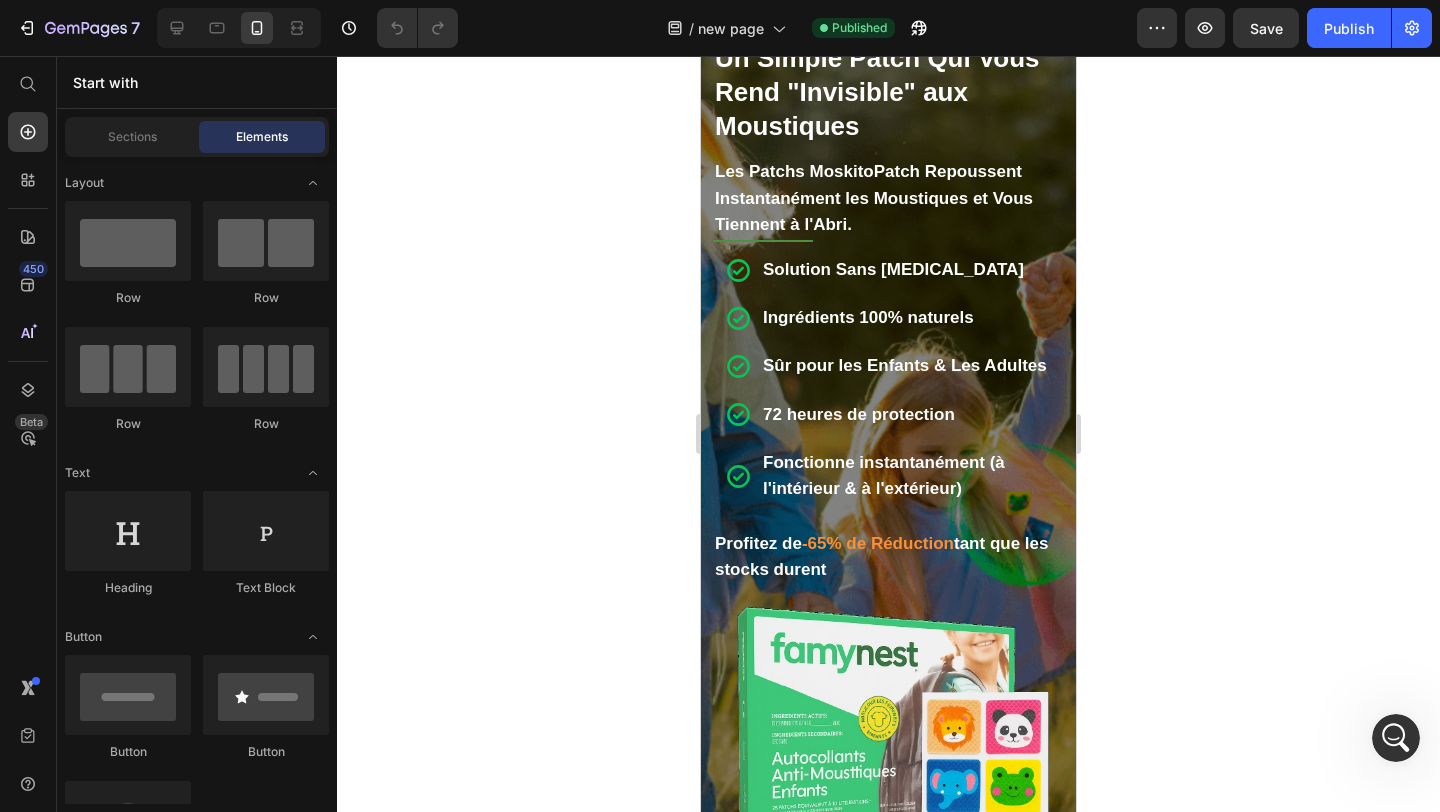 scroll, scrollTop: 0, scrollLeft: 0, axis: both 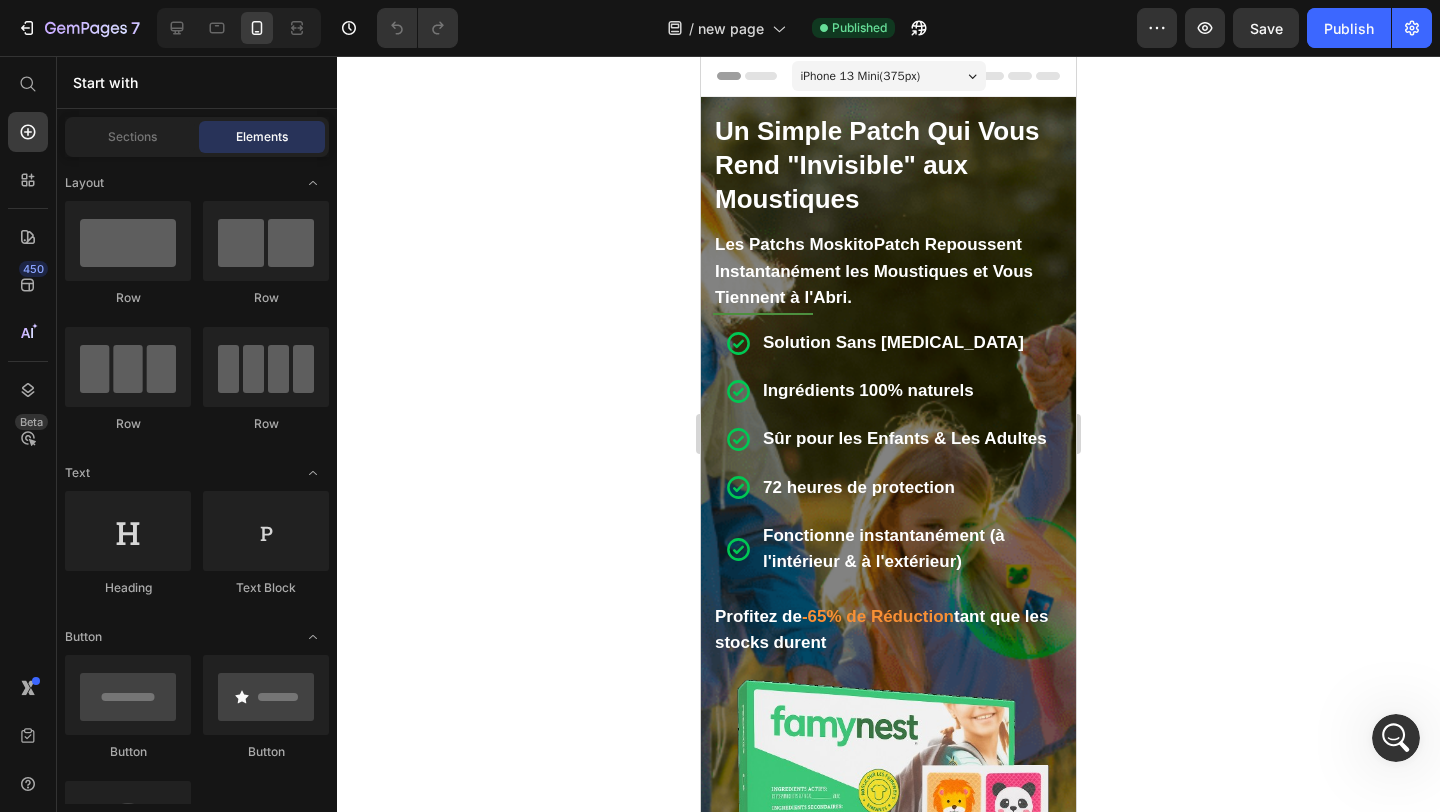 click on "iPhone 13 Mini  ( 375 px)" at bounding box center (861, 76) 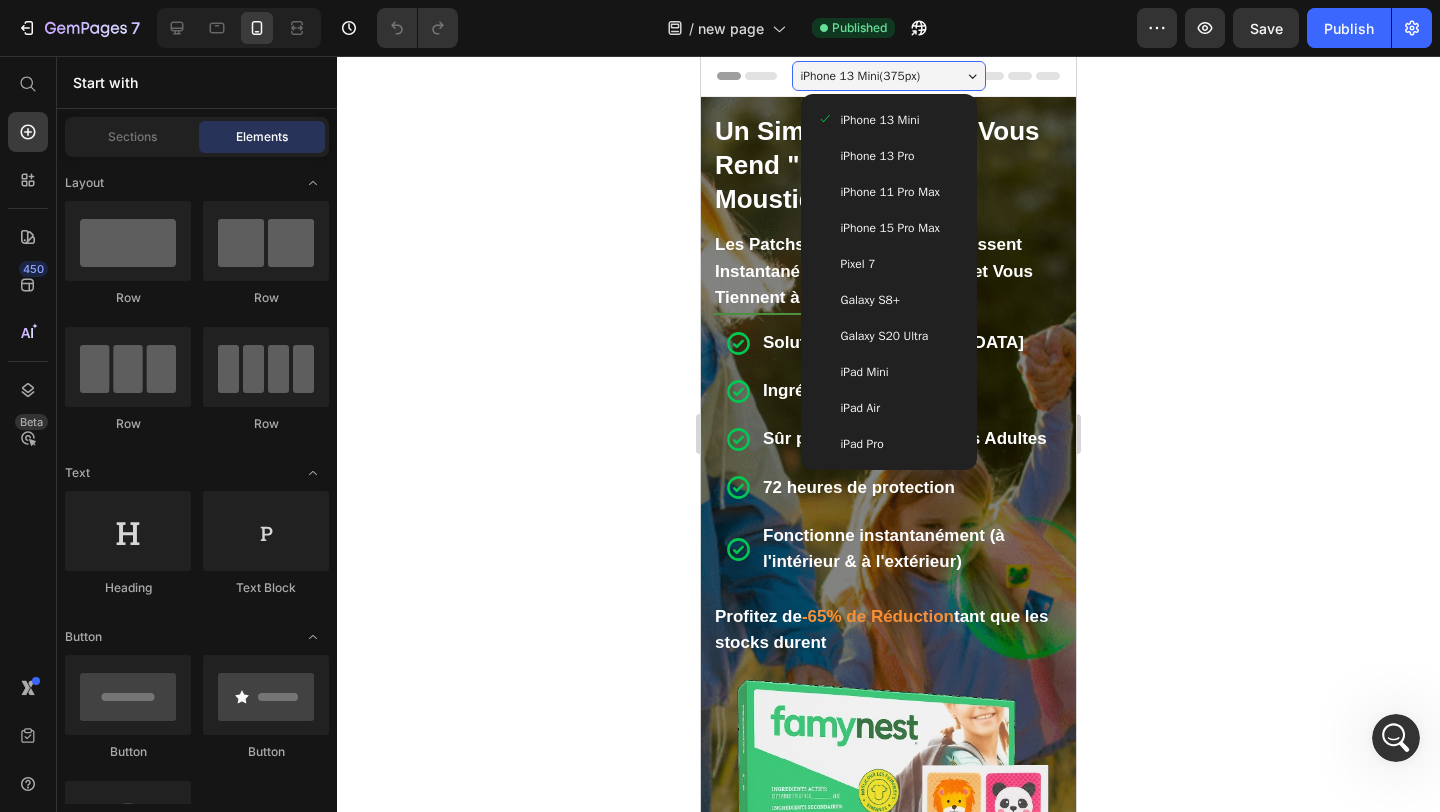 click on "iPad Mini" at bounding box center (865, 372) 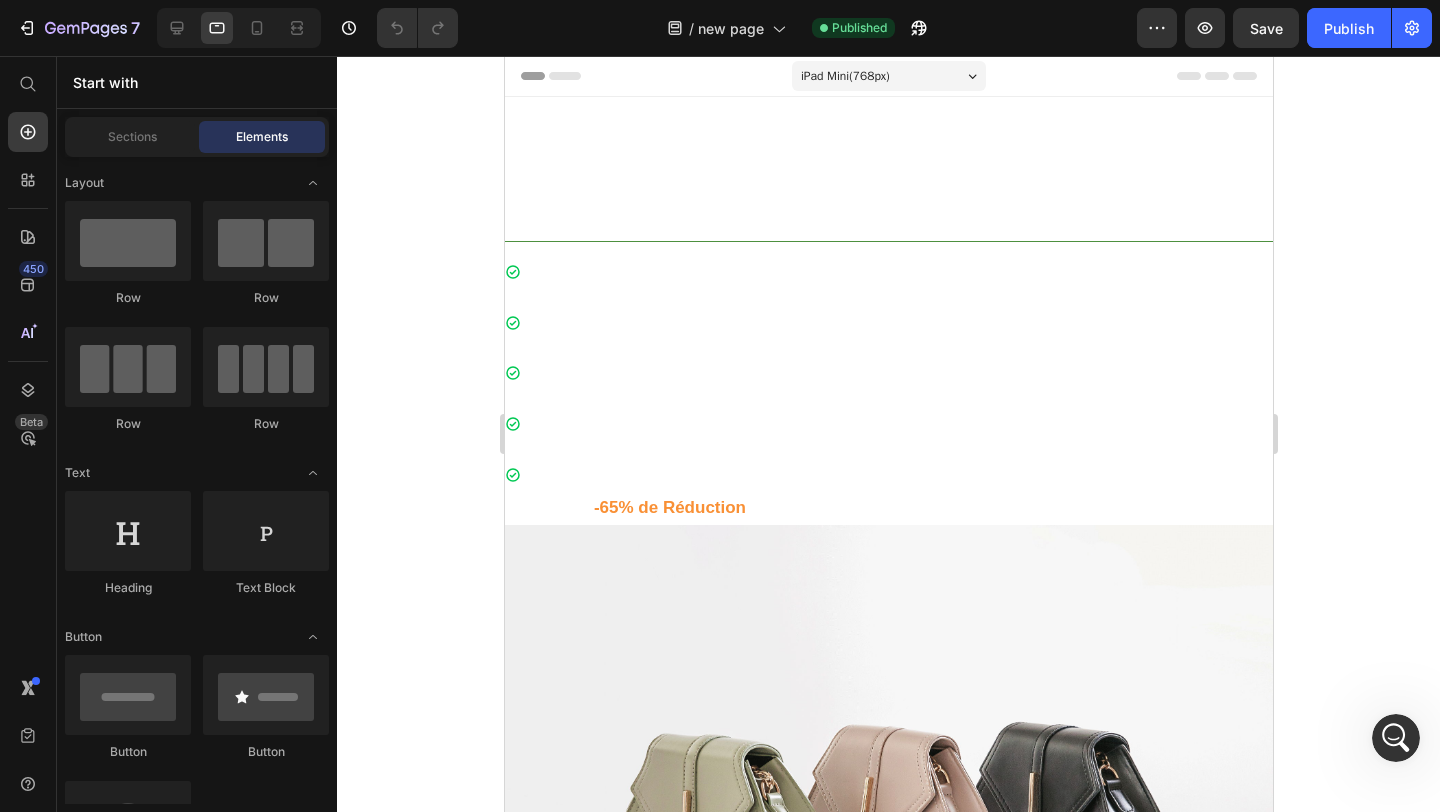 click on "iPad Mini  ( 768 px)" at bounding box center (844, 76) 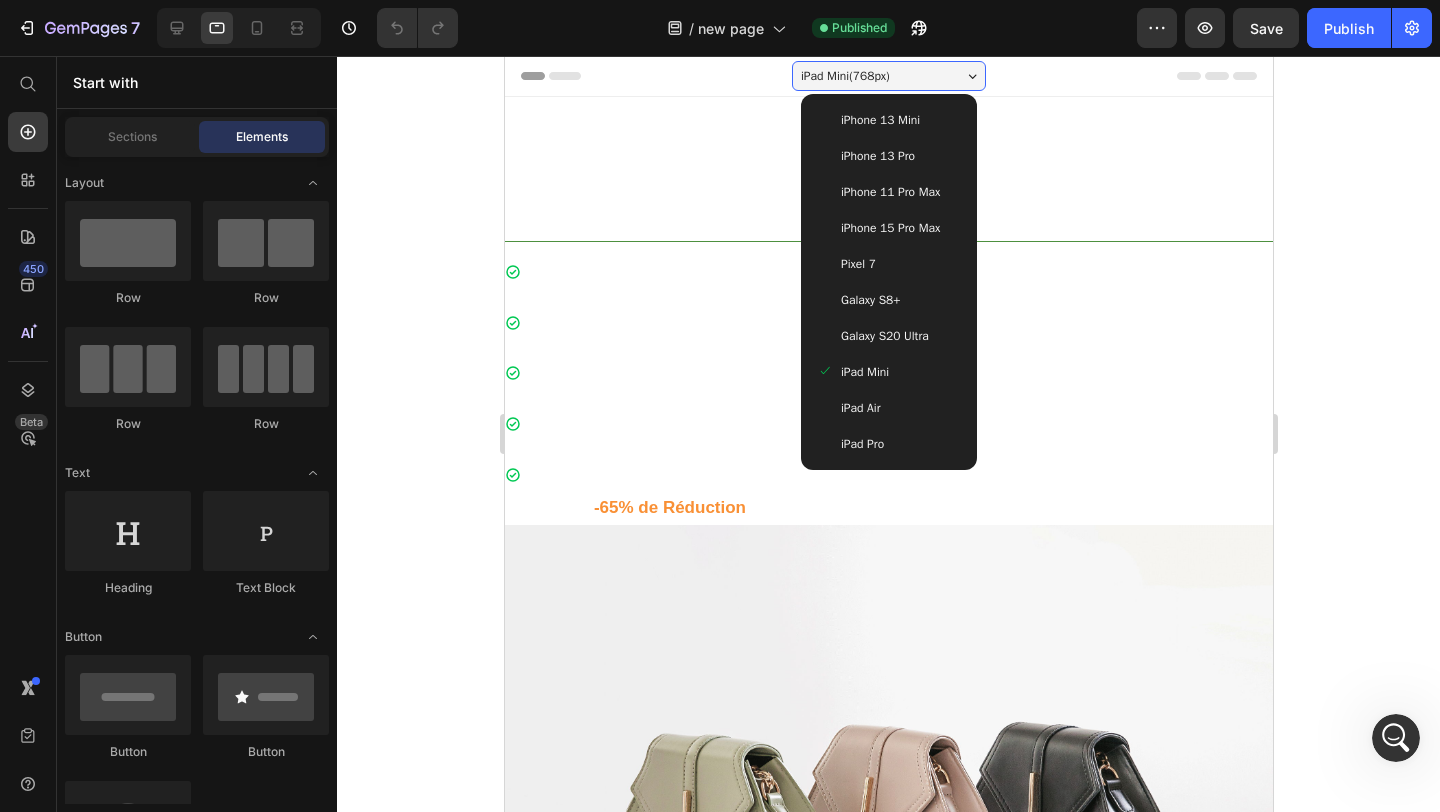 click on "iPhone 15 Pro Max" at bounding box center [889, 228] 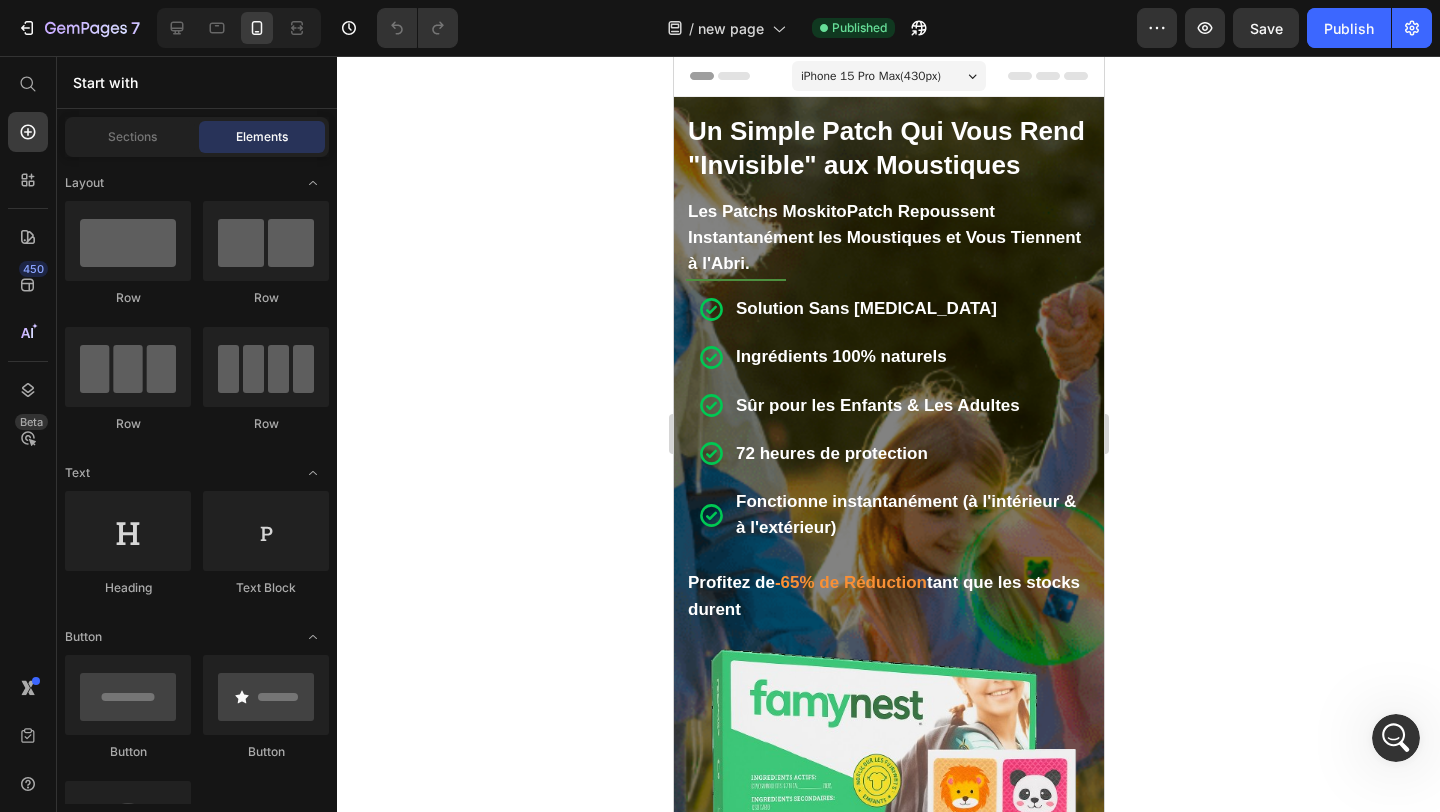 click on "iPhone 15 Pro Max  ( 430 px)" at bounding box center (870, 76) 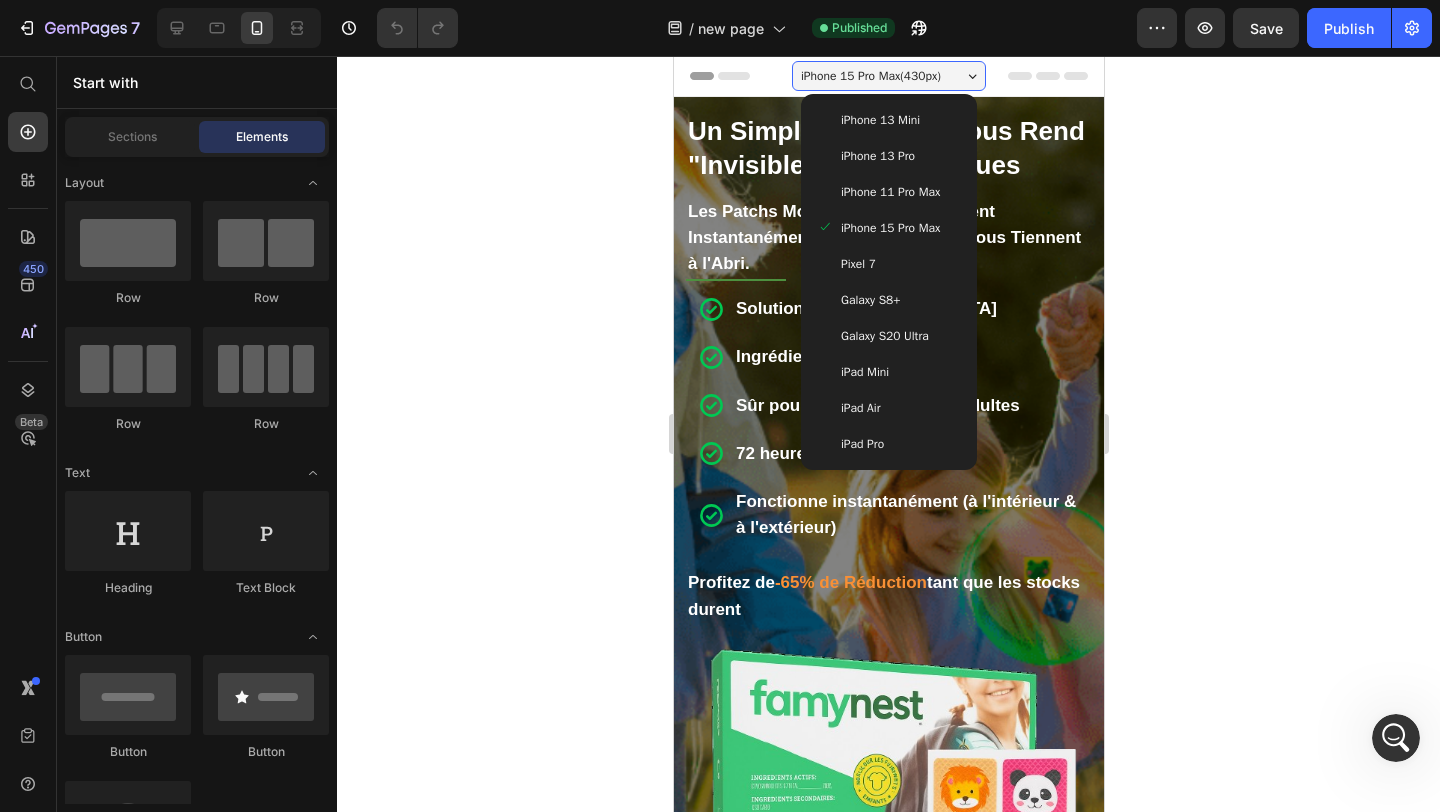 click on "iPhone 13 Mini" at bounding box center (879, 120) 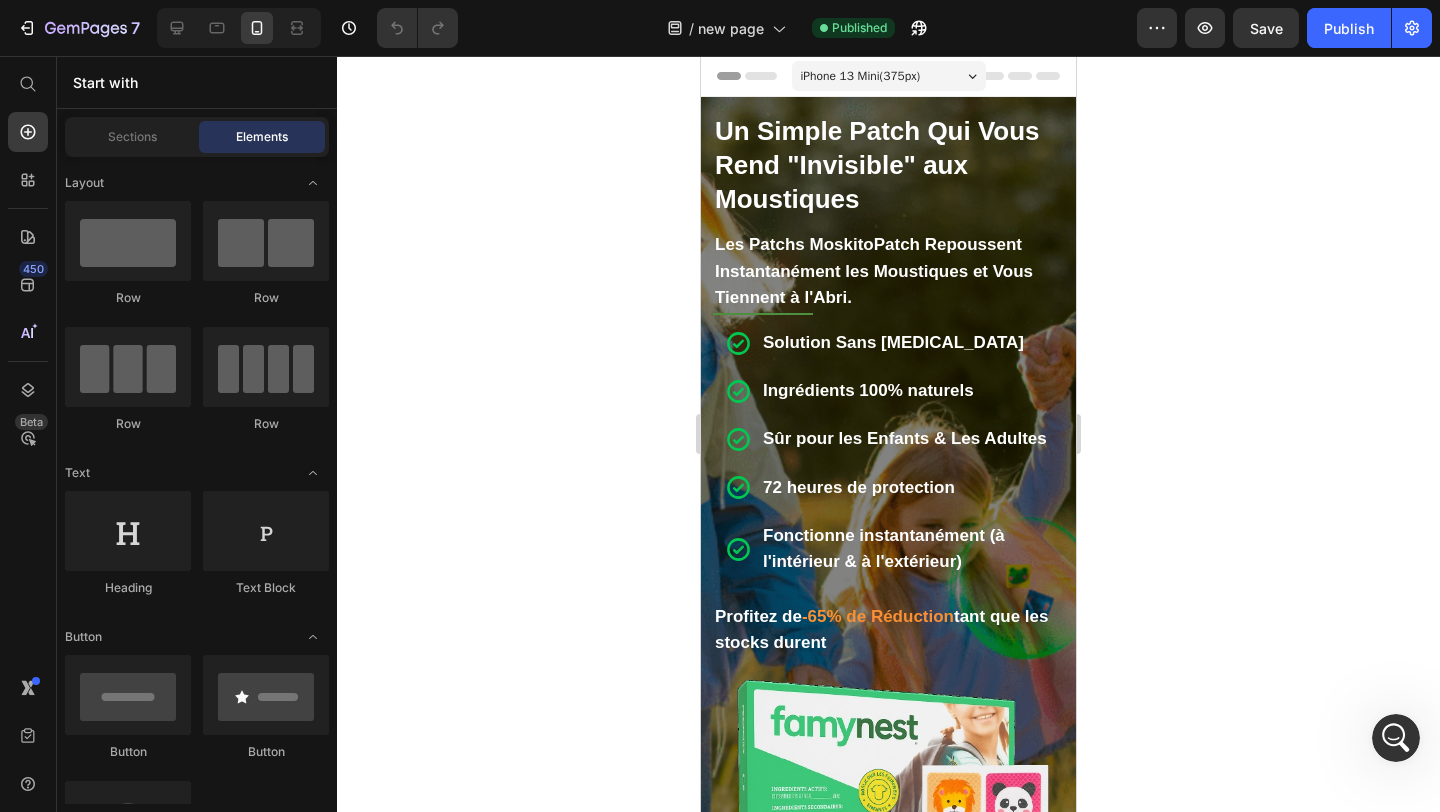 click on "iPhone 13 Mini  ( 375 px)" at bounding box center (861, 76) 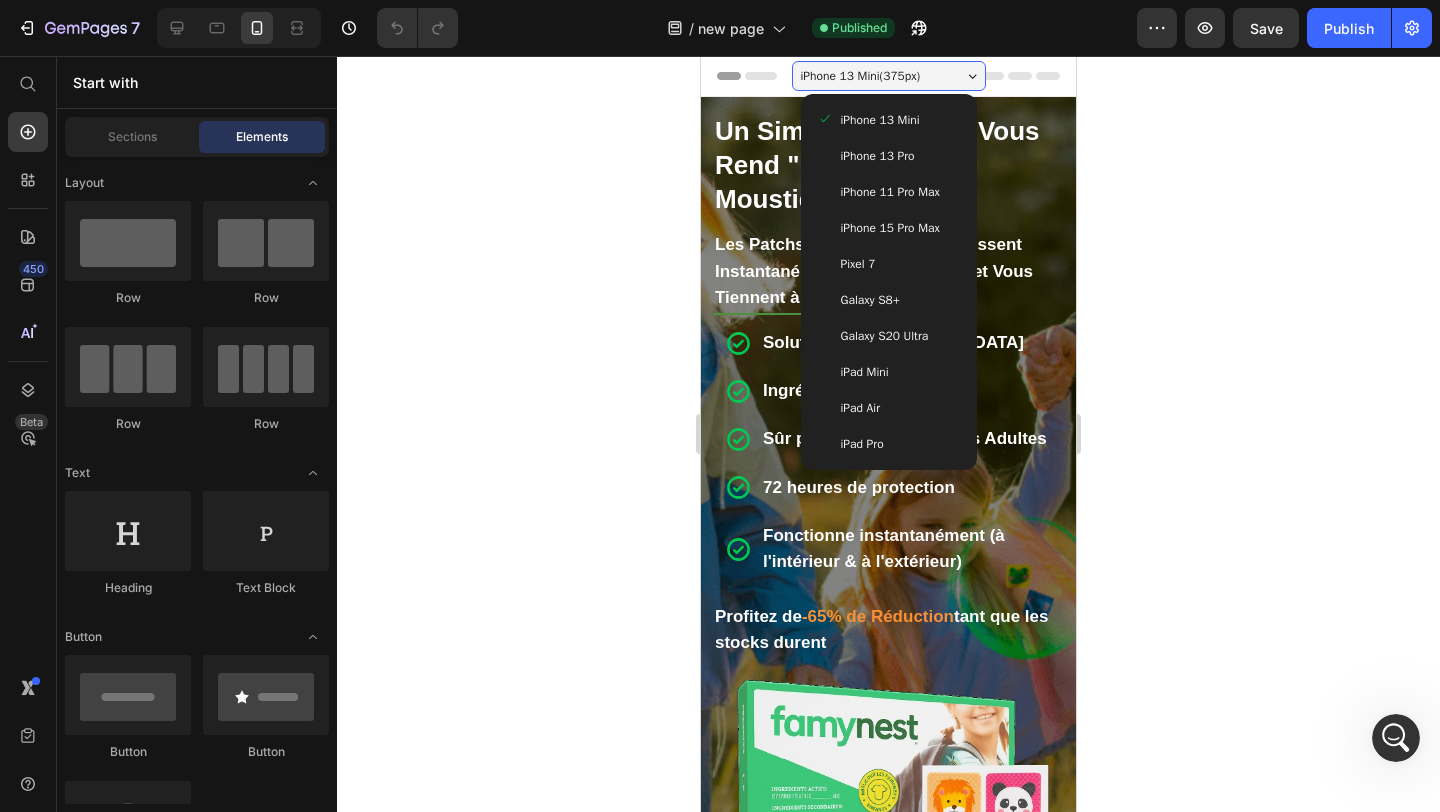 click on "Galaxy S20 Ultra" at bounding box center (885, 336) 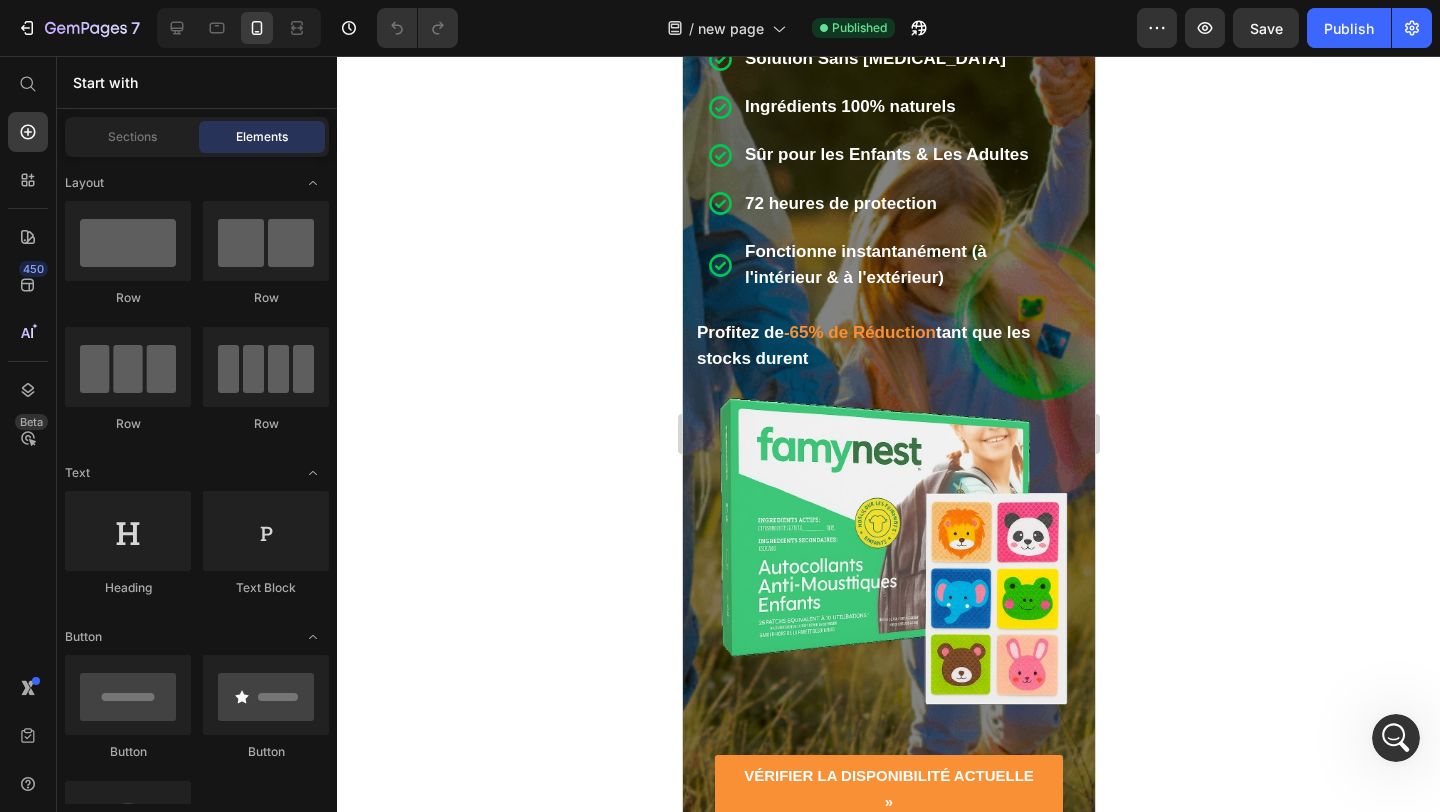 scroll, scrollTop: 43, scrollLeft: 0, axis: vertical 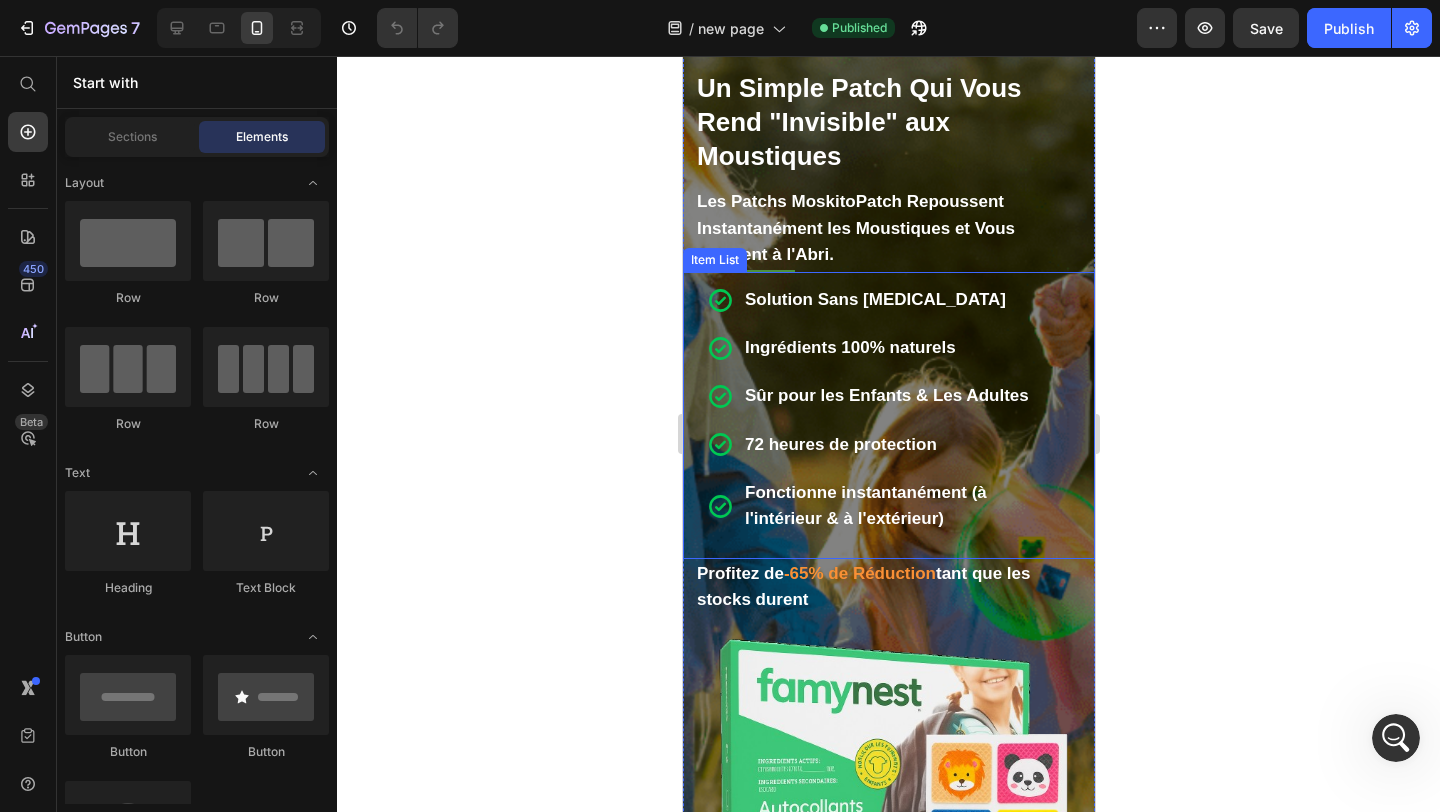 click 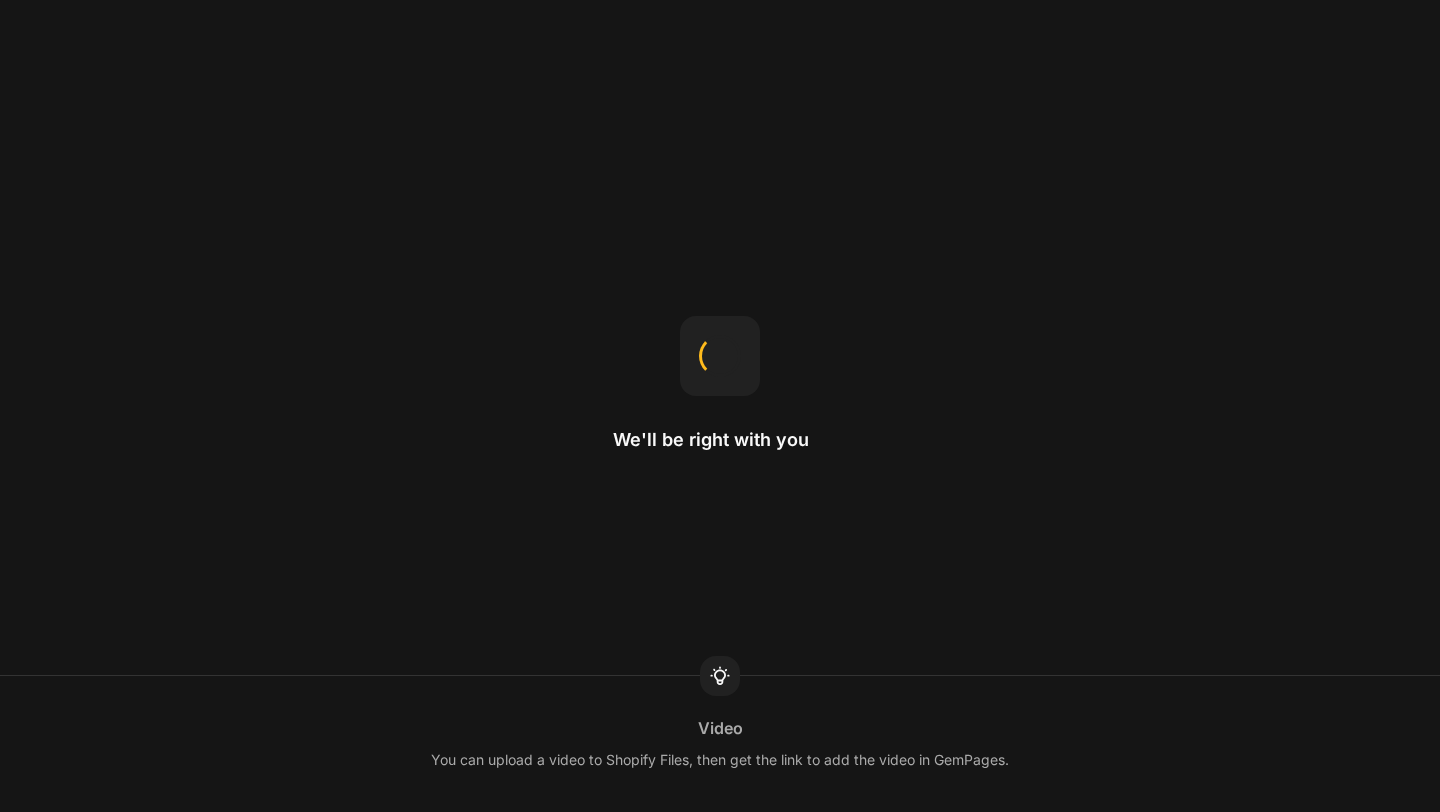 scroll, scrollTop: 0, scrollLeft: 0, axis: both 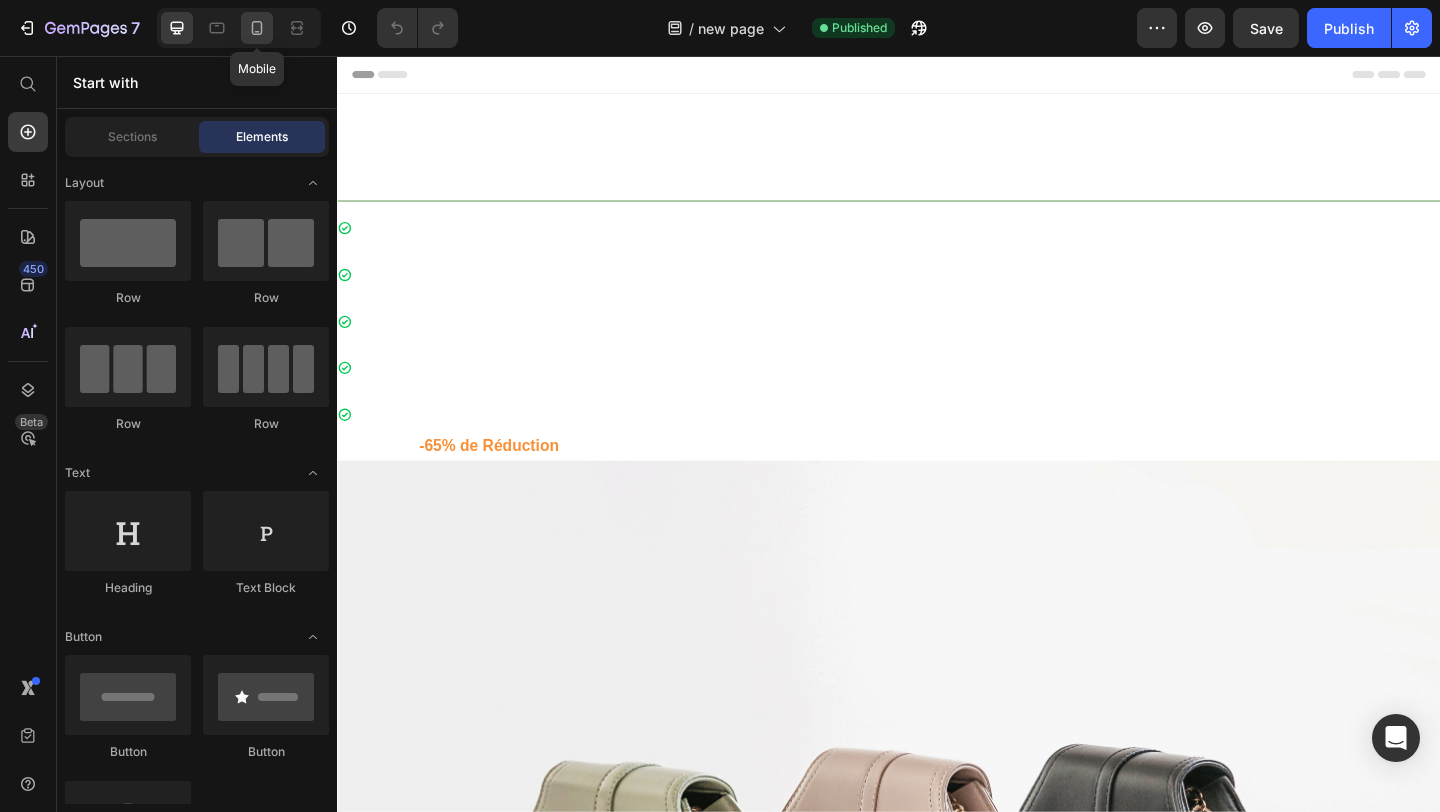 click 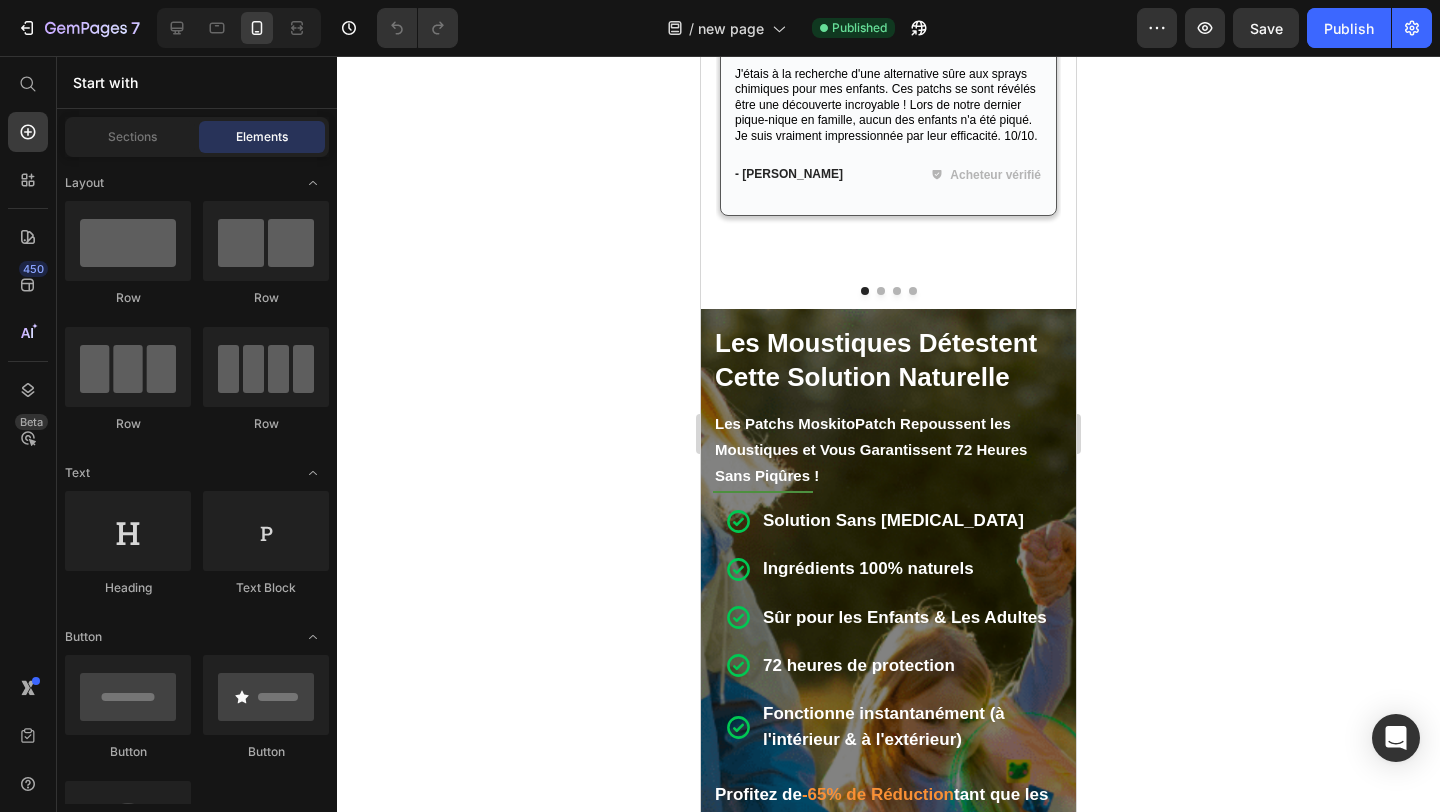 scroll, scrollTop: 5198, scrollLeft: 0, axis: vertical 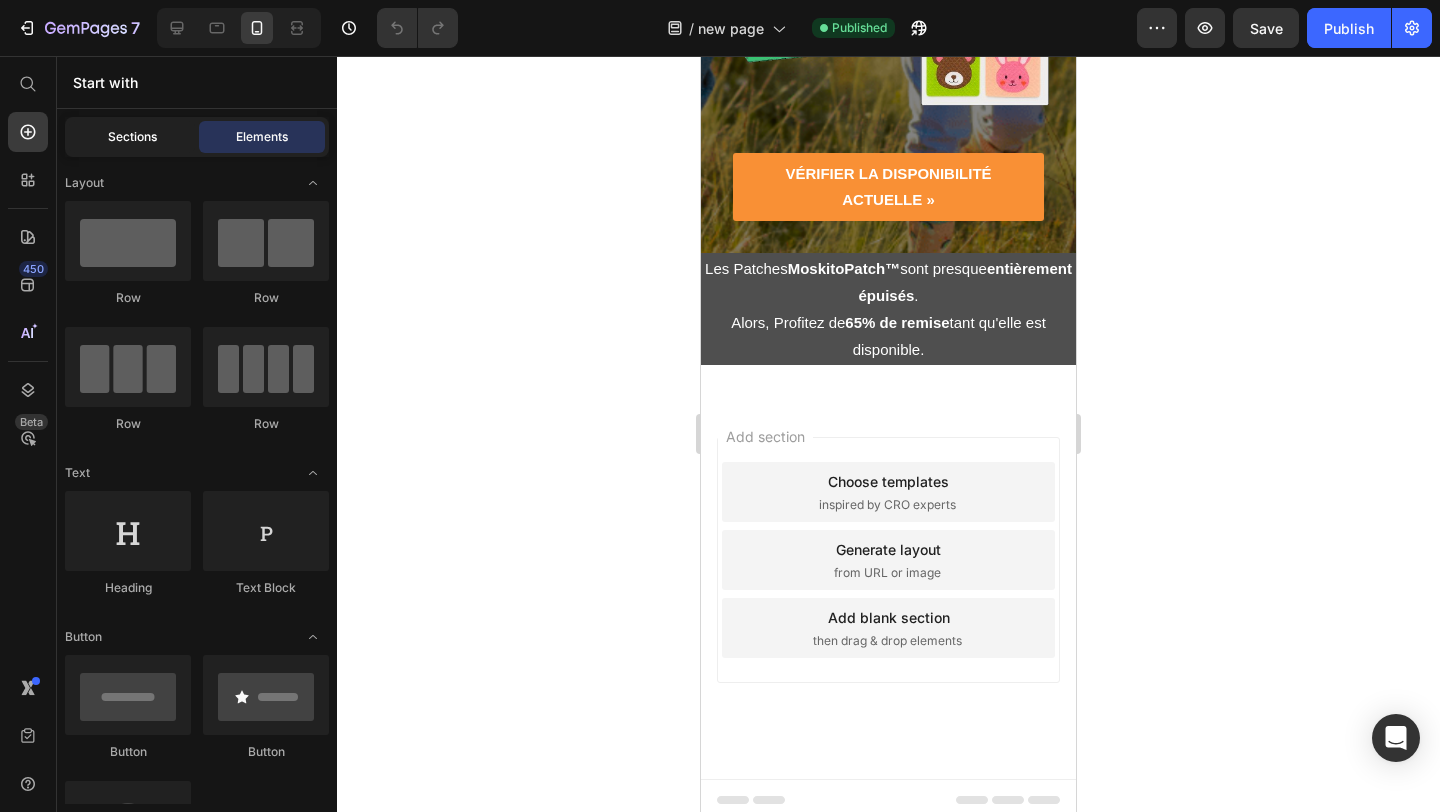 click on "Sections" at bounding box center (132, 137) 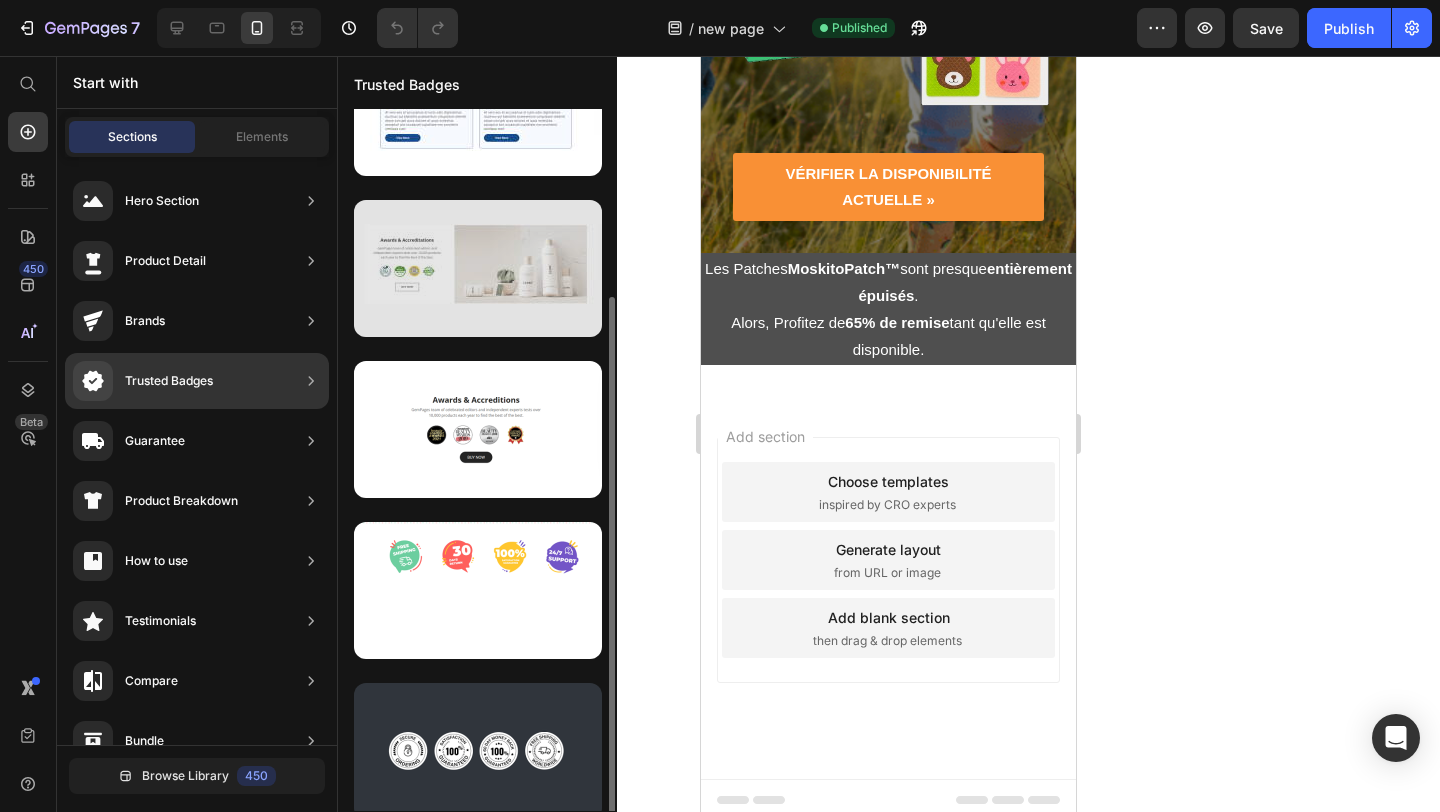 scroll, scrollTop: 252, scrollLeft: 0, axis: vertical 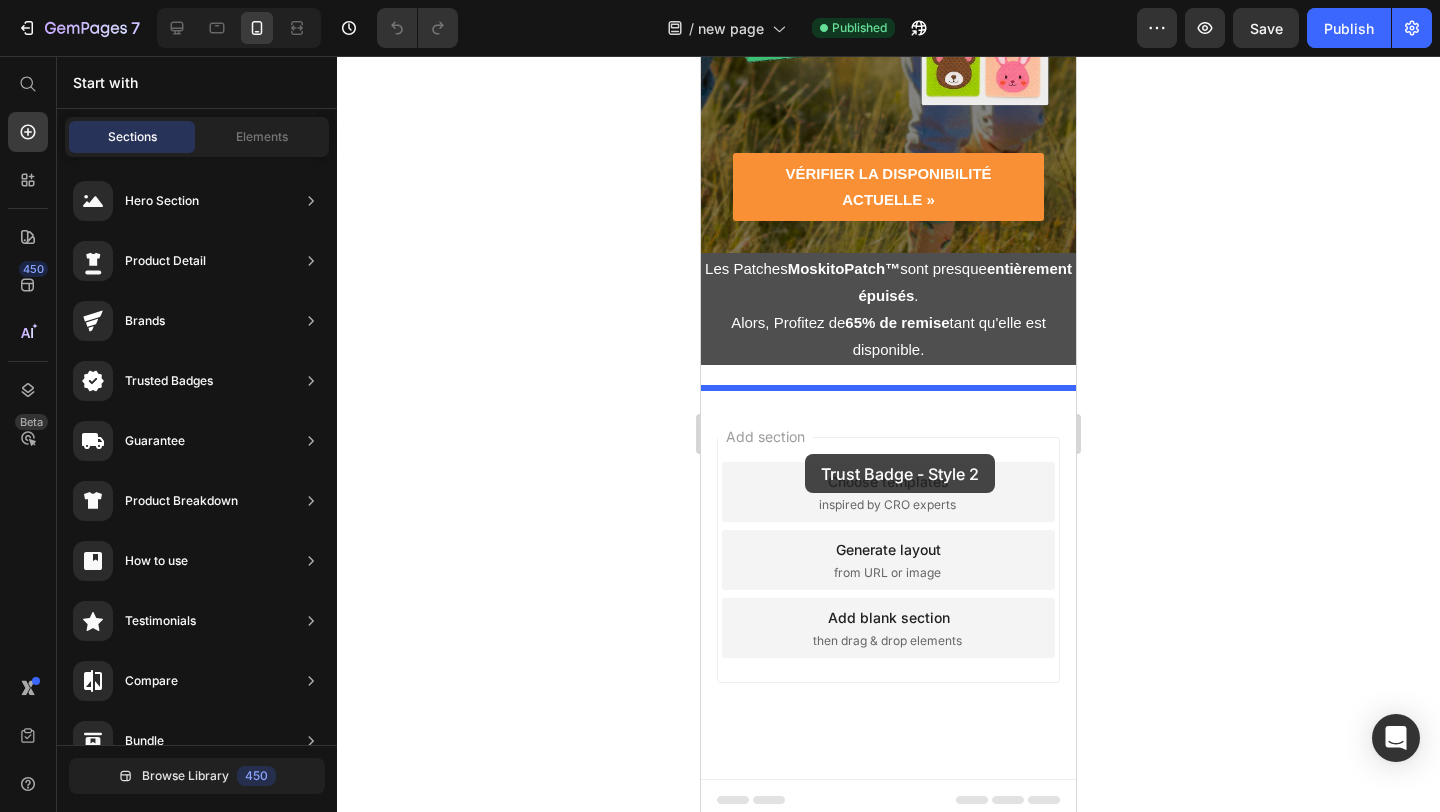drag, startPoint x: 1216, startPoint y: 461, endPoint x: 805, endPoint y: 454, distance: 411.0596 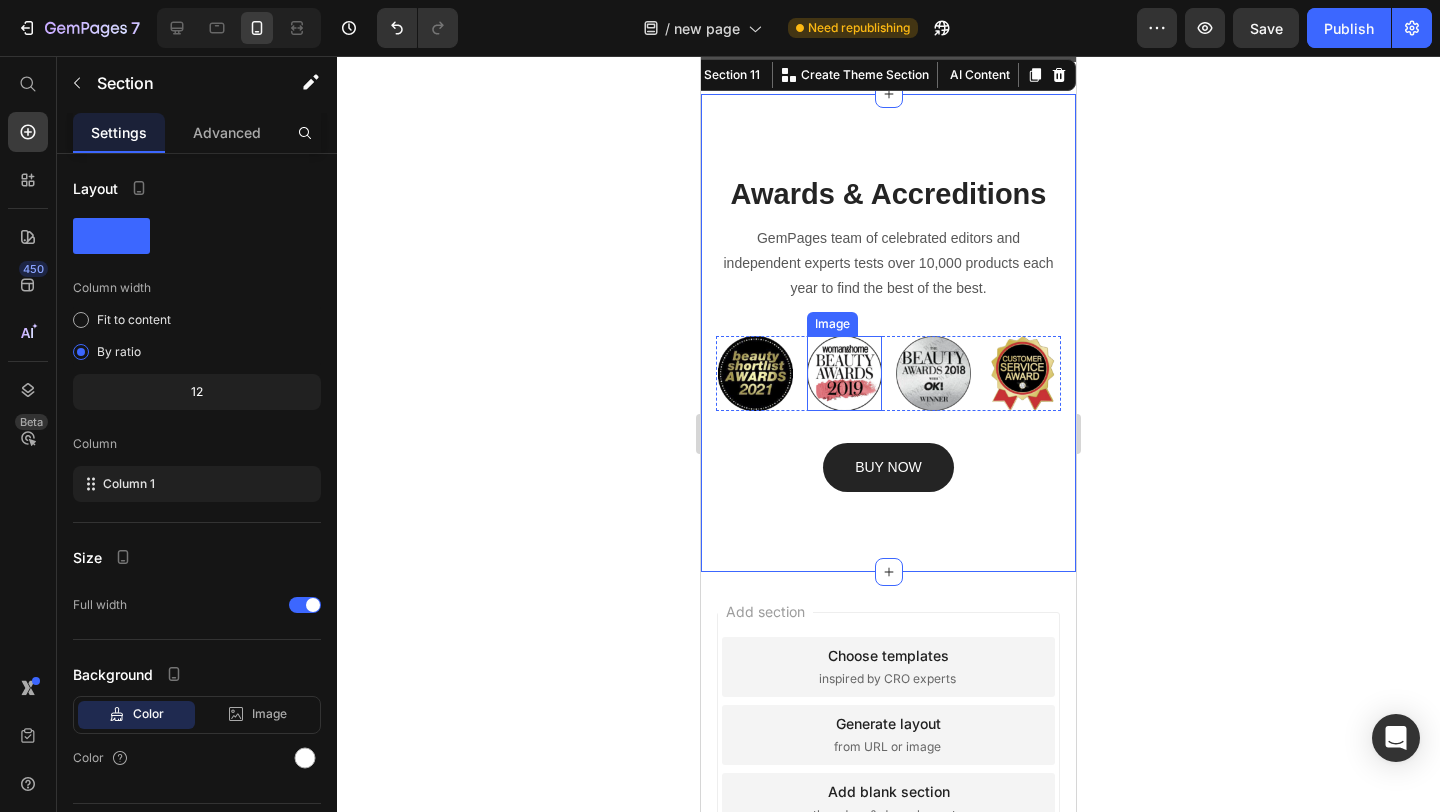 scroll, scrollTop: 5512, scrollLeft: 0, axis: vertical 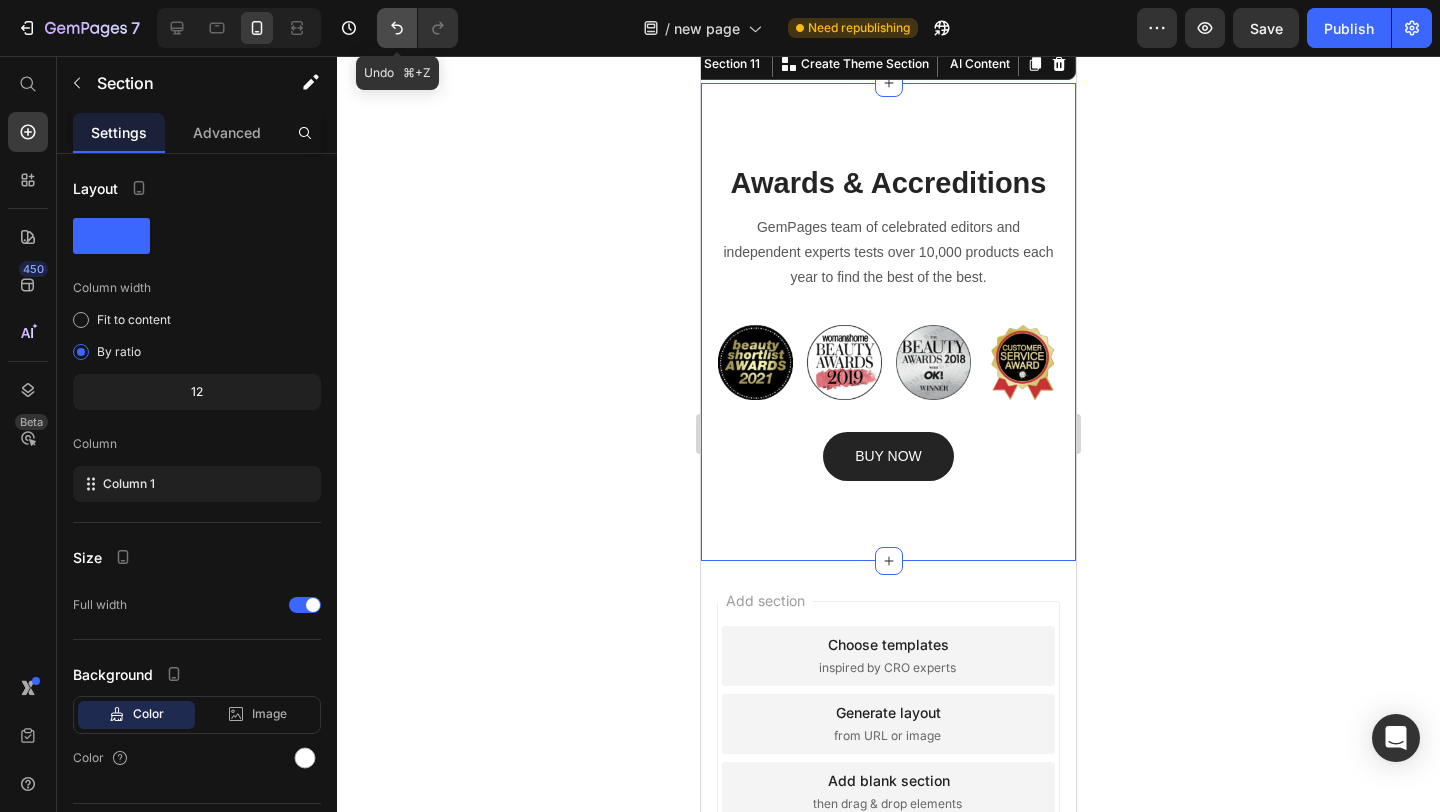 click 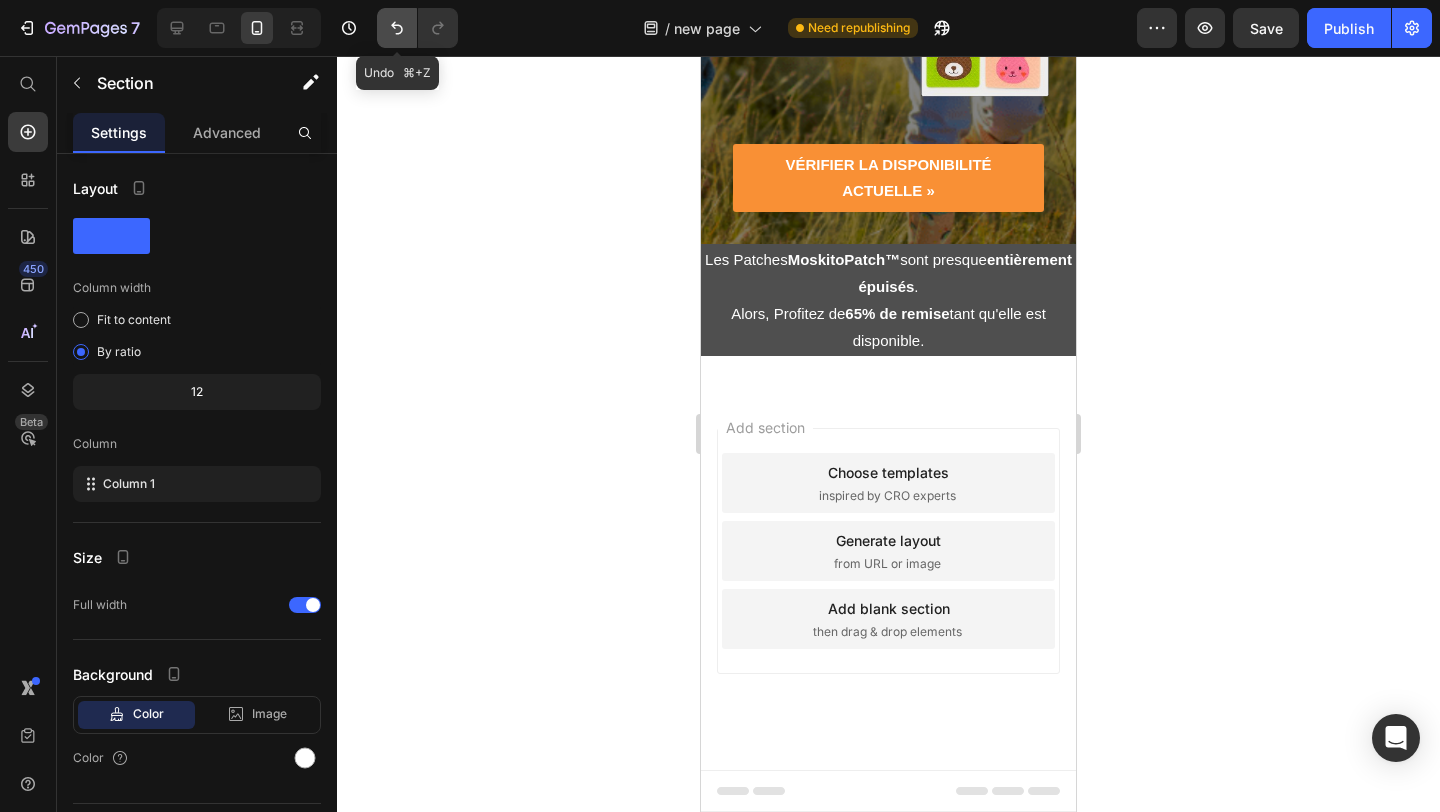 scroll, scrollTop: 5198, scrollLeft: 0, axis: vertical 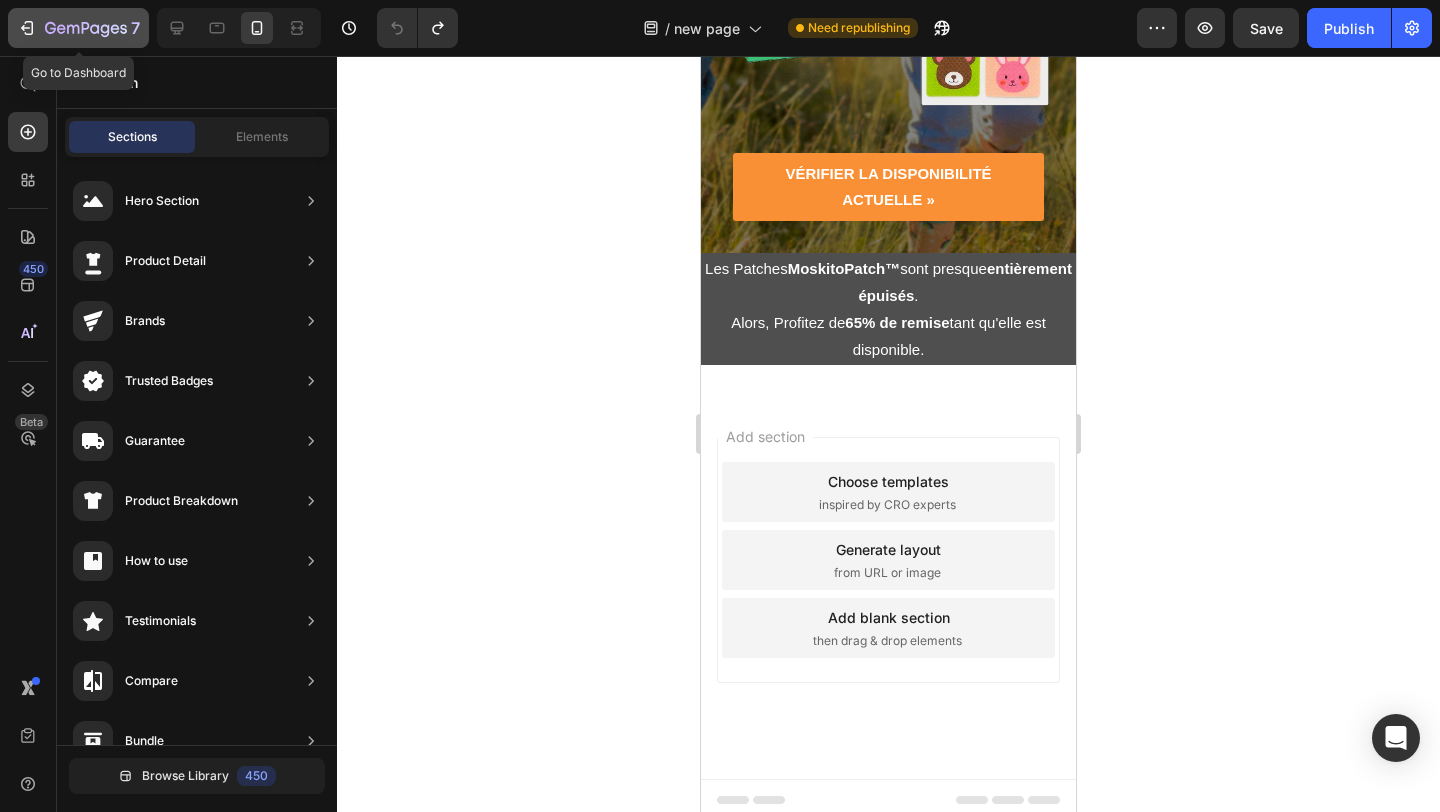 click 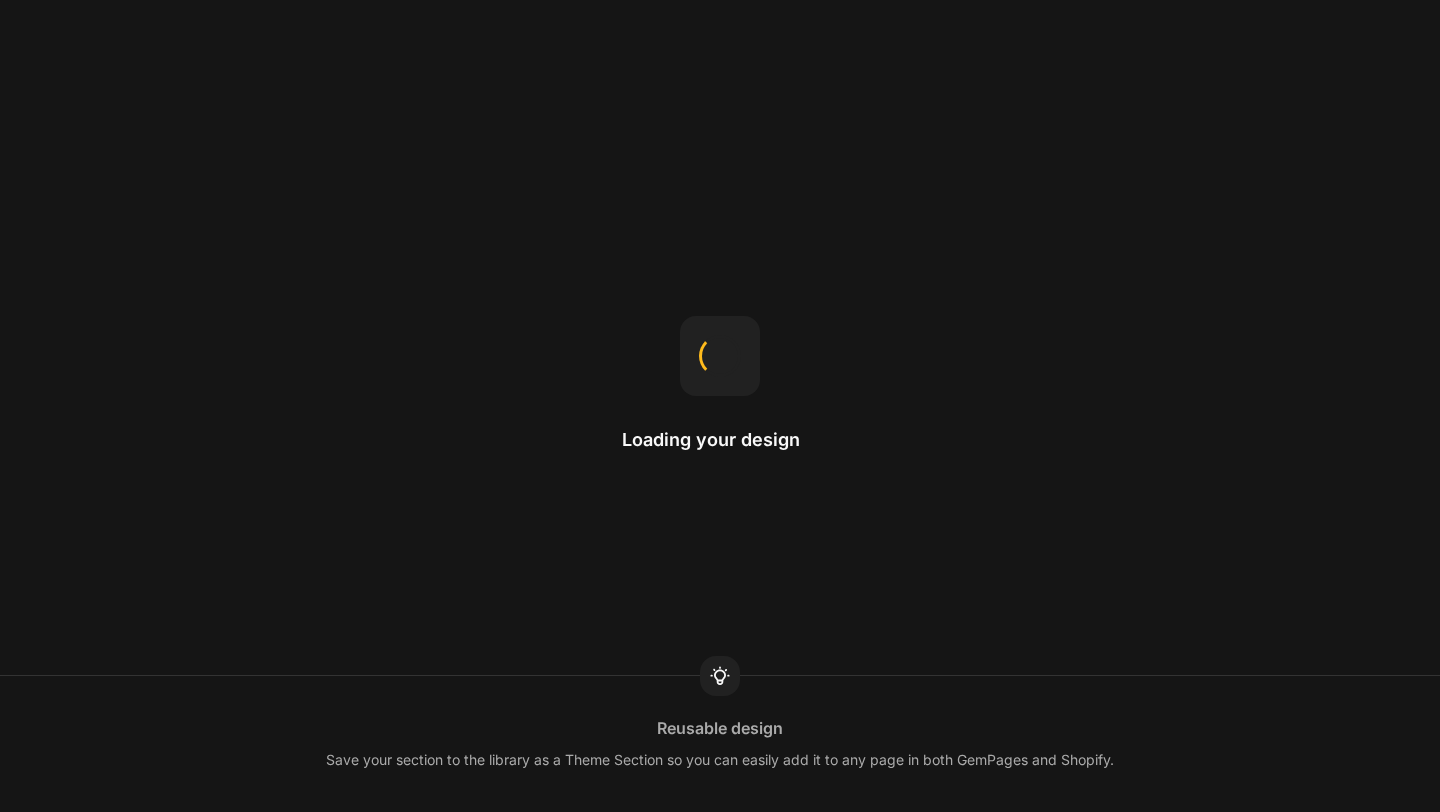 scroll, scrollTop: 0, scrollLeft: 0, axis: both 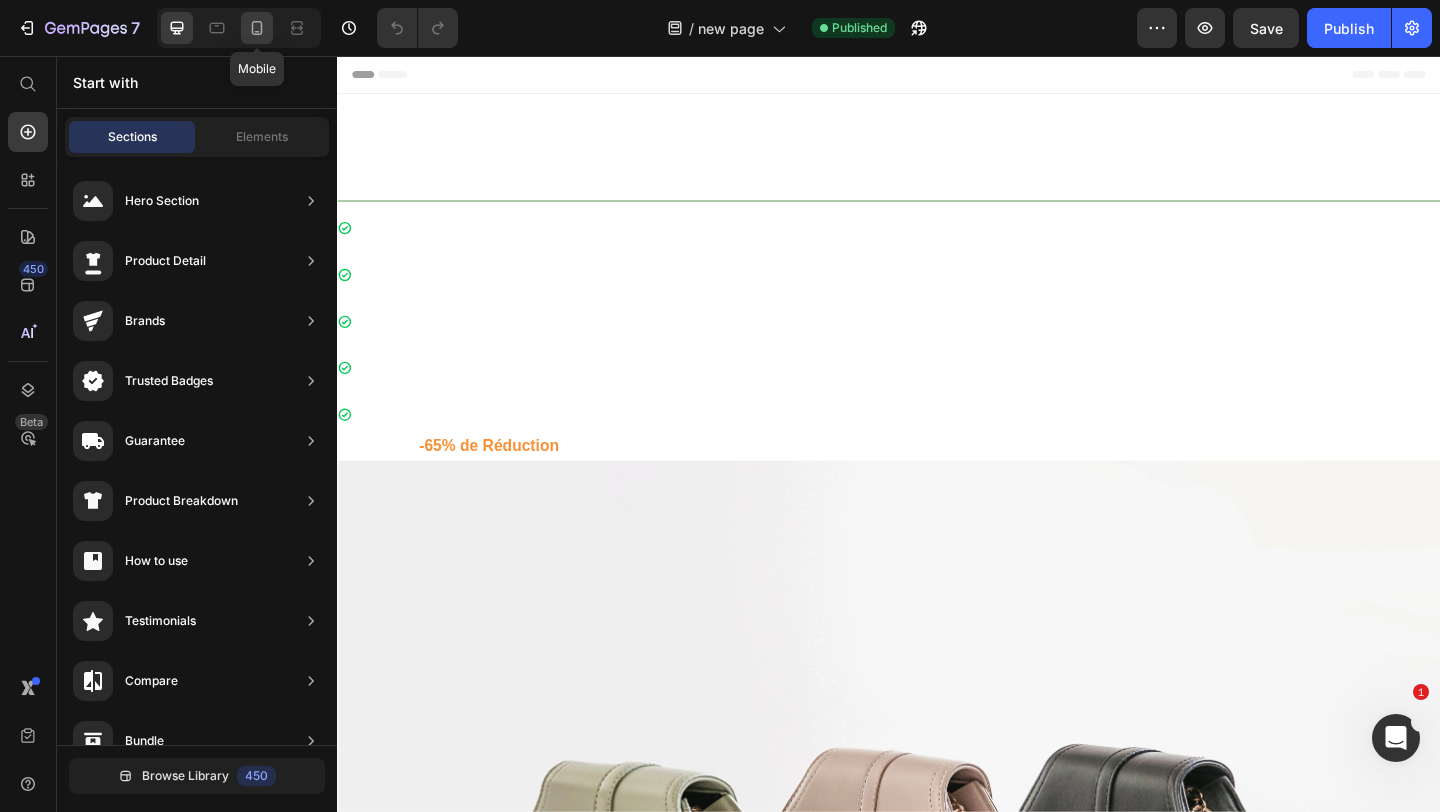 click 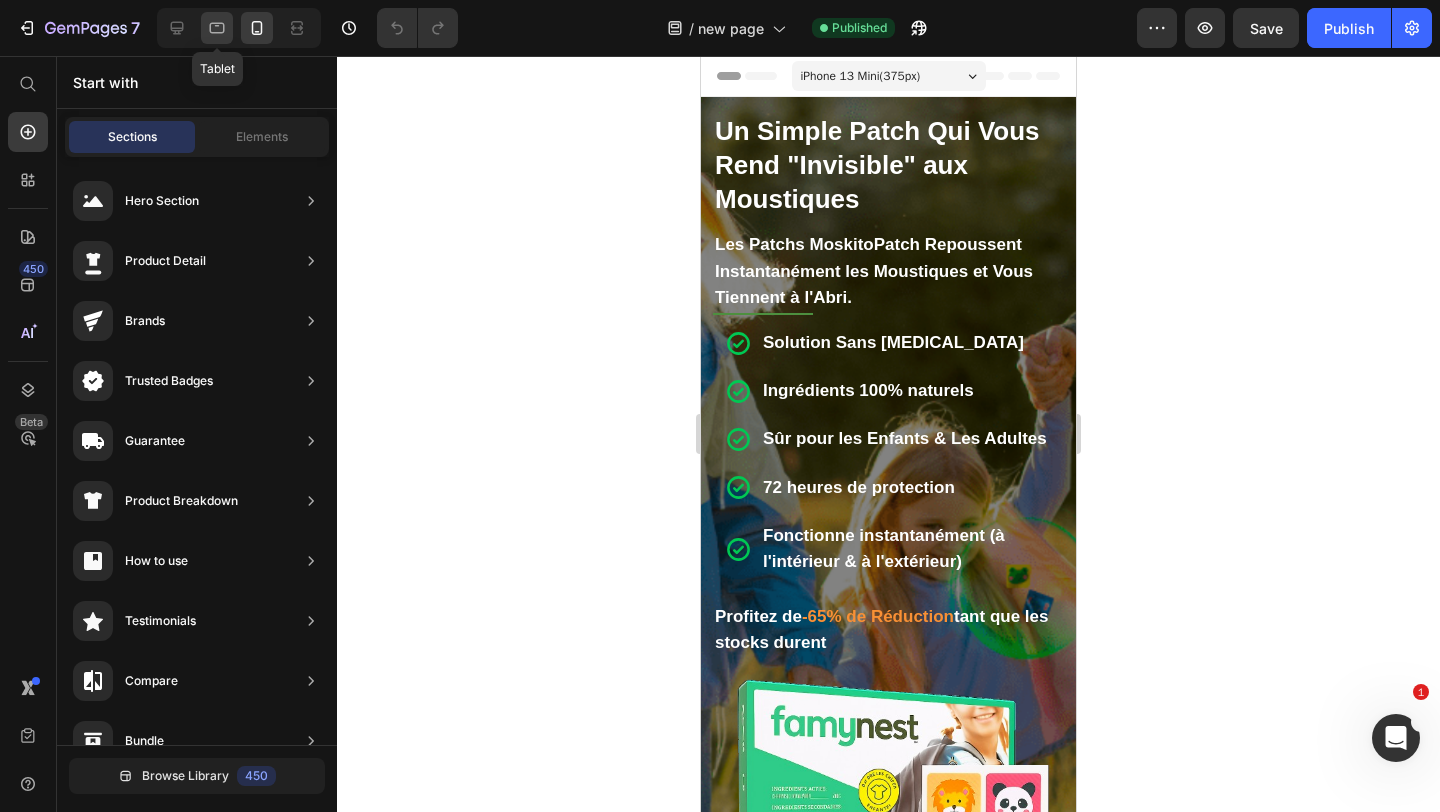 click 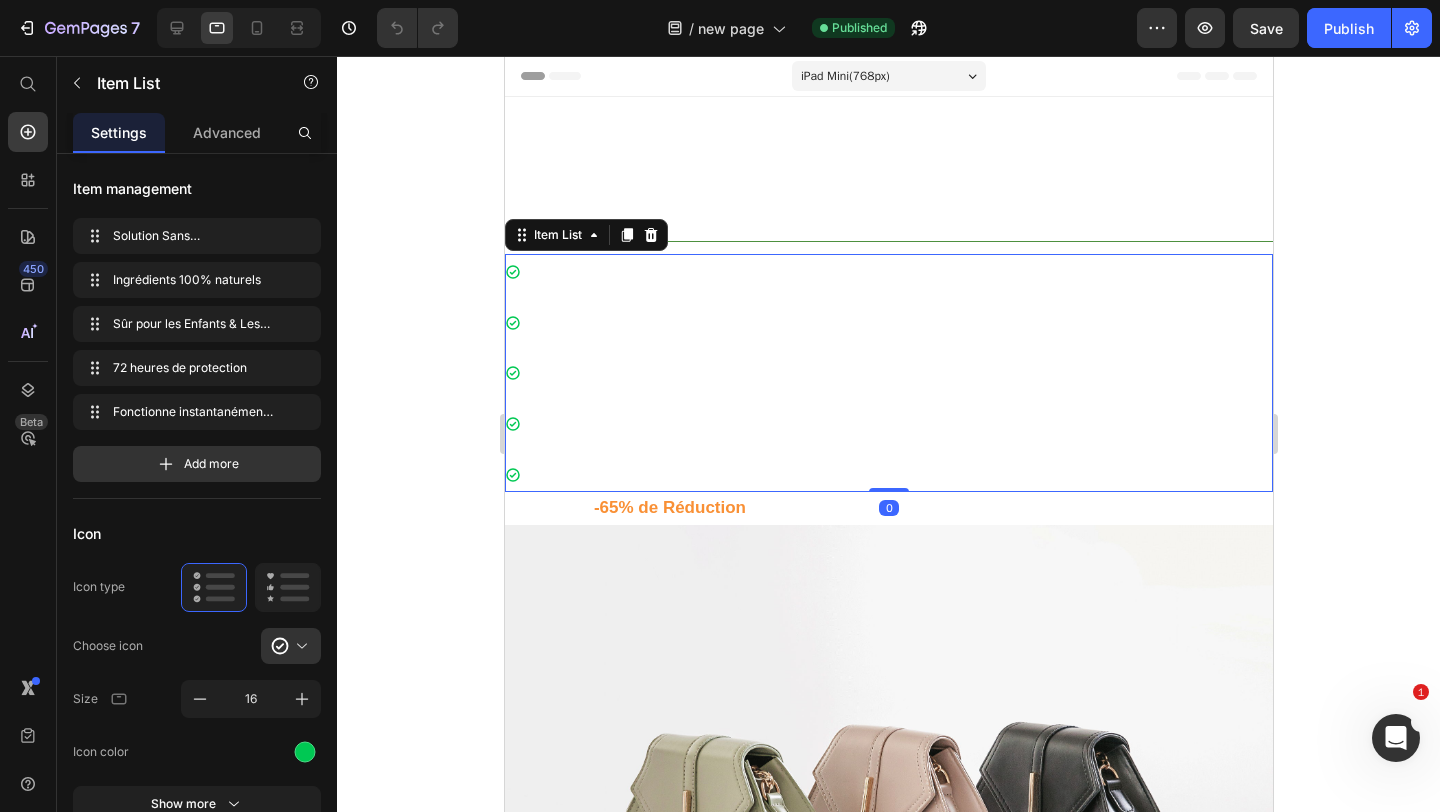 click on "Solution Sans [MEDICAL_DATA]" at bounding box center (753, 271) 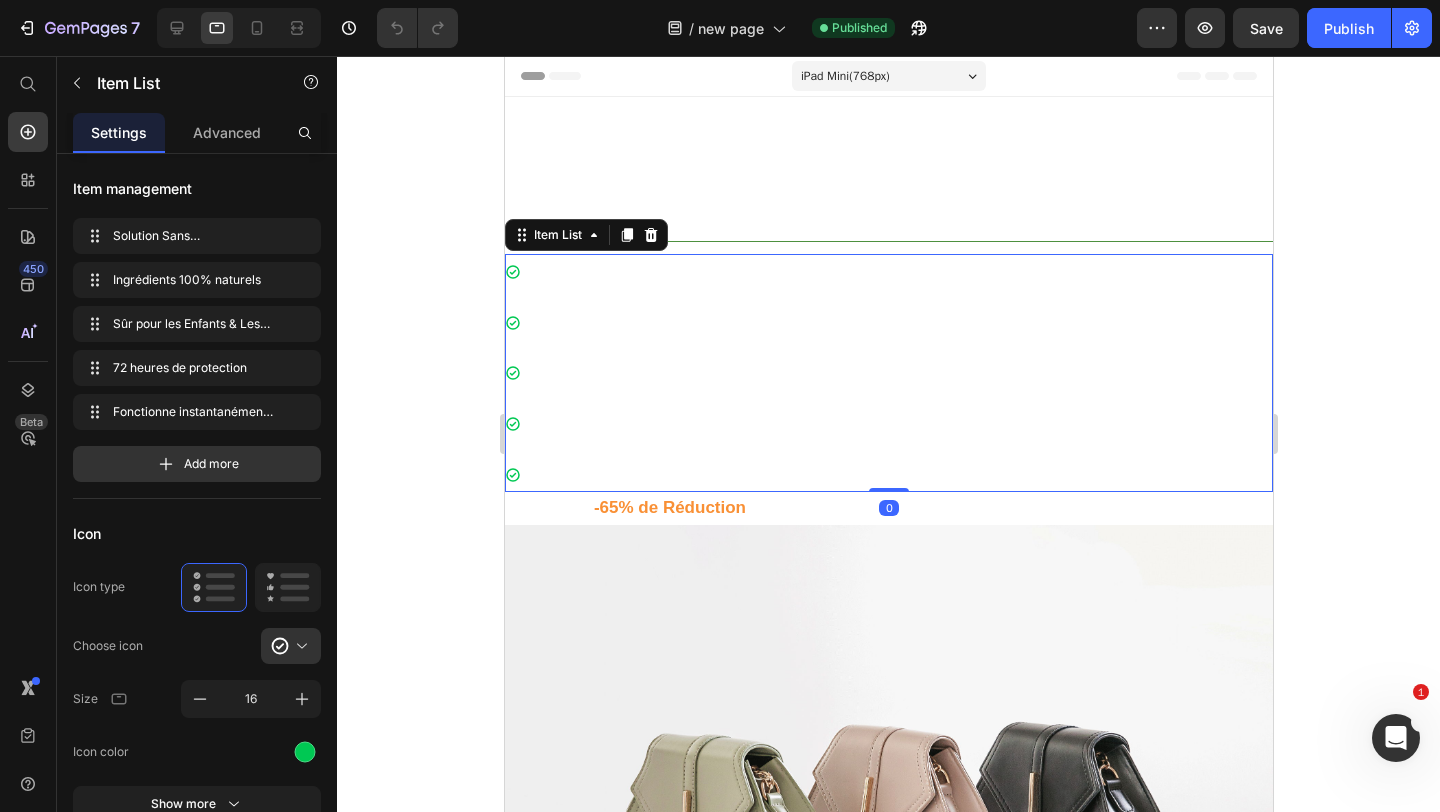 click on "Solution Sans [MEDICAL_DATA]" at bounding box center [753, 271] 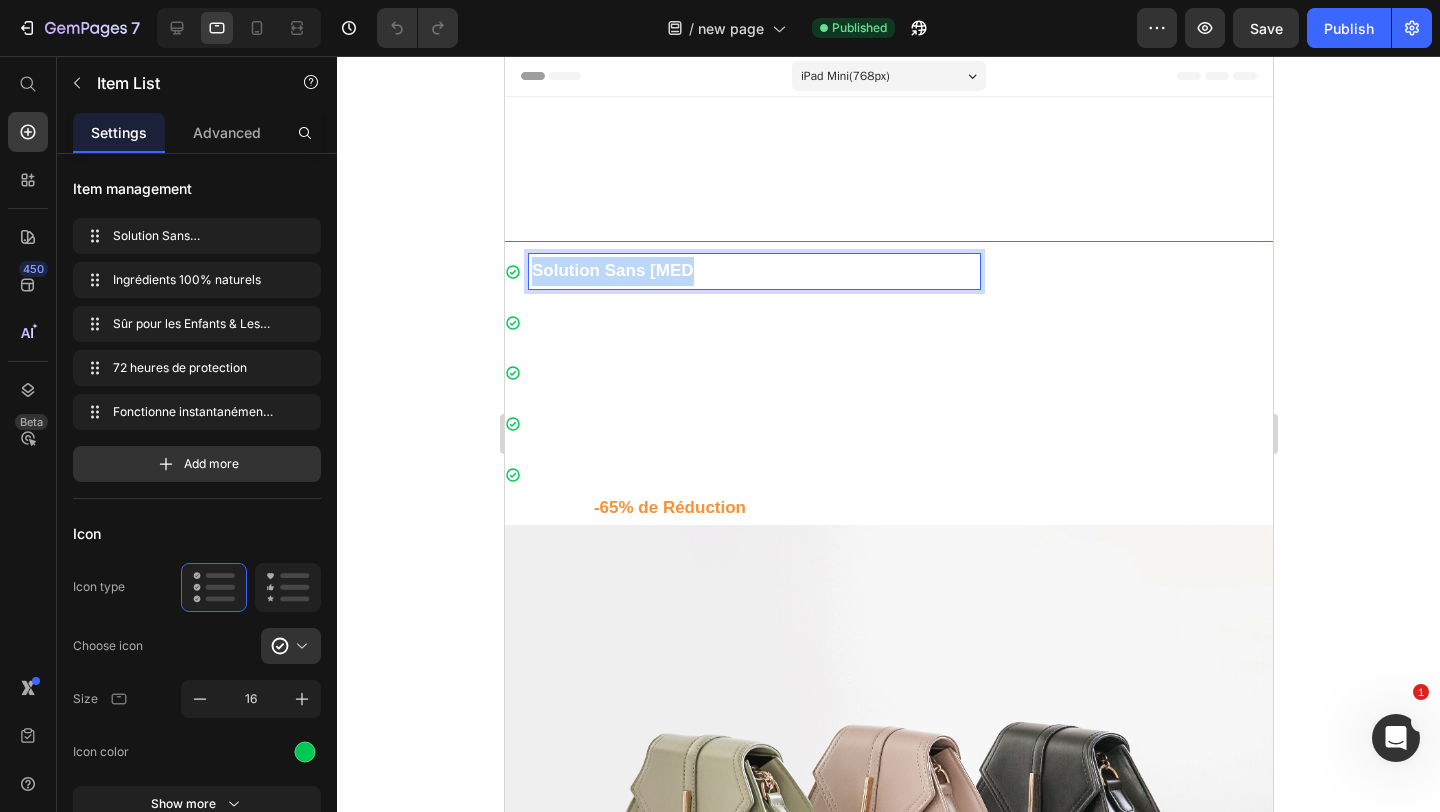 click on "Solution Sans [MEDICAL_DATA]" at bounding box center [753, 271] 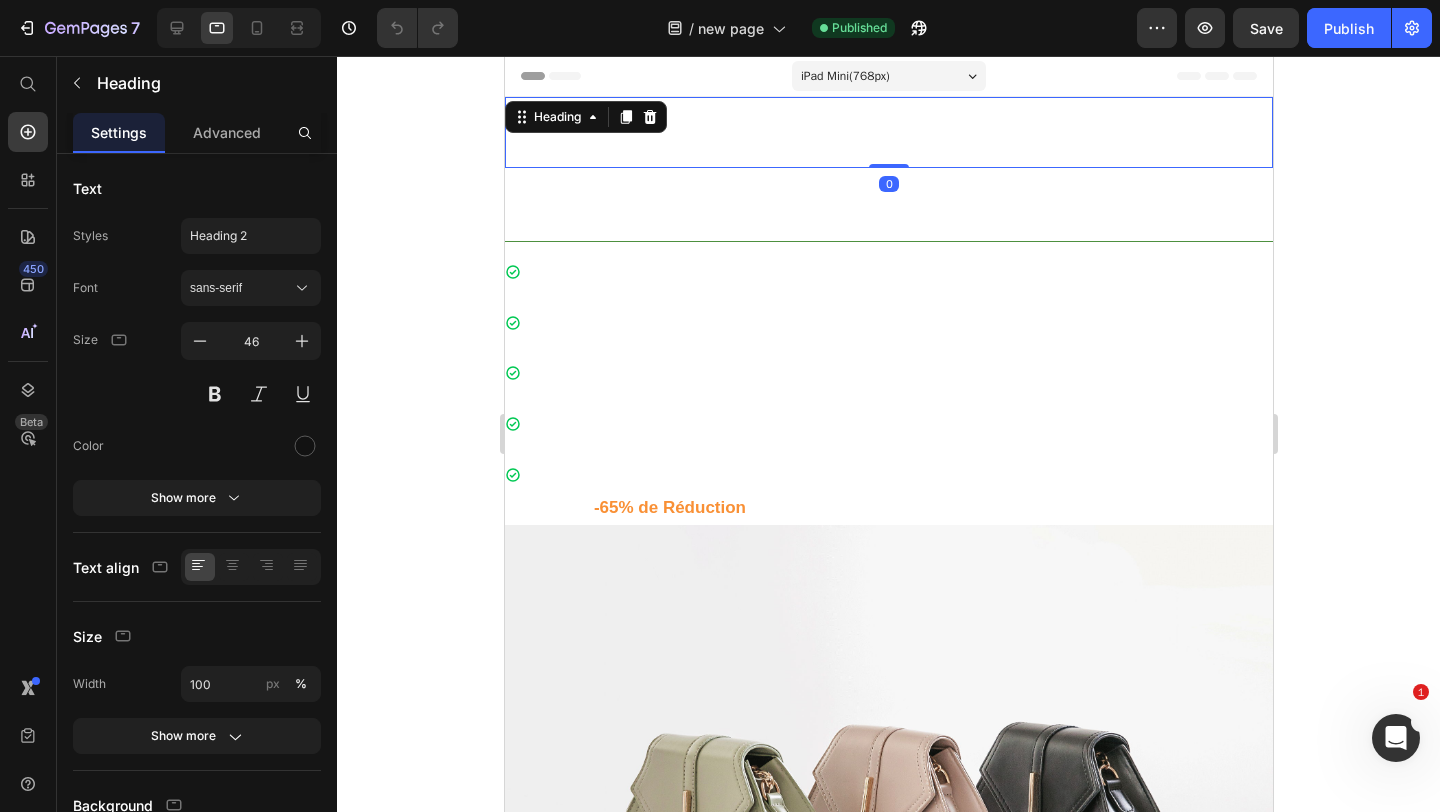 click on "Un Simple Patch Qui Vous Rend "Invisible" aux Moustiques" at bounding box center (874, 135) 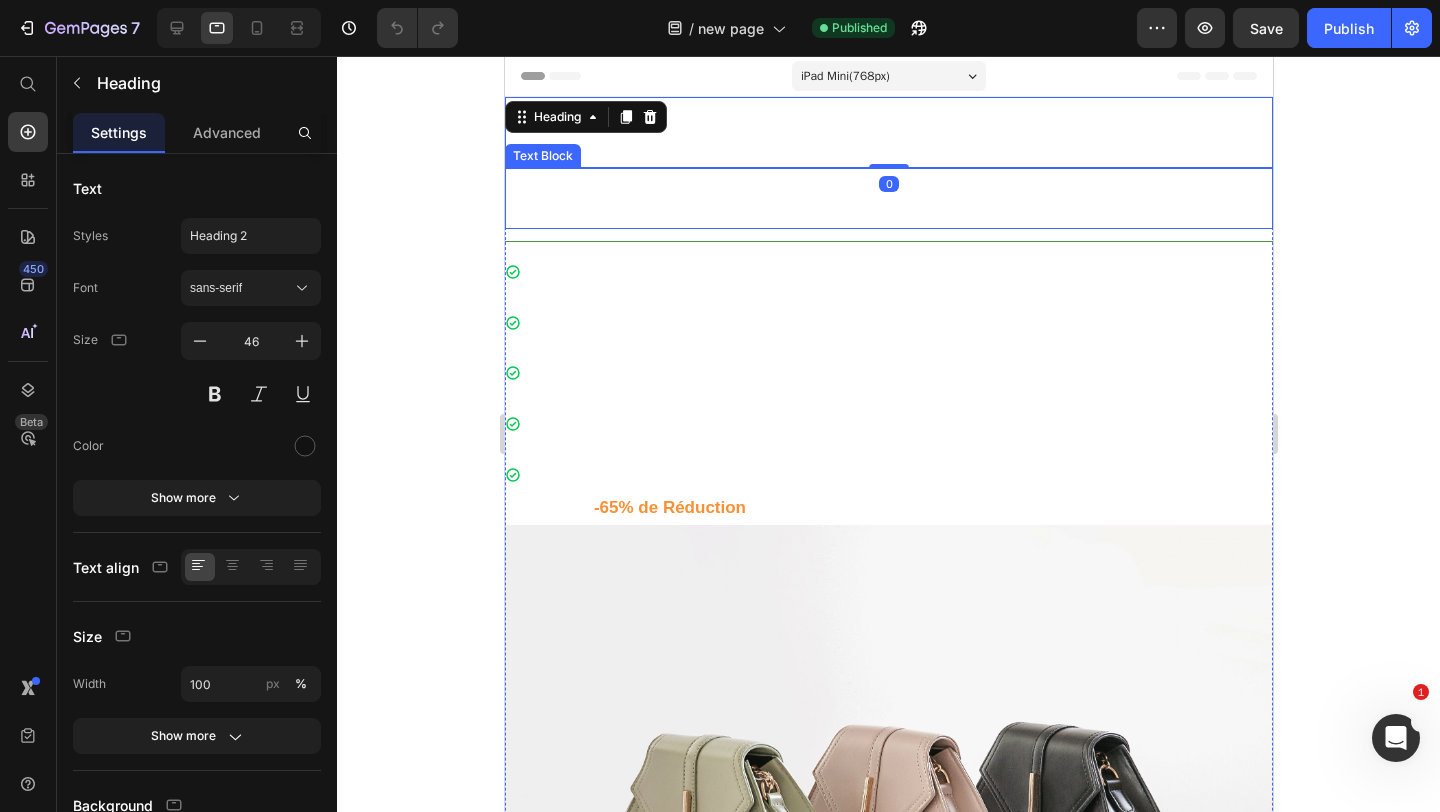 click on "Les Patchs MoskitoPatch Repoussent Instantanément les Moustiques et Vous Tiennent à l'Abri." at bounding box center (888, 199) 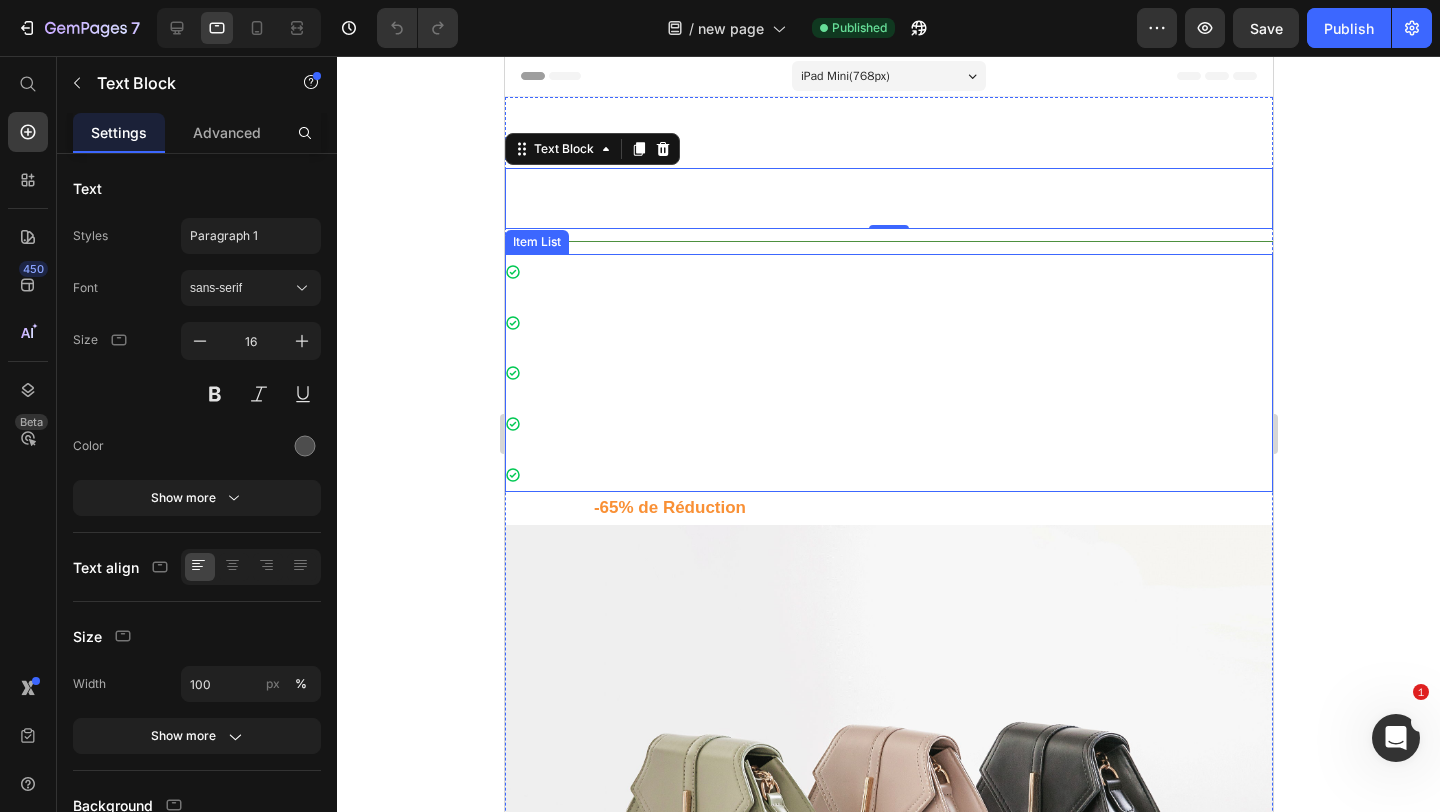 click on "Solution Sans [MEDICAL_DATA]
Ingrédients 100% naturels
Sûr pour les Enfants & Les Adultes
72 heures de protection
Fonctionne instantanément (à l'intérieur & à l'extérieur)" at bounding box center (888, 373) 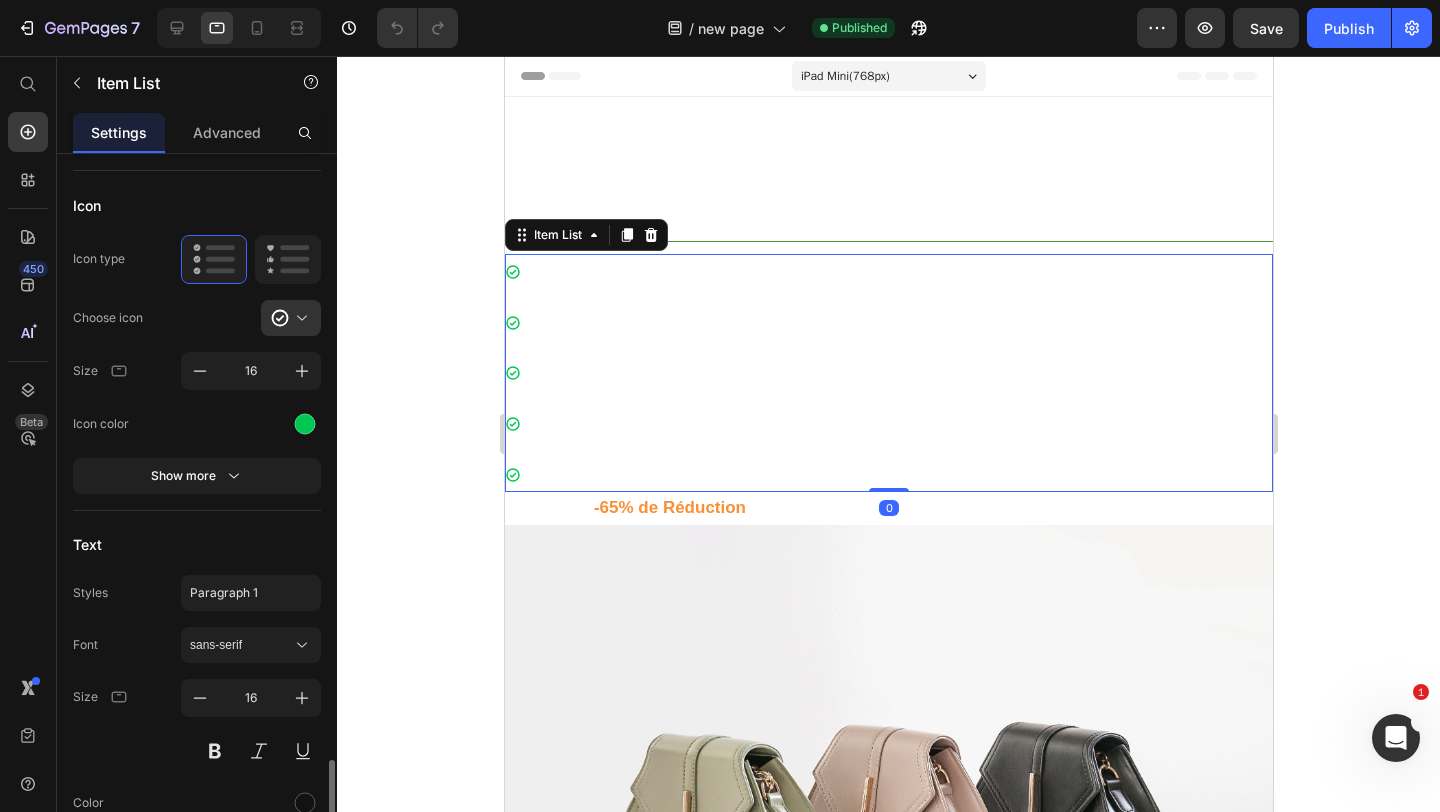 scroll, scrollTop: 929, scrollLeft: 0, axis: vertical 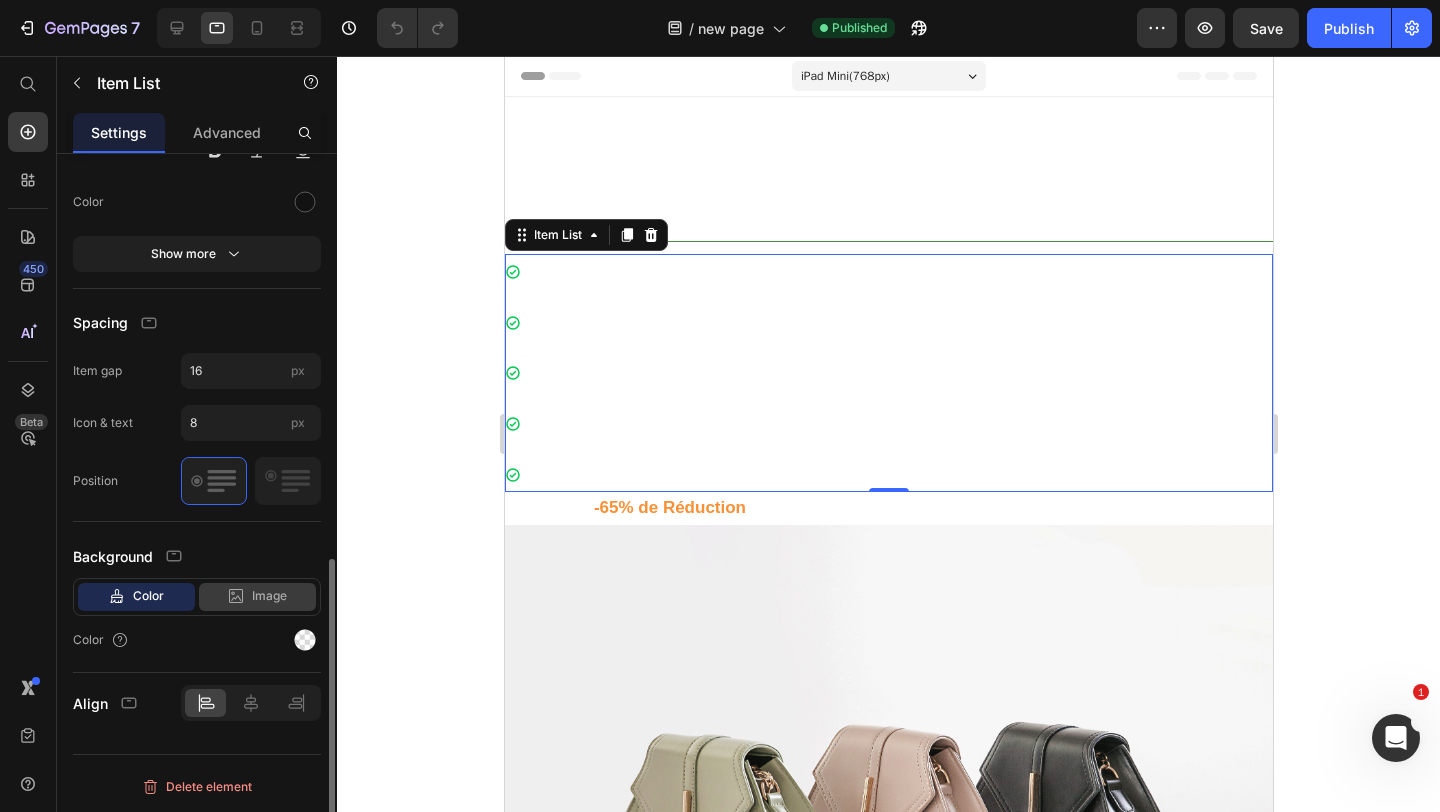 click on "Image" at bounding box center [269, 596] 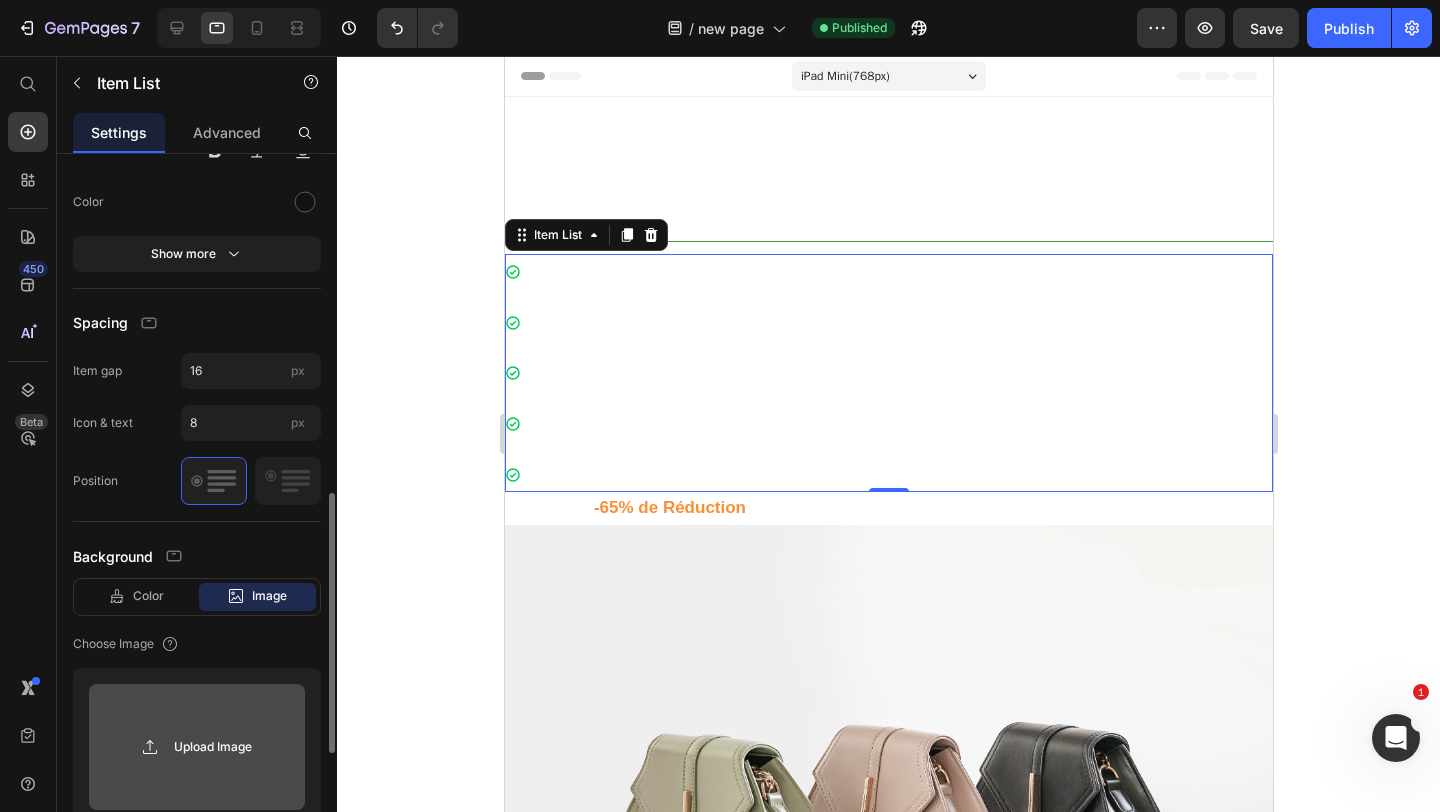 click 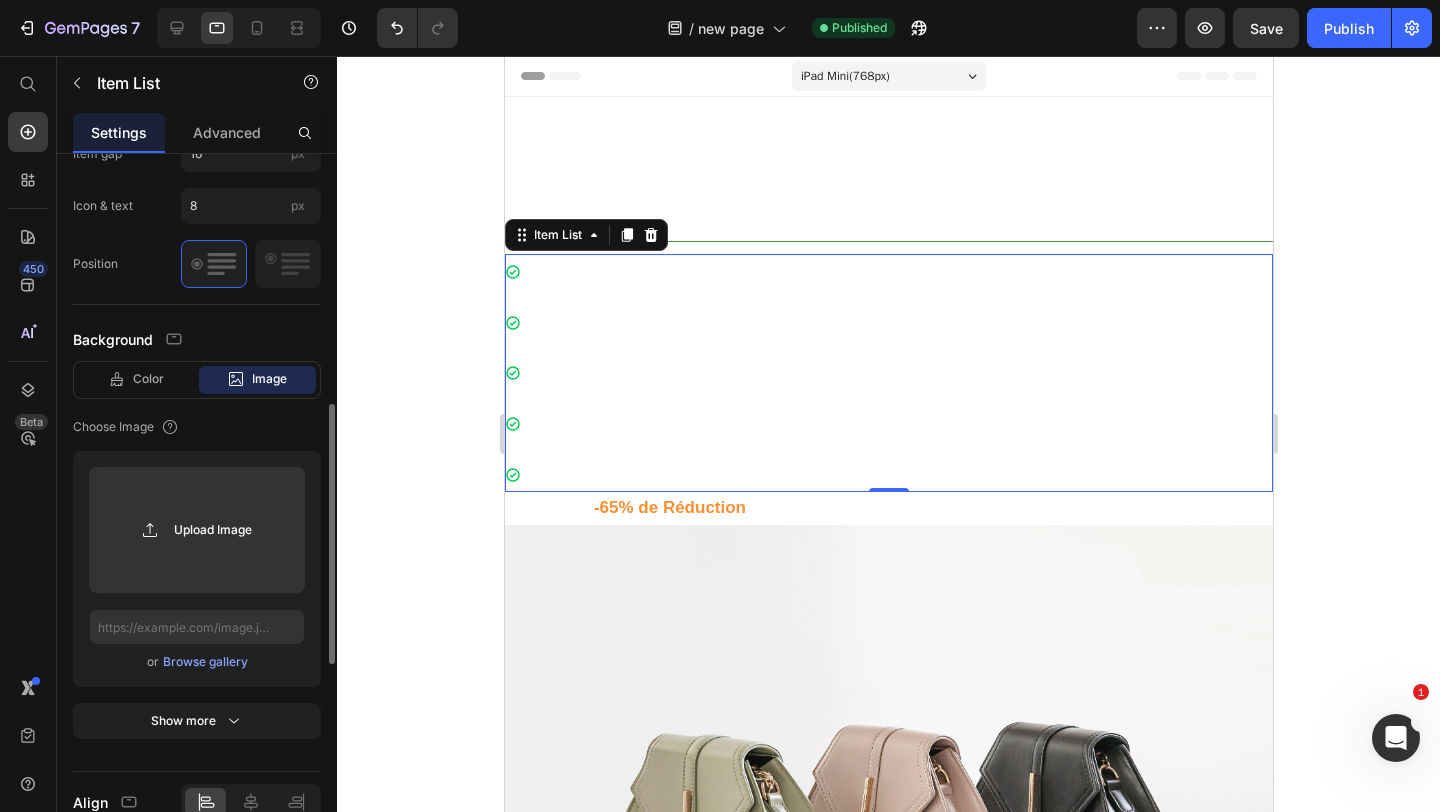 scroll, scrollTop: 1245, scrollLeft: 0, axis: vertical 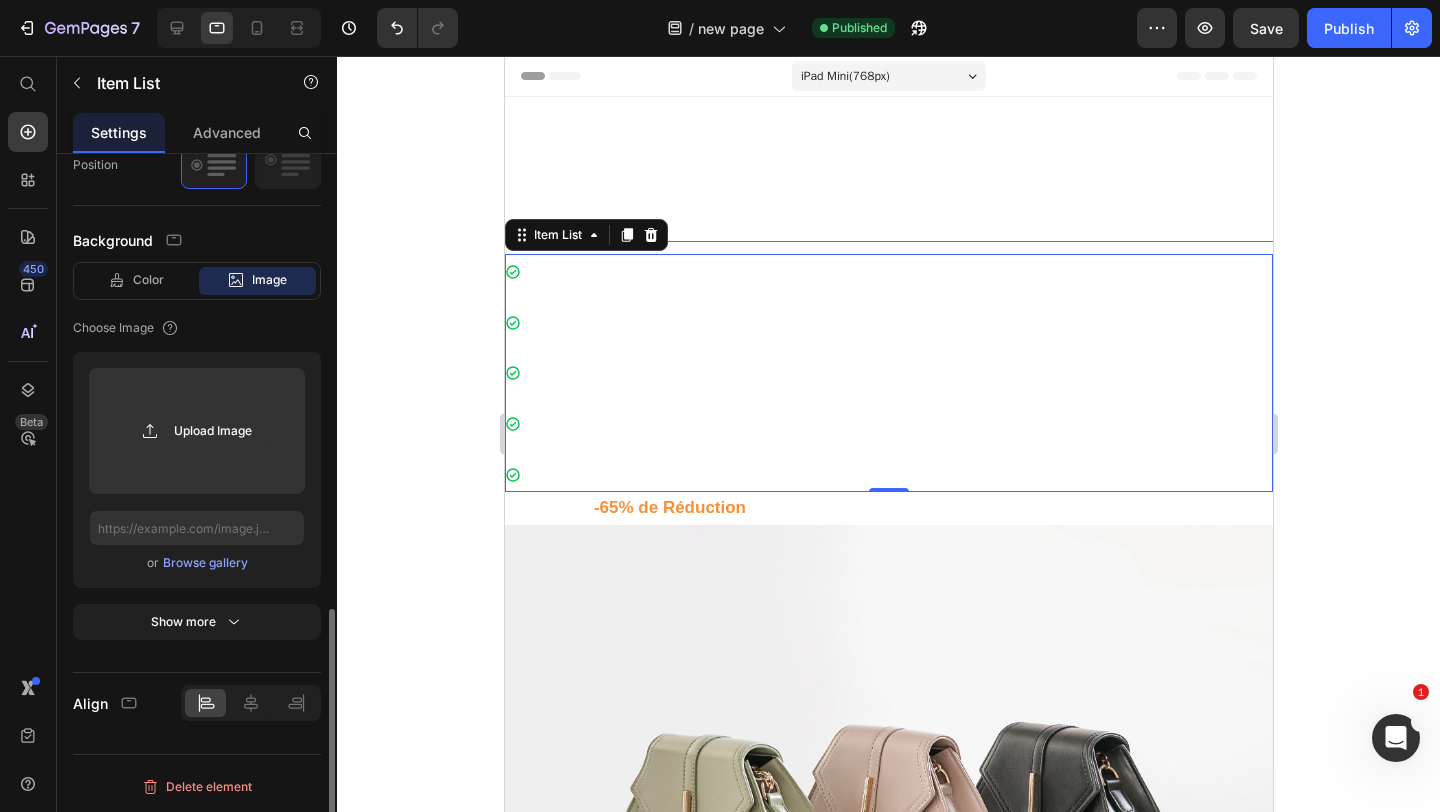click on "Browse gallery" at bounding box center [205, 563] 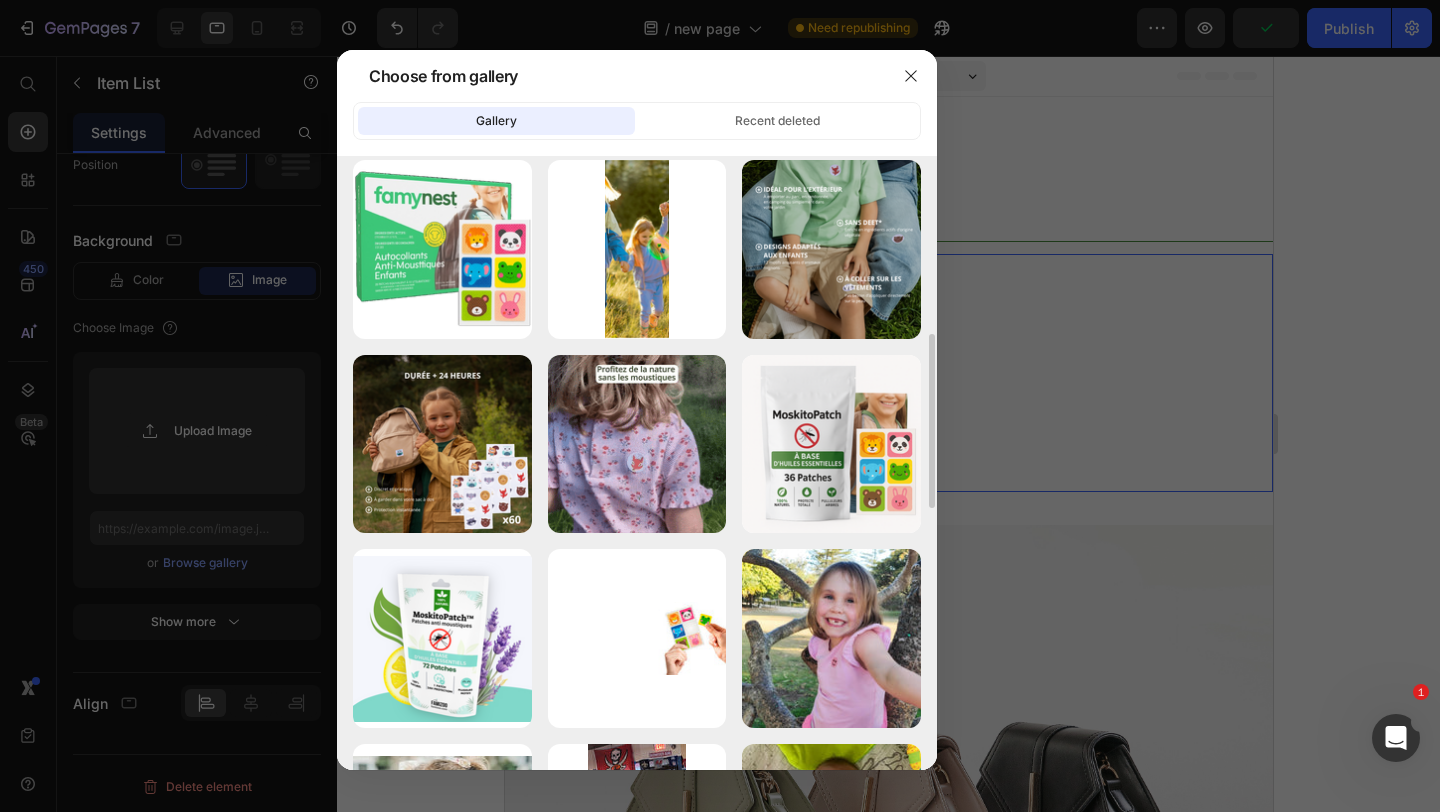 scroll, scrollTop: 606, scrollLeft: 0, axis: vertical 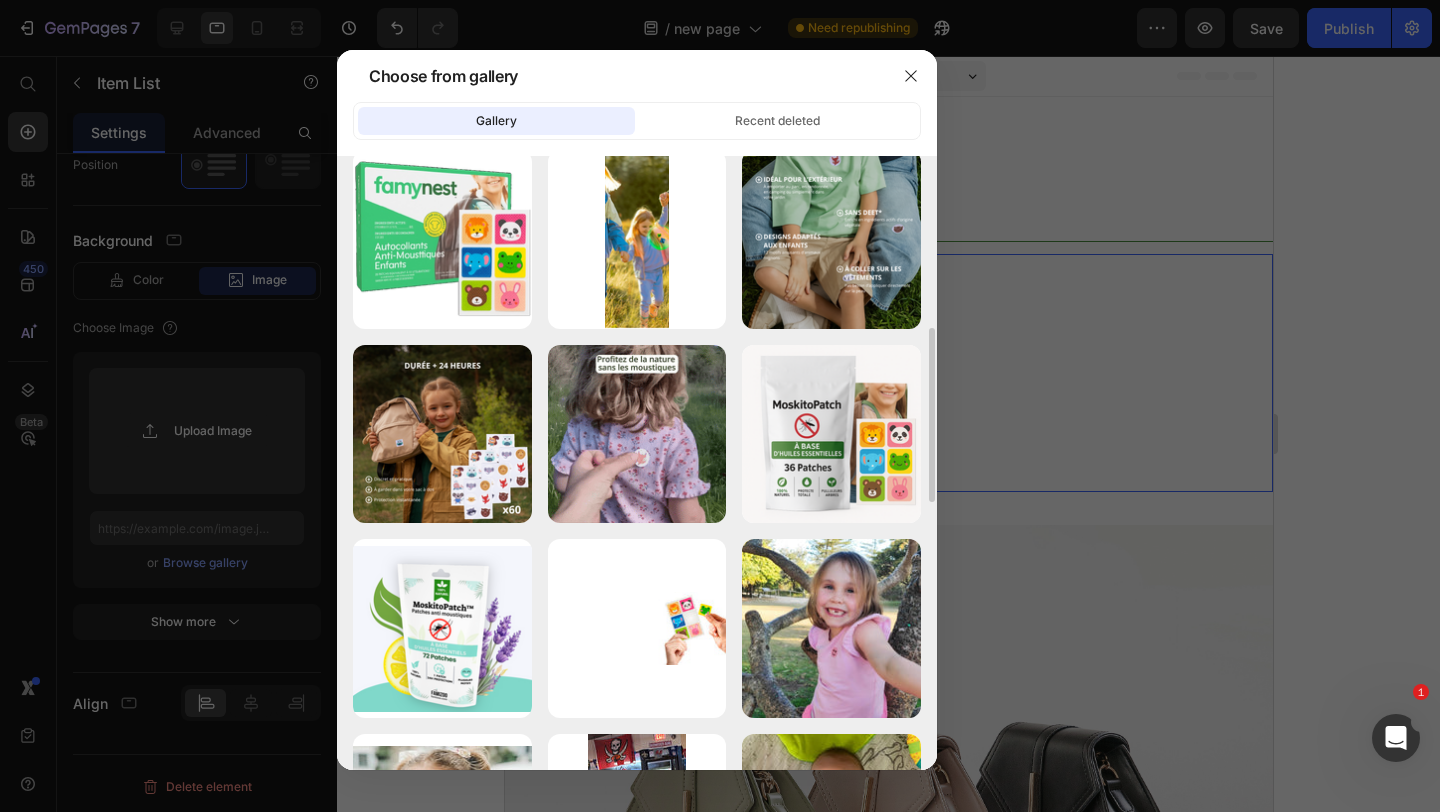 click on "Design sans titre (45).png 758.13 kb" at bounding box center [0, 0] 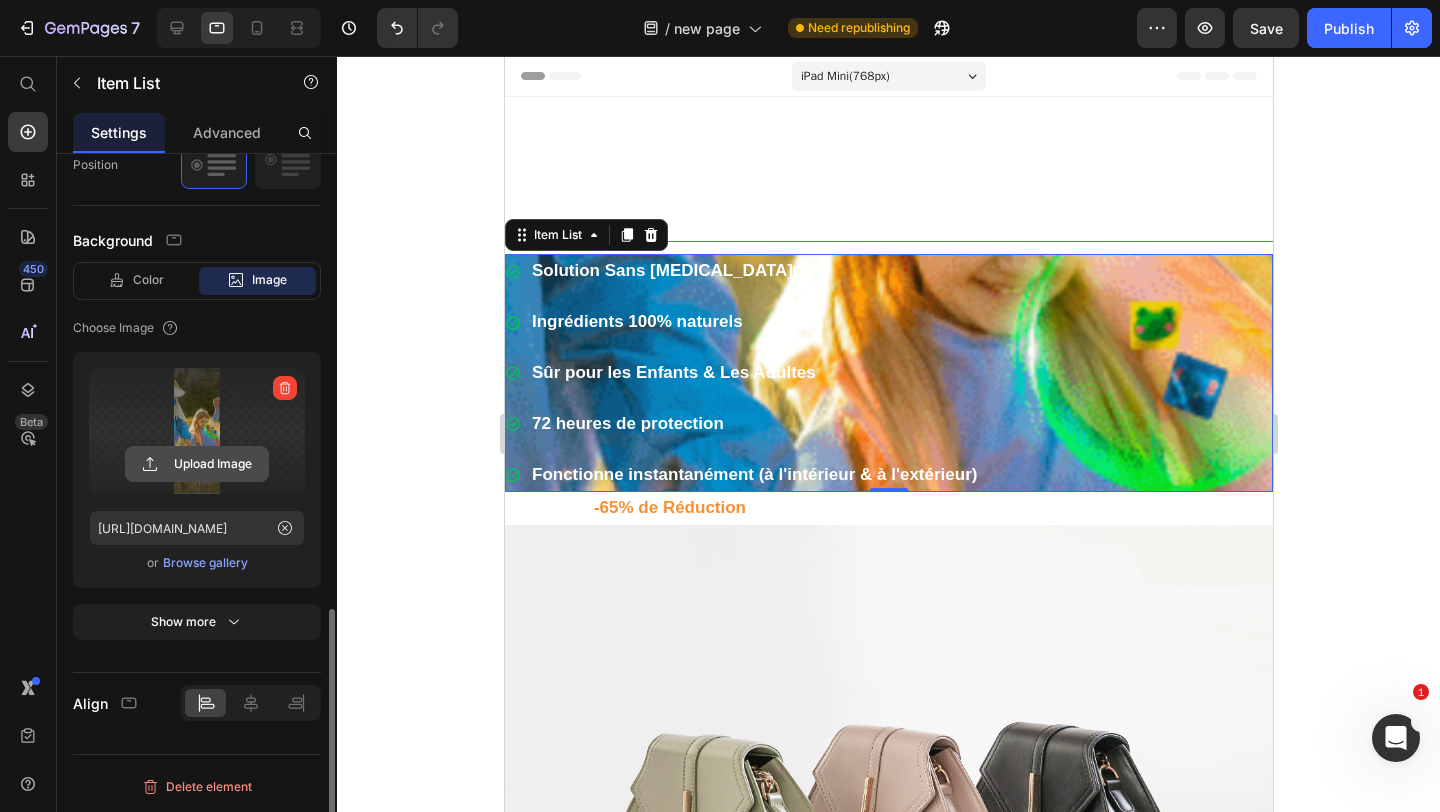 click 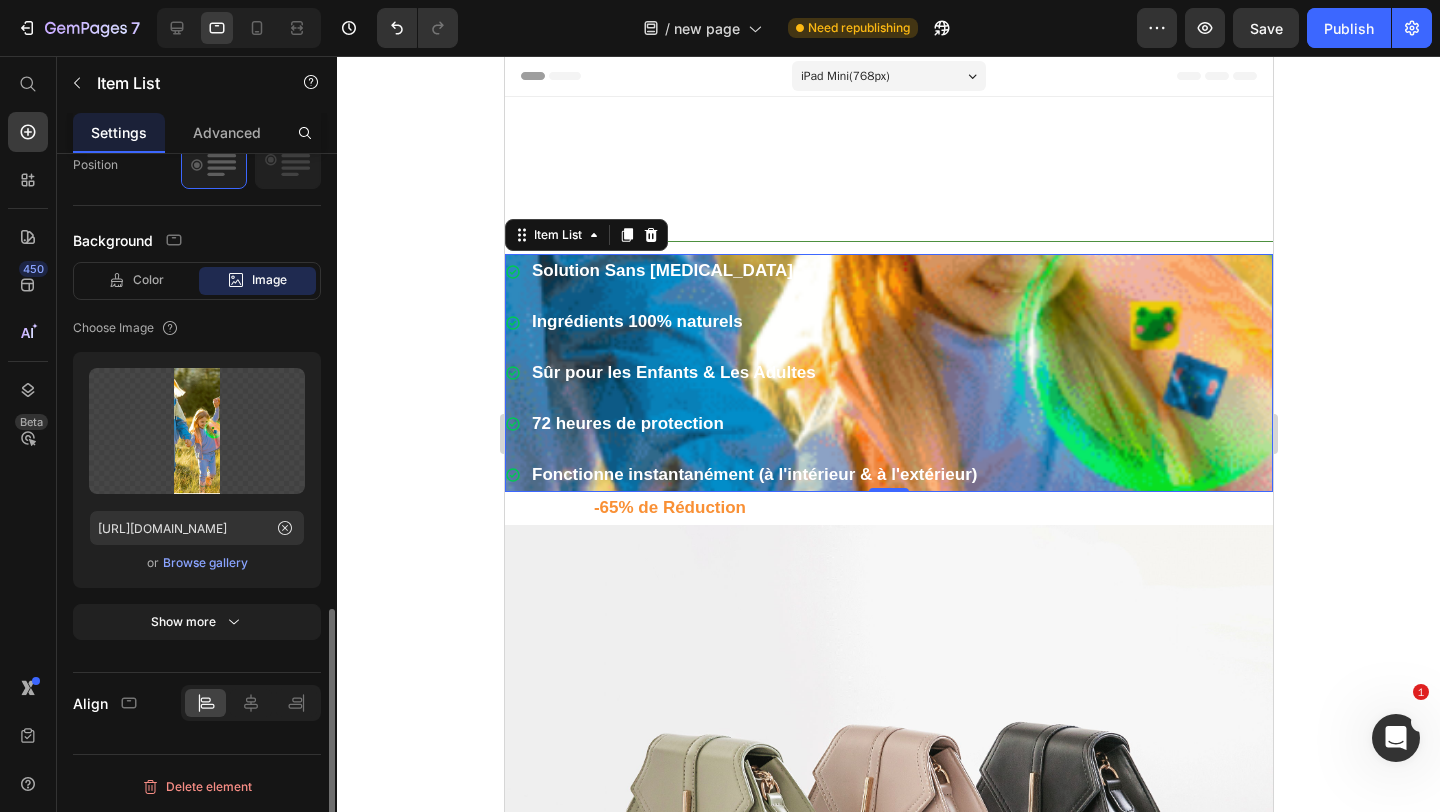 click on "Browse gallery" at bounding box center [205, 563] 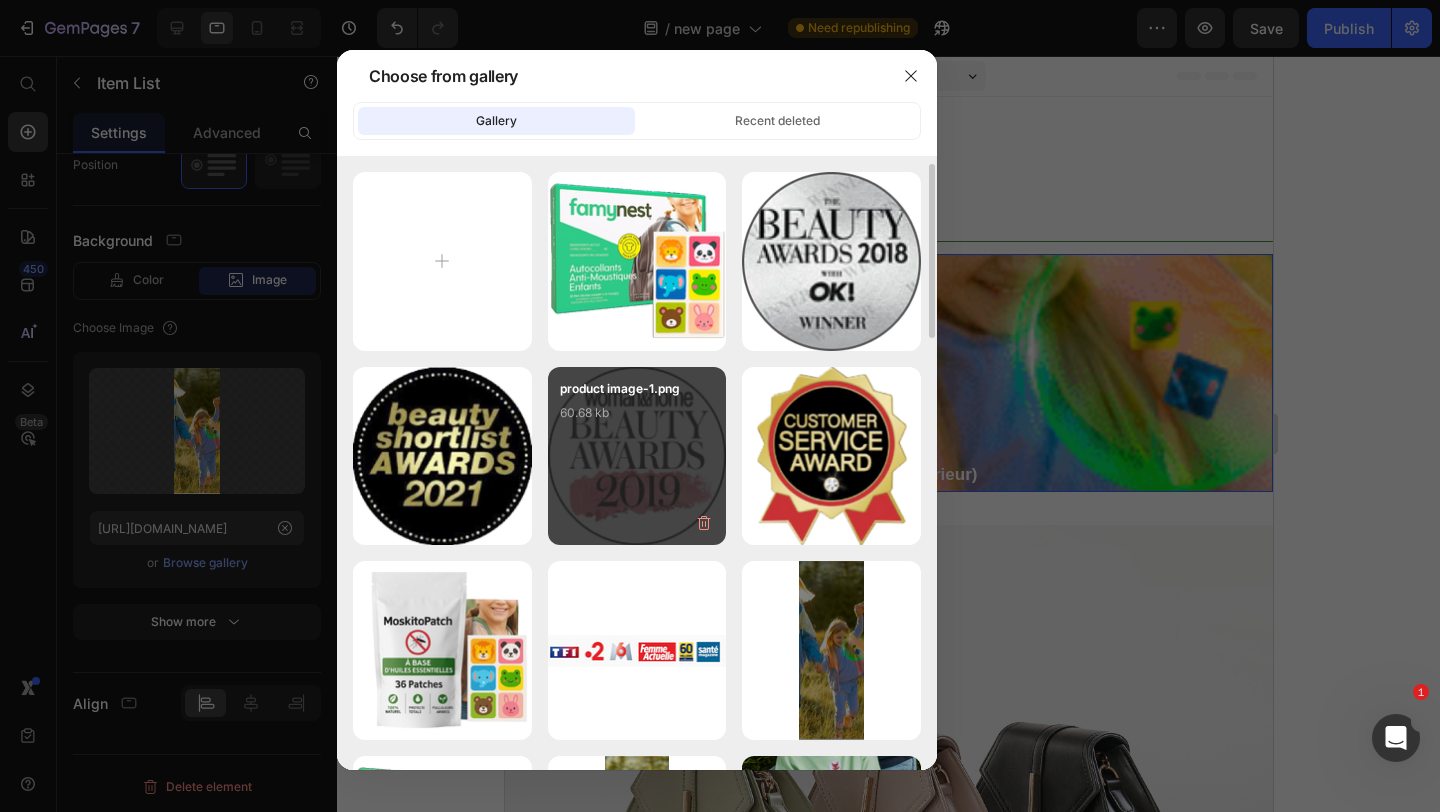 scroll, scrollTop: 12, scrollLeft: 0, axis: vertical 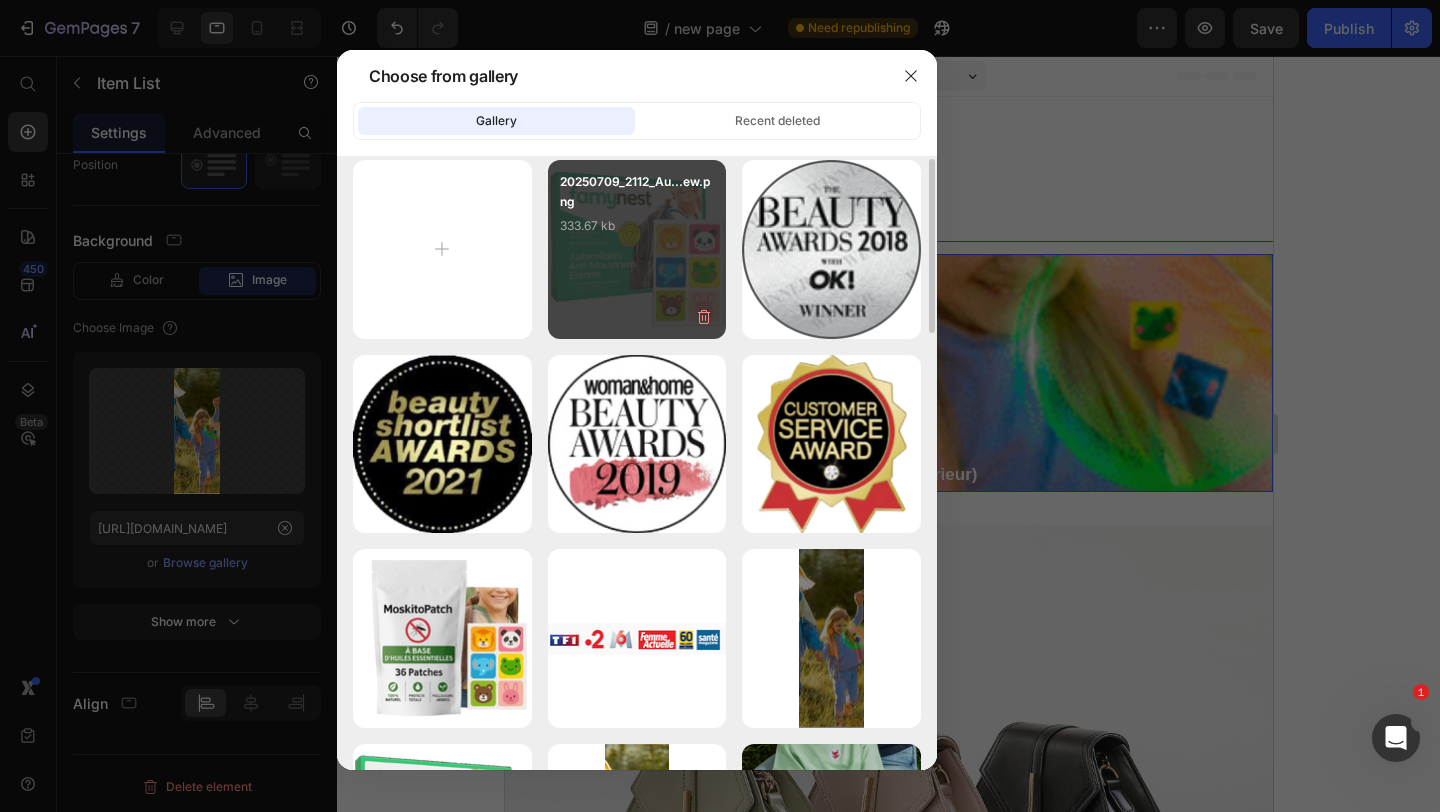 click on "333.67 kb" at bounding box center (637, 226) 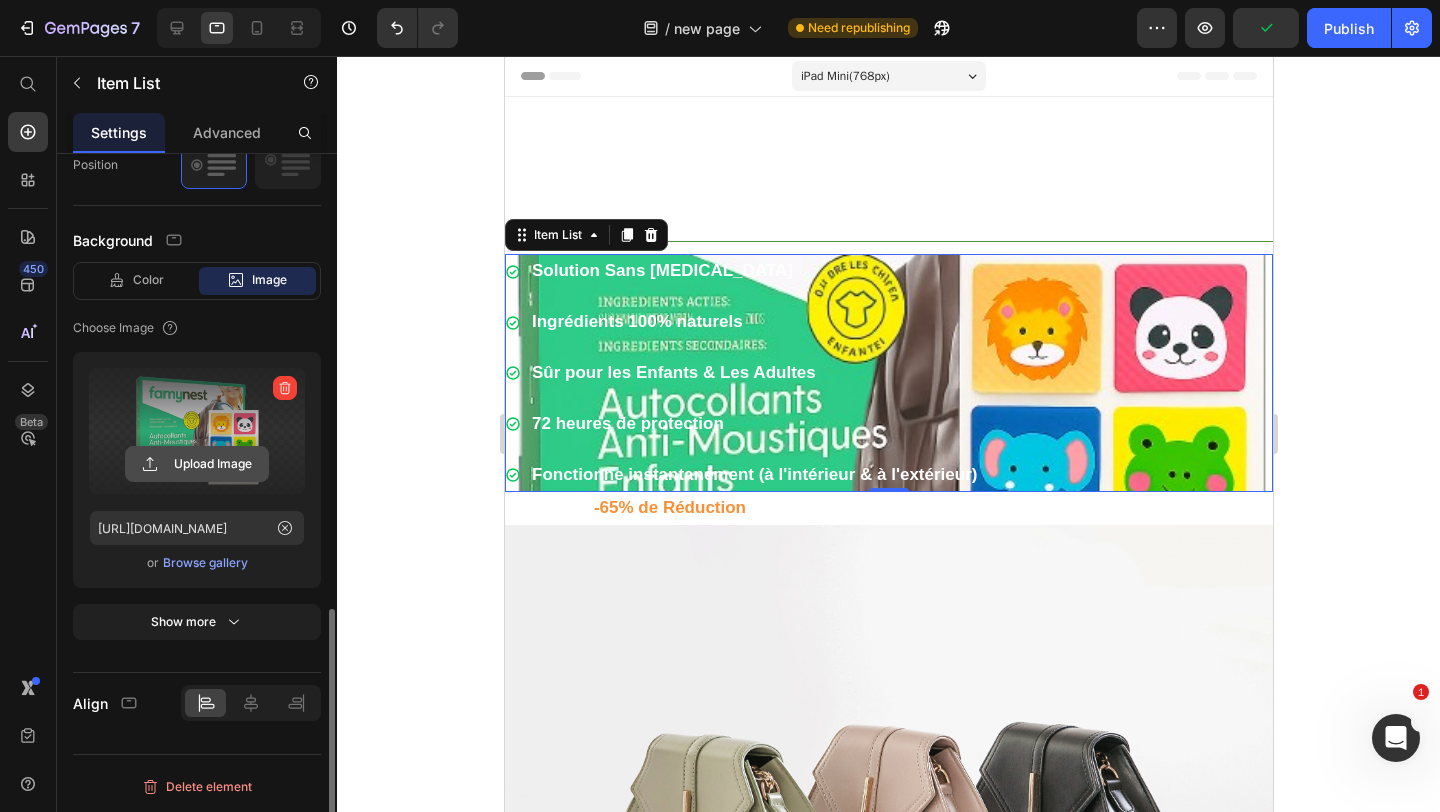 click 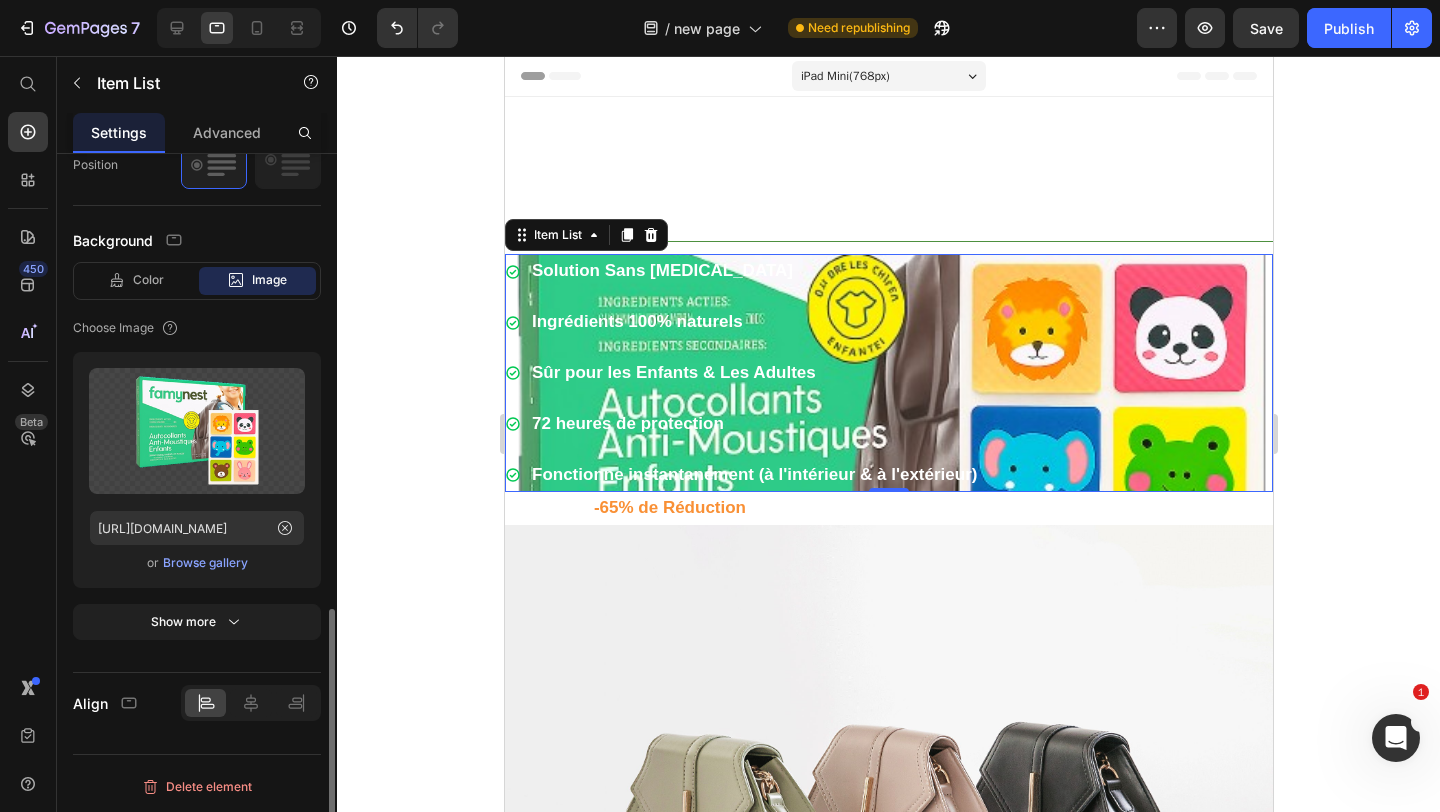 click on "Browse gallery" at bounding box center [205, 563] 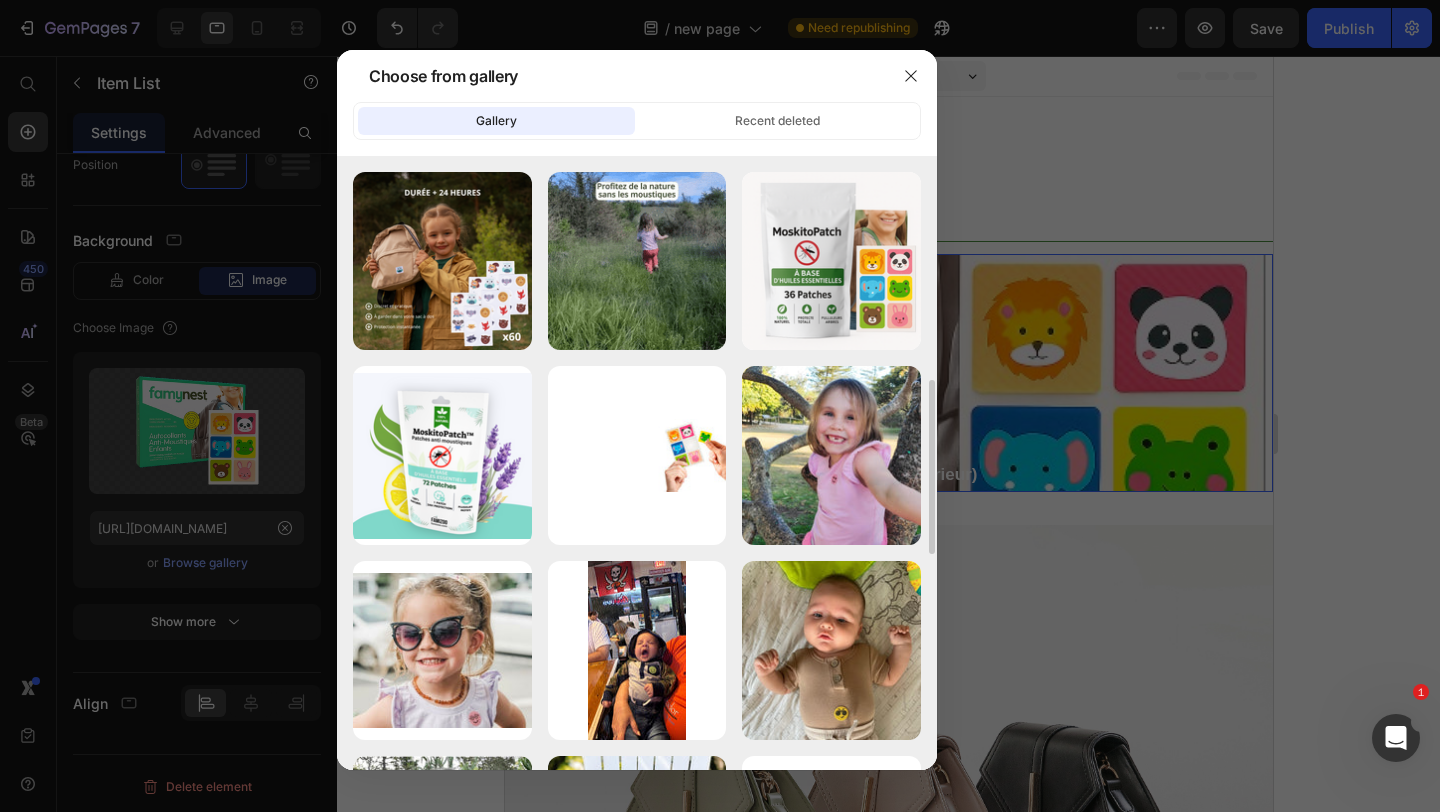 scroll, scrollTop: 781, scrollLeft: 0, axis: vertical 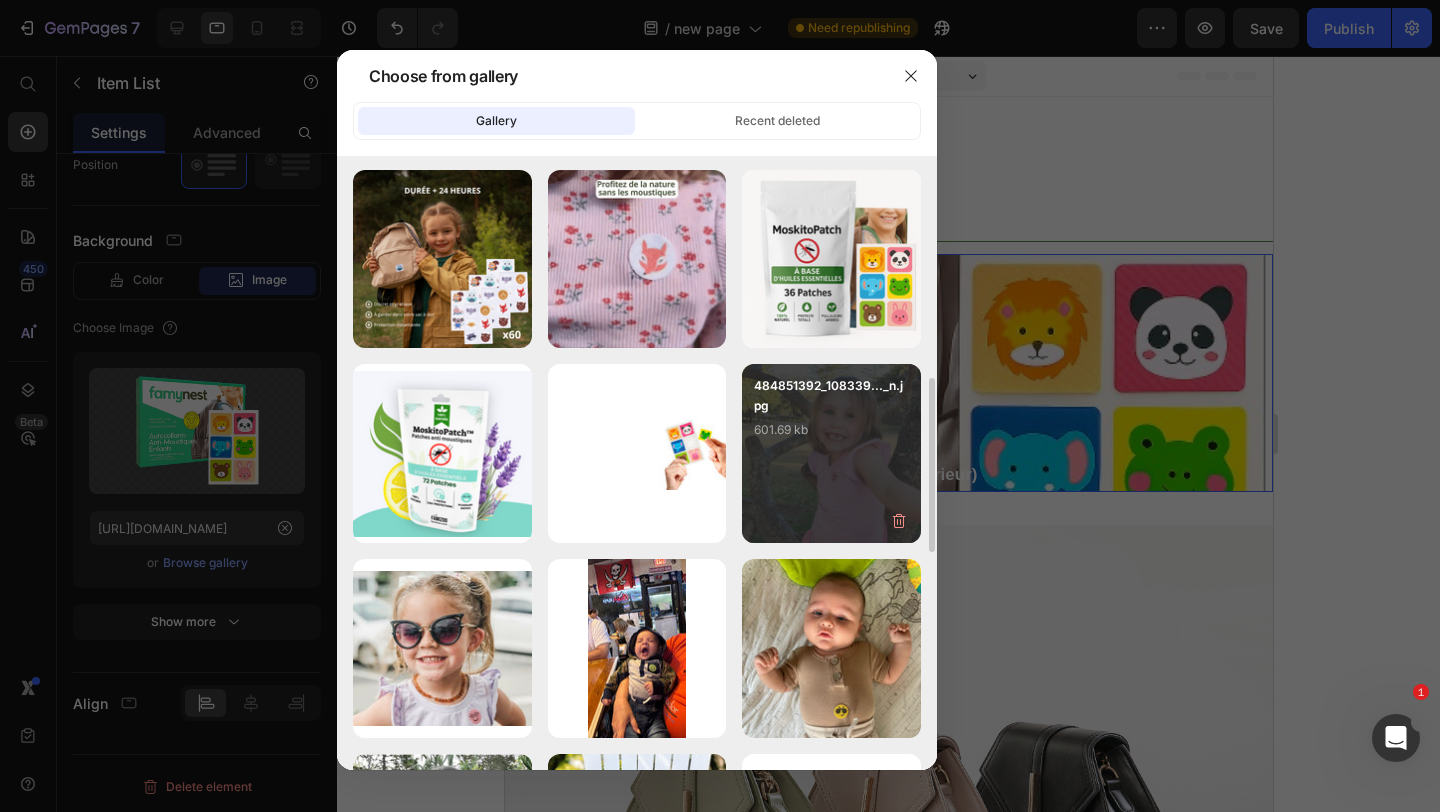 click on "601.69 kb" at bounding box center (831, 430) 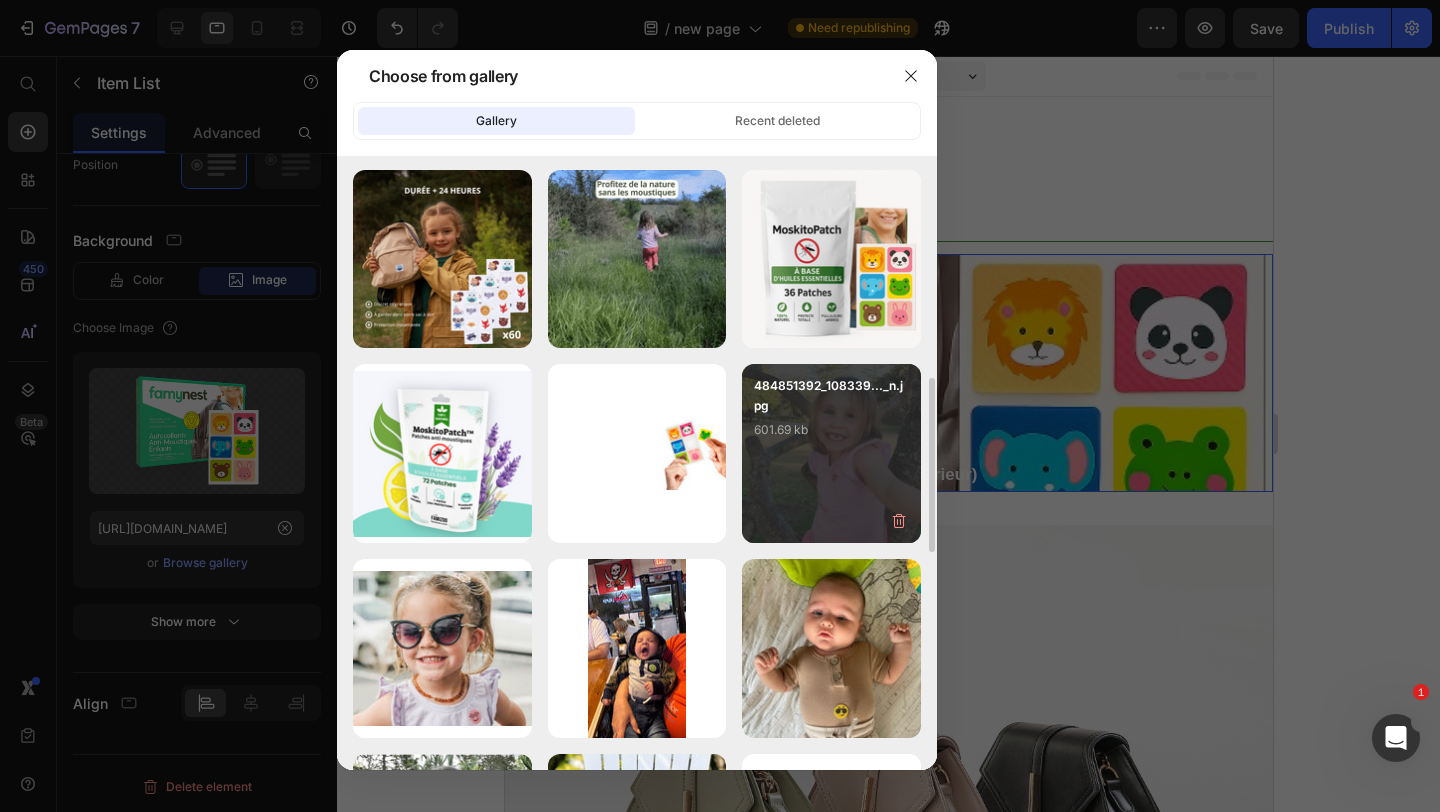 type on "https://cdn.shopify.com/s/files/1/0958/1926/8425/files/gempages_574504516251026544-412ef2b6-7f60-46ea-abe0-4dd0b578c12a.jpg" 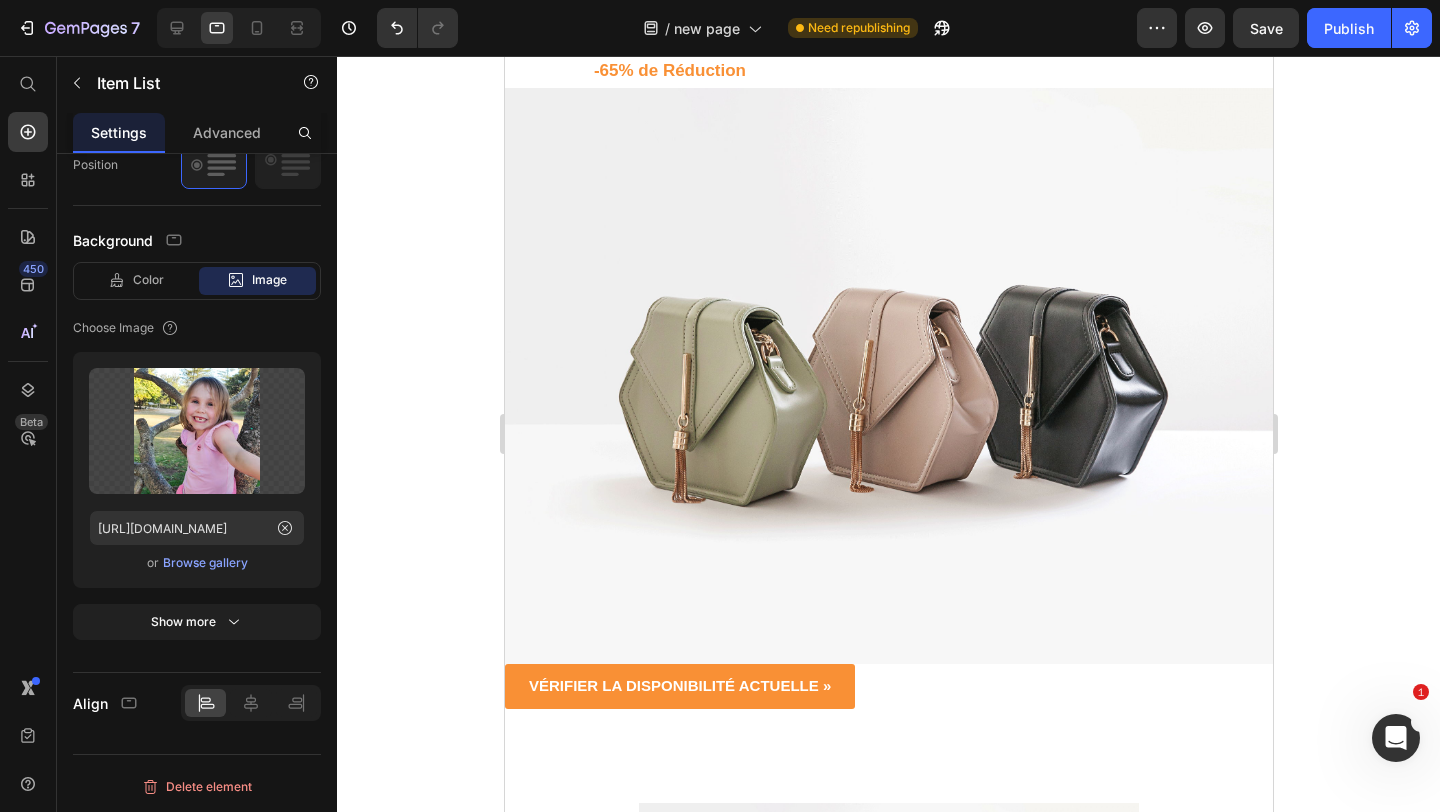 scroll, scrollTop: 0, scrollLeft: 0, axis: both 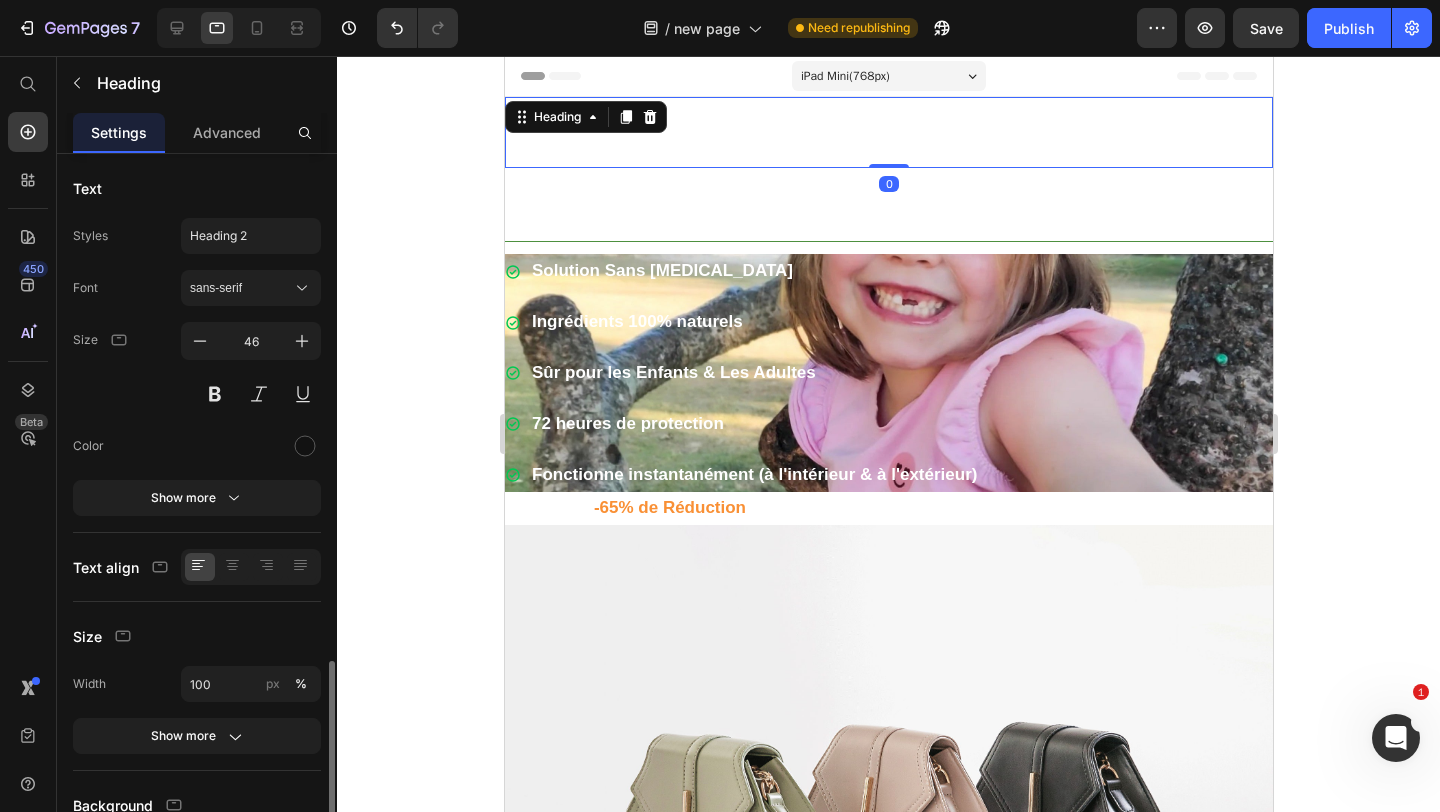 click on "Un Simple Patch Qui Vous Rend "Invisible" aux Moustiques" at bounding box center [888, 132] 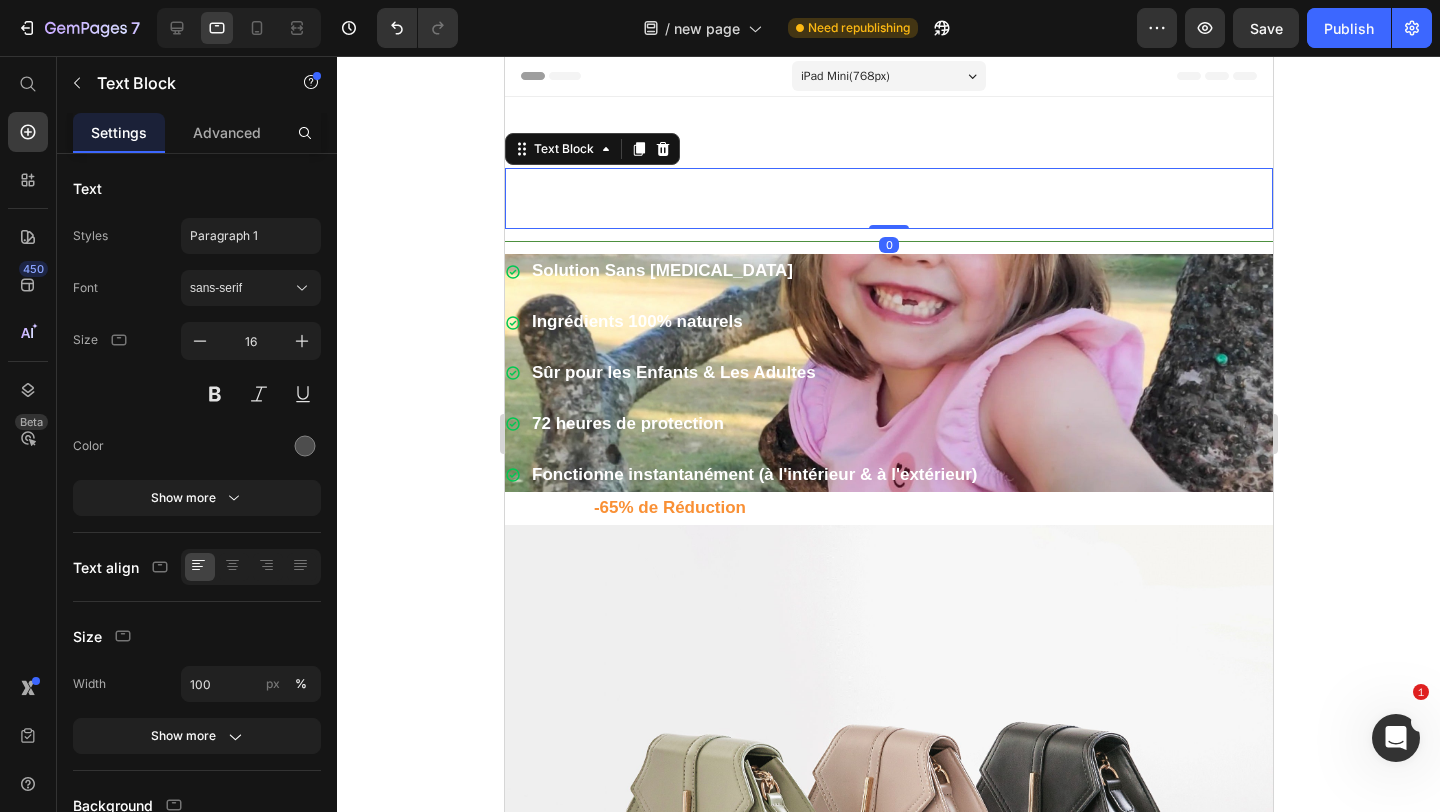 click on "Les Patchs MoskitoPatch Repoussent Instantanément les Moustiques et Vous Tiennent à l'Abri." at bounding box center (888, 199) 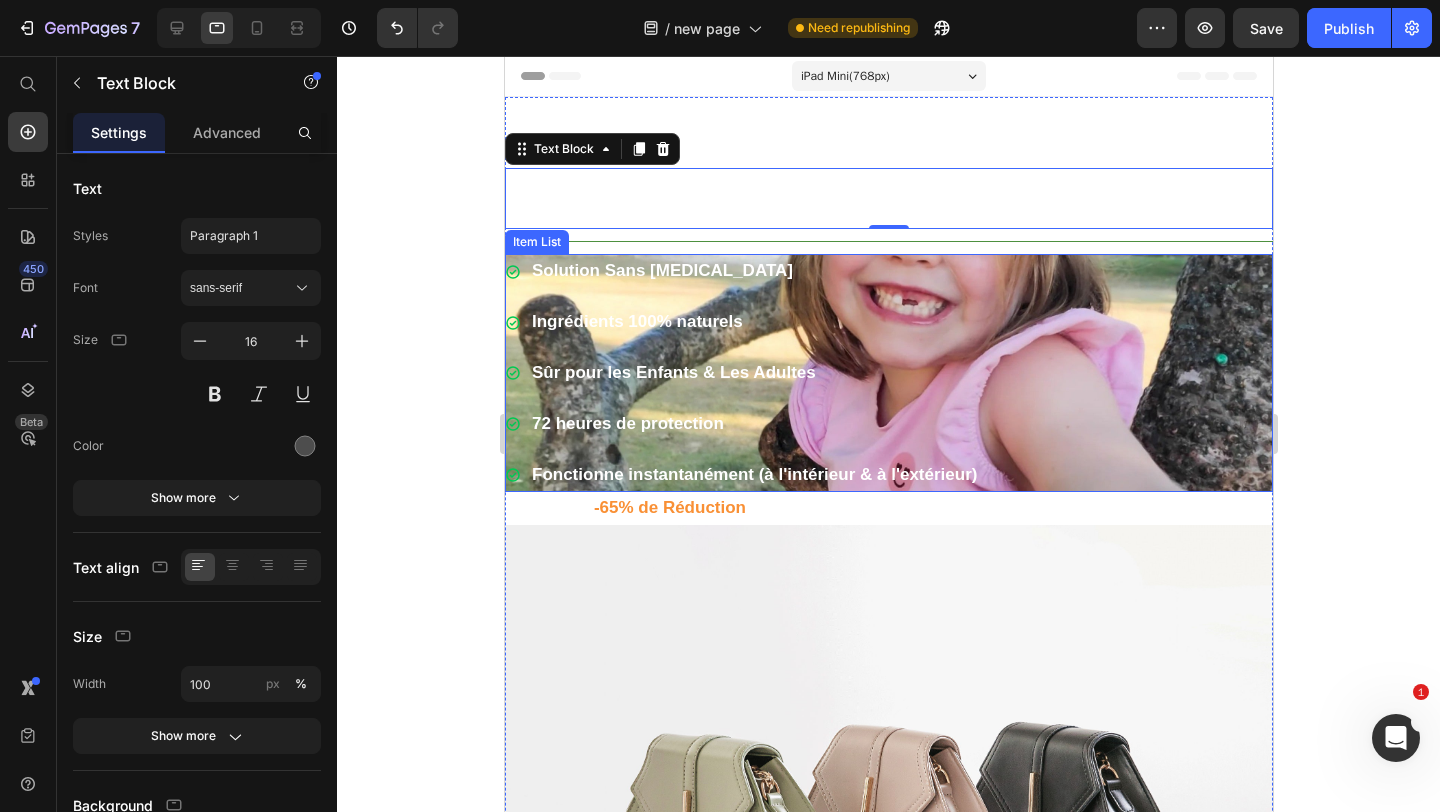click on "Solution Sans DEET
Ingrédients 100% naturels
Sûr pour les Enfants & Les Adultes
72 heures de protection
Fonctionne instantanément (à l'intérieur & à l'extérieur)" at bounding box center [888, 373] 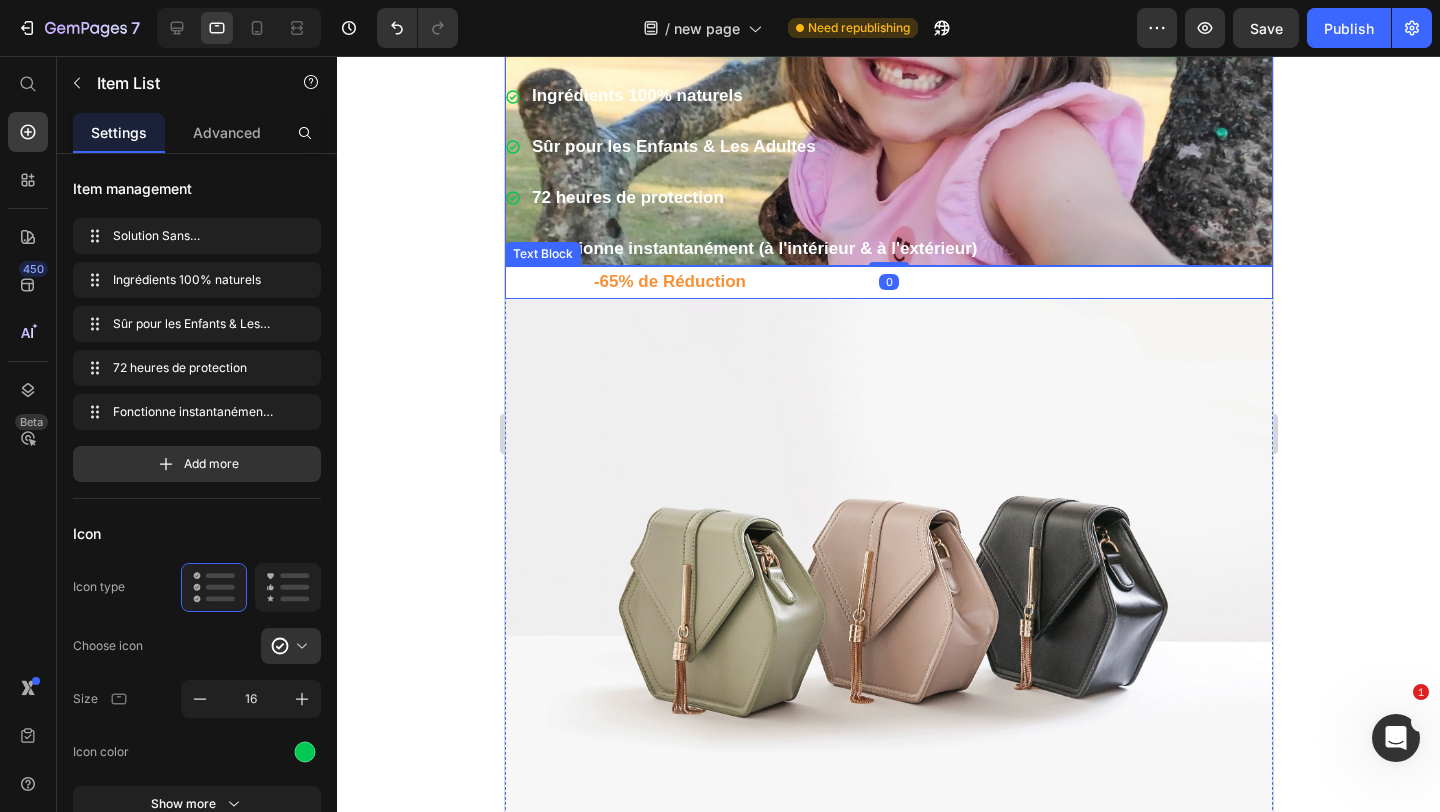 scroll, scrollTop: 246, scrollLeft: 0, axis: vertical 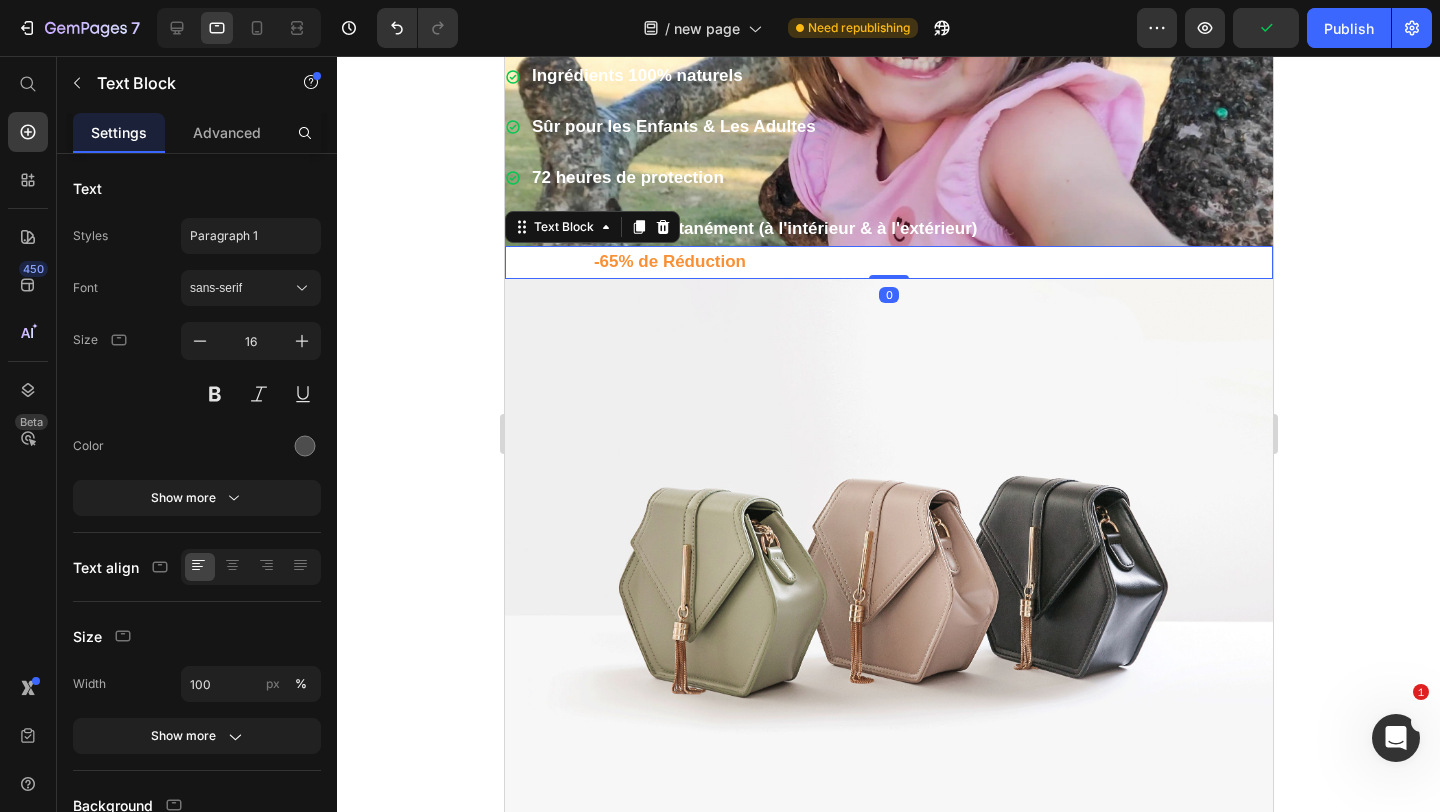 click on "tant que les stocks durent" at bounding box center (850, 261) 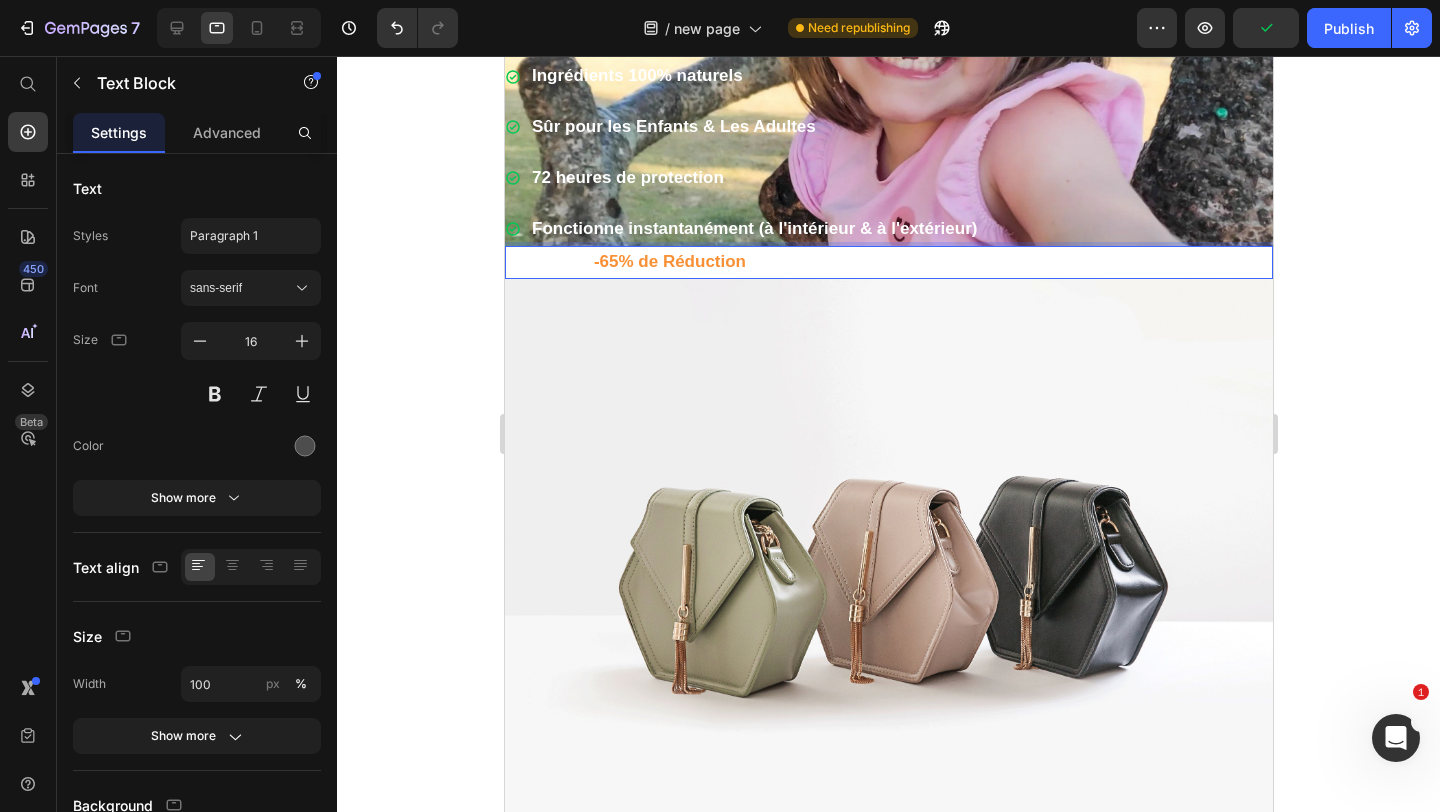 click on "tant que les stocks durent" at bounding box center (850, 261) 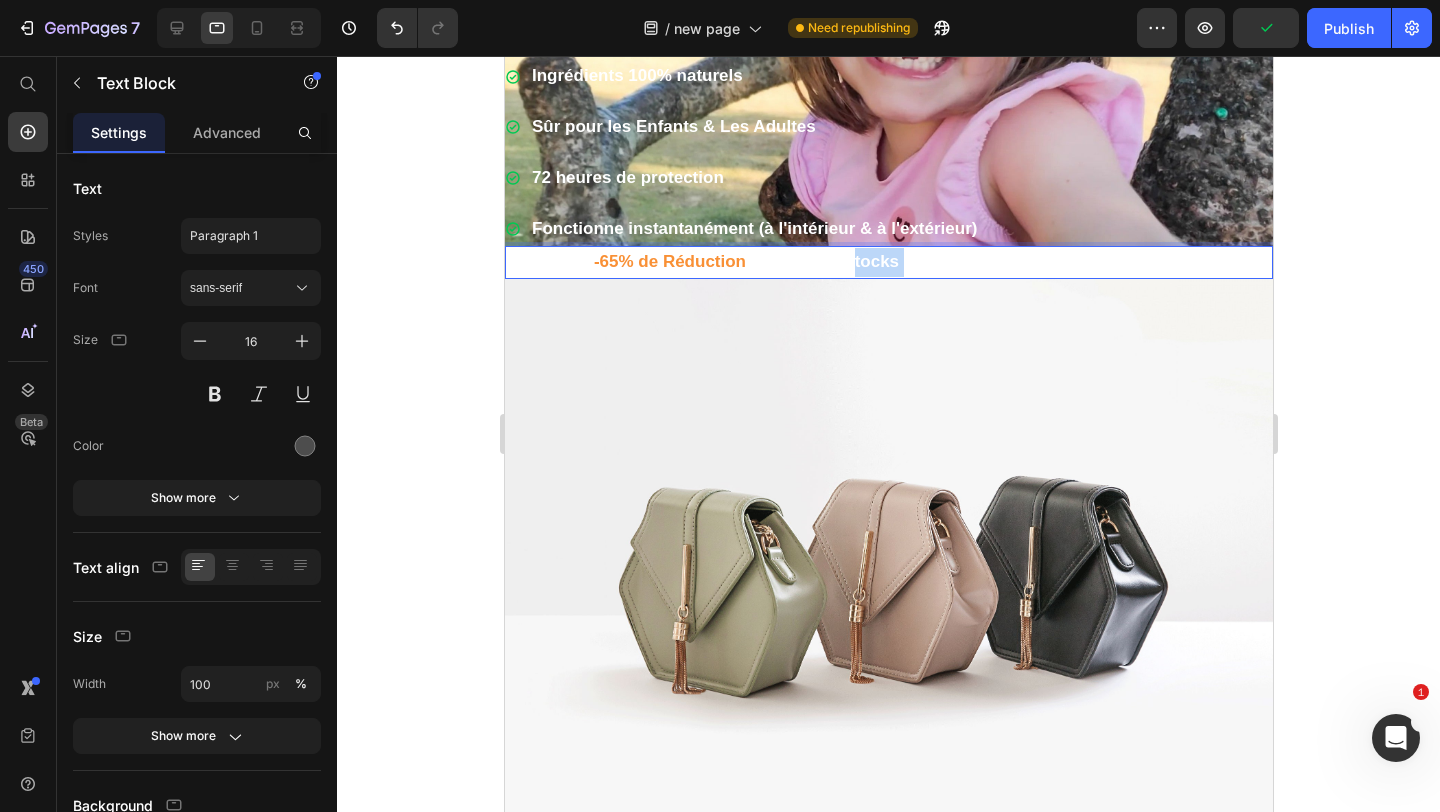 click on "tant que les stocks durent" at bounding box center (850, 261) 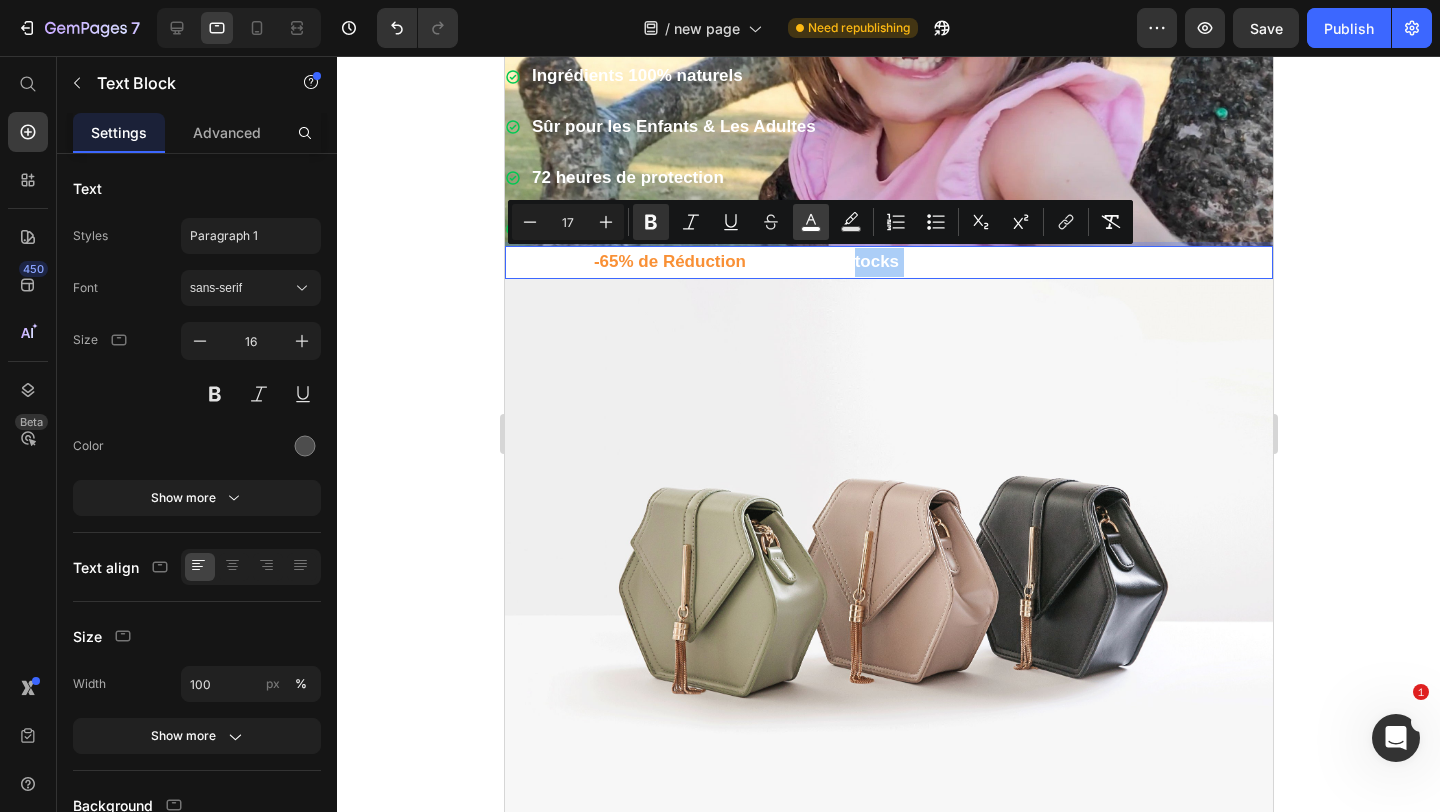 click 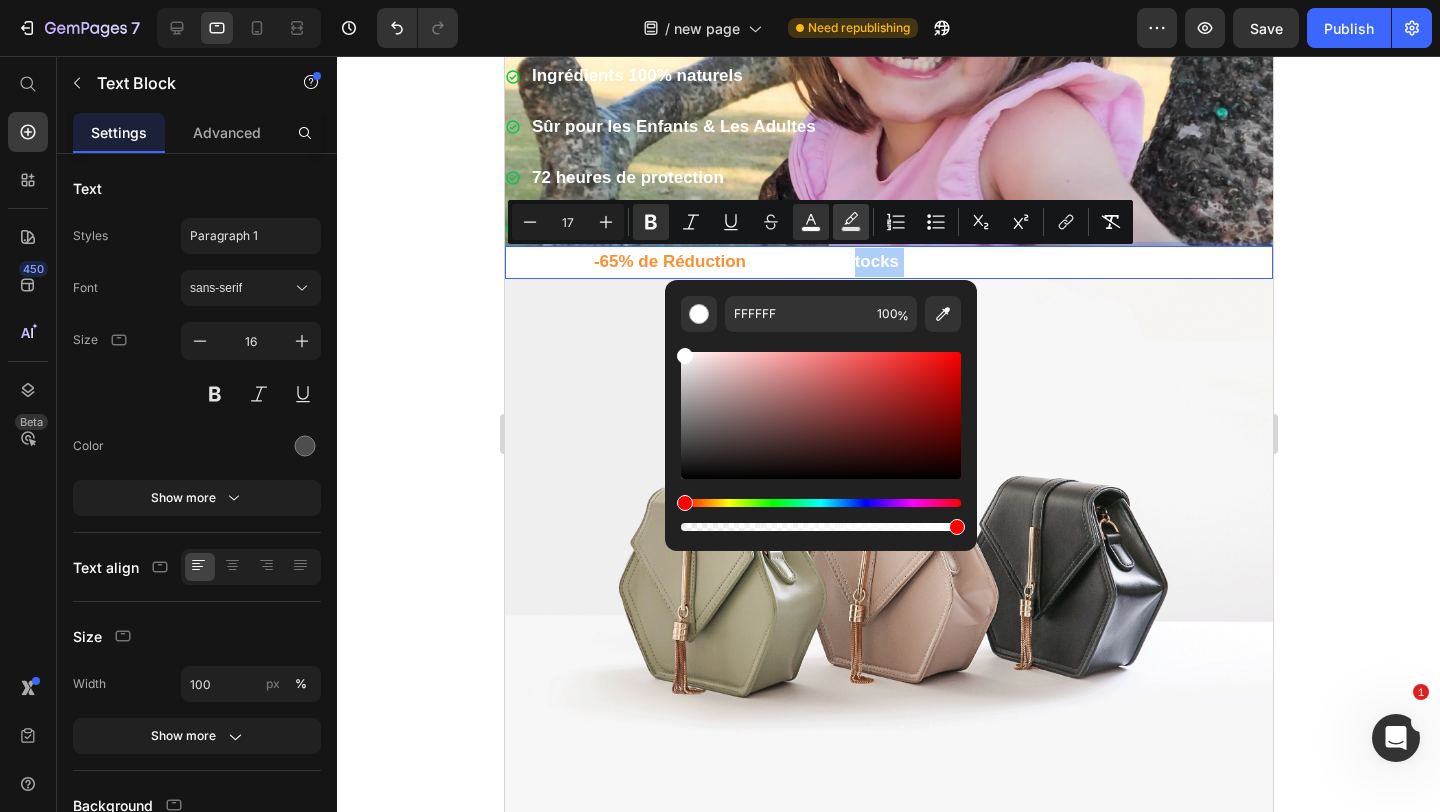 click 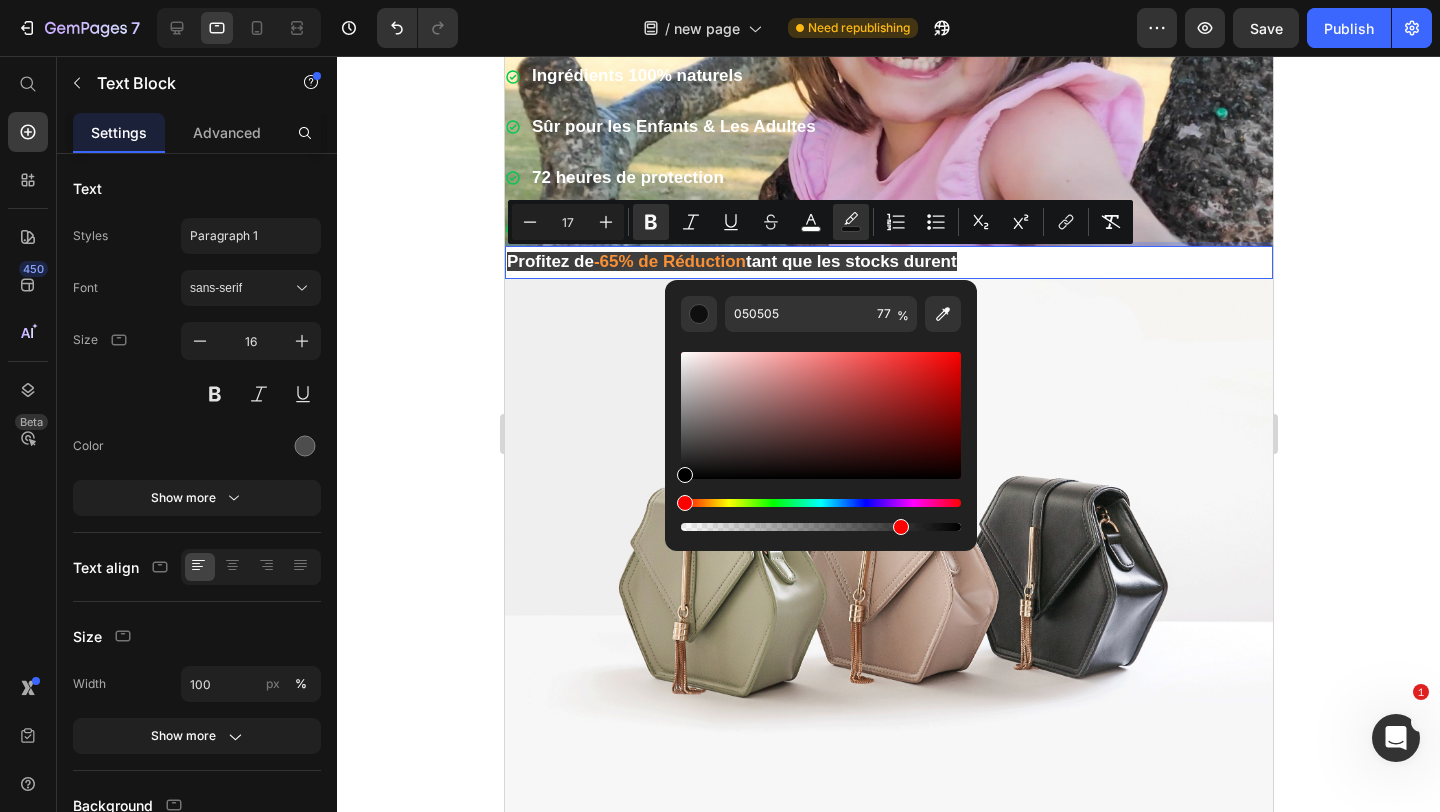 type on "000000" 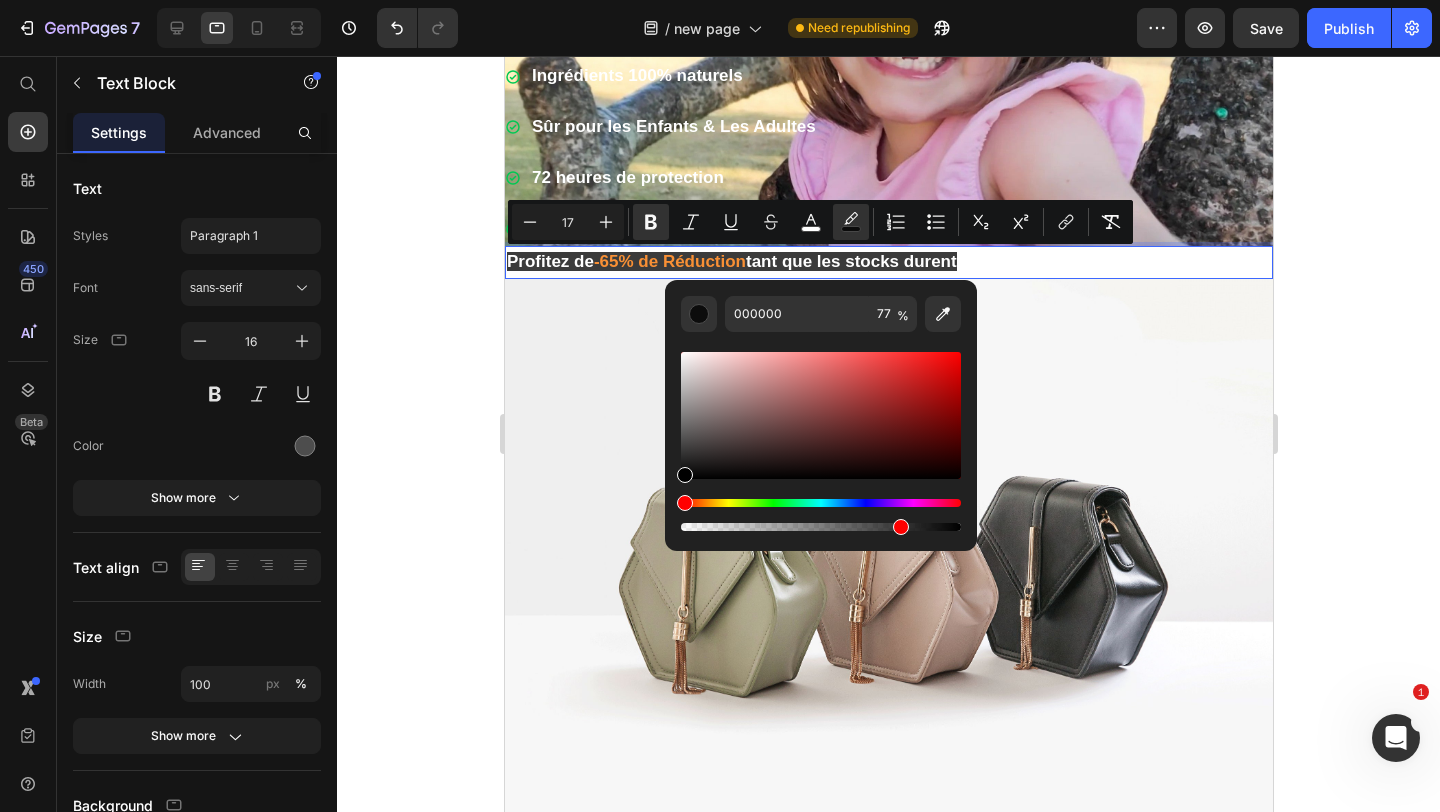 click on "000000 77 %" at bounding box center [821, 407] 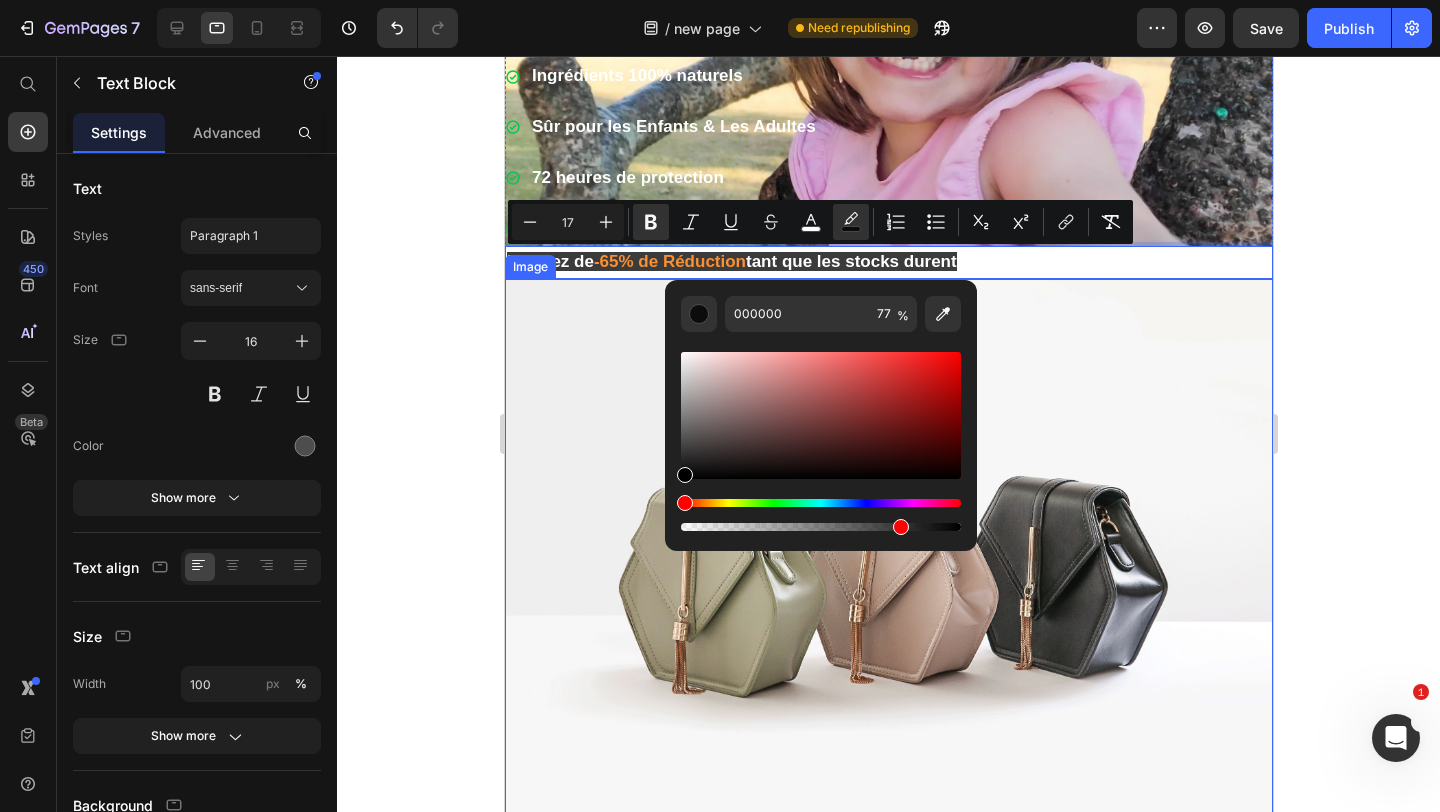 click at bounding box center [888, 567] 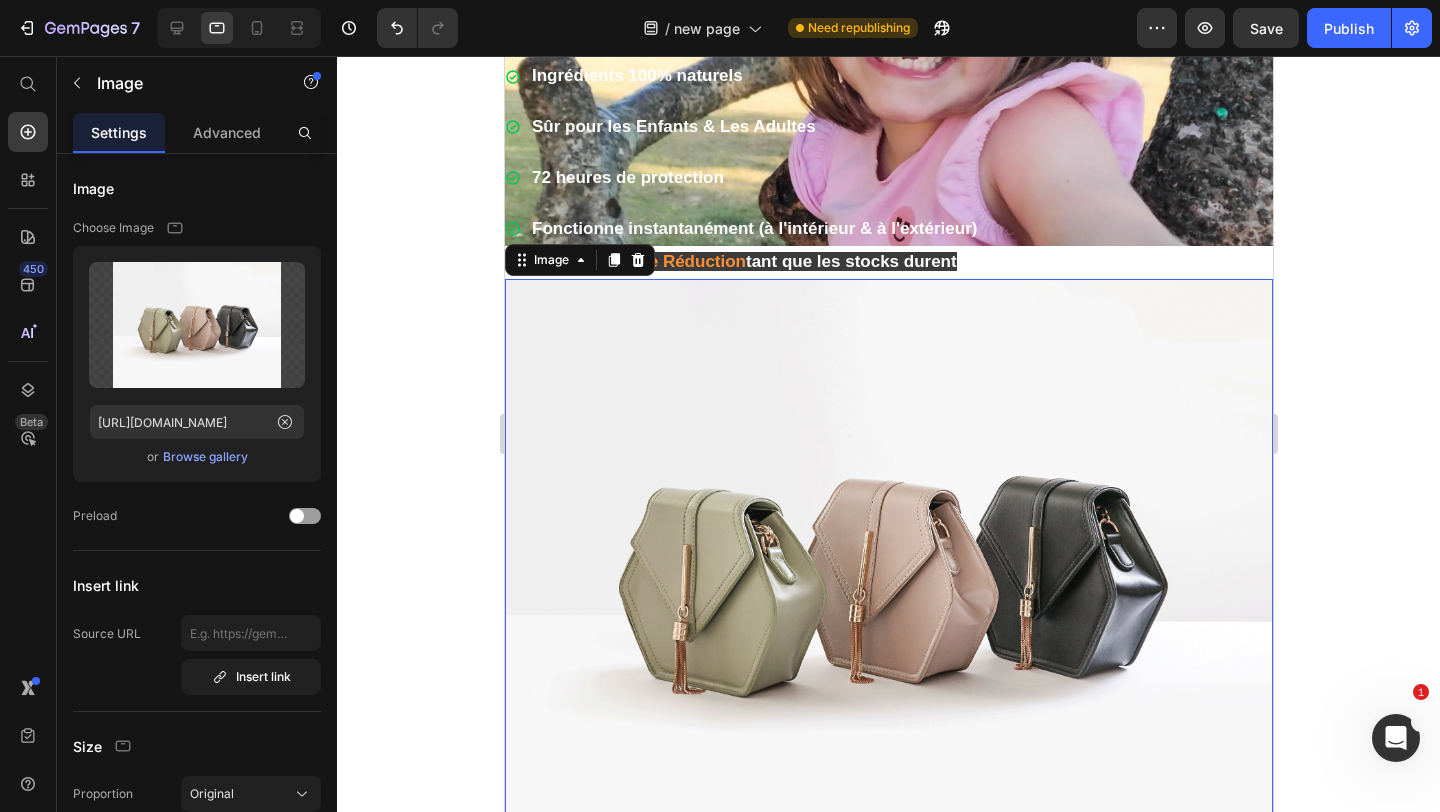 click at bounding box center (888, 567) 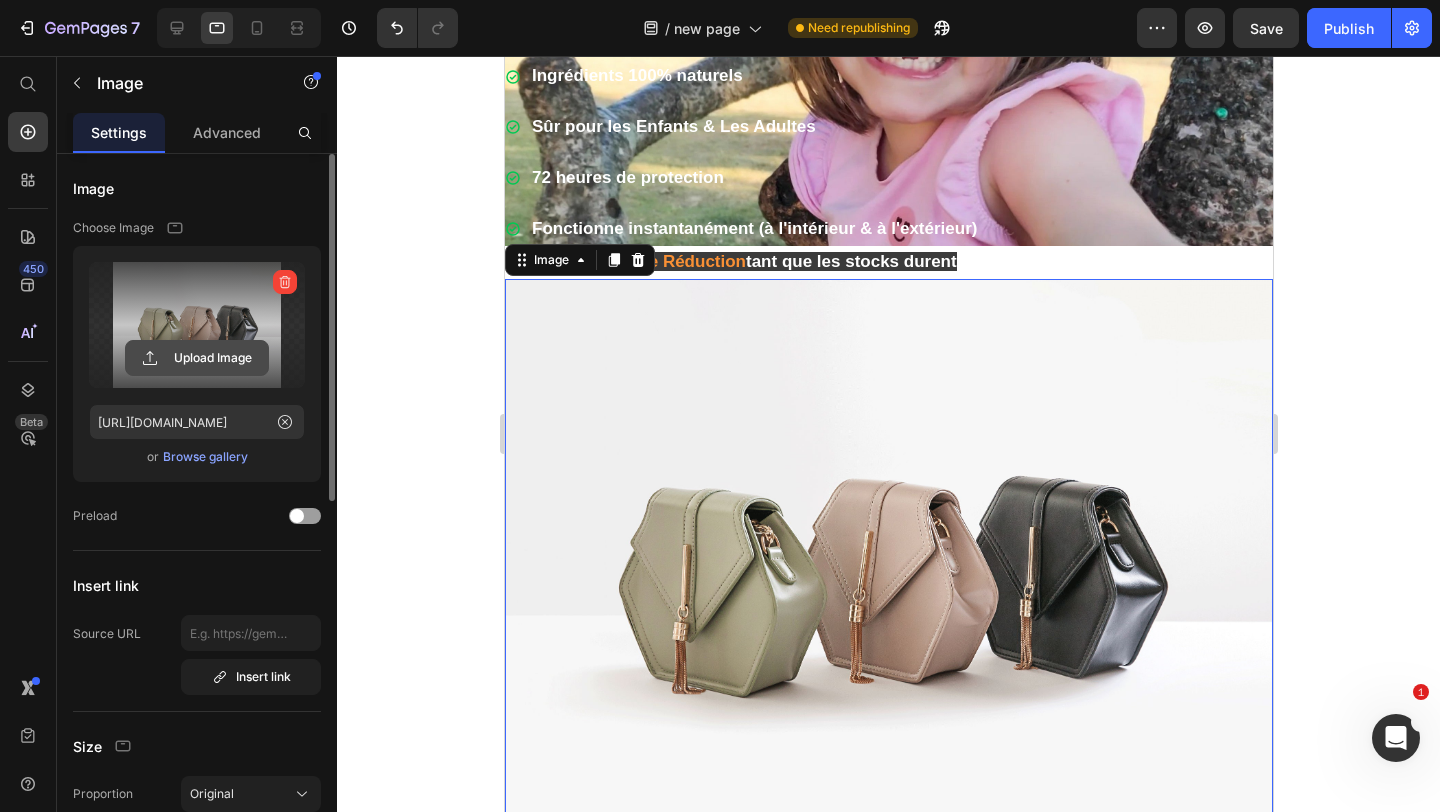 click 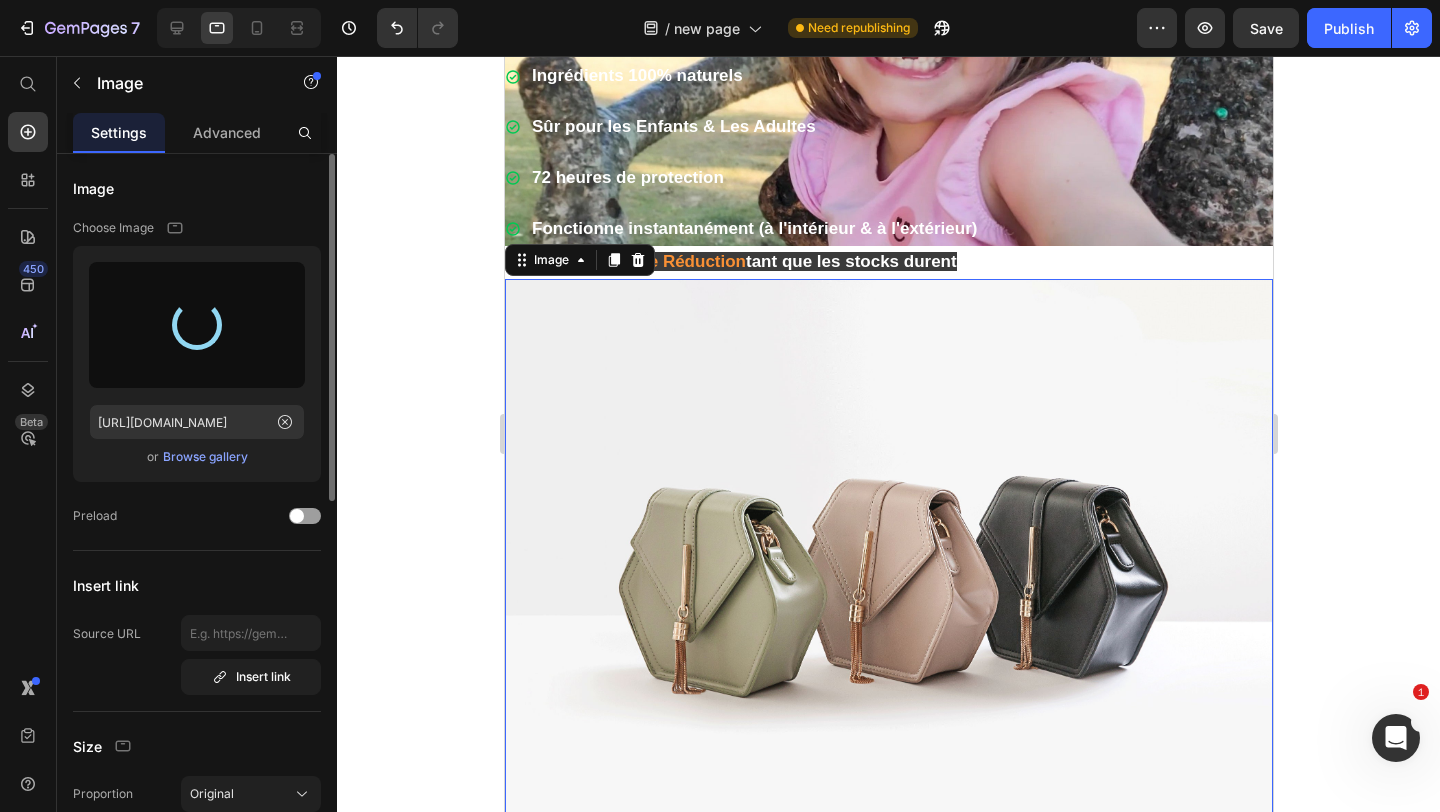 type on "https://cdn.shopify.com/s/files/1/0958/1926/8425/files/gempages_574504516251026544-740e2abd-8a9b-4aa7-b9c3-363ac8c59783.webp" 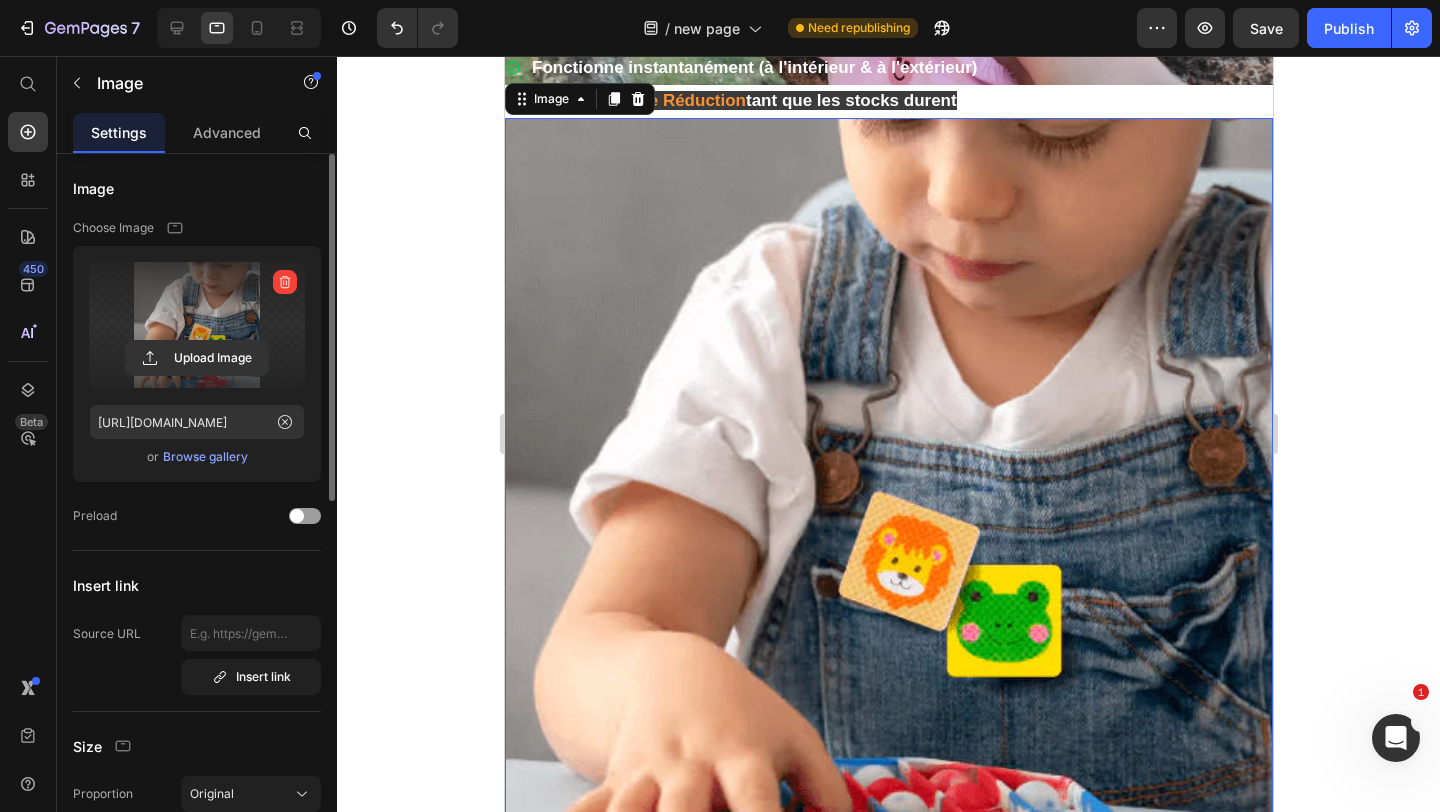 scroll, scrollTop: 352, scrollLeft: 0, axis: vertical 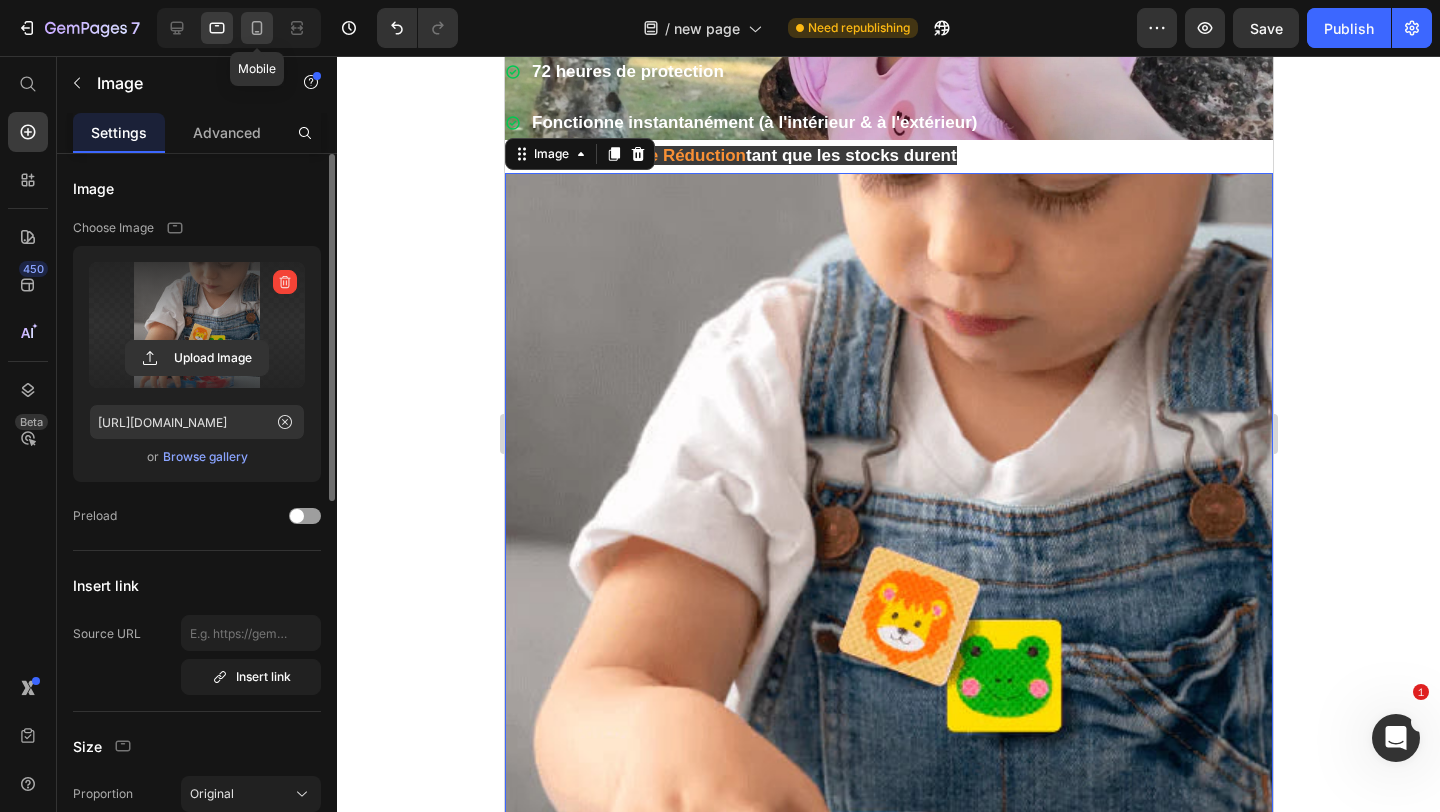 click 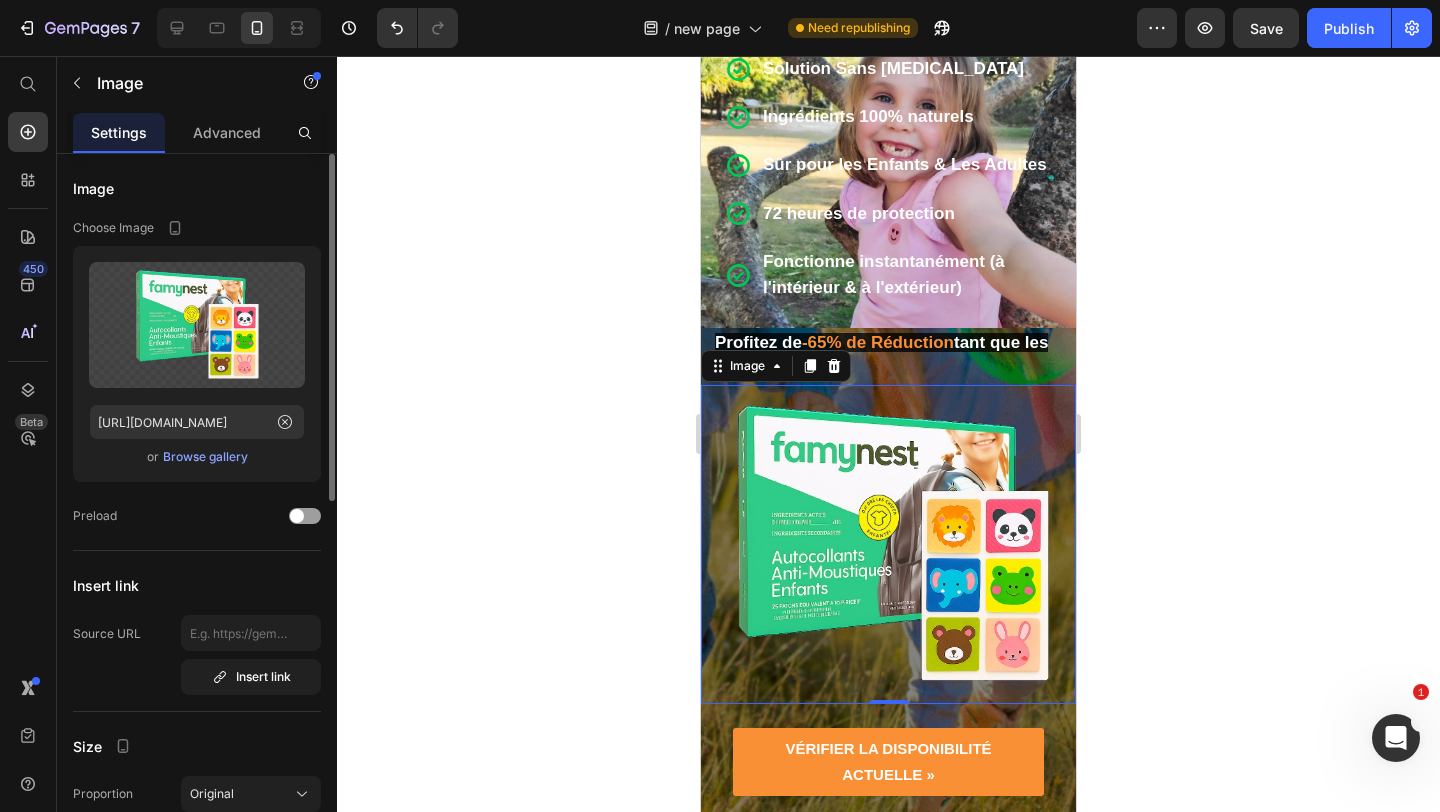 scroll, scrollTop: 30, scrollLeft: 0, axis: vertical 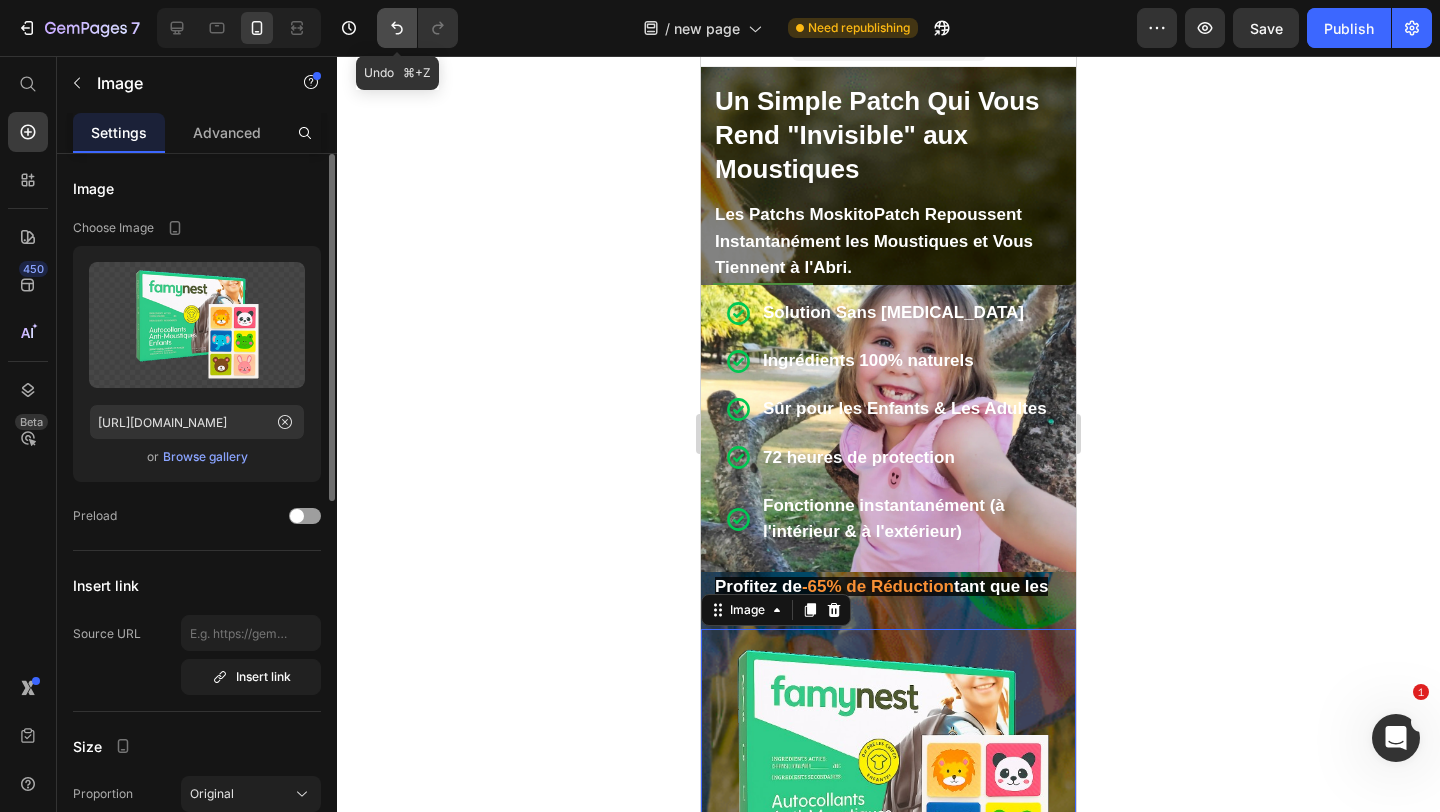 click 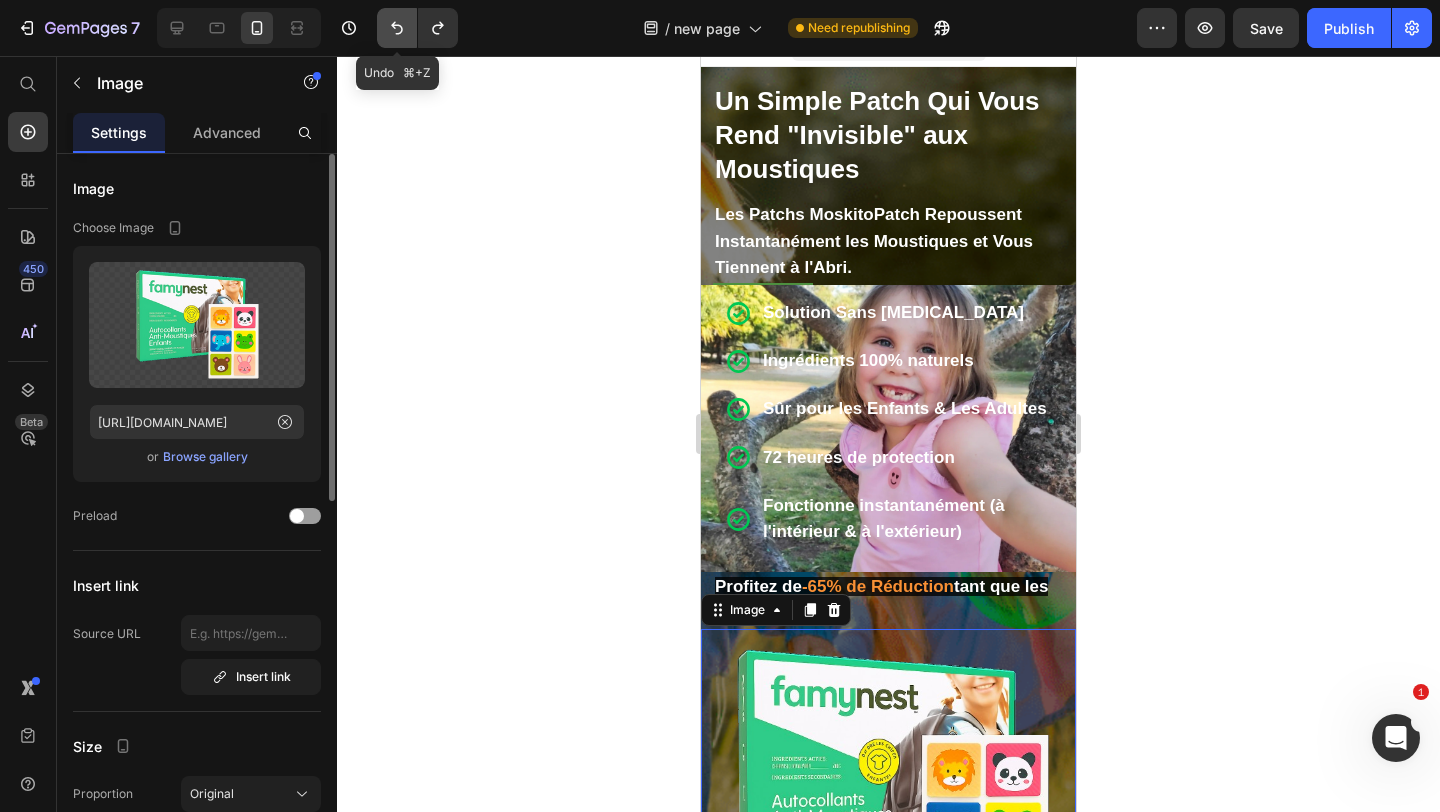 click 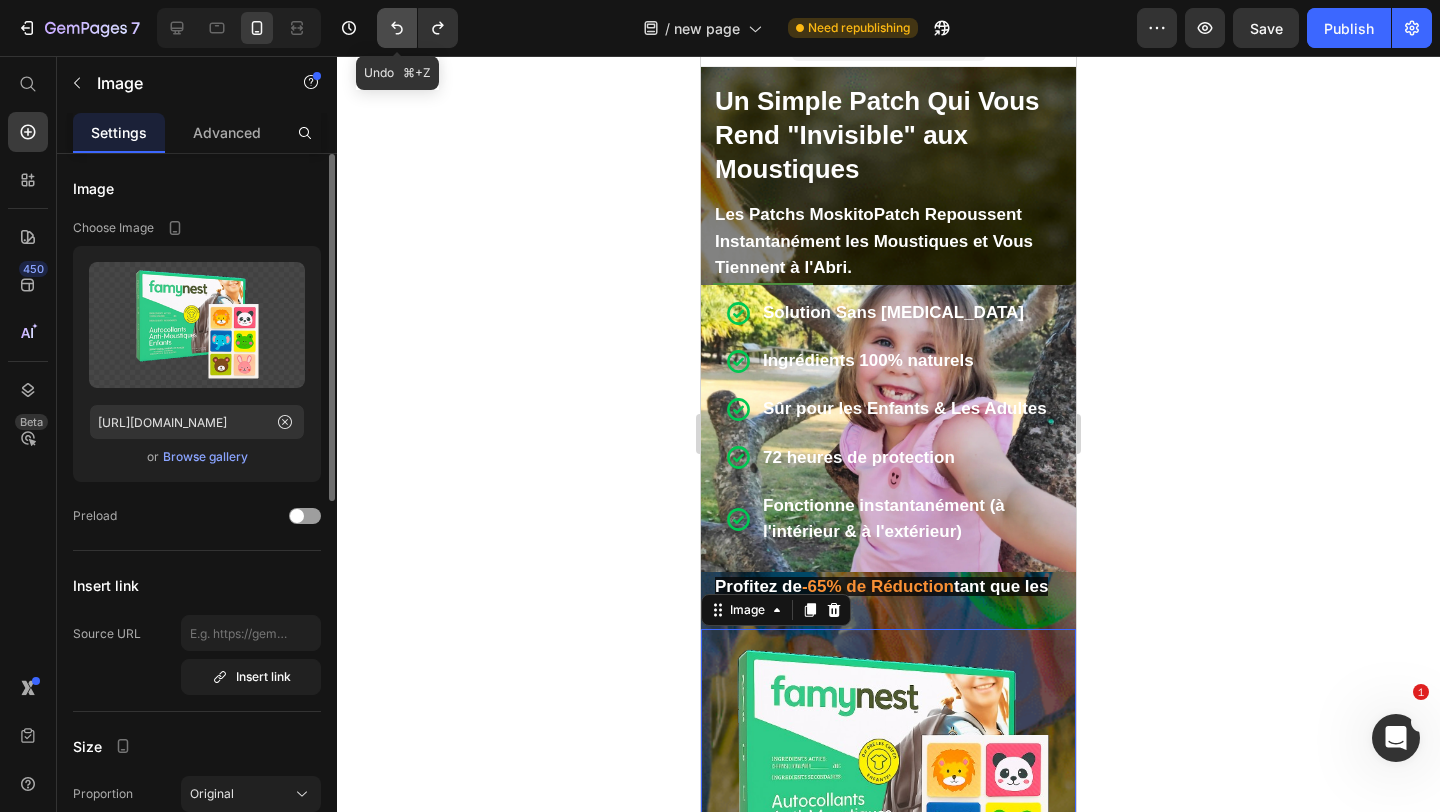click 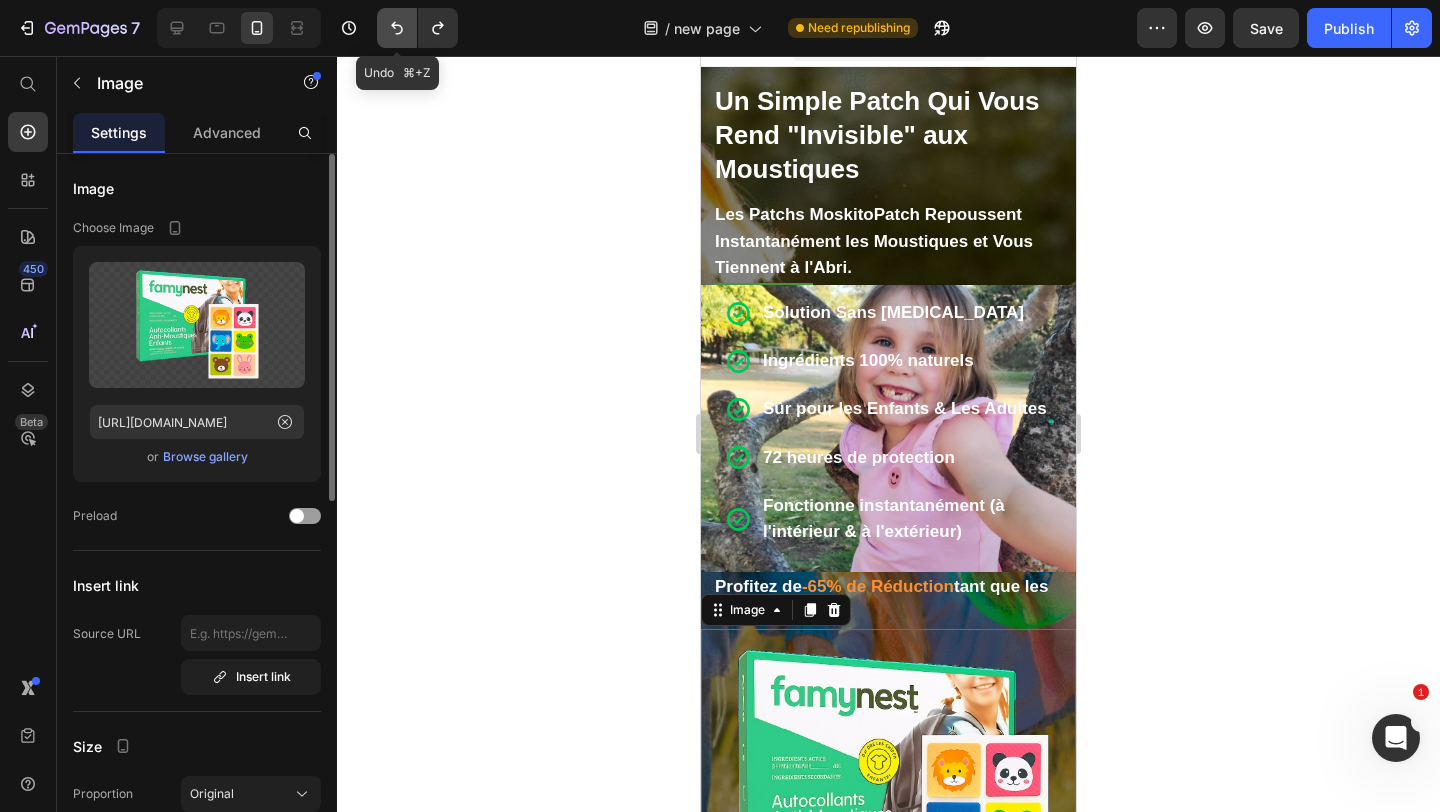 click 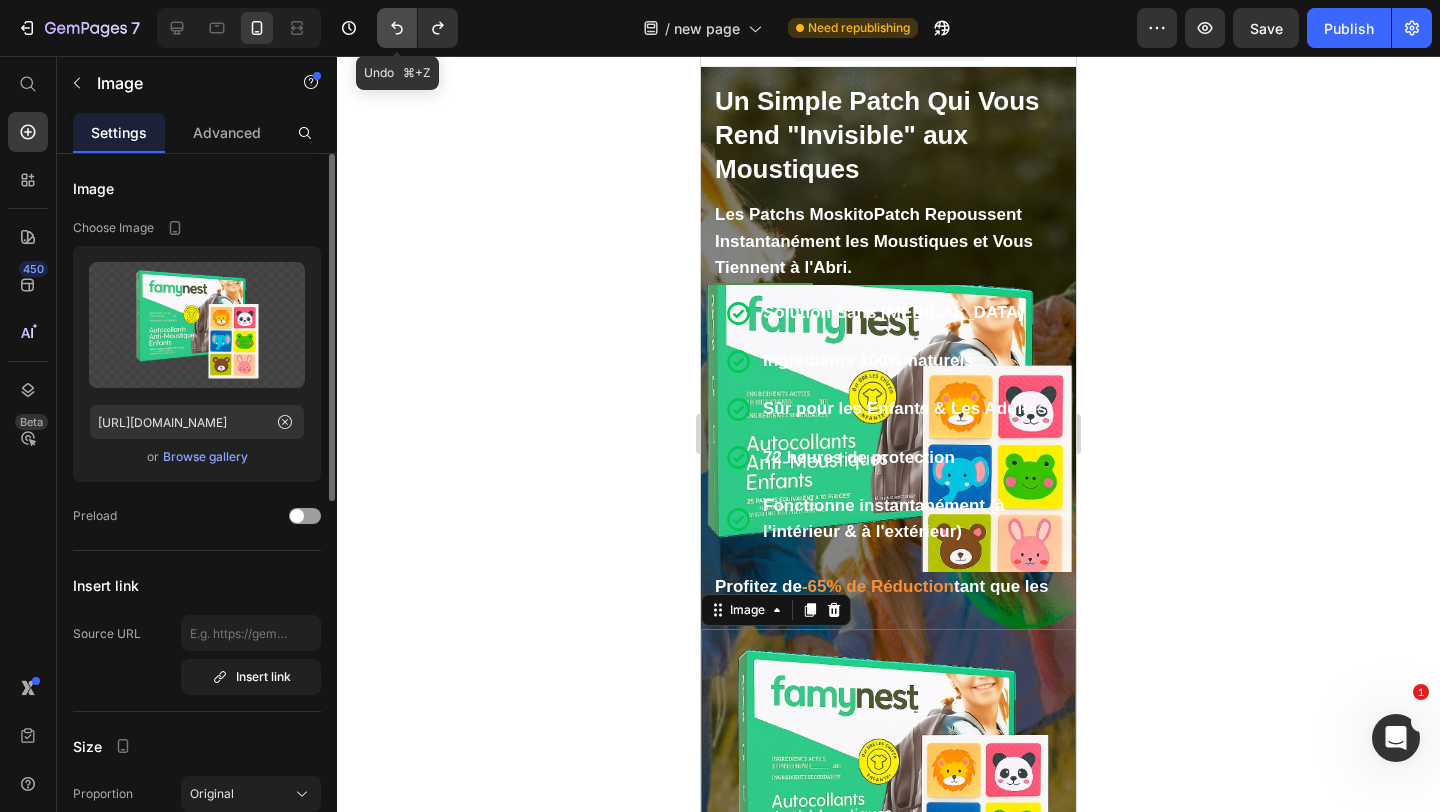 click 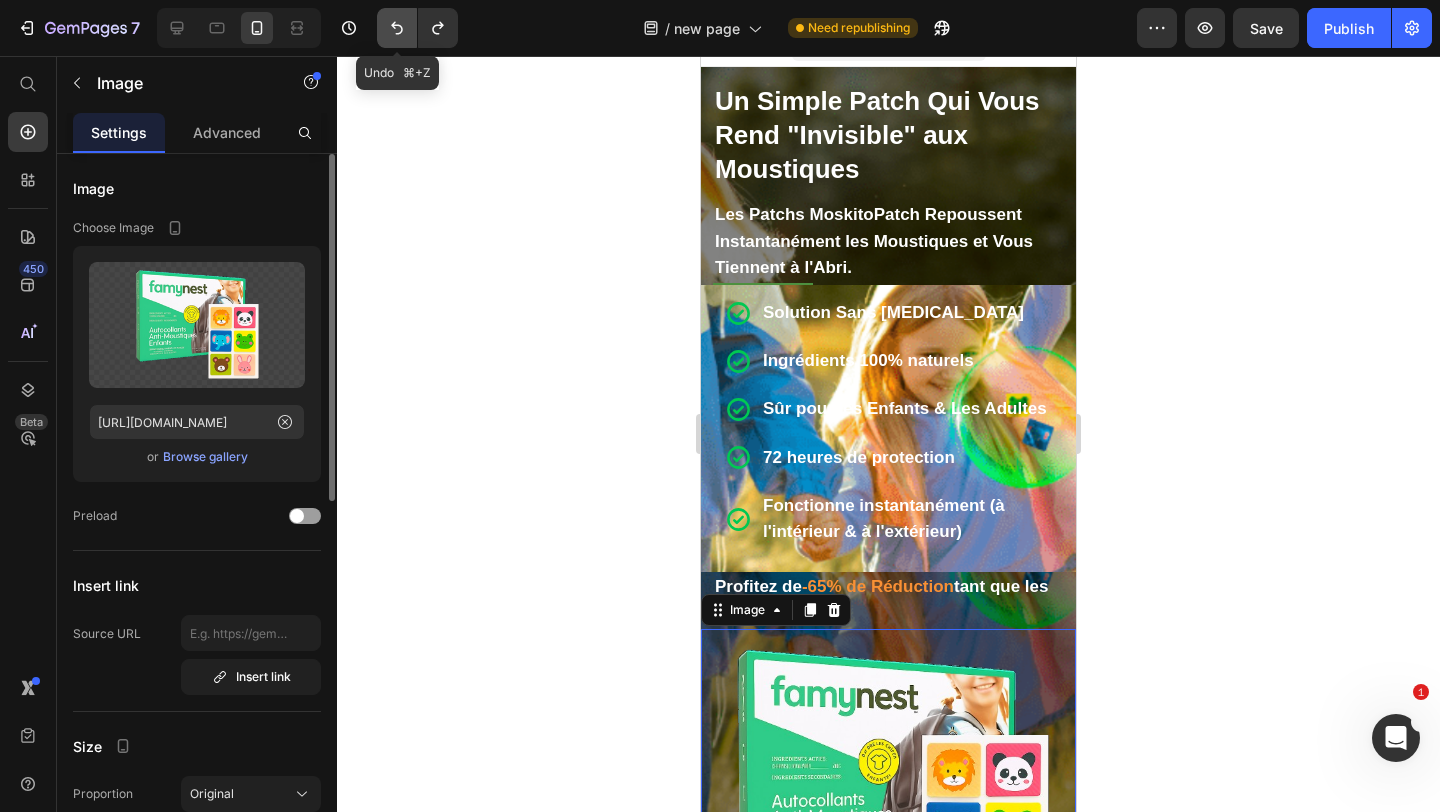 click 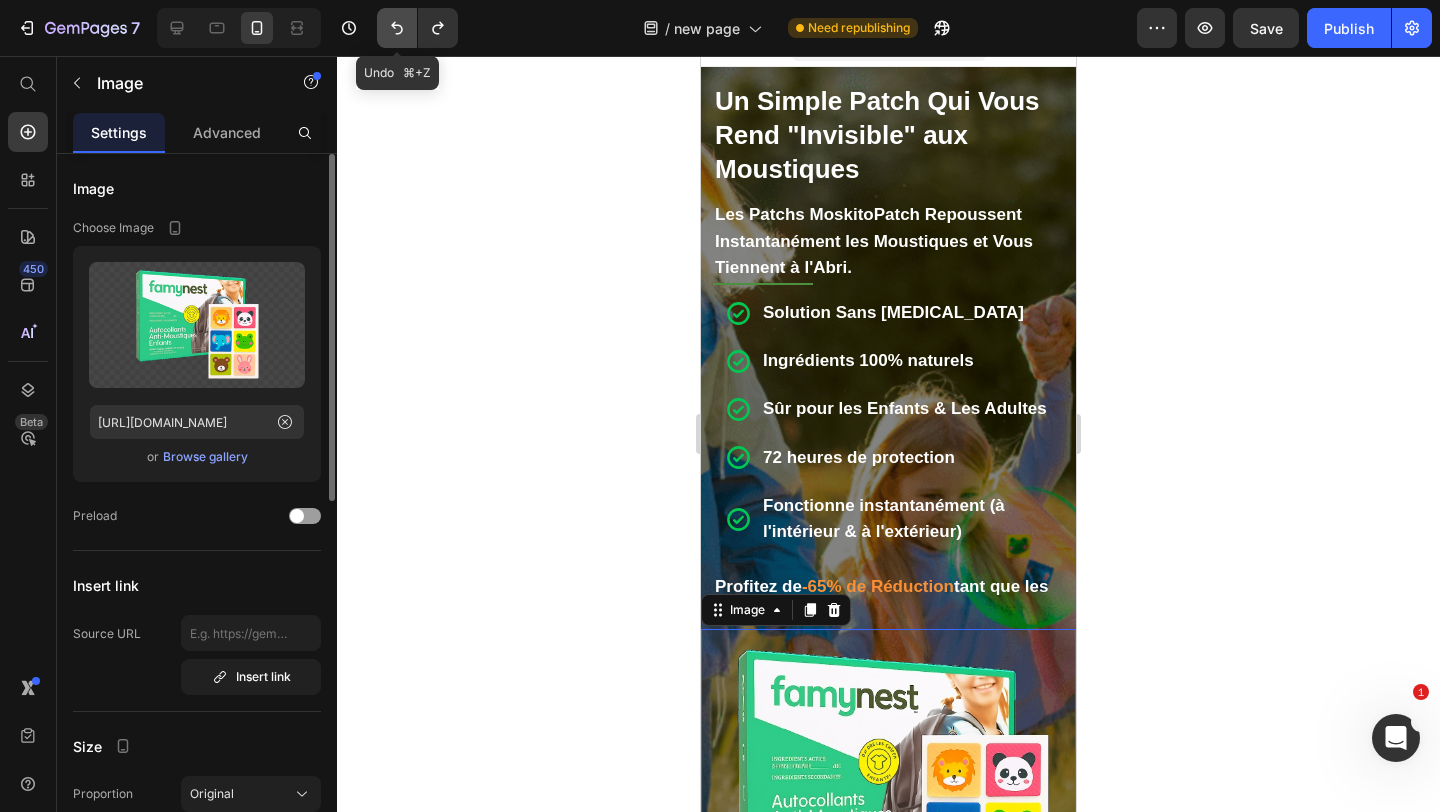 click 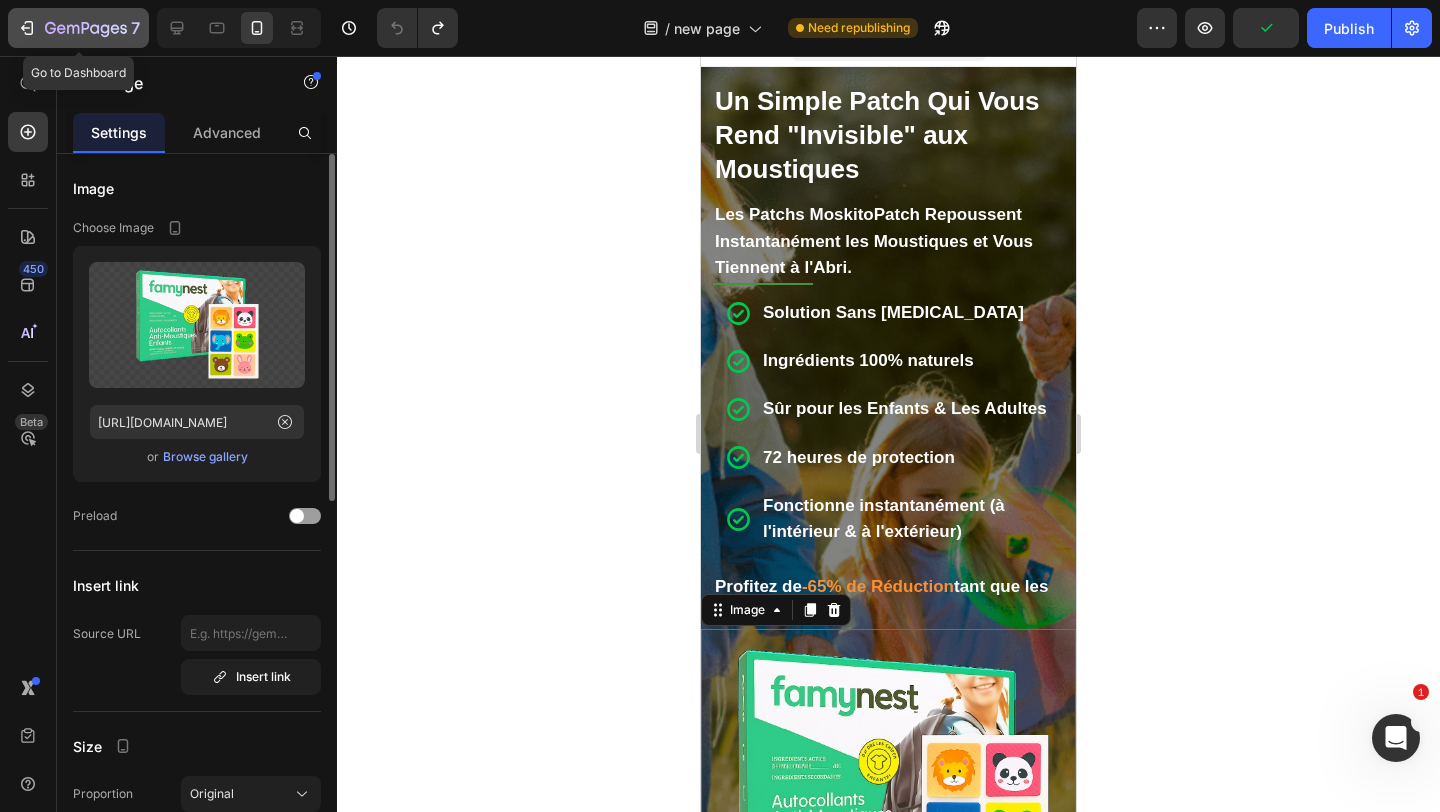 click 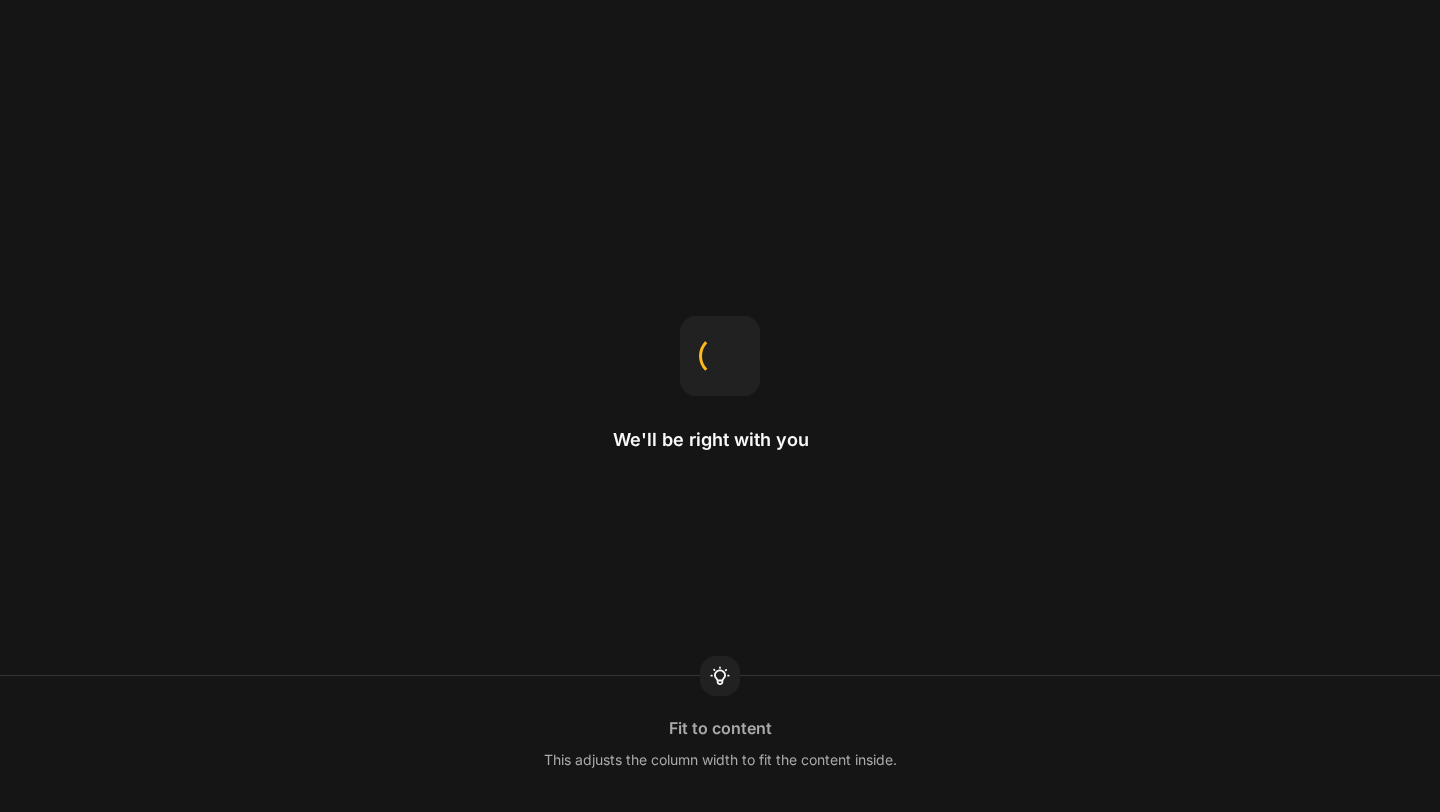 scroll, scrollTop: 0, scrollLeft: 0, axis: both 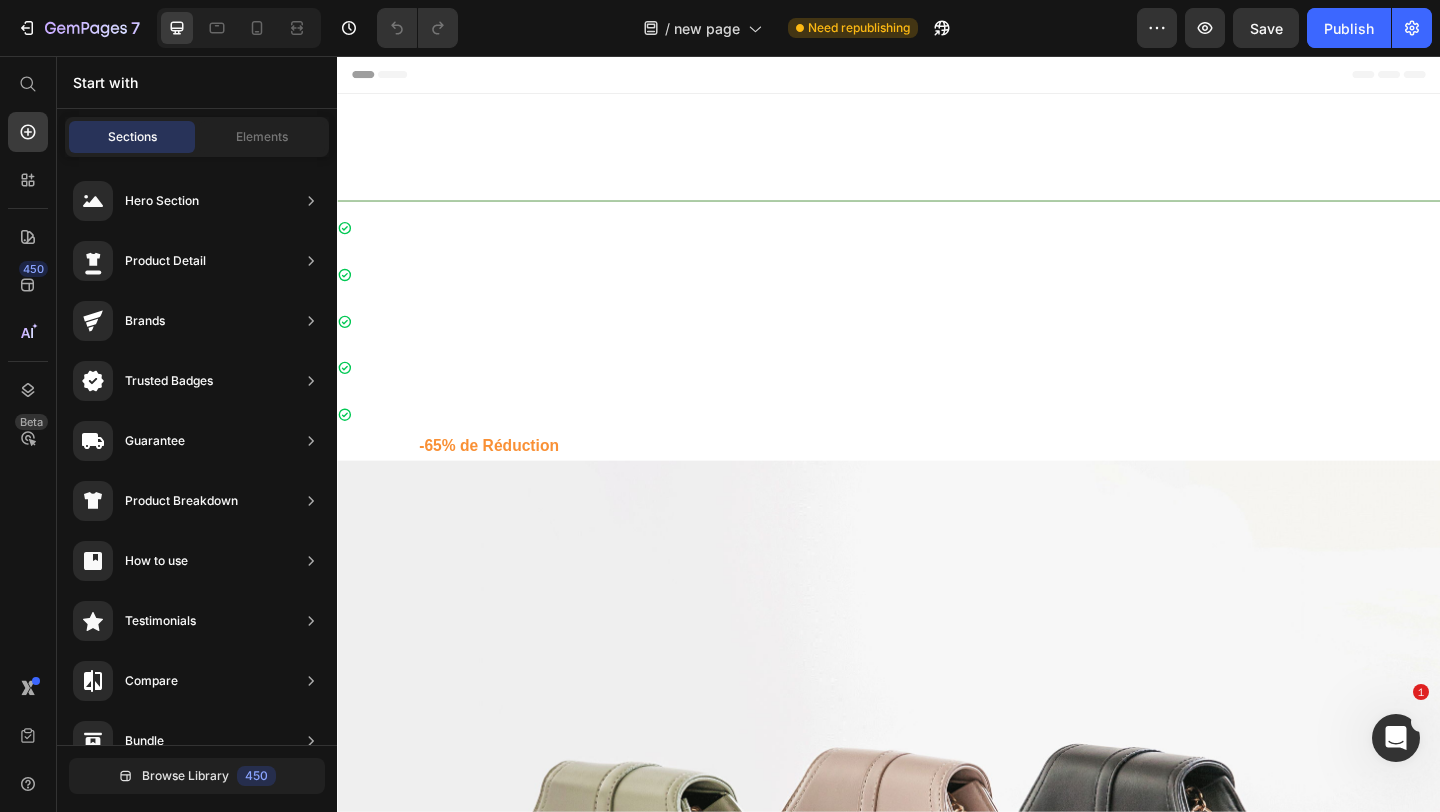 click 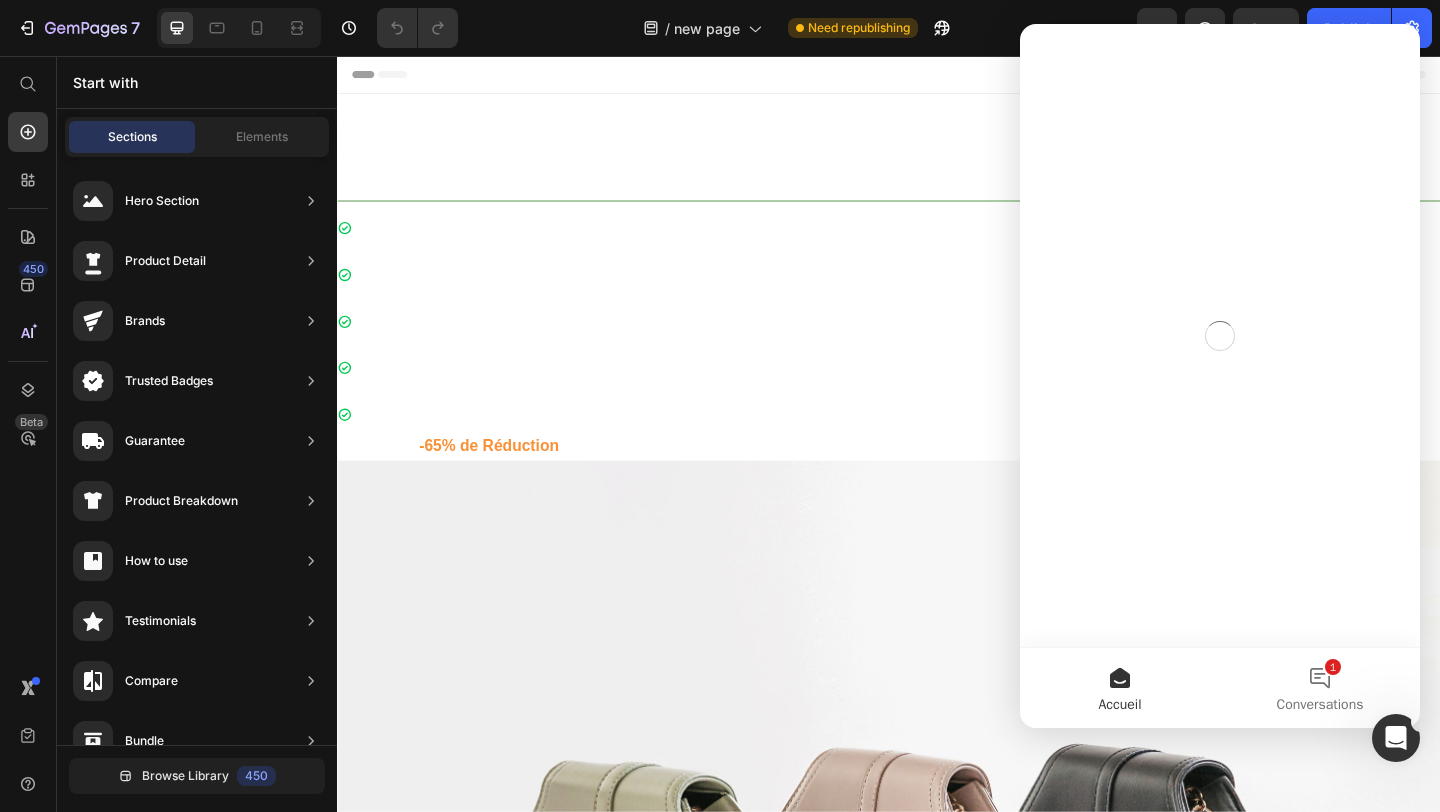 scroll, scrollTop: 0, scrollLeft: 0, axis: both 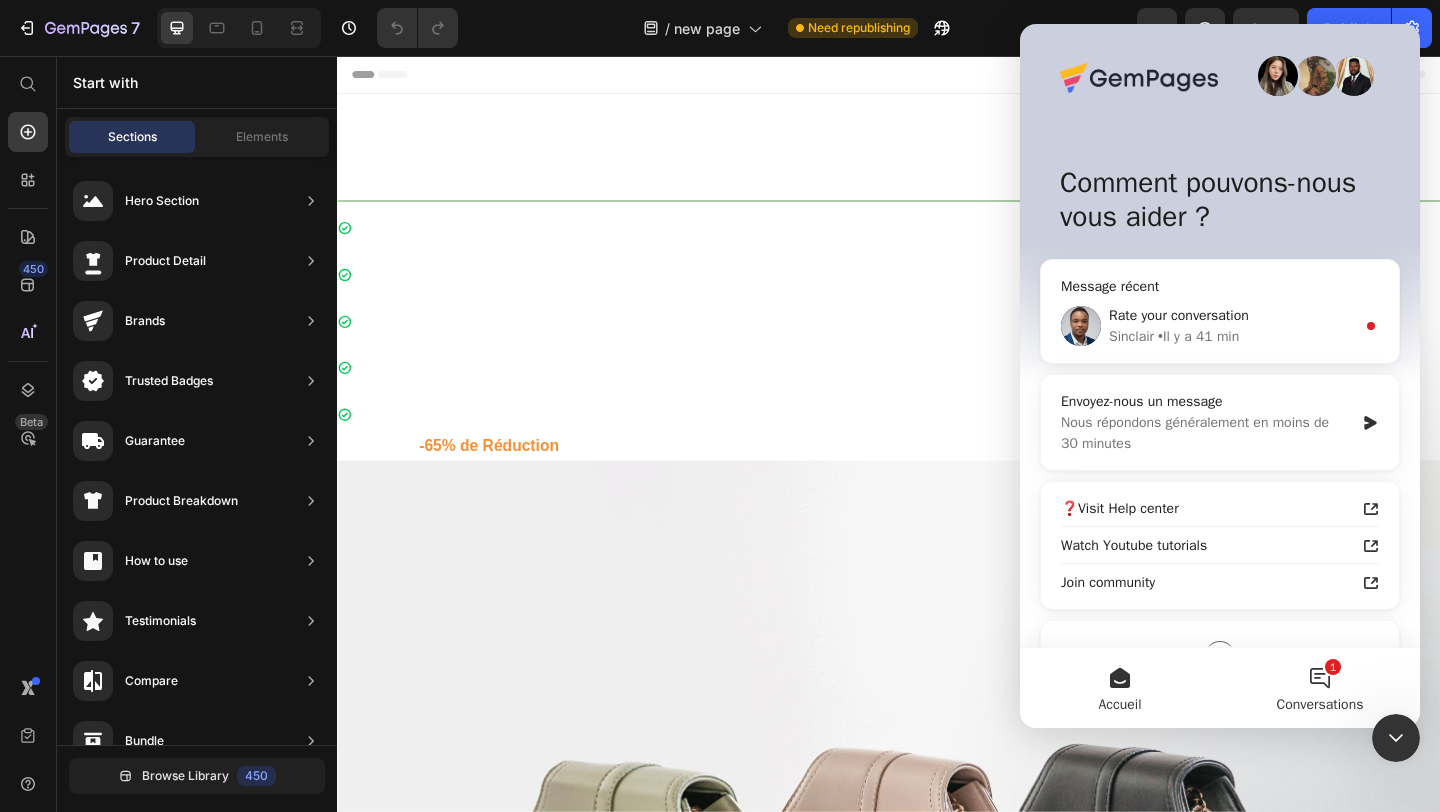 click on "1 Conversations" at bounding box center (1320, 688) 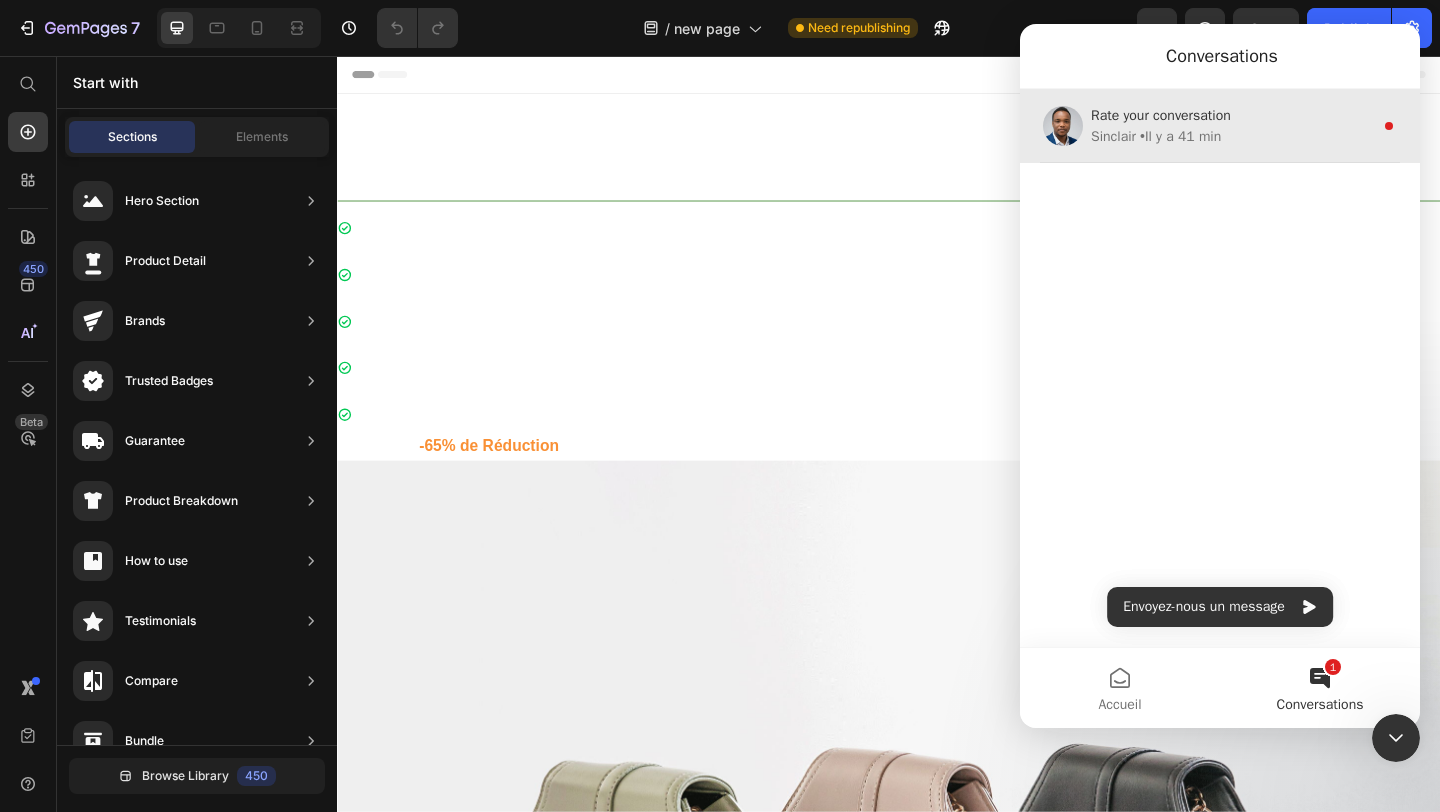 click on "•  Il y a 41 min" at bounding box center [1180, 136] 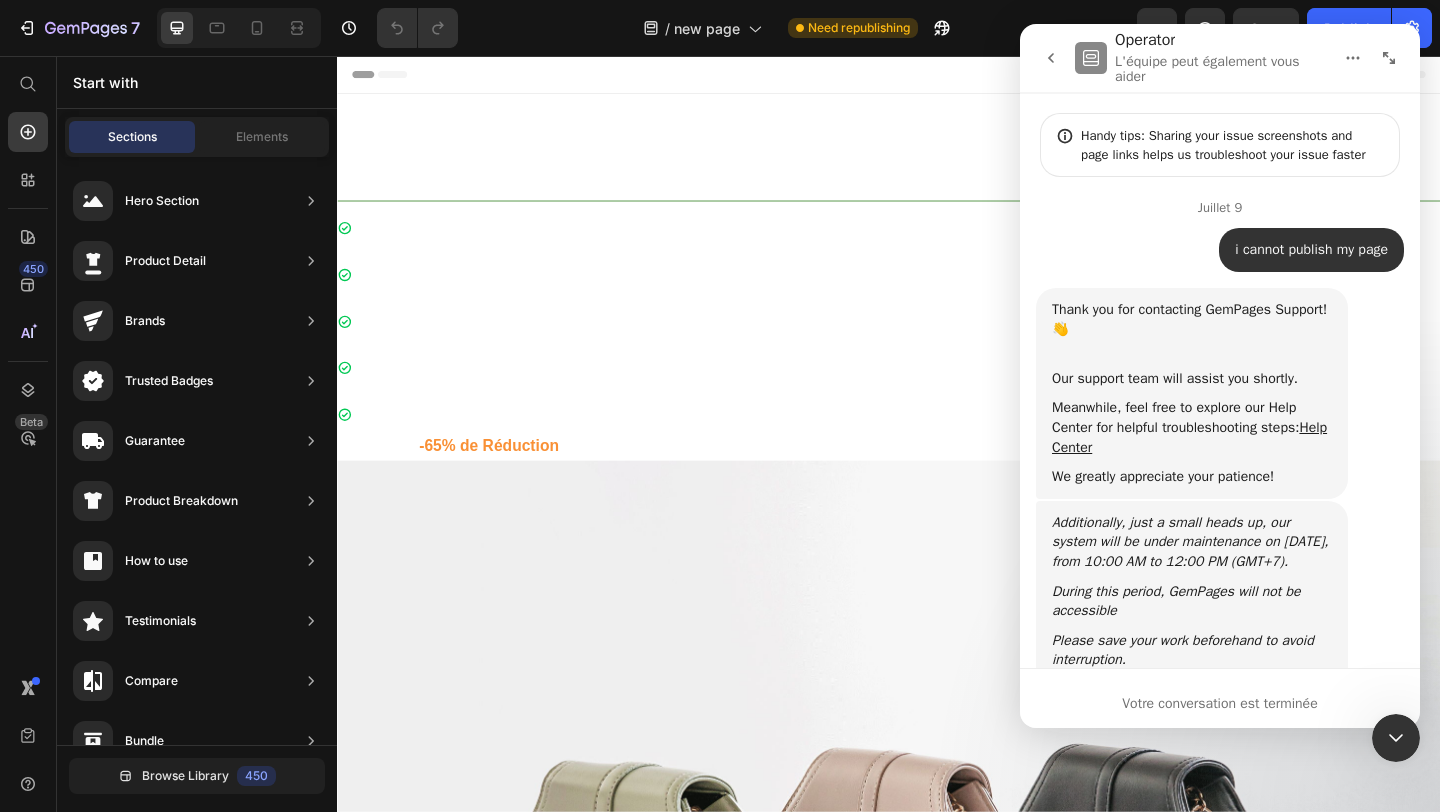 scroll, scrollTop: 3, scrollLeft: 0, axis: vertical 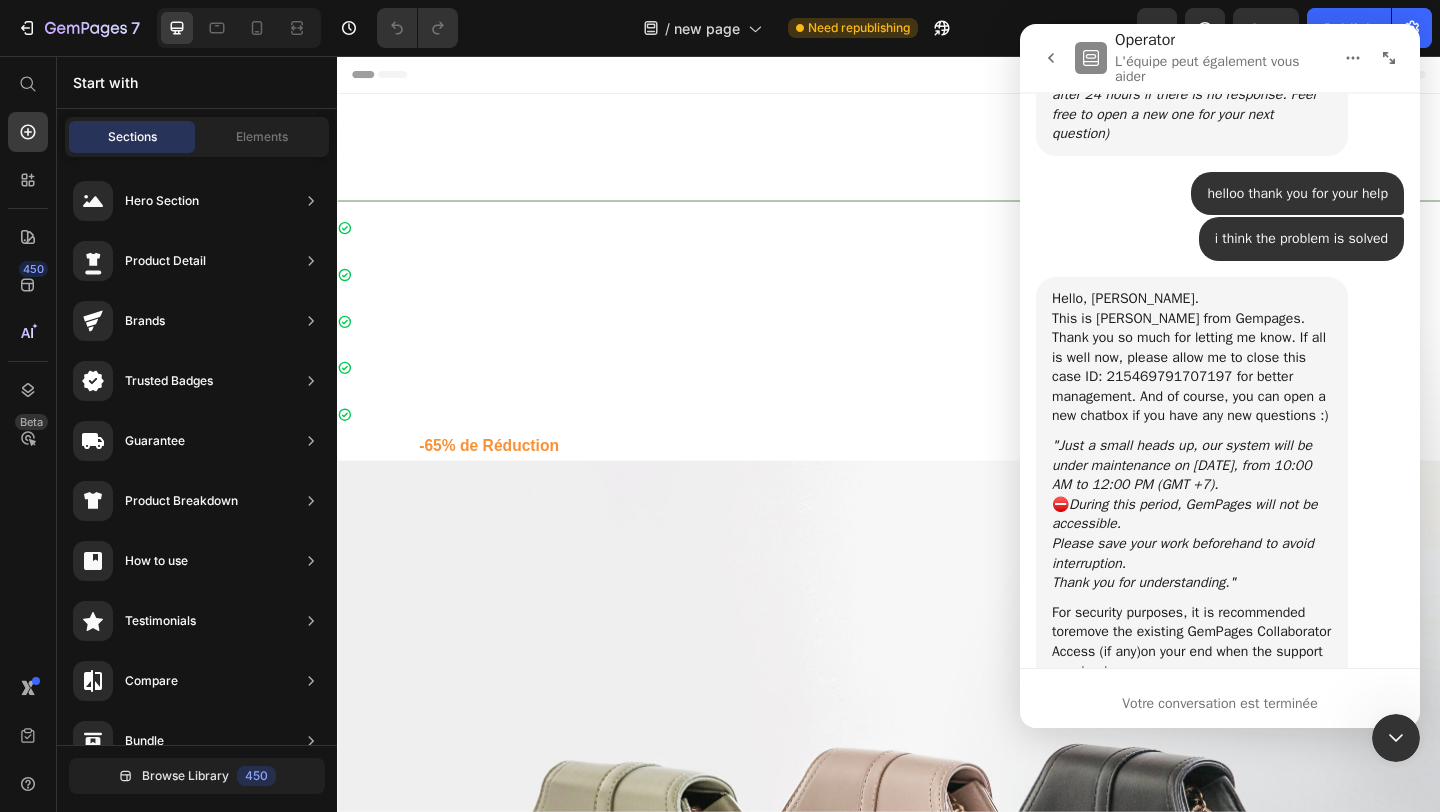 click 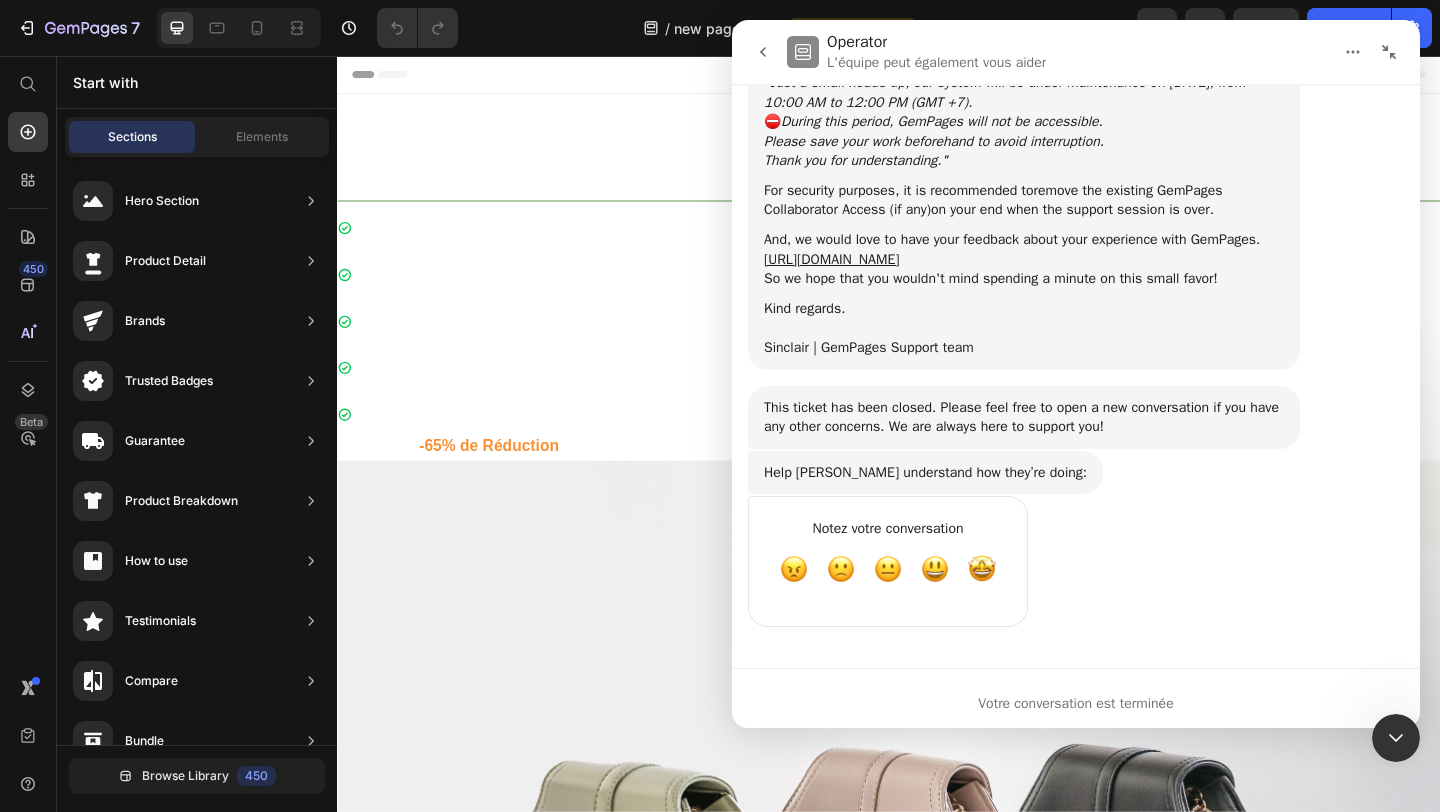 click 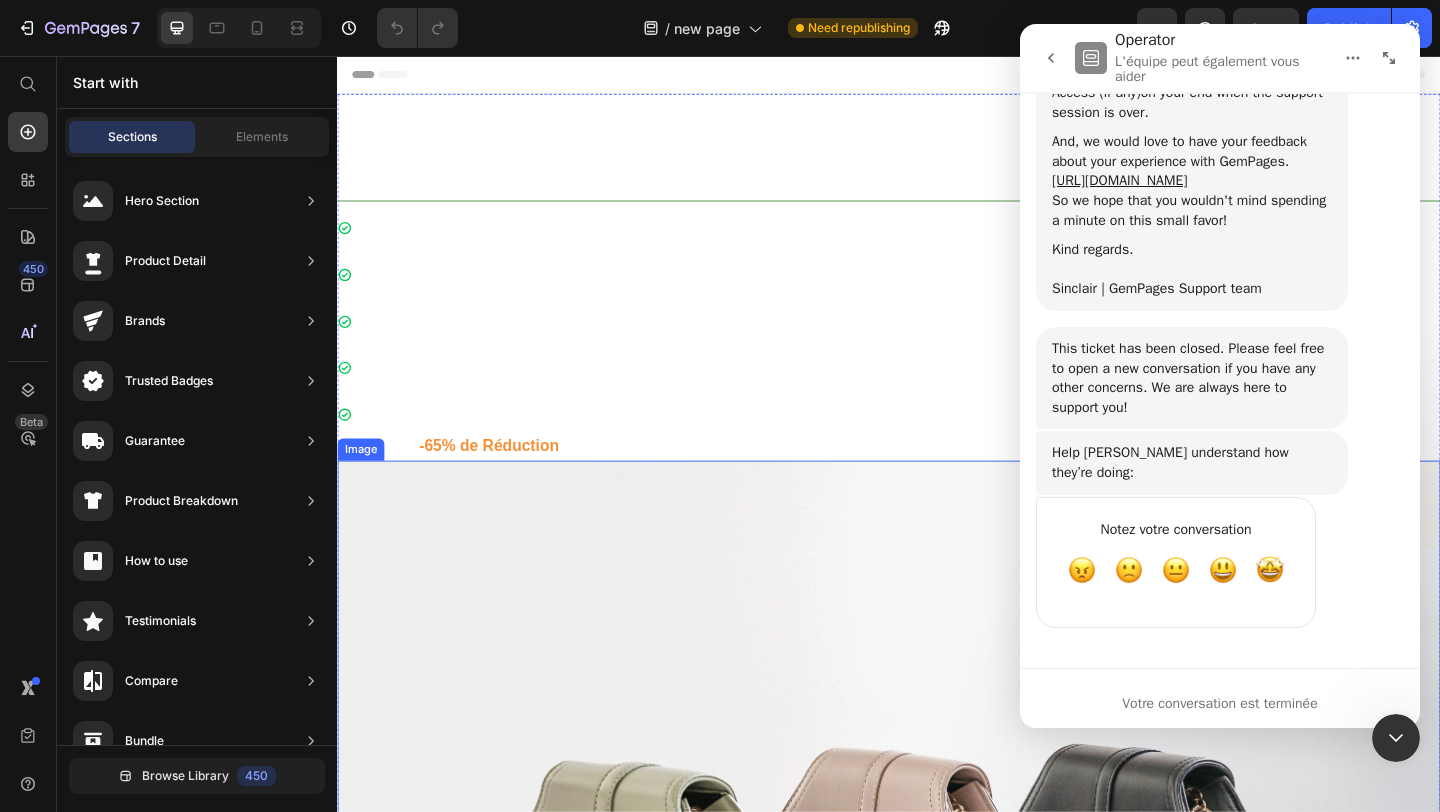 scroll, scrollTop: 6315, scrollLeft: 0, axis: vertical 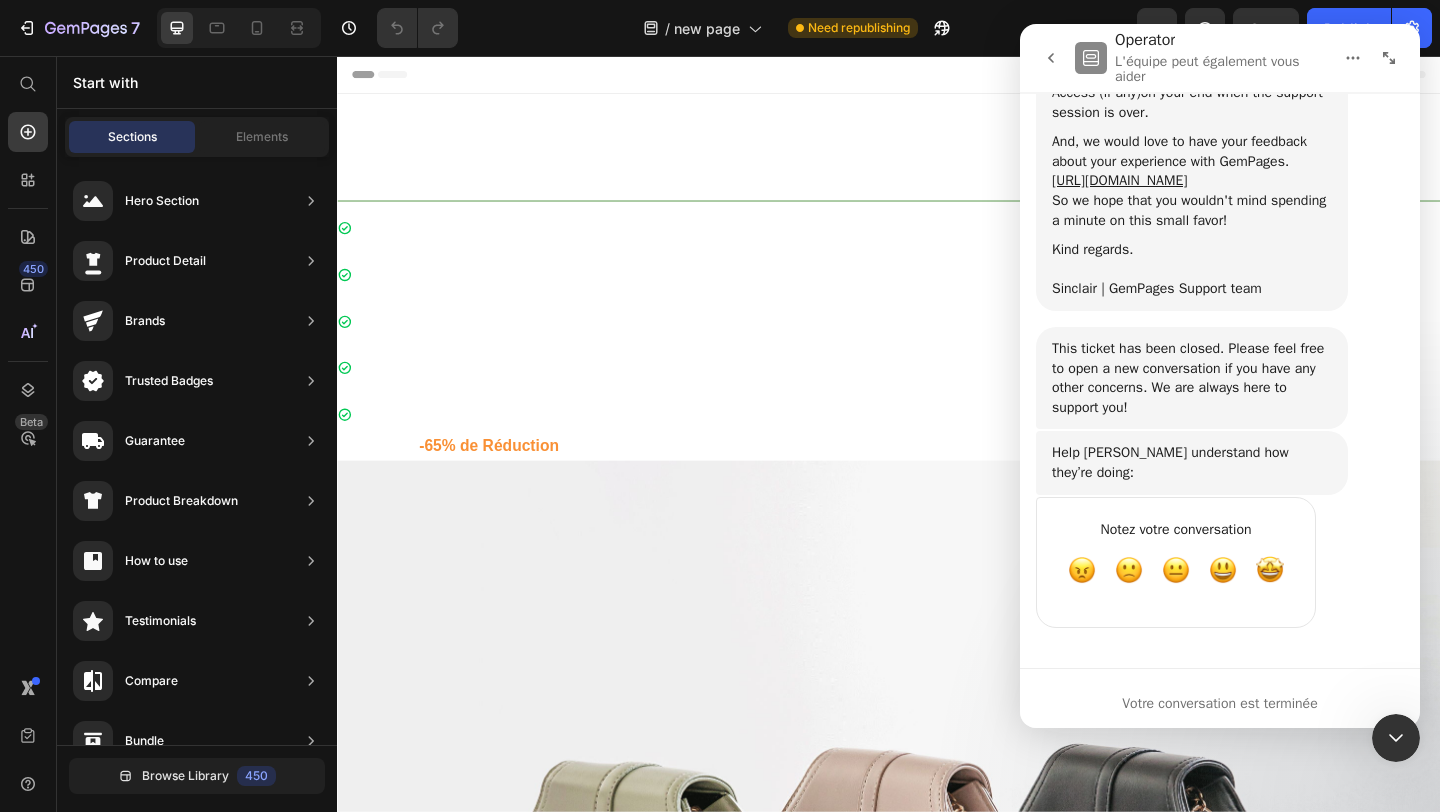 click 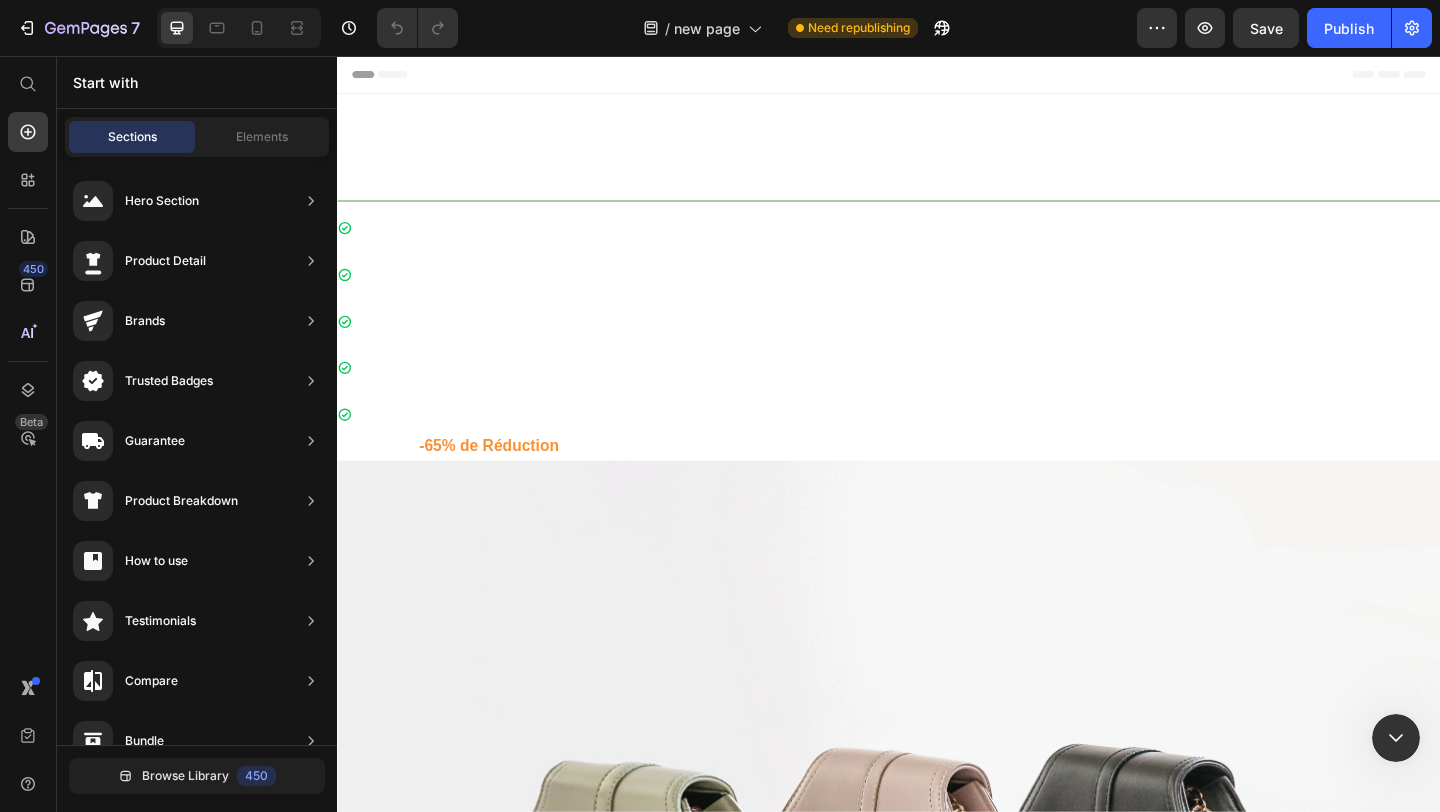 scroll, scrollTop: 0, scrollLeft: 0, axis: both 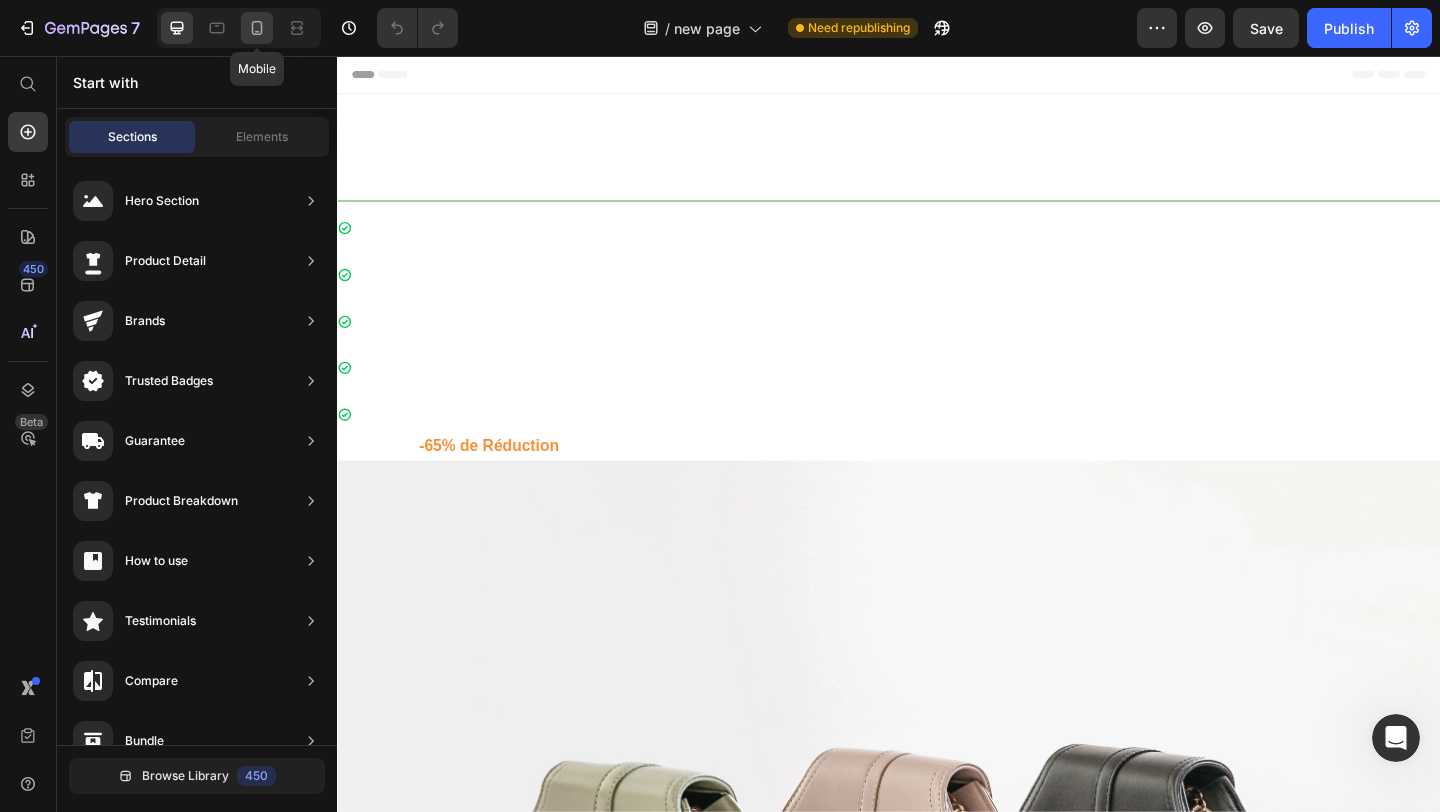 click 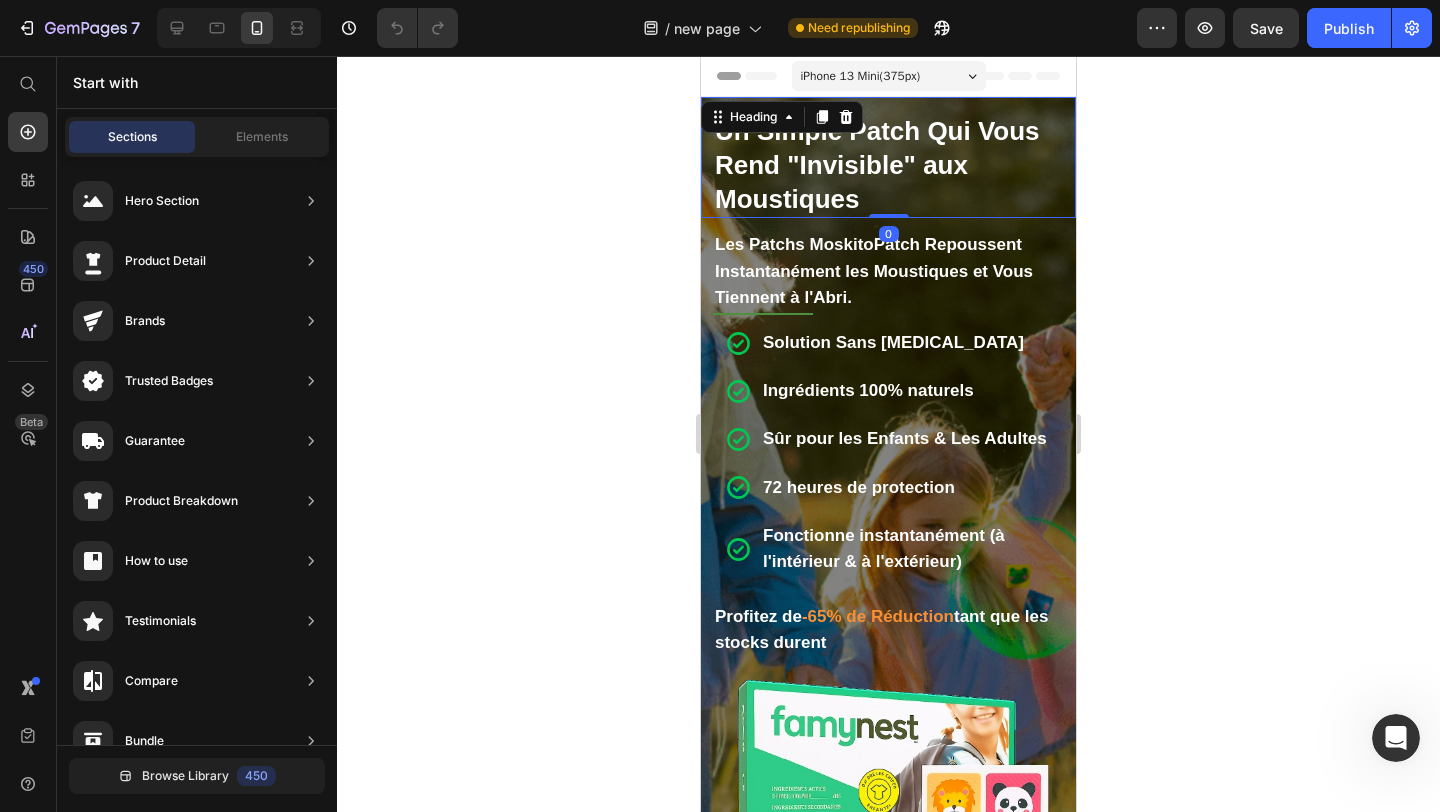 click on "Un Simple Patch Qui Vous Rend "Invisible" aux Moustiques" at bounding box center (877, 165) 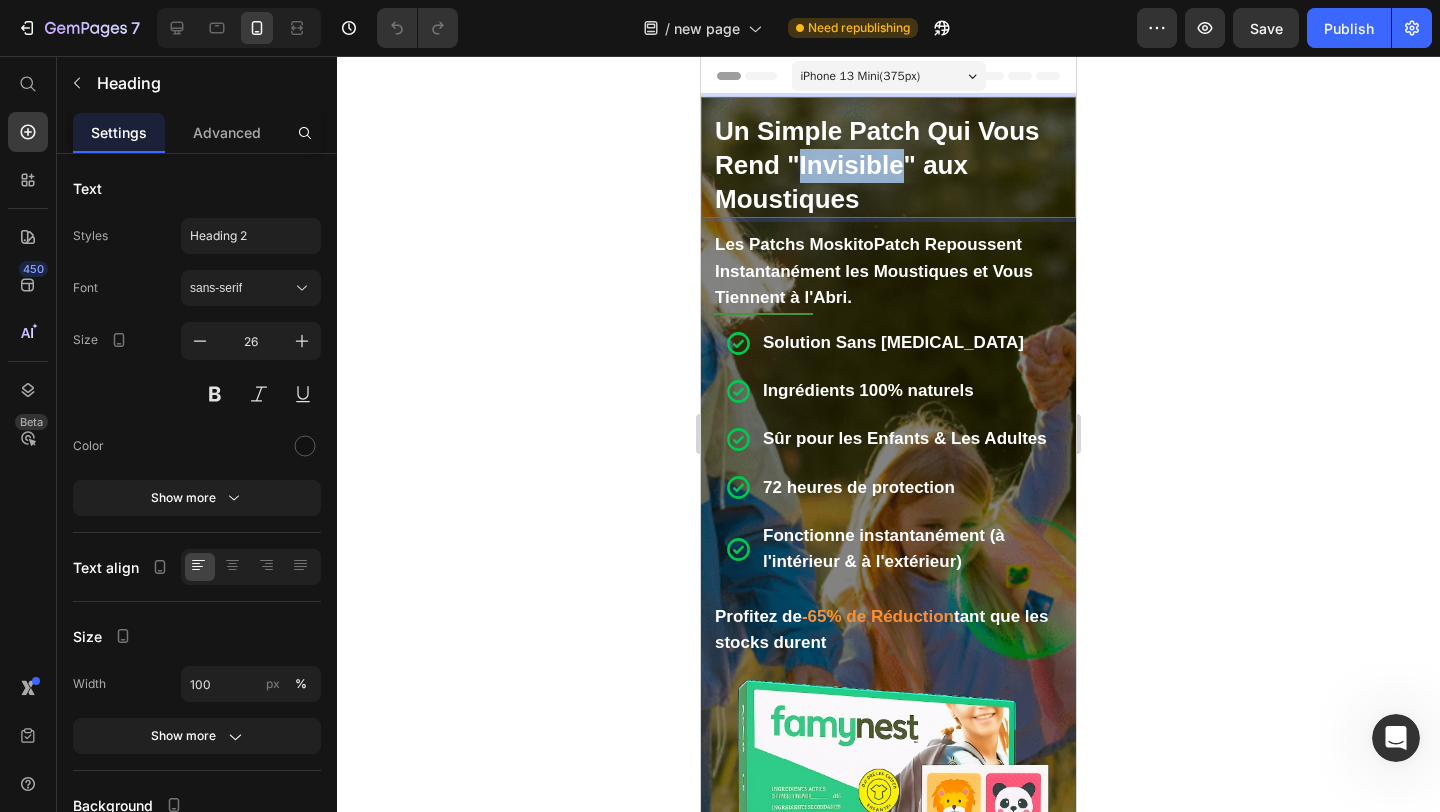 click on "Un Simple Patch Qui Vous Rend "Invisible" aux Moustiques" at bounding box center (877, 165) 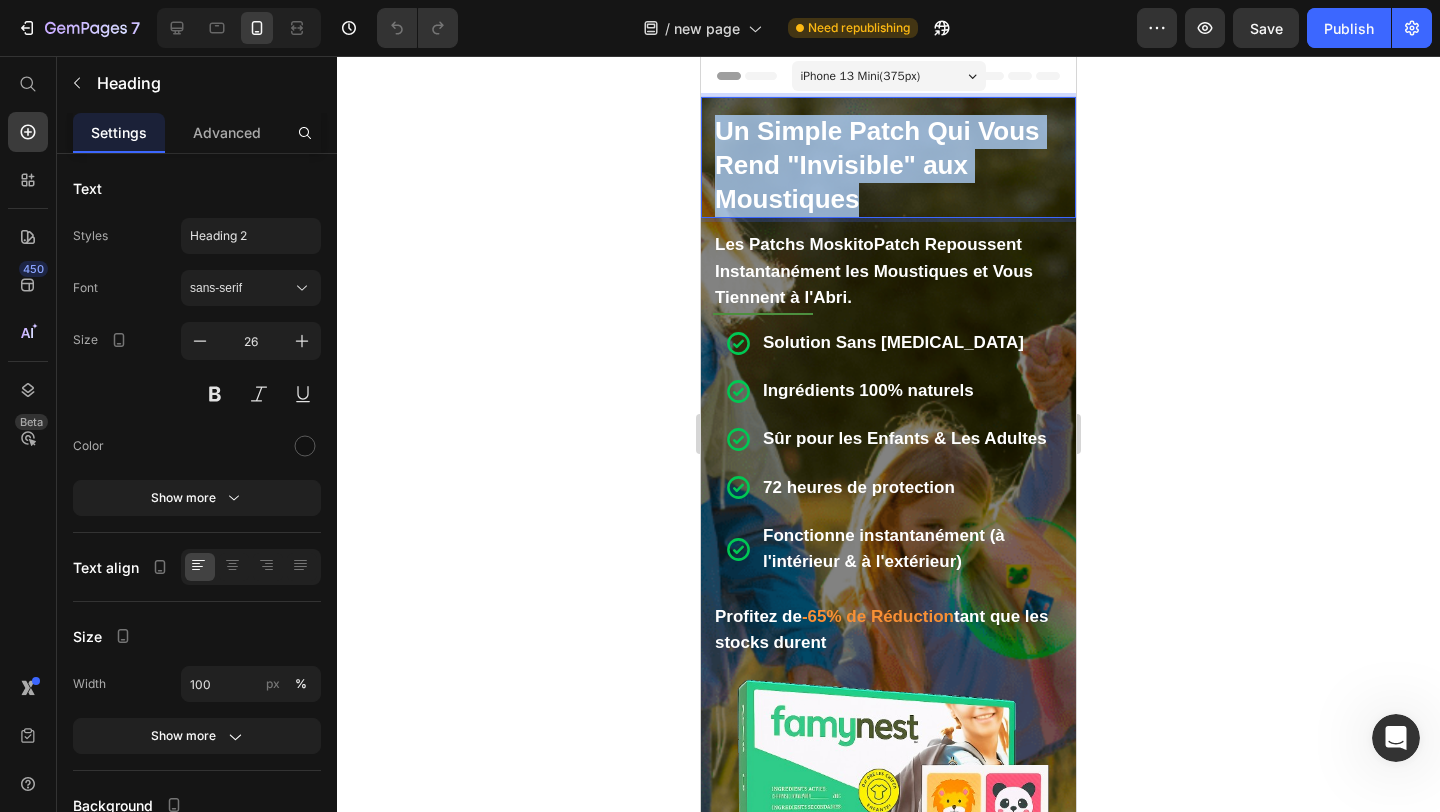 click on "Un Simple Patch Qui Vous Rend "Invisible" aux Moustiques" at bounding box center (877, 165) 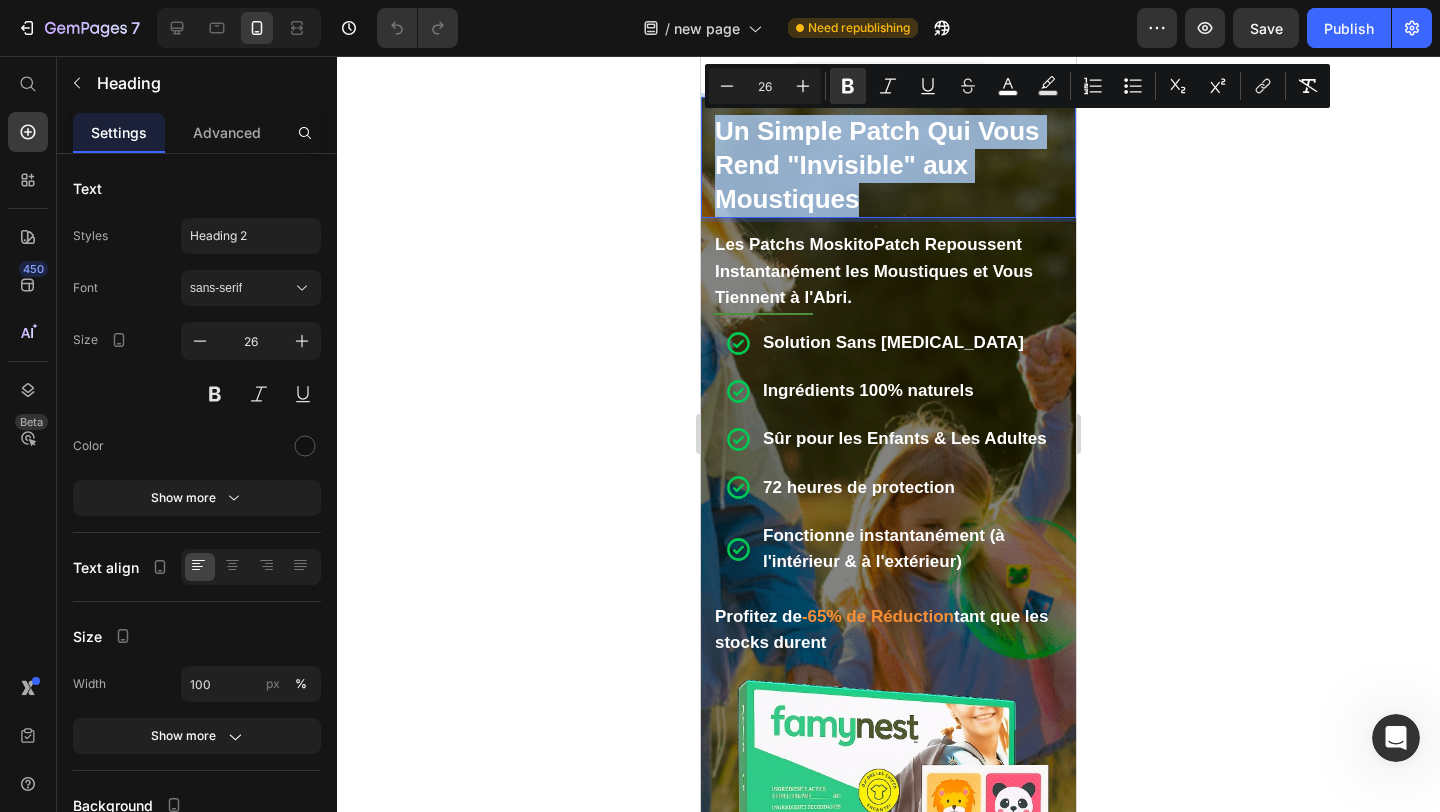 click on "Un Simple Patch Qui Vous Rend "Invisible" aux Moustiques" at bounding box center [877, 165] 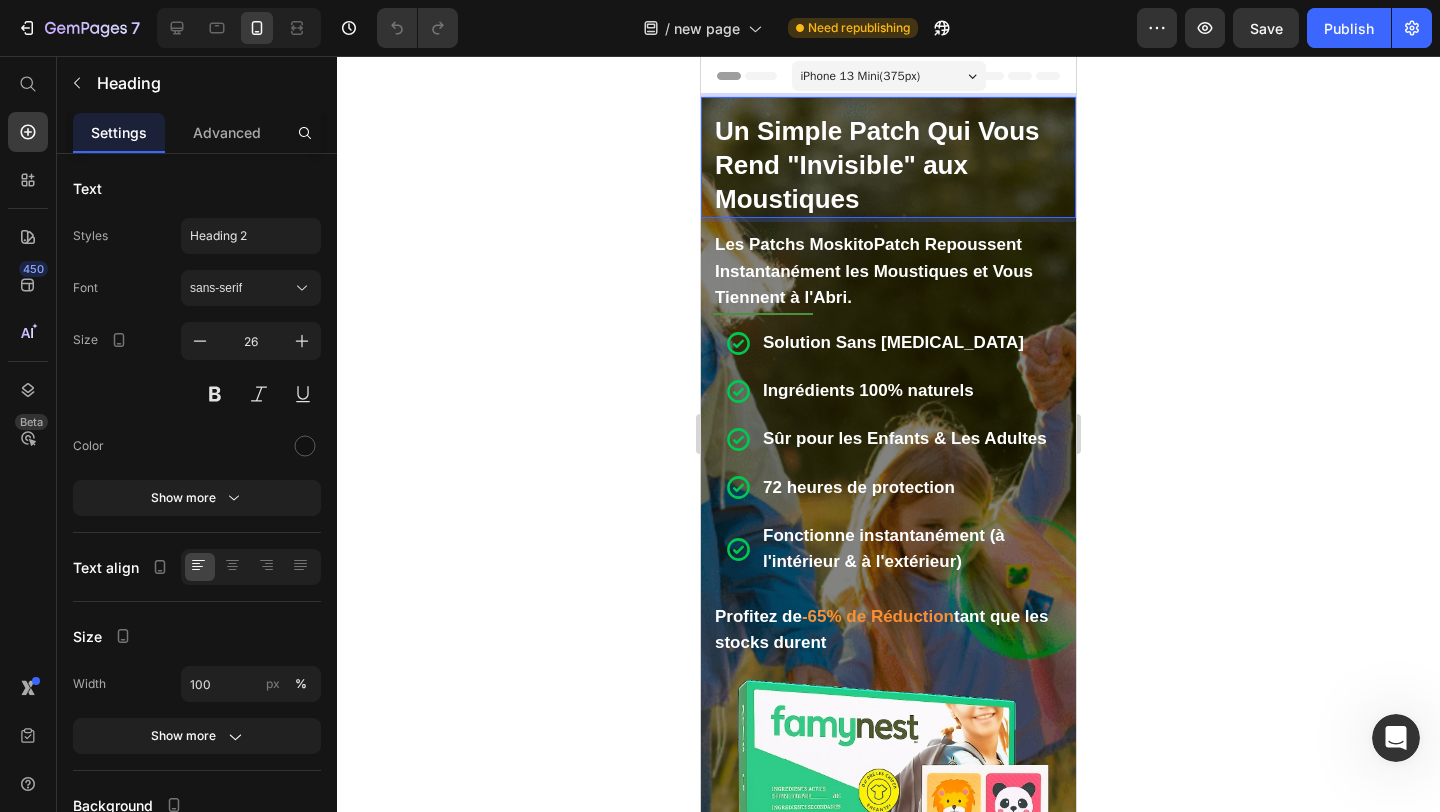 click on "Un Simple Patch Qui Vous Rend "Invisible" aux Moustiques" at bounding box center [877, 165] 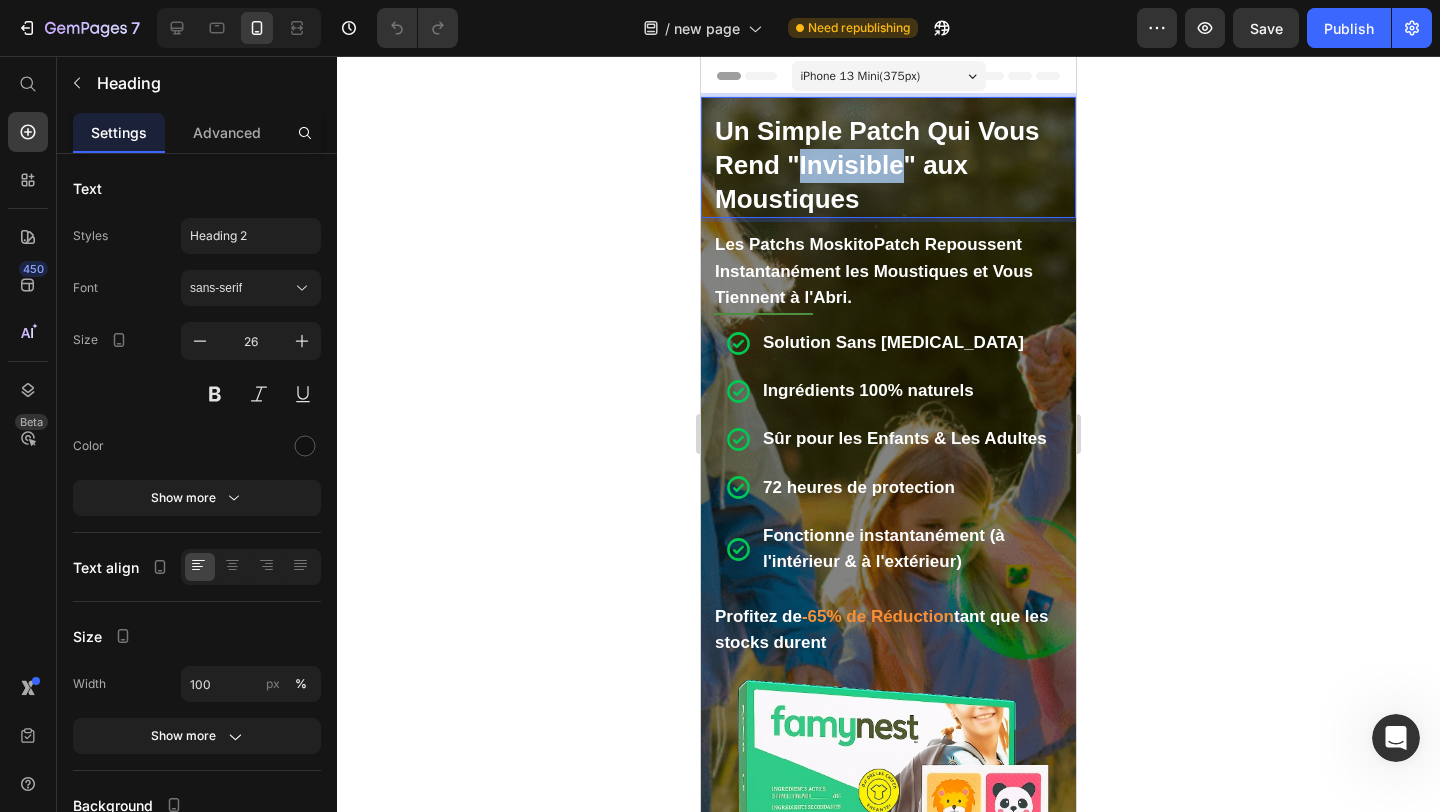 click on "Un Simple Patch Qui Vous Rend "Invisible" aux Moustiques" at bounding box center (877, 165) 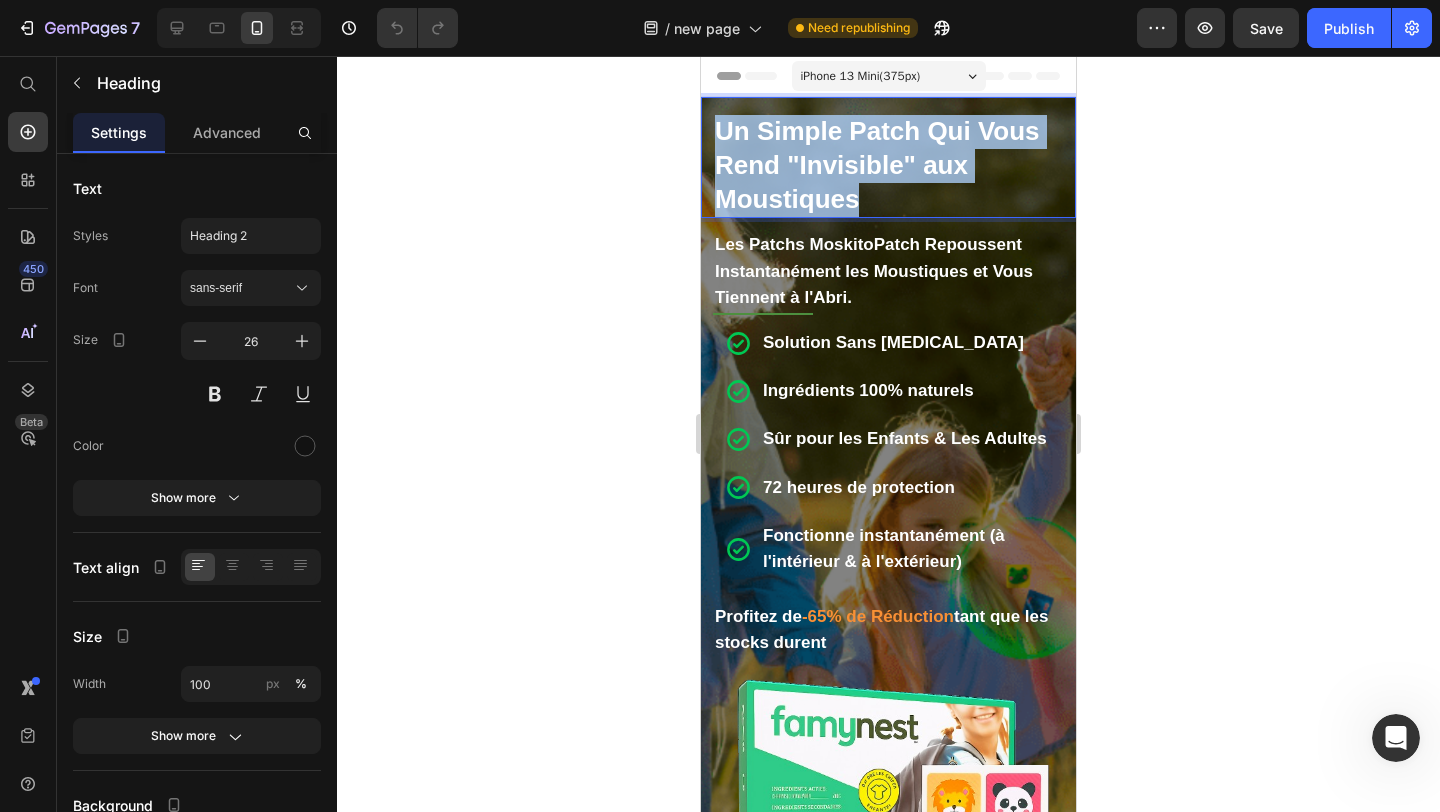 click on "Un Simple Patch Qui Vous Rend "Invisible" aux Moustiques" at bounding box center [877, 165] 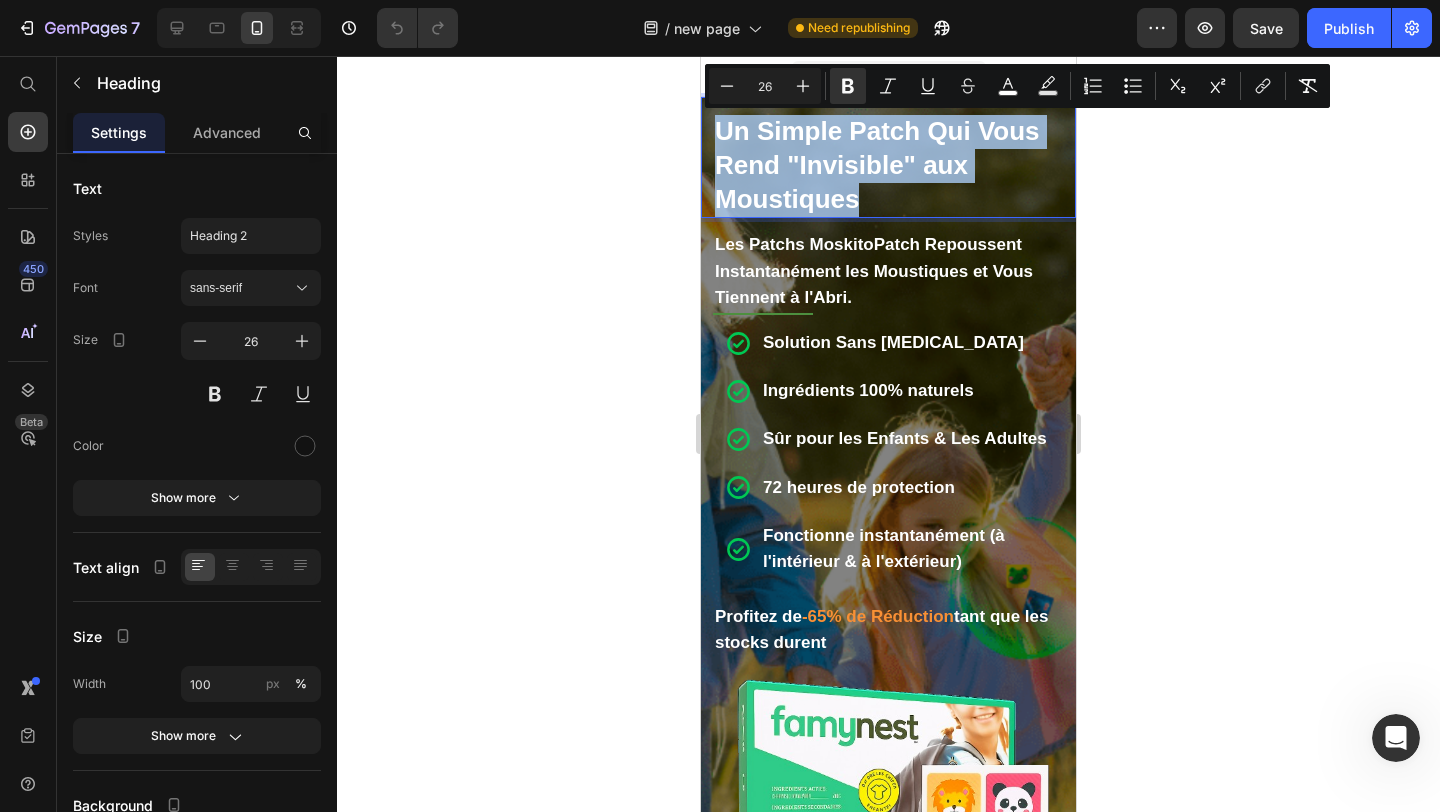 copy on "Un Simple Patch Qui Vous Rend "Invisible" aux Moustiques" 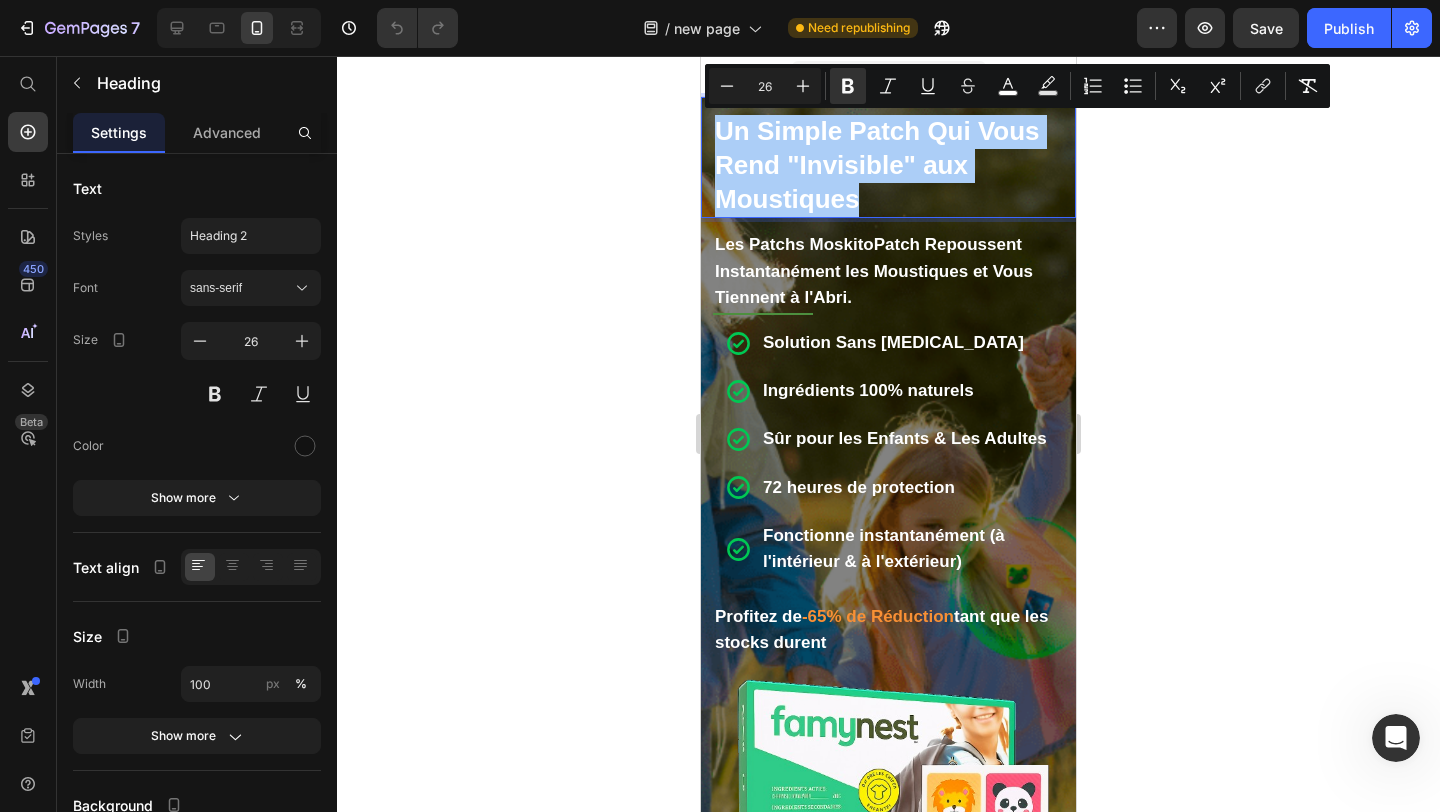 click 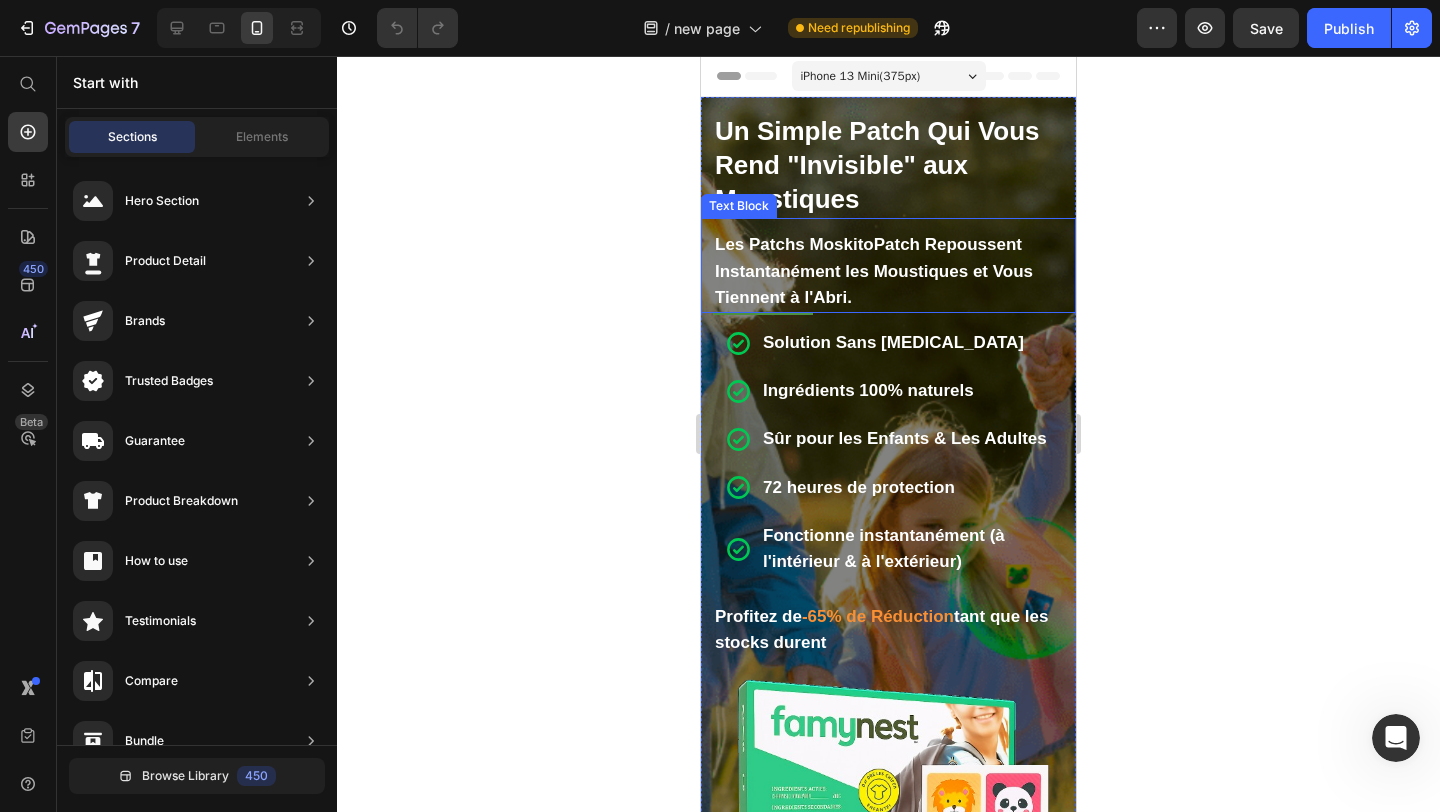 click on "Les Patchs MoskitoPatch Repoussent Instantanément les Moustiques et Vous Tiennent à l'Abri." at bounding box center [874, 270] 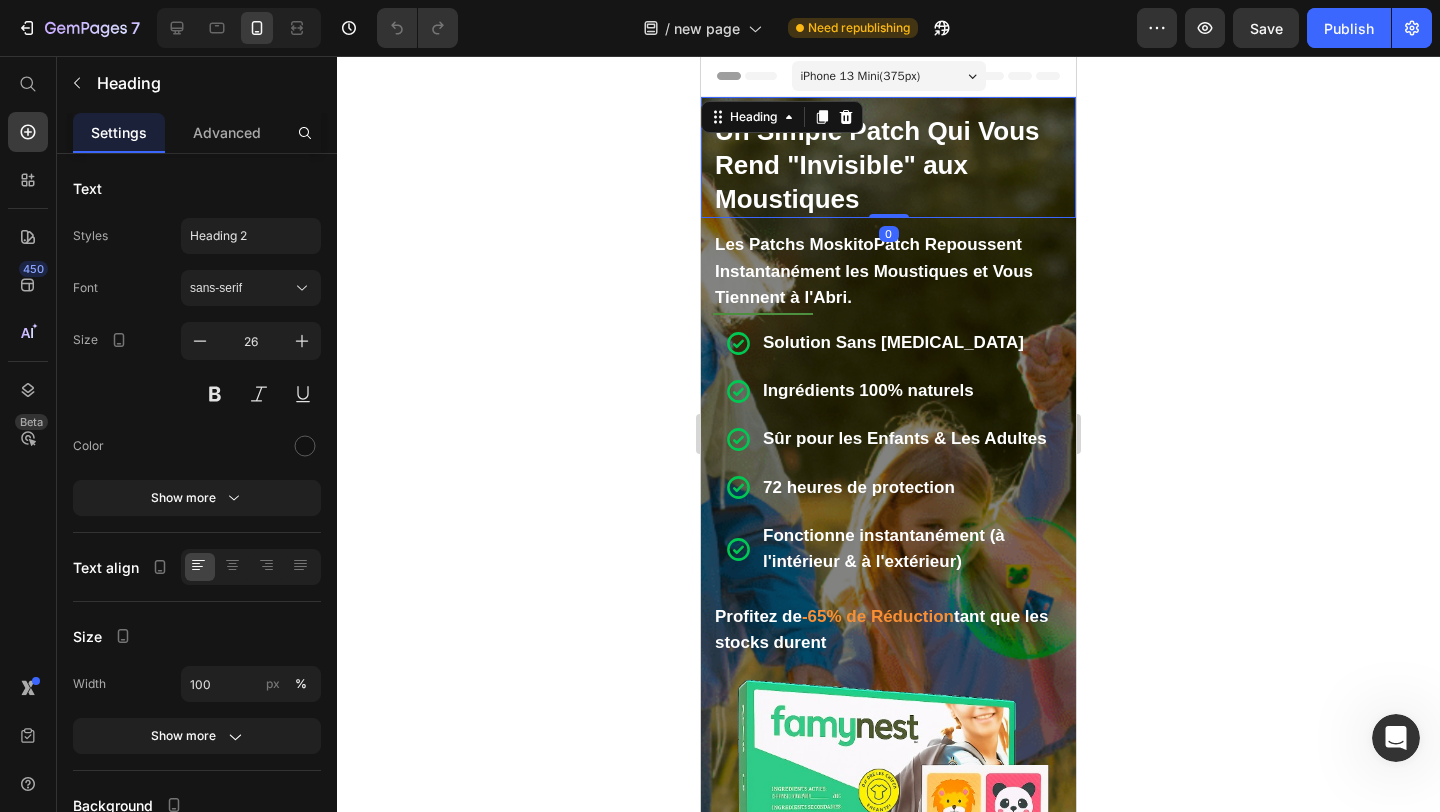 click on "Un Simple Patch Qui Vous Rend "Invisible" aux Moustiques" at bounding box center (877, 165) 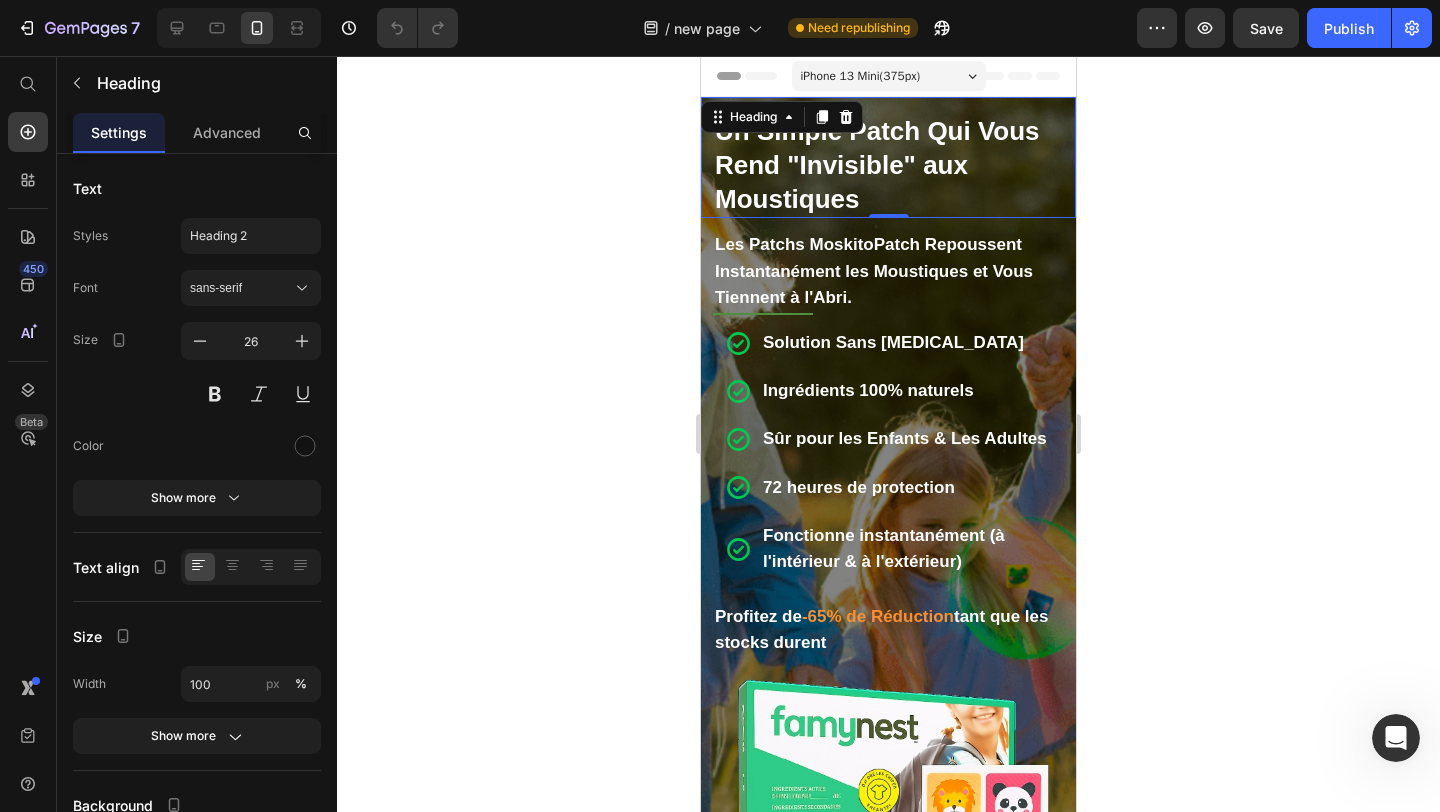 click on "⁠⁠⁠⁠⁠⁠⁠ Un Simple Patch Qui Vous Rend "Invisible" aux Moustiques Heading   0" at bounding box center [888, 157] 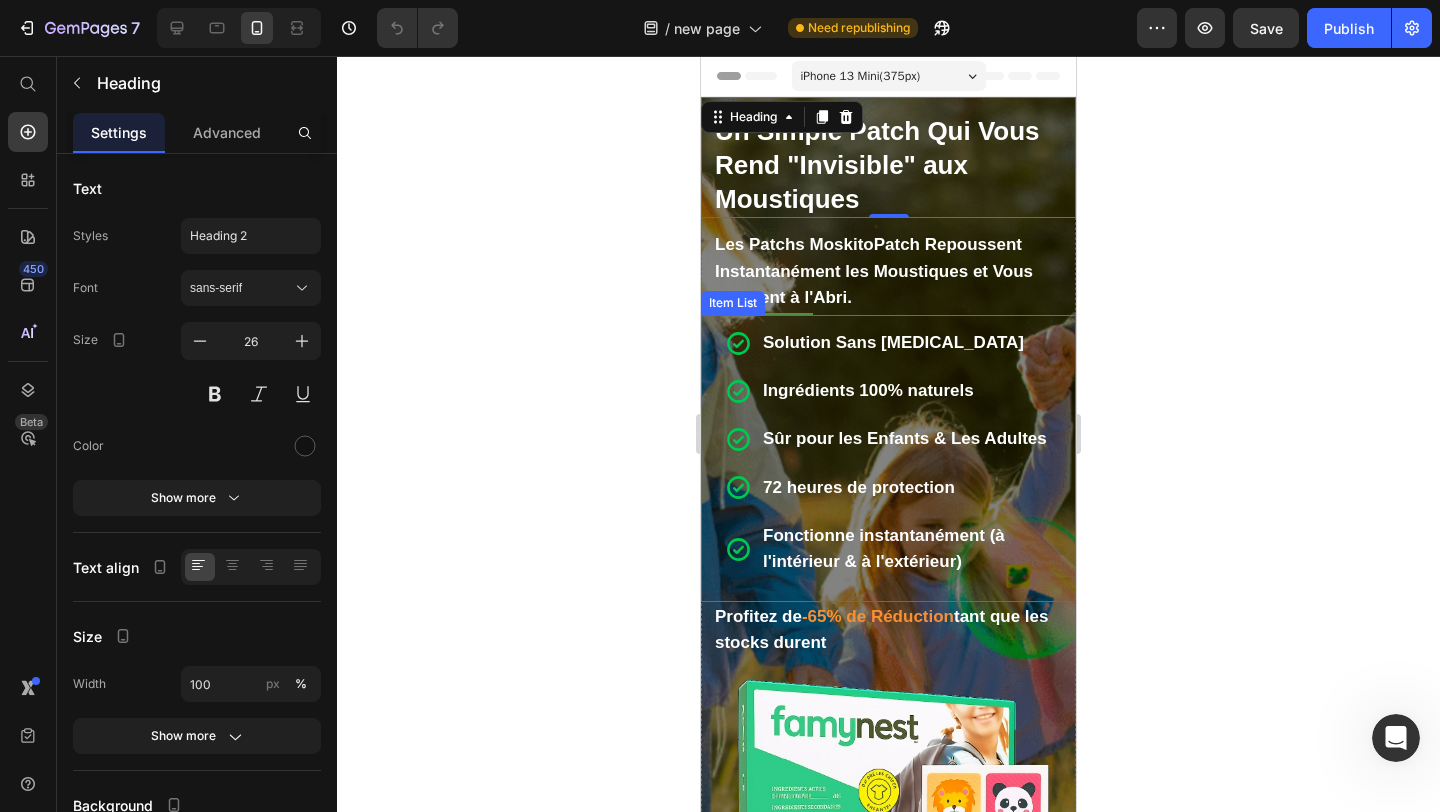 click on "Solution Sans [MEDICAL_DATA]" at bounding box center [906, 343] 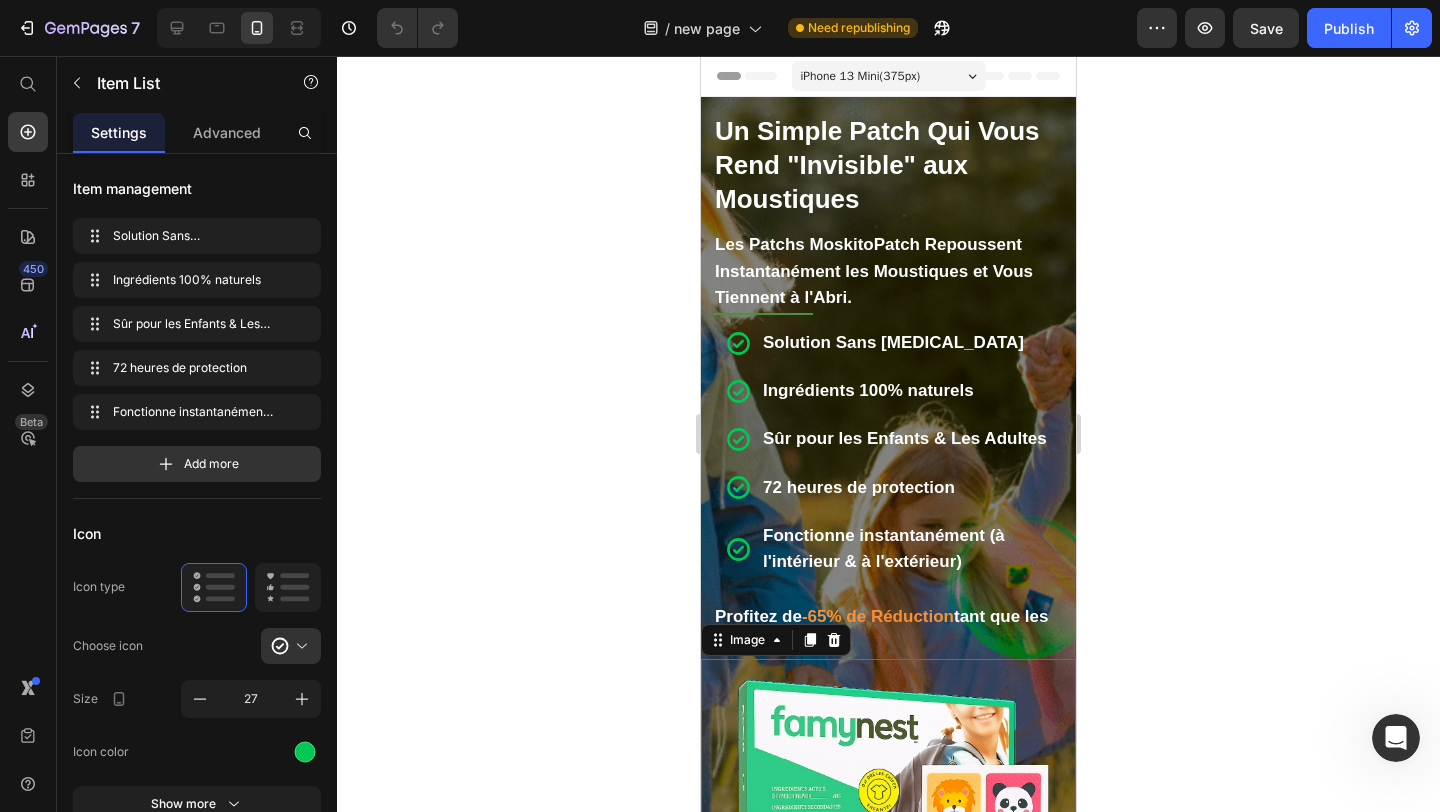 click at bounding box center (888, 818) 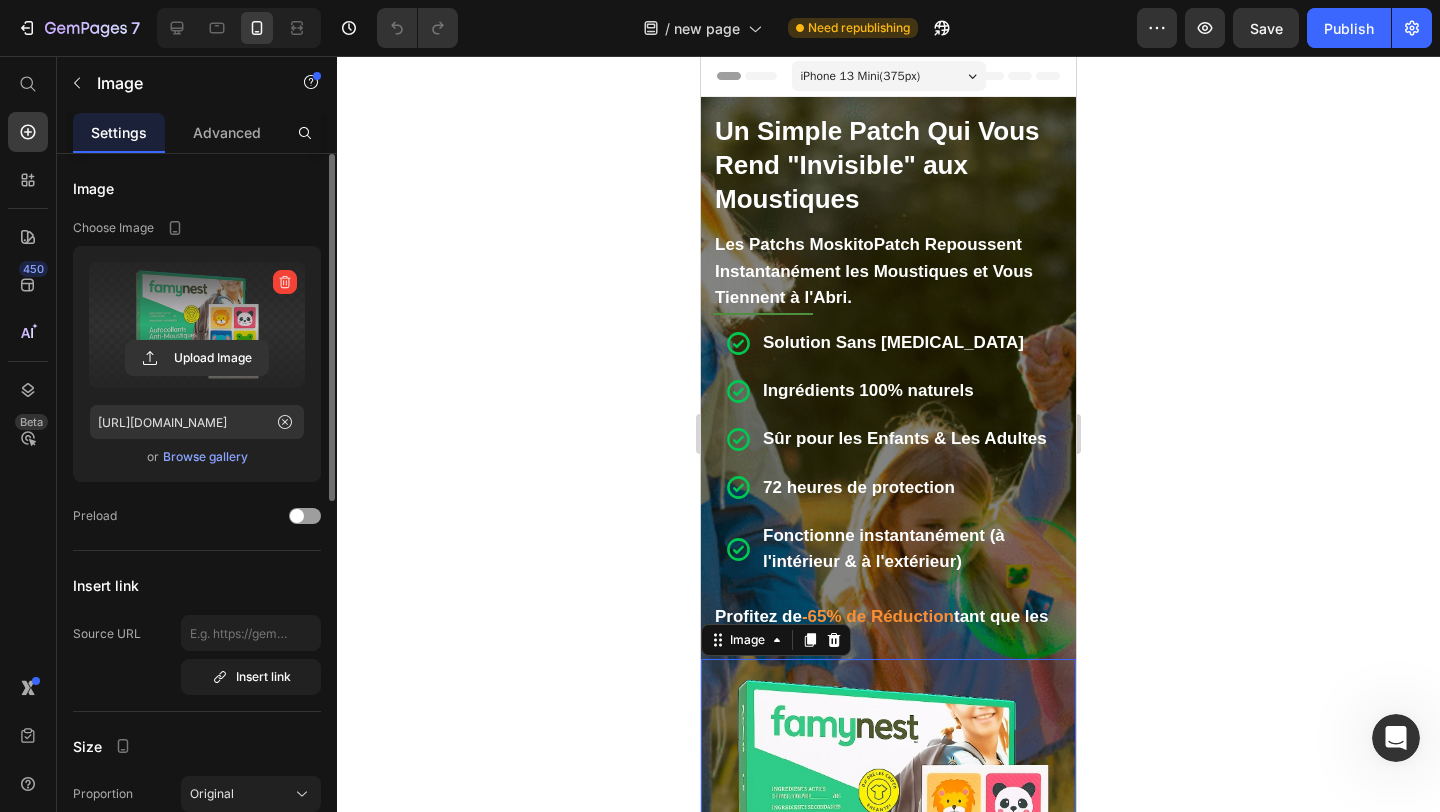 click at bounding box center (197, 325) 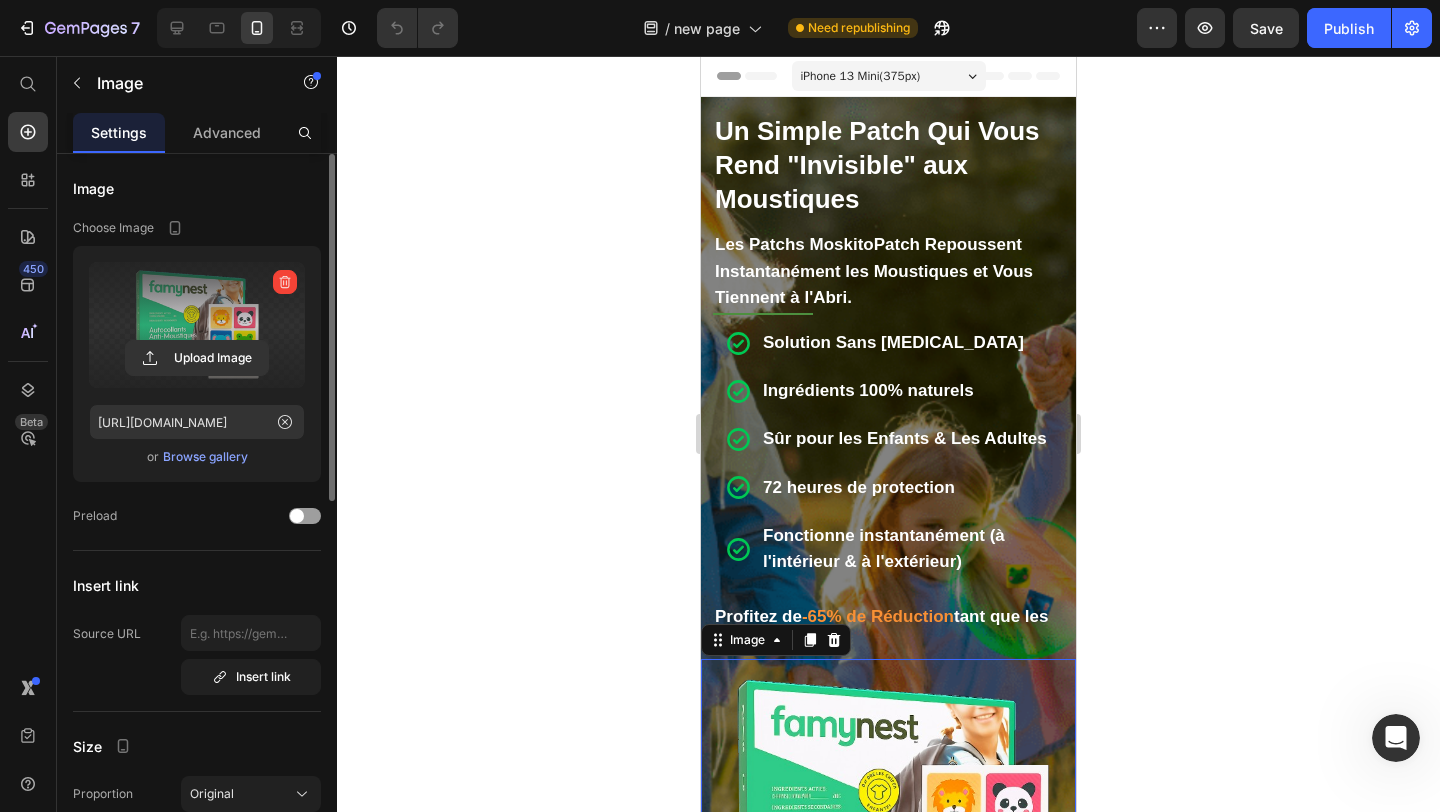 click 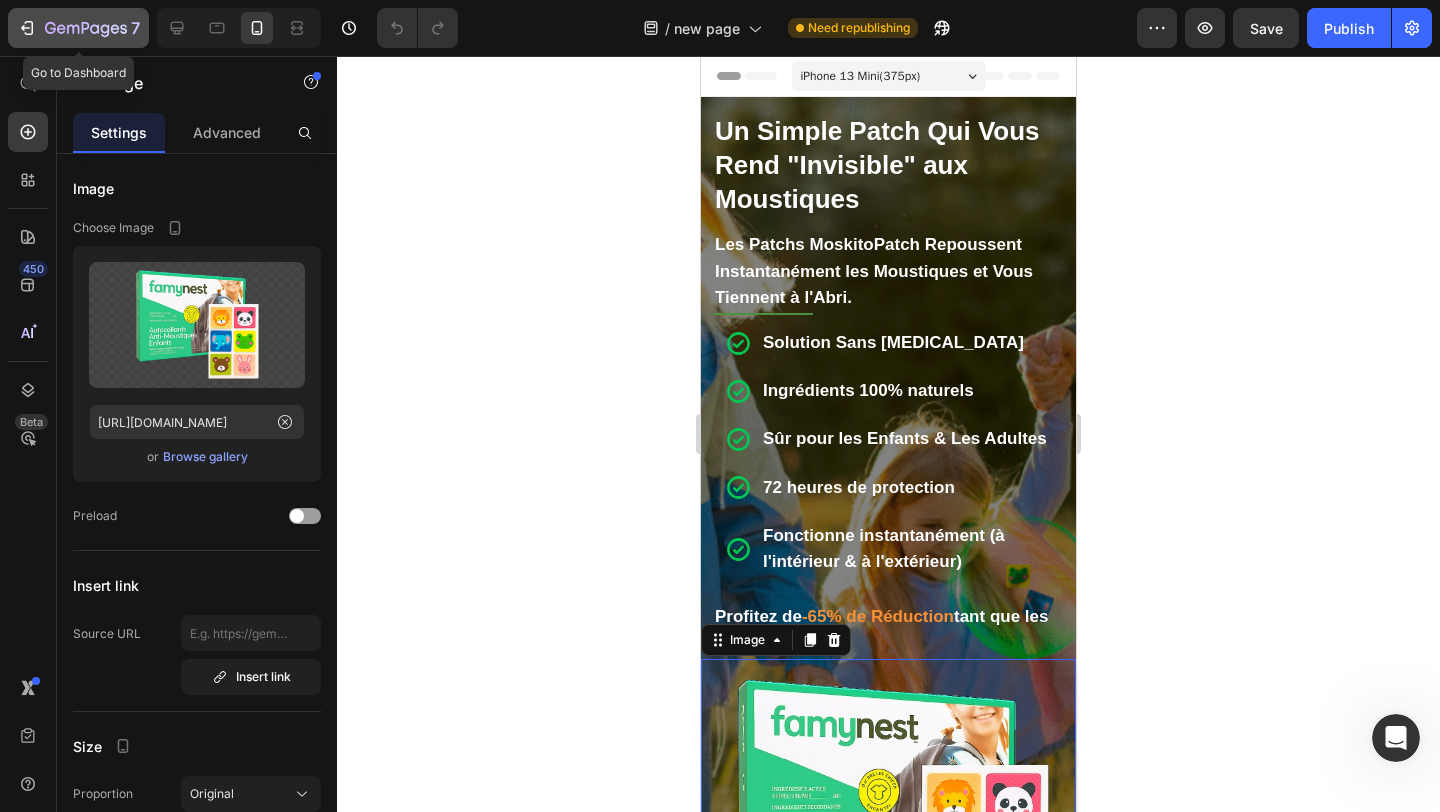 click on "7" 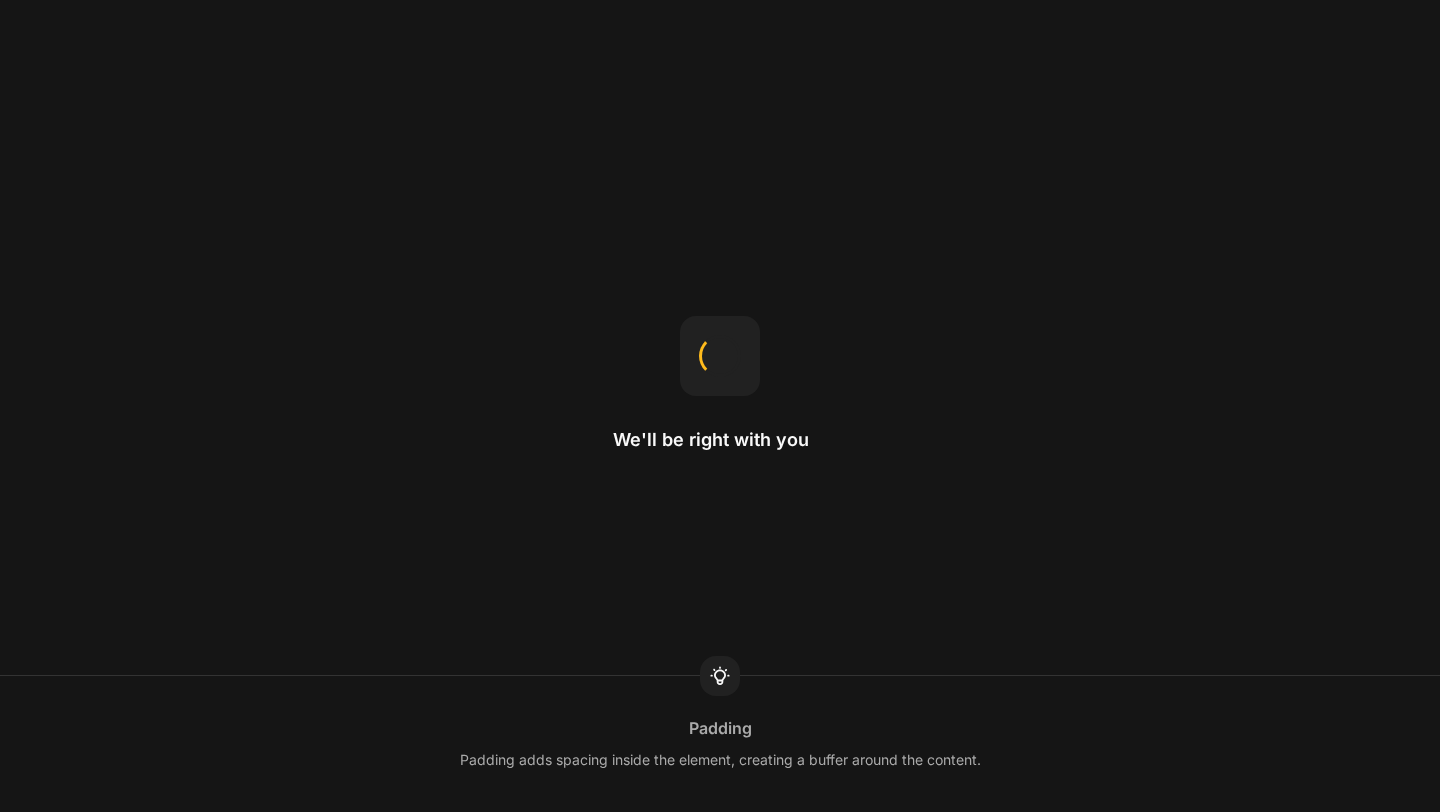 scroll, scrollTop: 0, scrollLeft: 0, axis: both 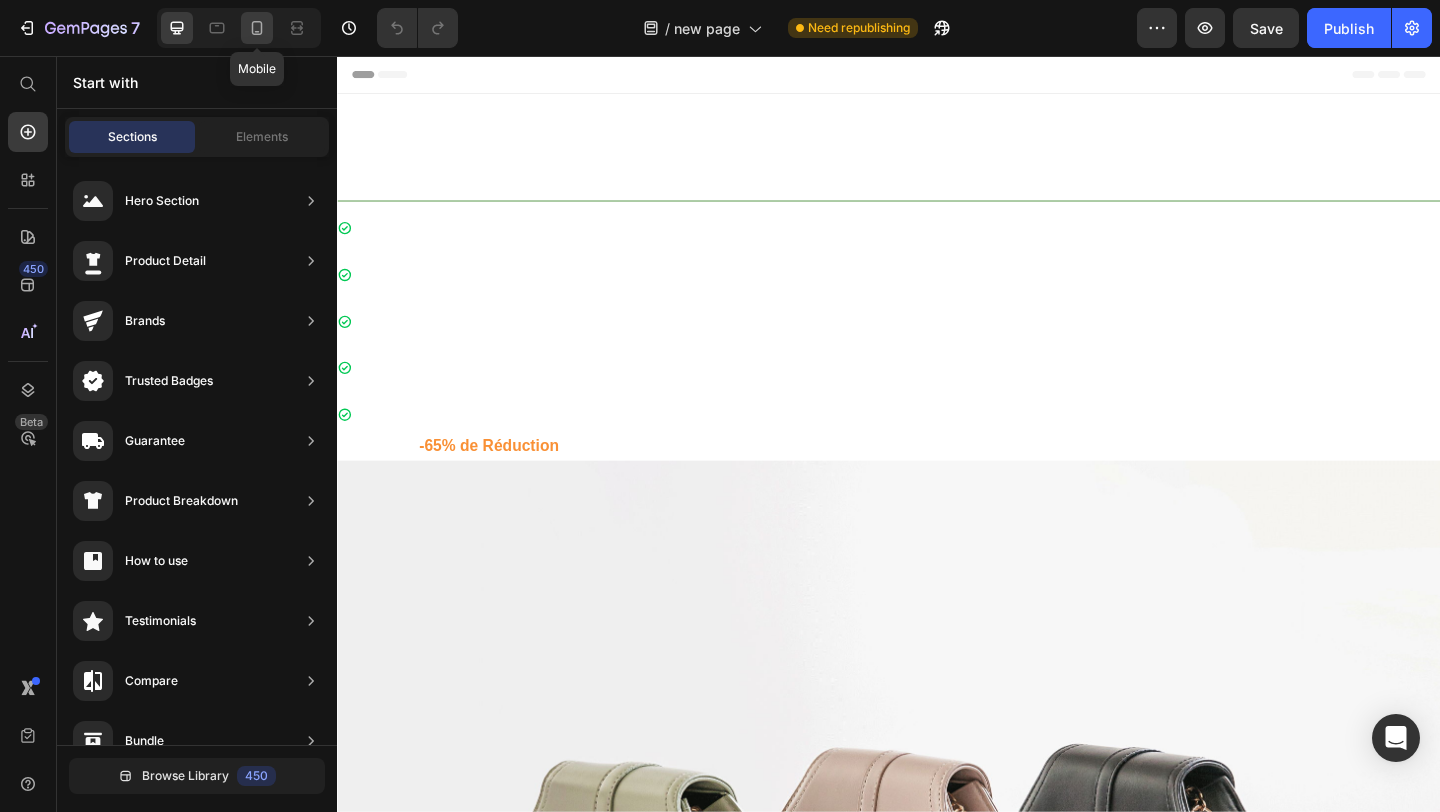 click 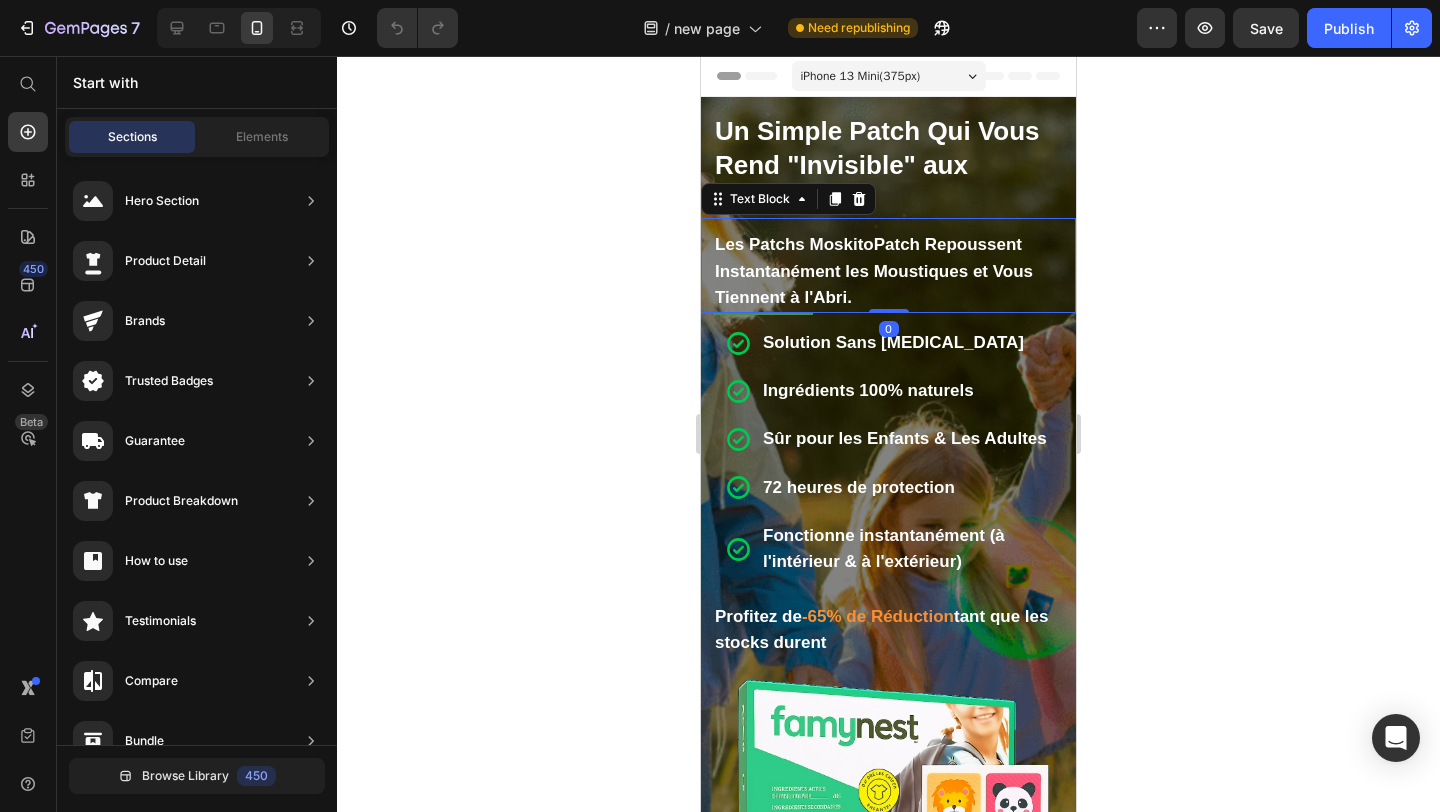 click on "Les Patchs MoskitoPatch Repoussent Instantanément les Moustiques et Vous Tiennent à l'Abri." at bounding box center [874, 270] 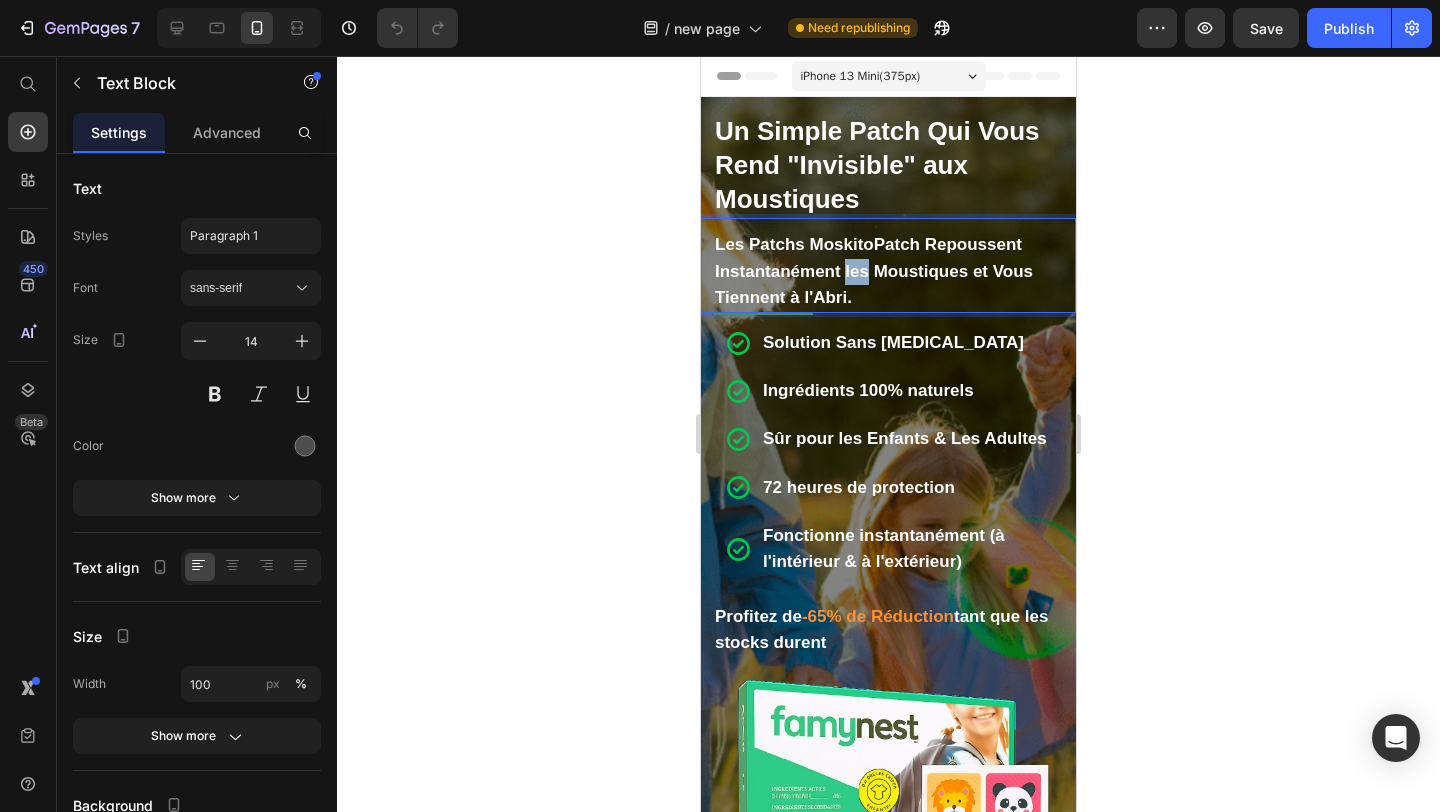 click on "Les Patchs MoskitoPatch Repoussent Instantanément les Moustiques et Vous Tiennent à l'Abri." at bounding box center (874, 270) 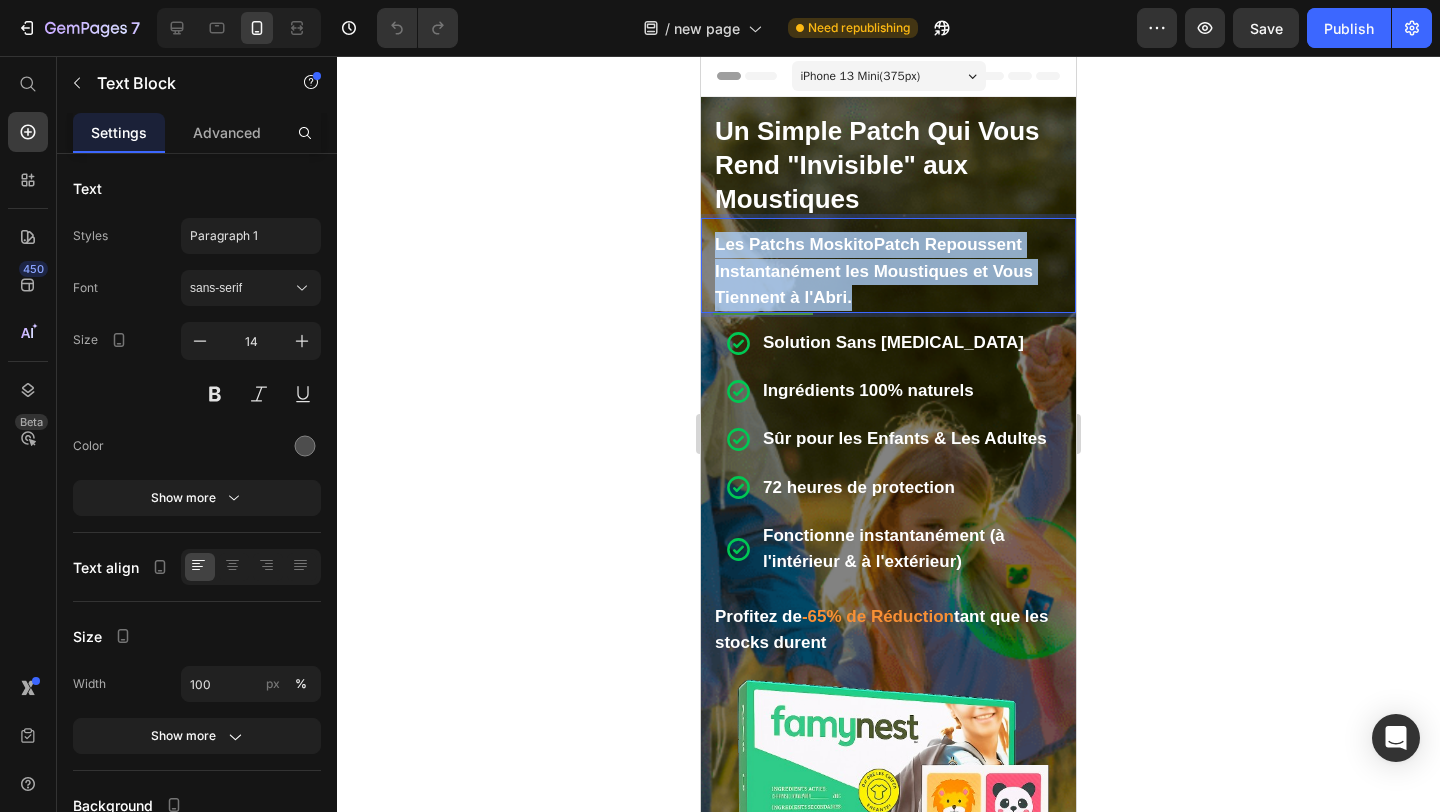click on "Les Patchs MoskitoPatch Repoussent Instantanément les Moustiques et Vous Tiennent à l'Abri." at bounding box center (874, 270) 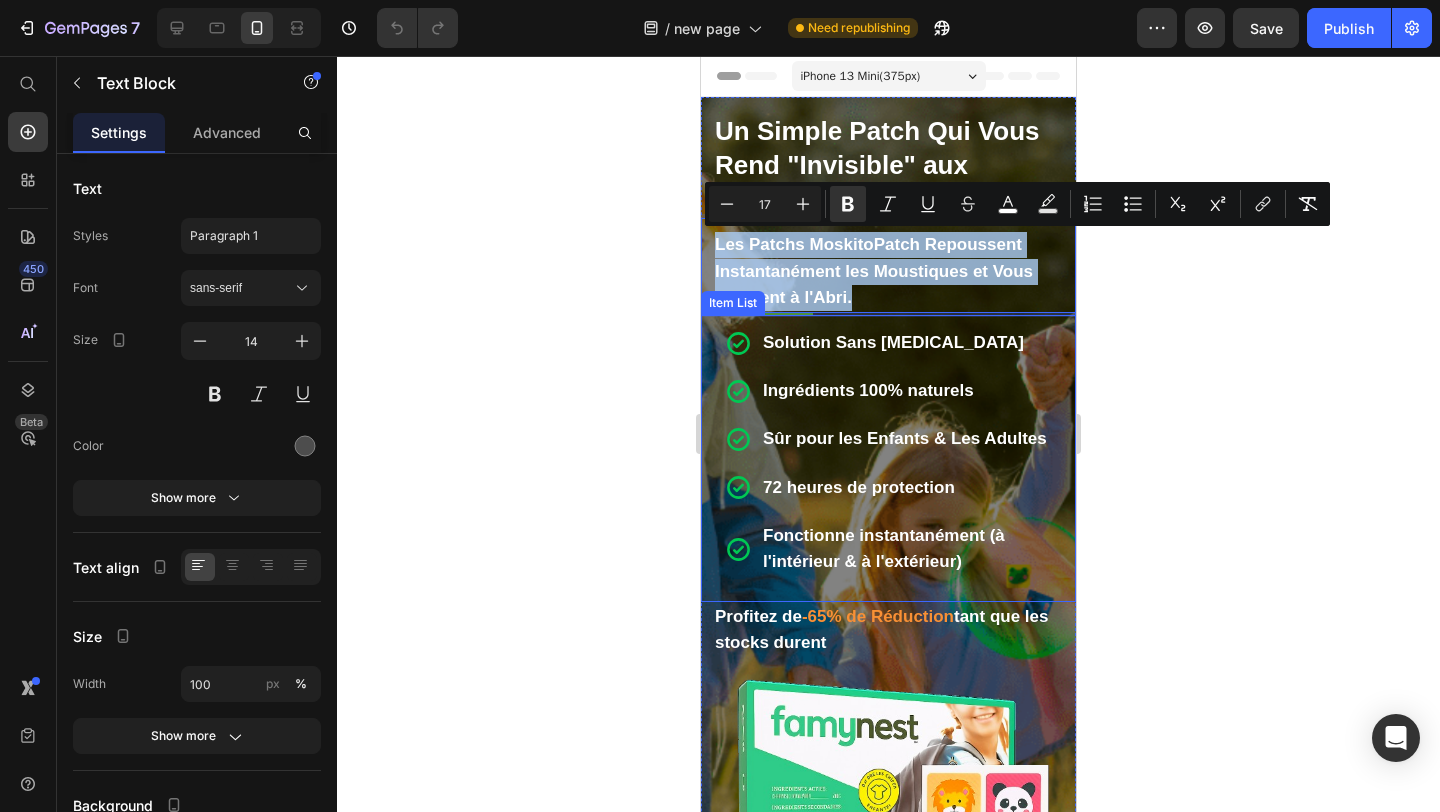 click on "Ingrédients 100% naturels" at bounding box center (906, 391) 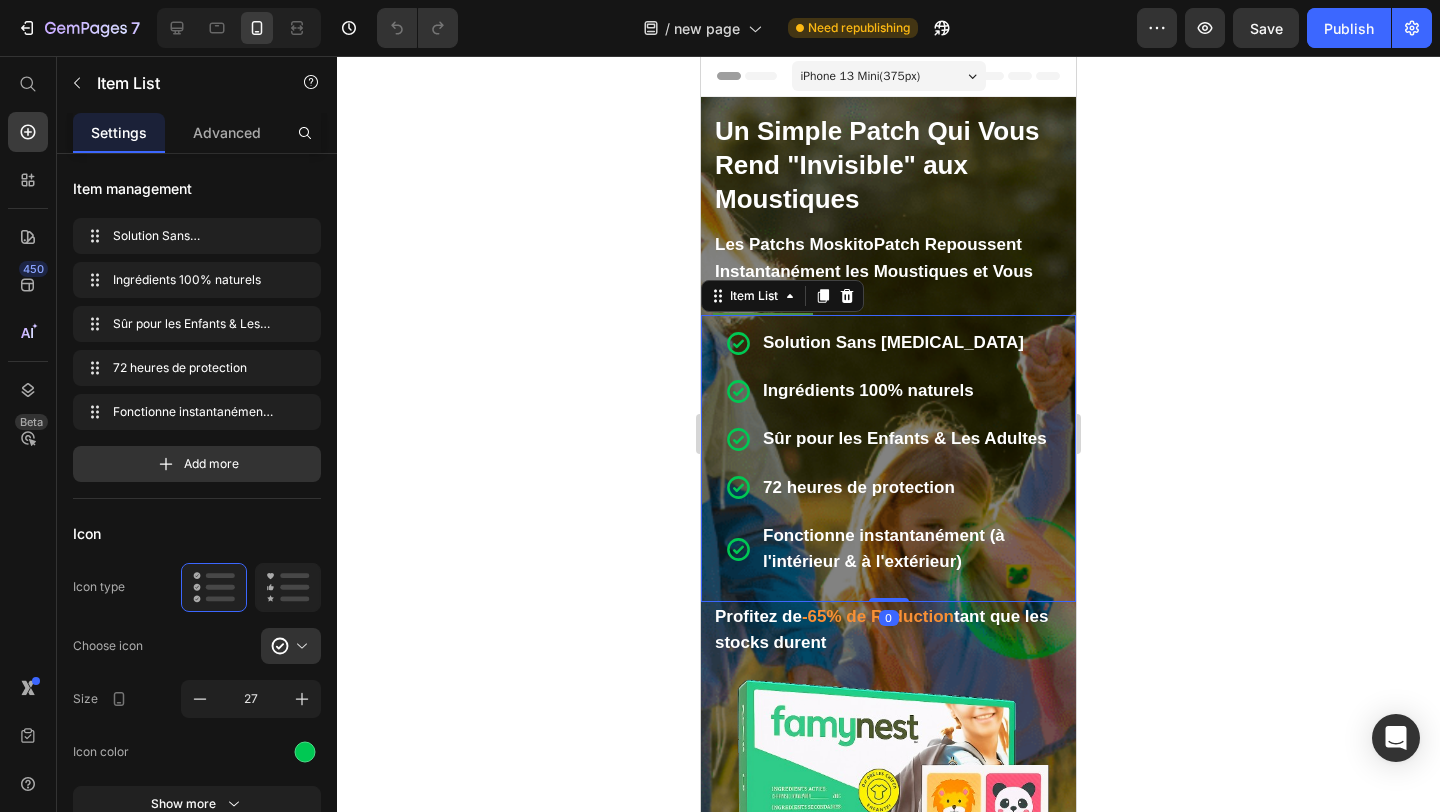 click 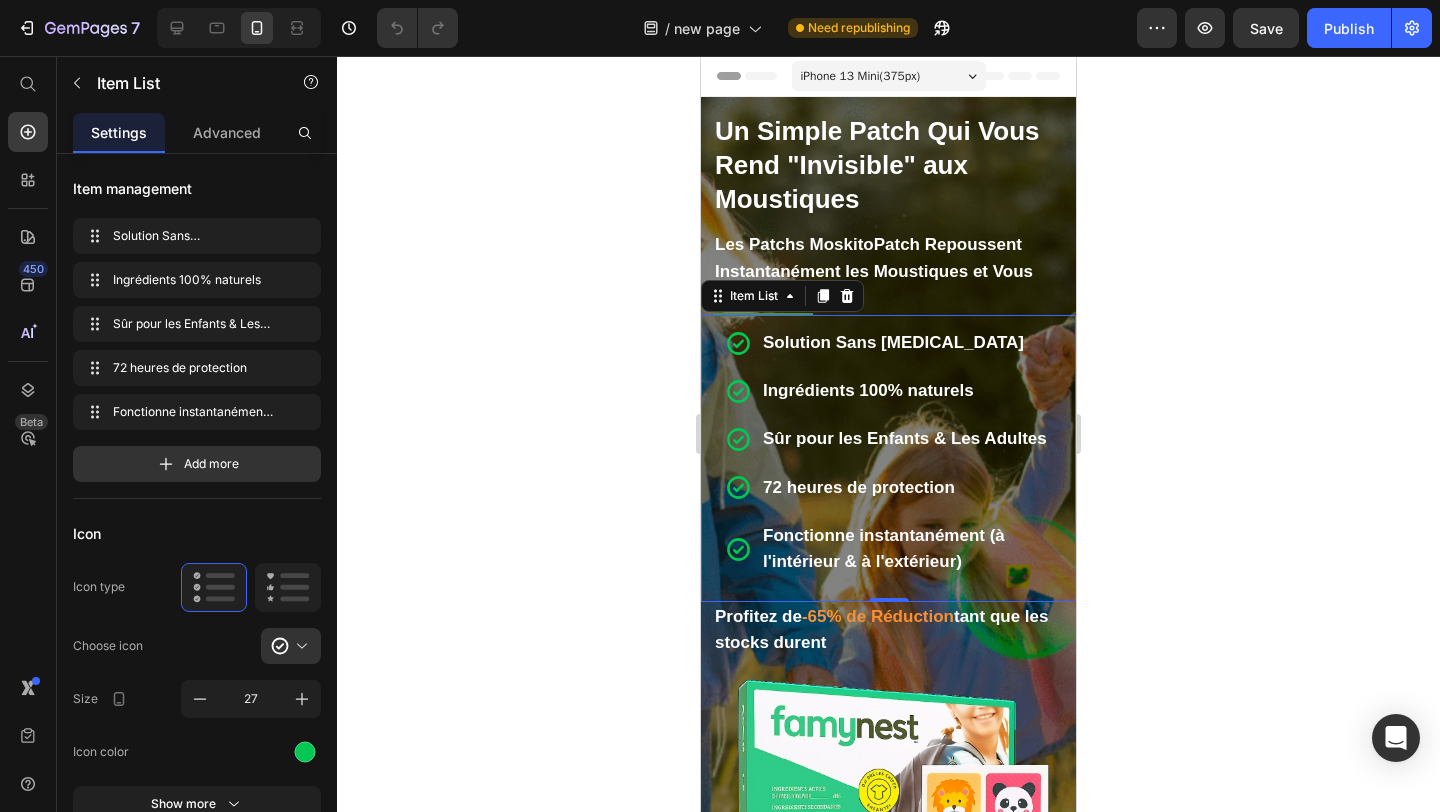 click on "Solution Sans [MEDICAL_DATA]" at bounding box center [888, 343] 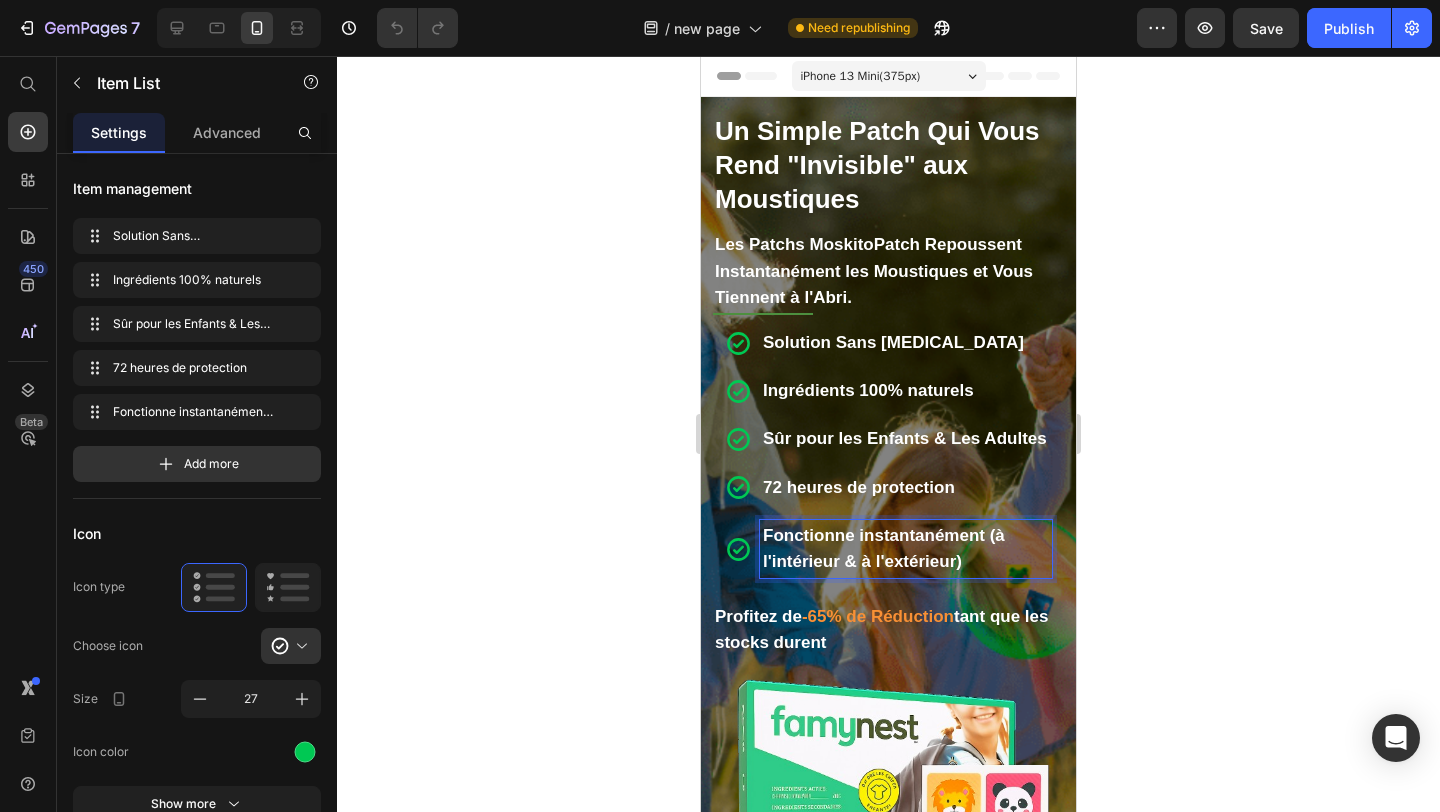 click on "Fonctionne instantanément (à l'intérieur & à l'extérieur)" at bounding box center (906, 549) 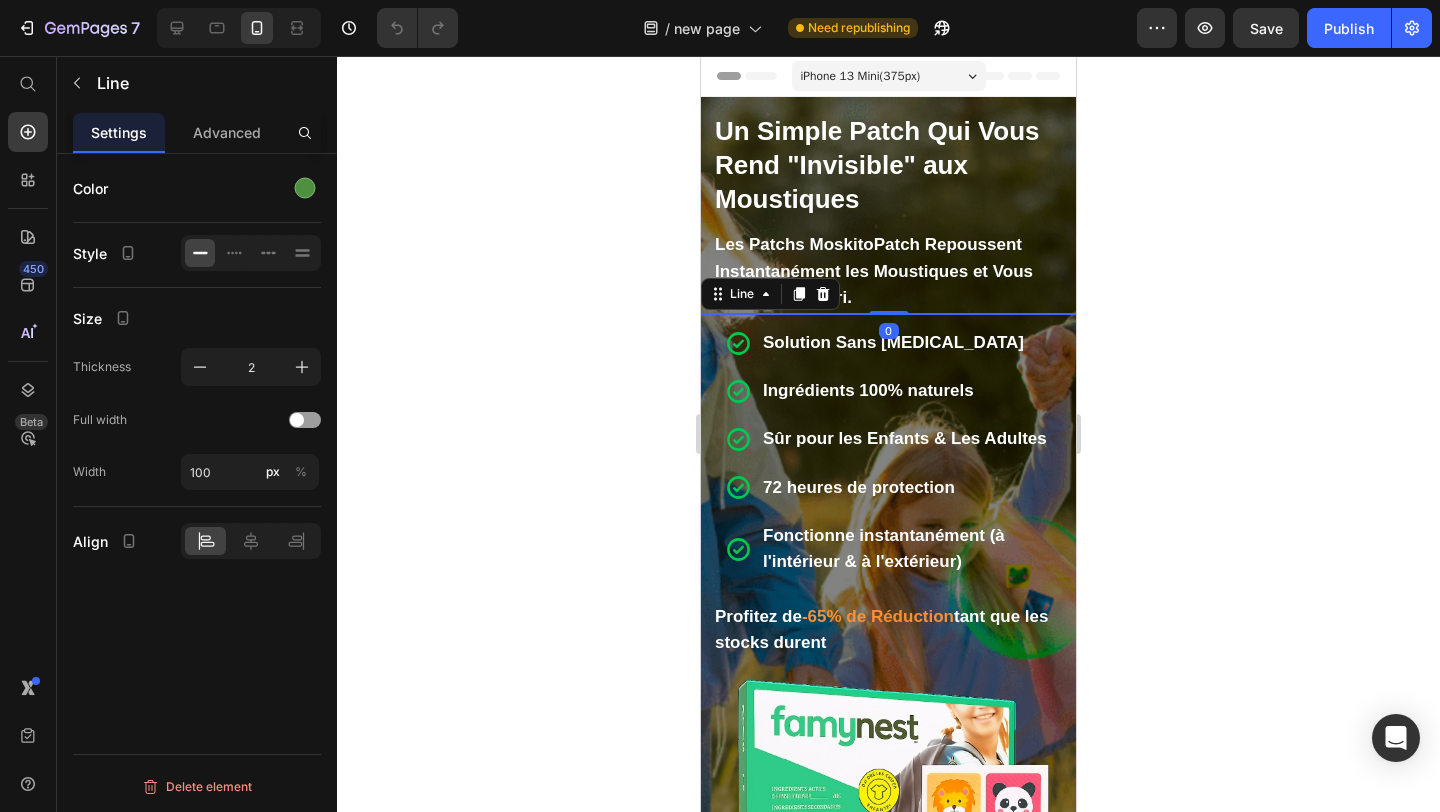 click at bounding box center (763, 314) 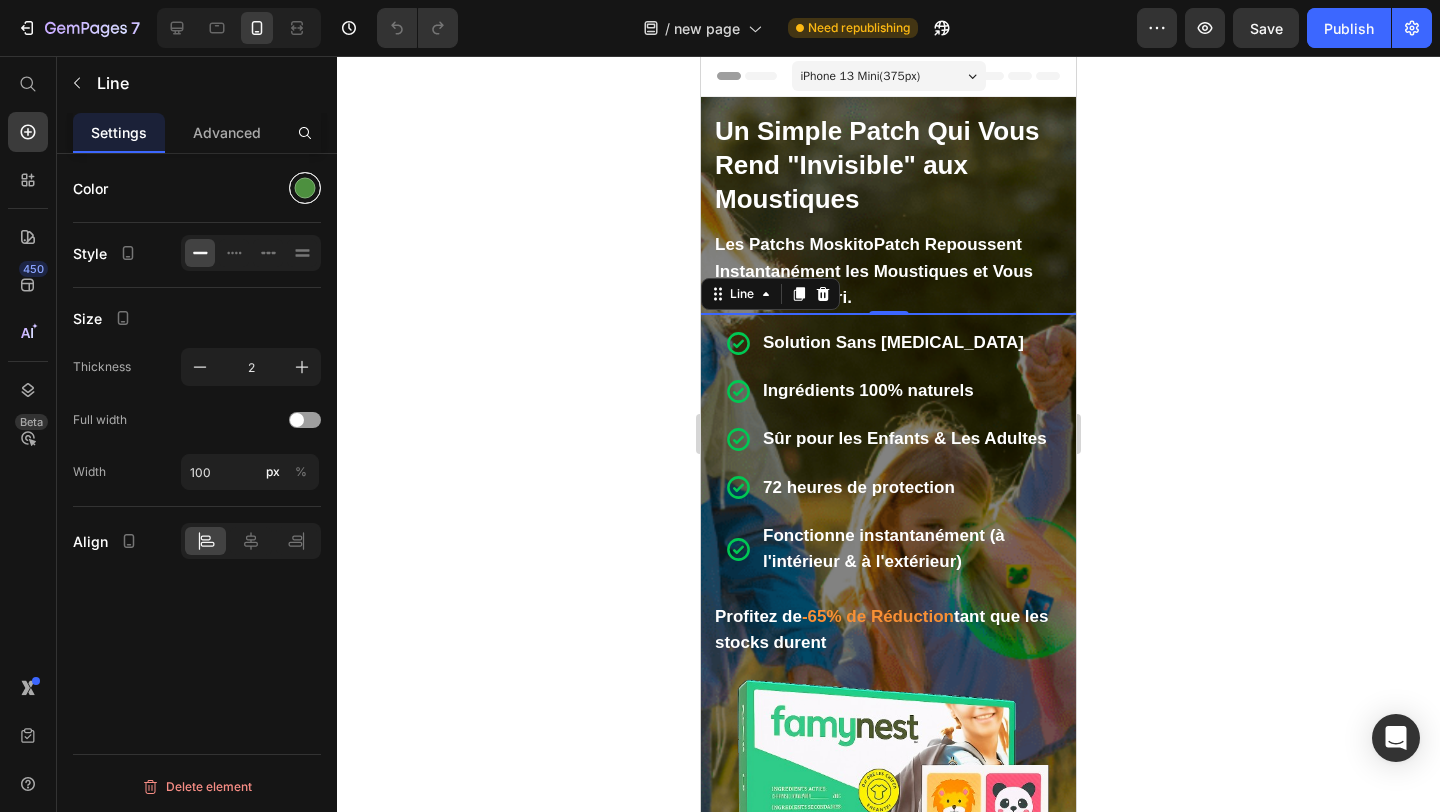 click at bounding box center [305, 188] 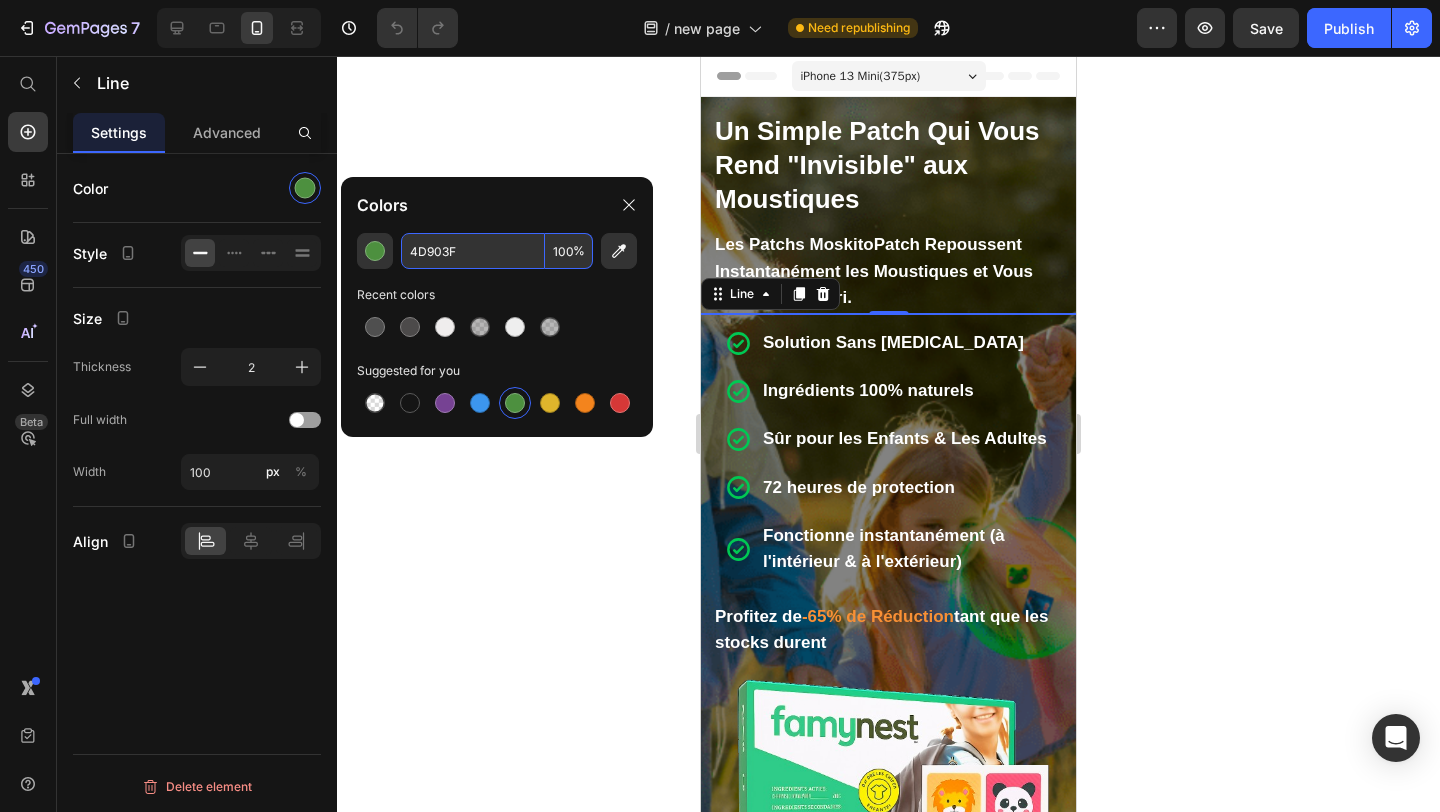 click on "4D903F" at bounding box center (473, 251) 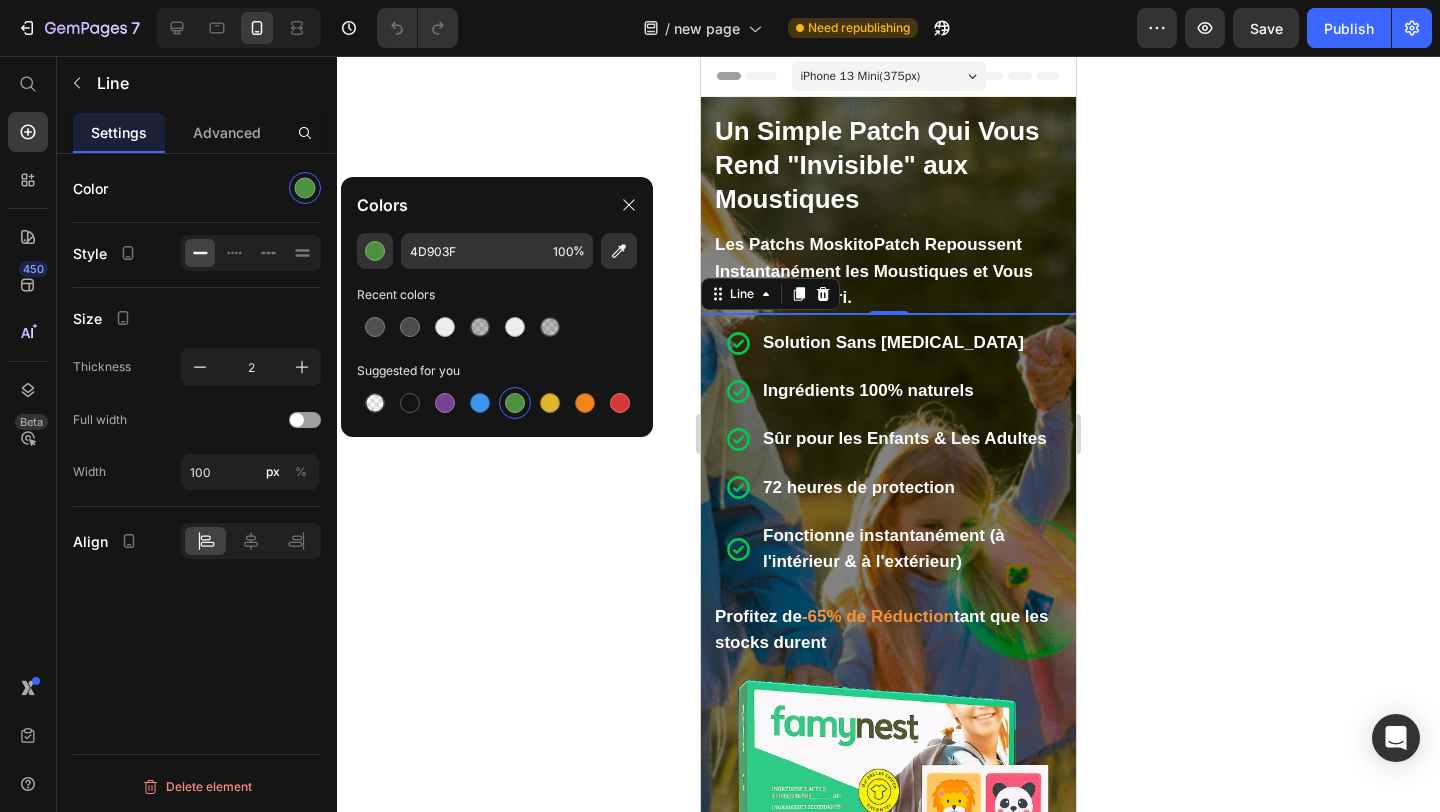 click 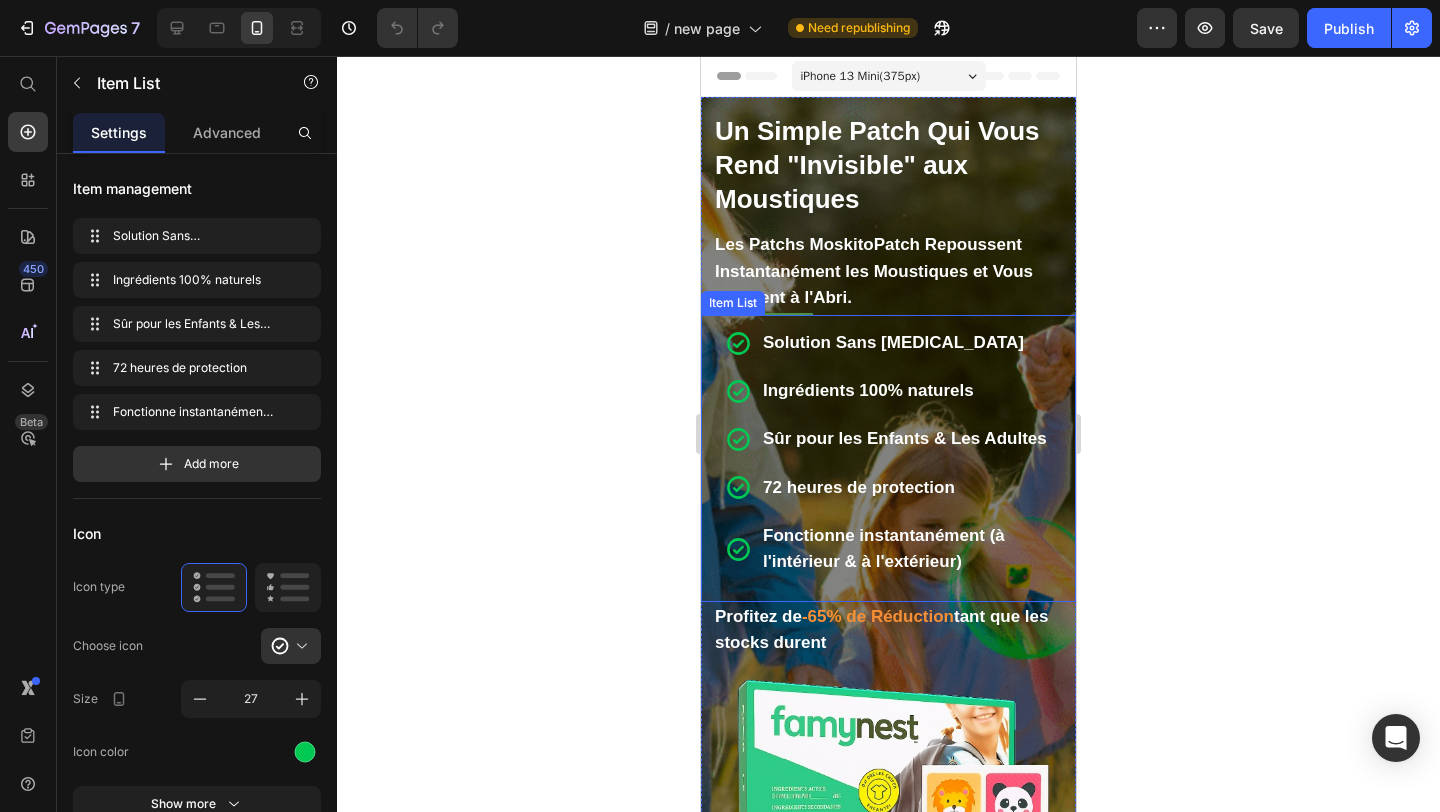 click on "Solution Sans DEET
Ingrédients 100% naturels
Sûr pour les Enfants & Les Adultes
72 heures de protection
Fonctionne instantanément (à l'intérieur & à l'extérieur)" at bounding box center [888, 458] 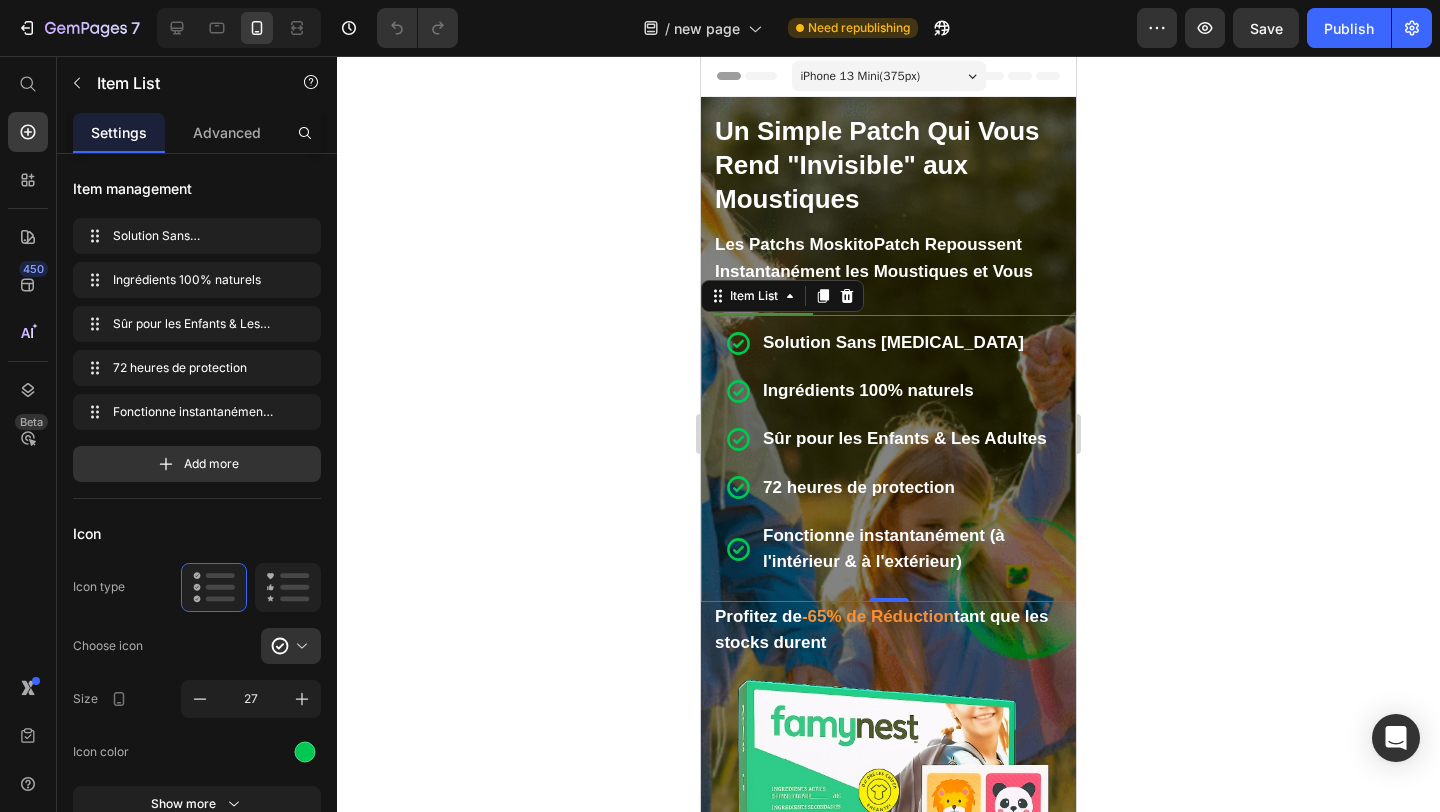 click 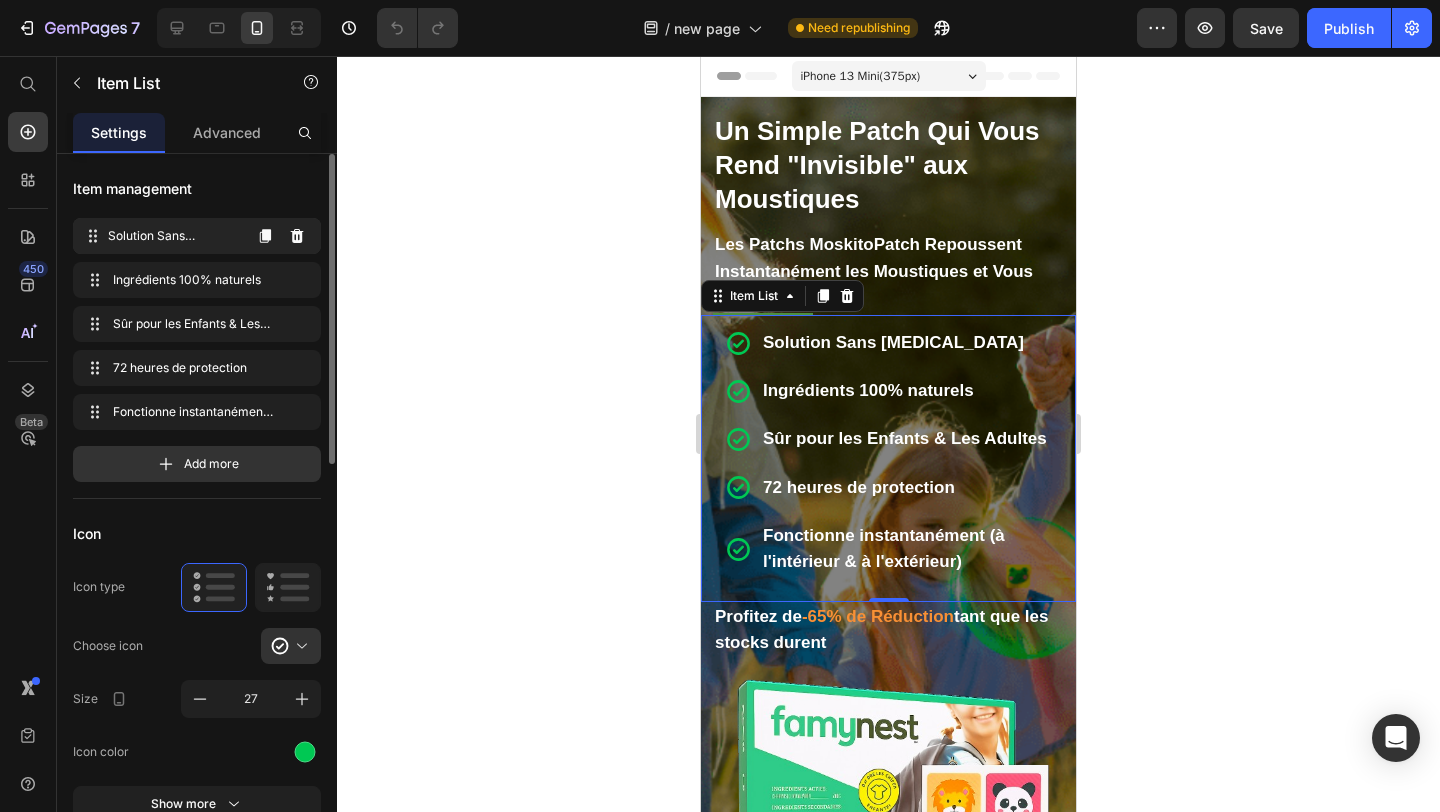 click on "Solution Sans DEET" at bounding box center (174, 236) 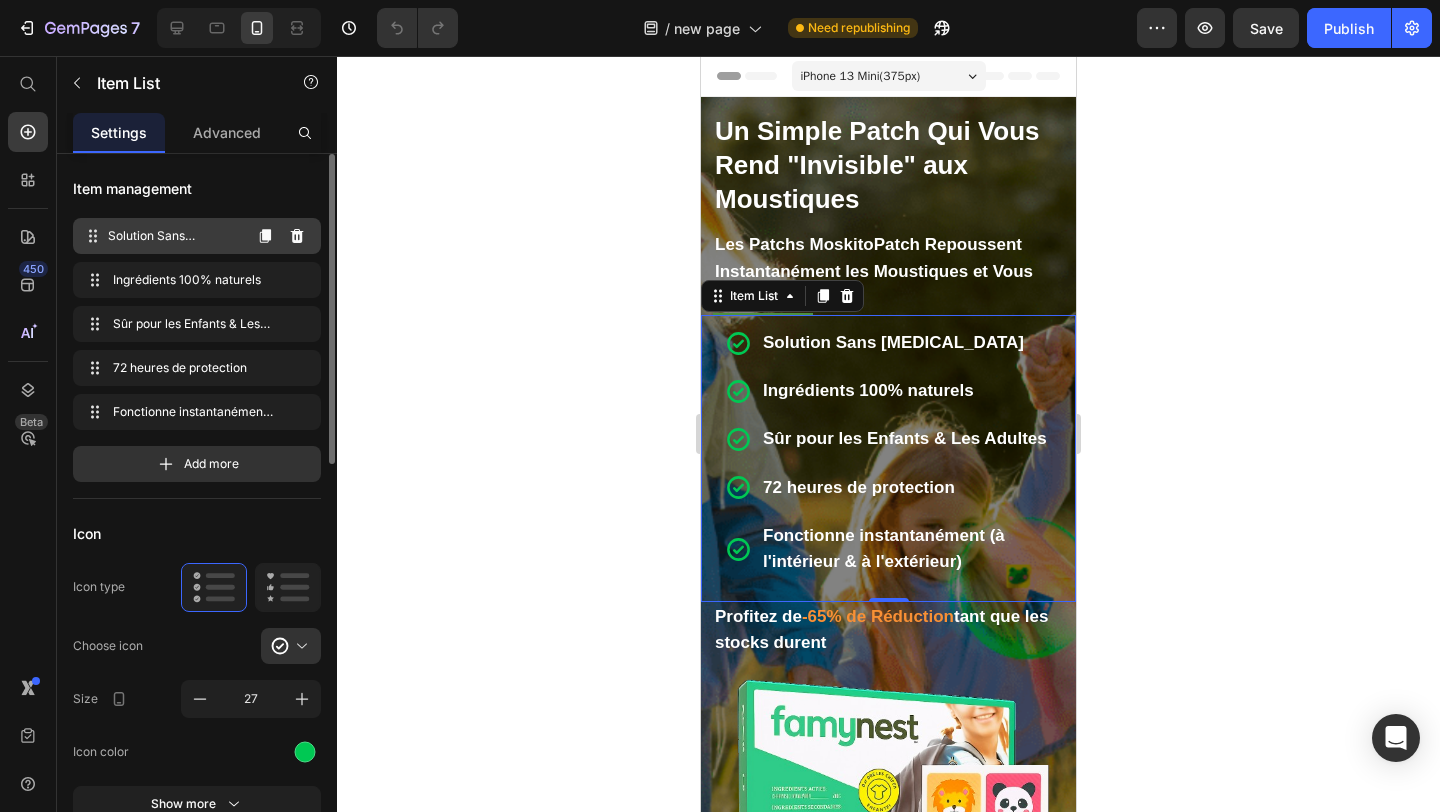 click on "Solution Sans DEET" at bounding box center [174, 236] 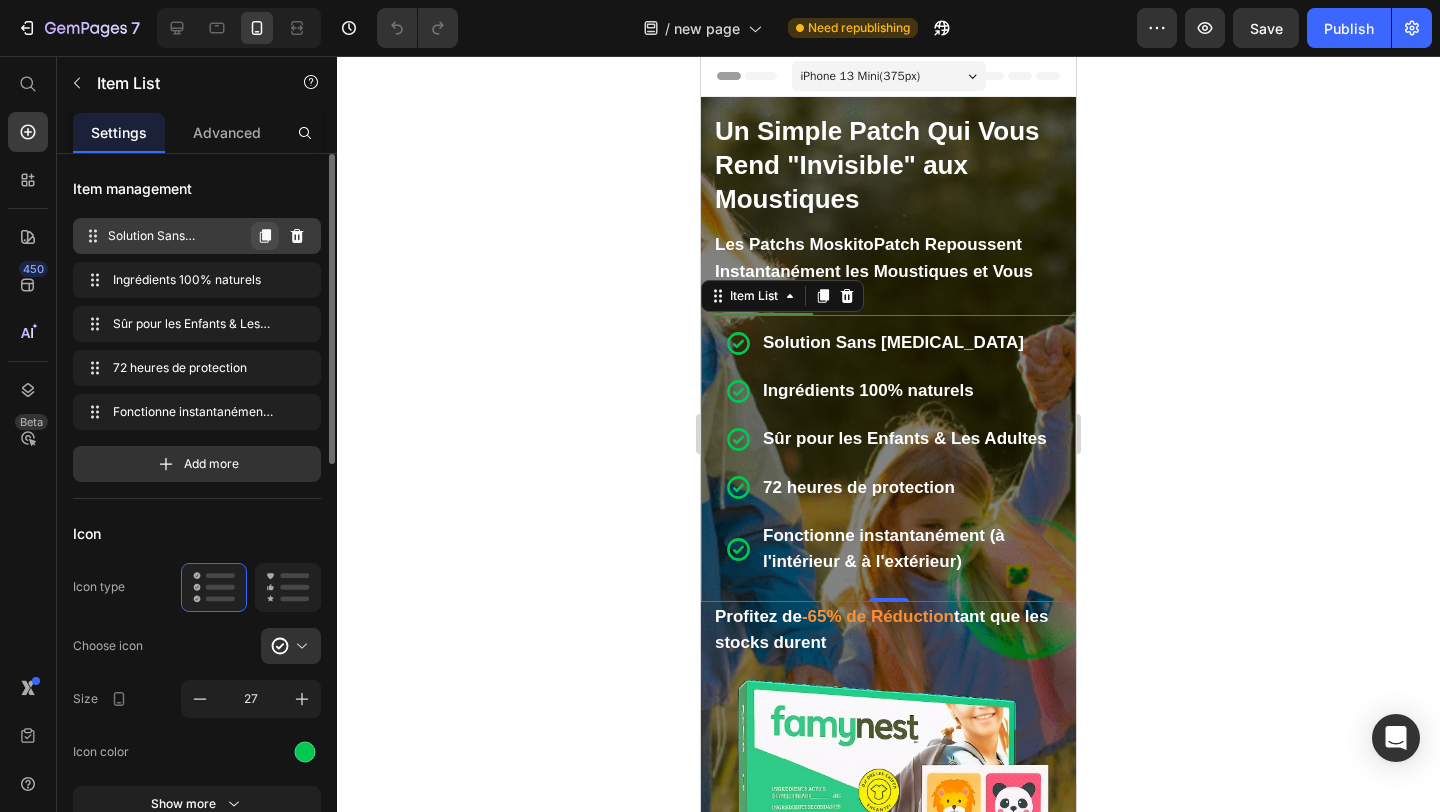 click 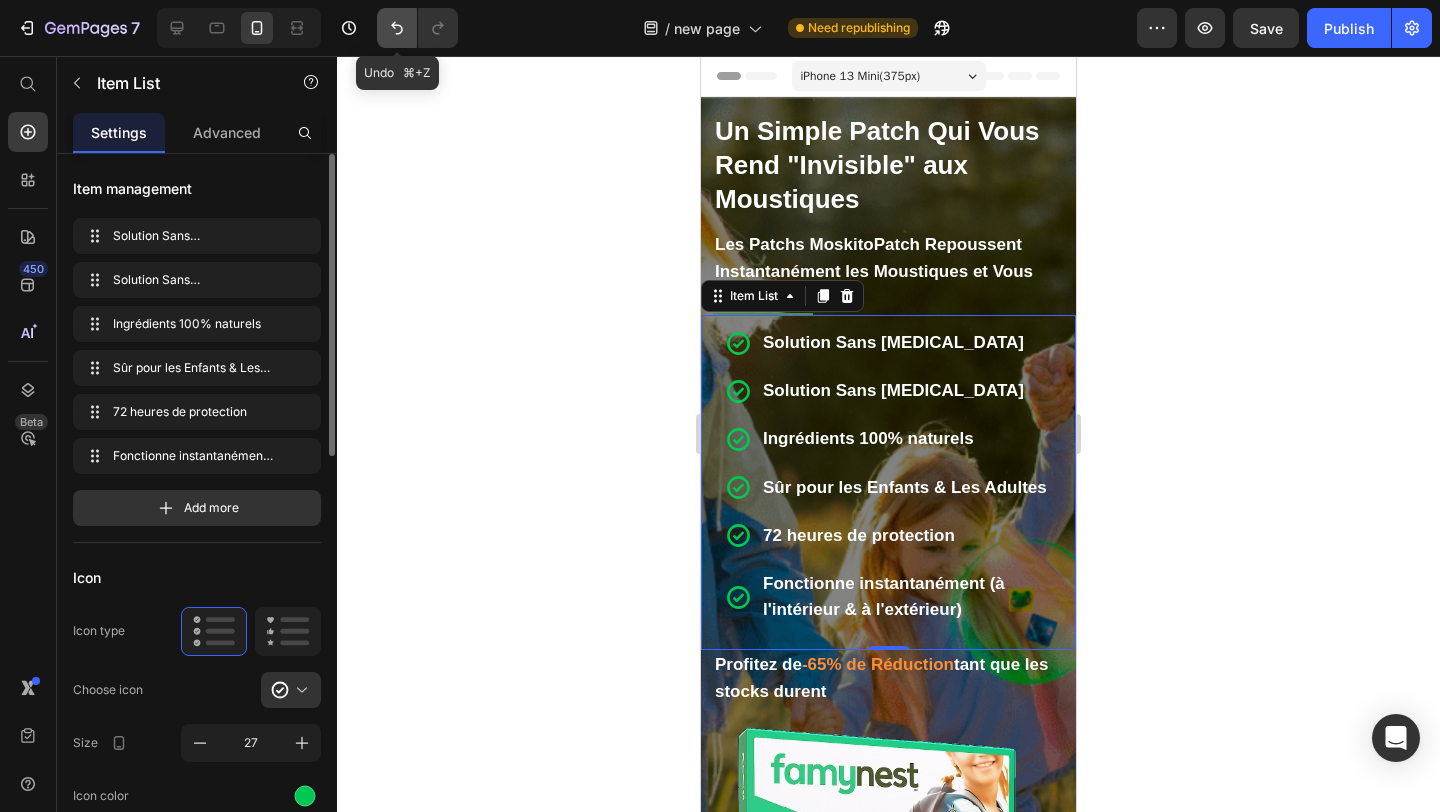click 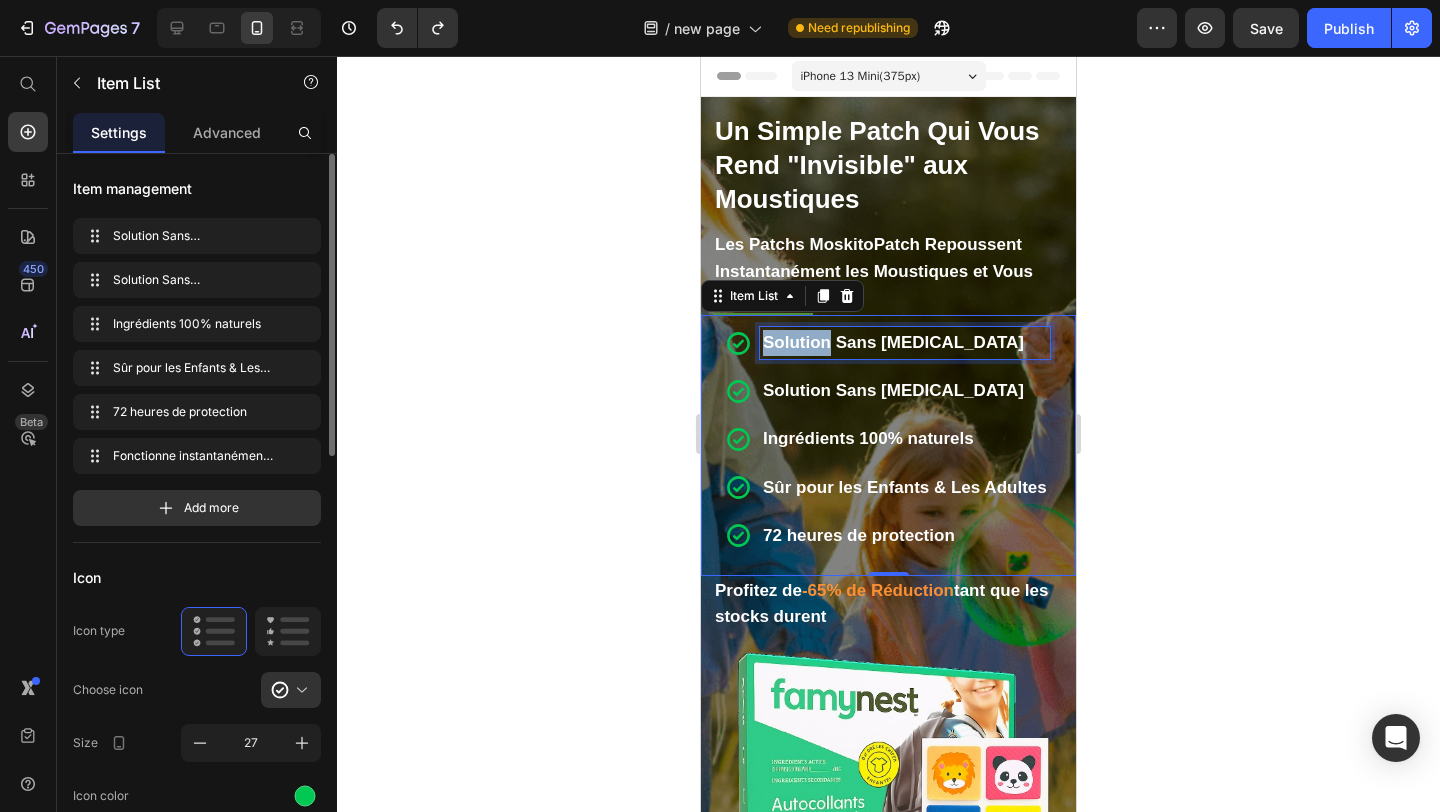 click on "Solution Sans DEET" at bounding box center (893, 342) 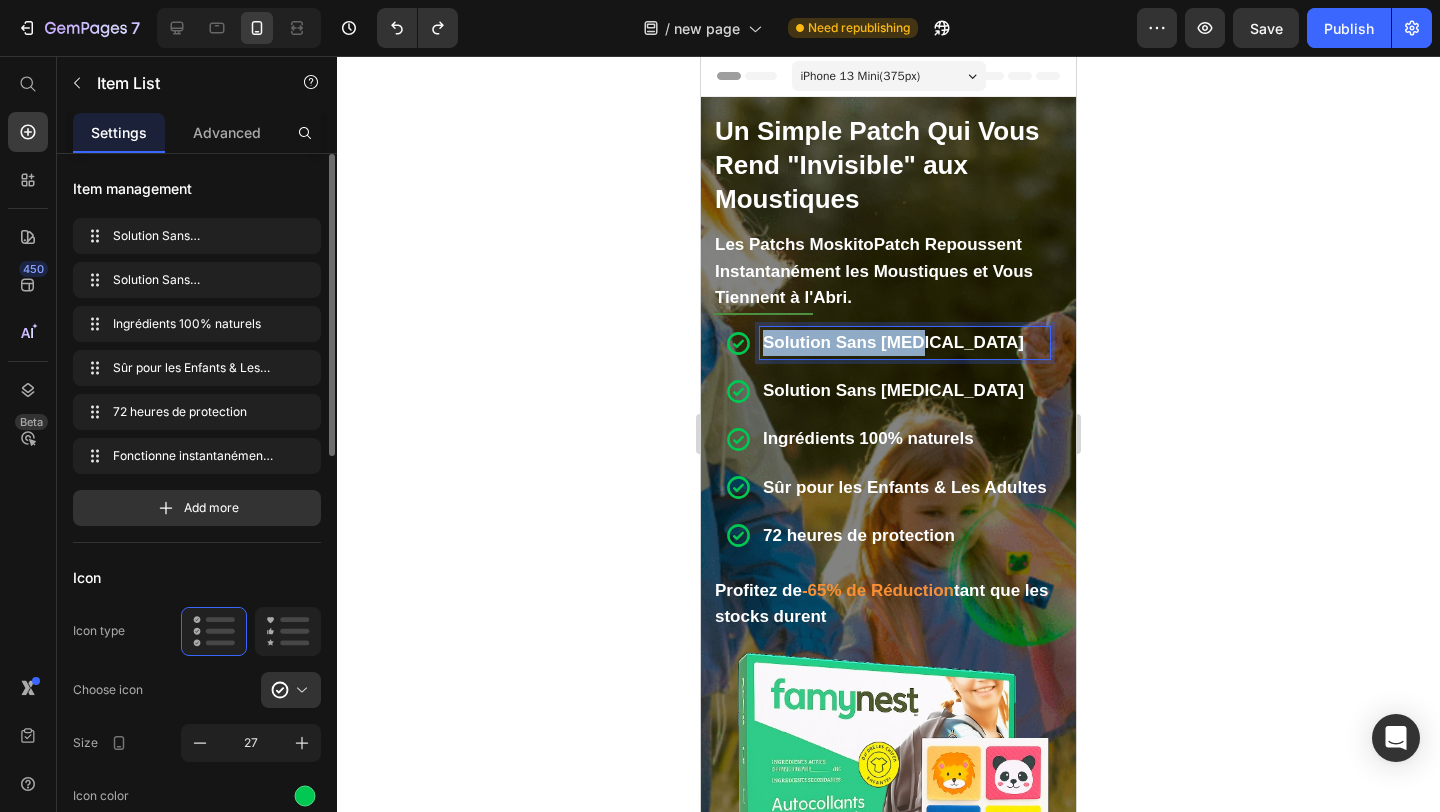 click on "Solution Sans DEET" at bounding box center (893, 342) 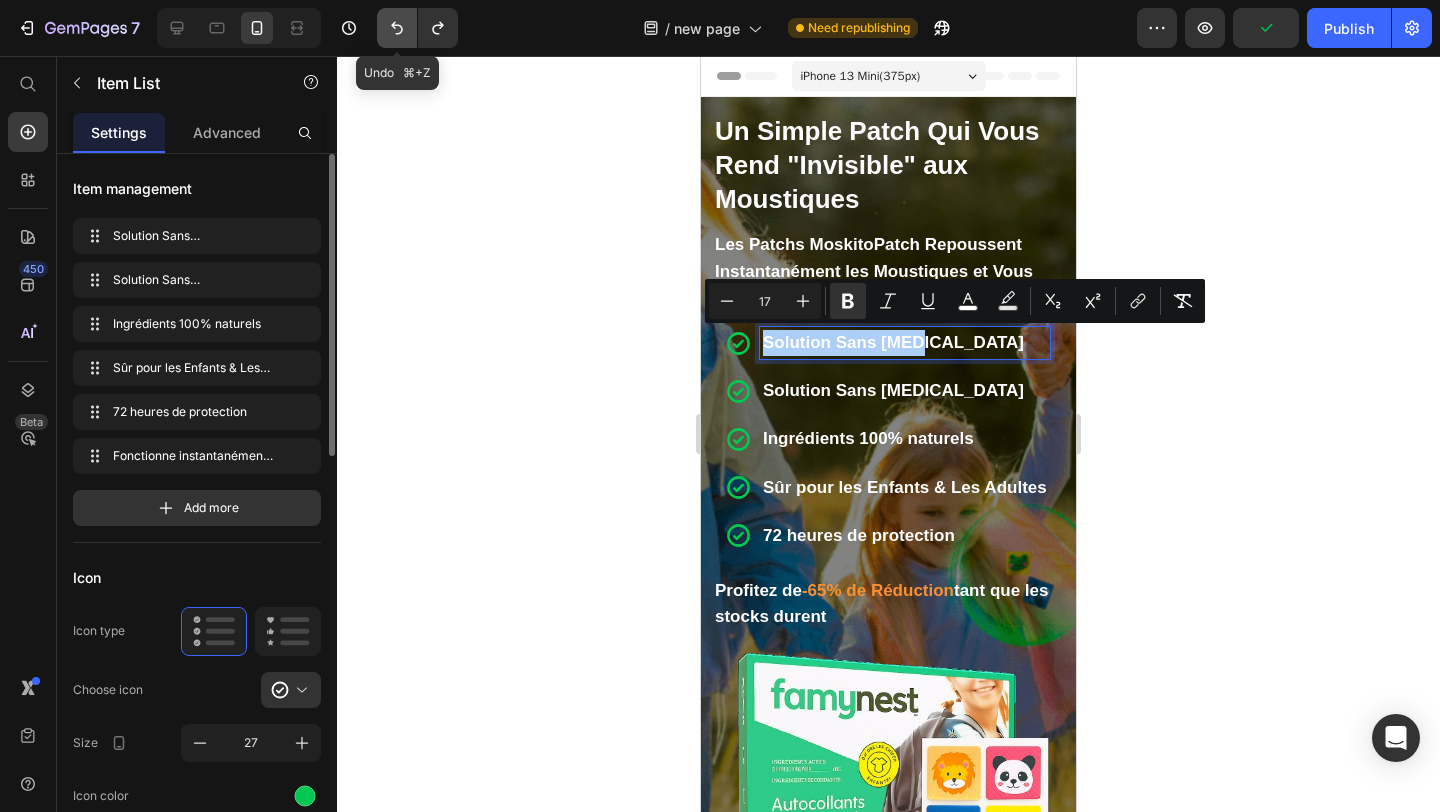 click 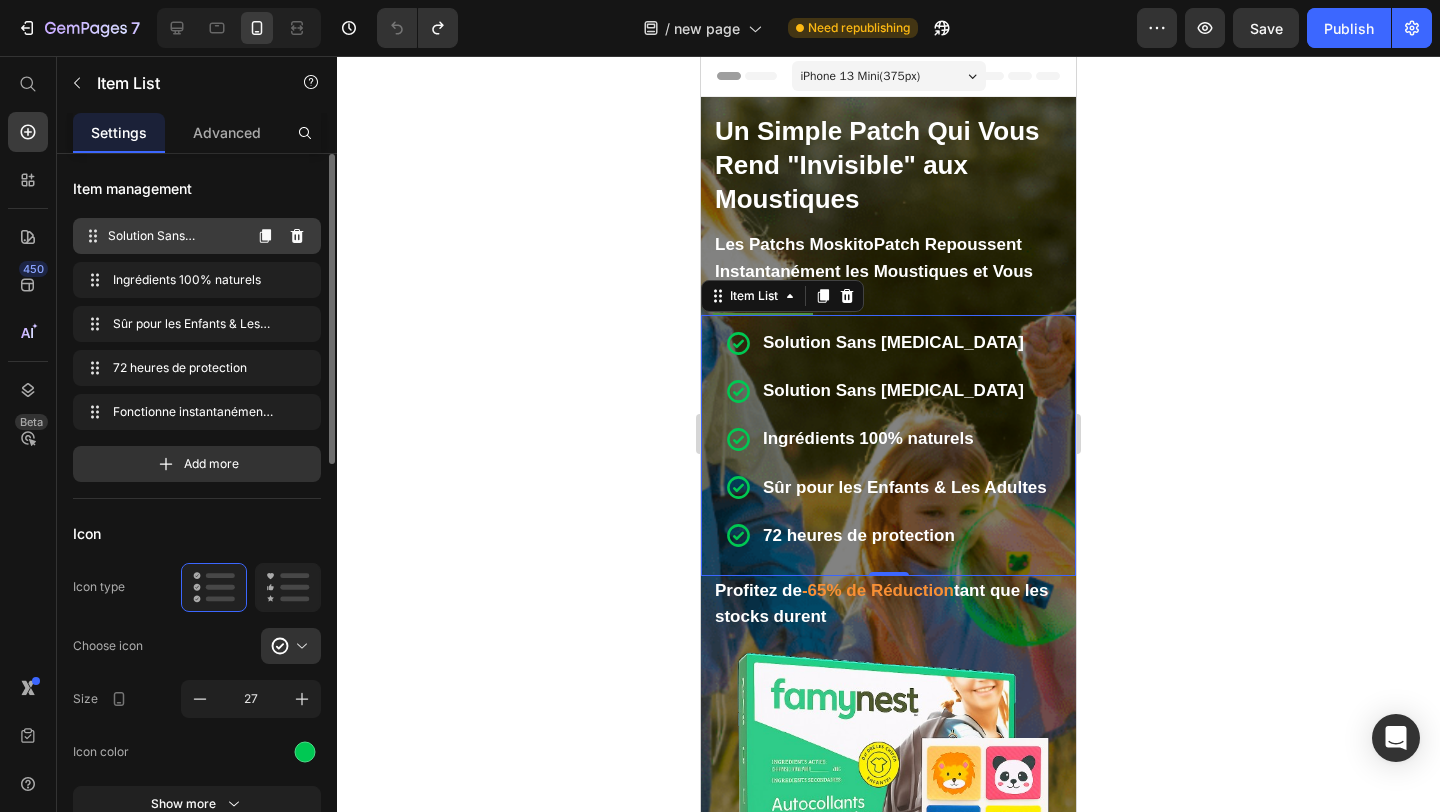 click on "Solution Sans DEET" at bounding box center [174, 236] 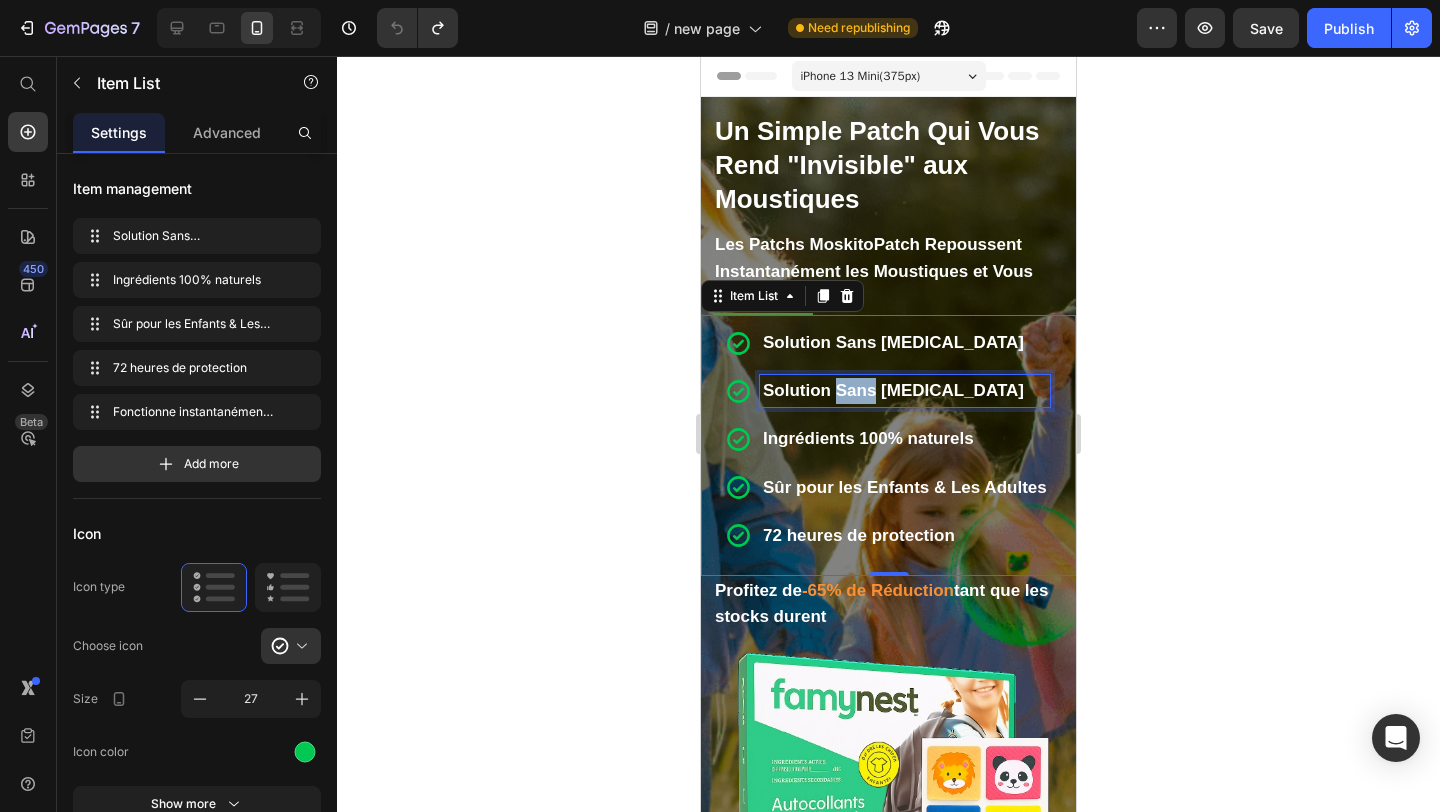 click on "Solution Sans DEET" at bounding box center [893, 390] 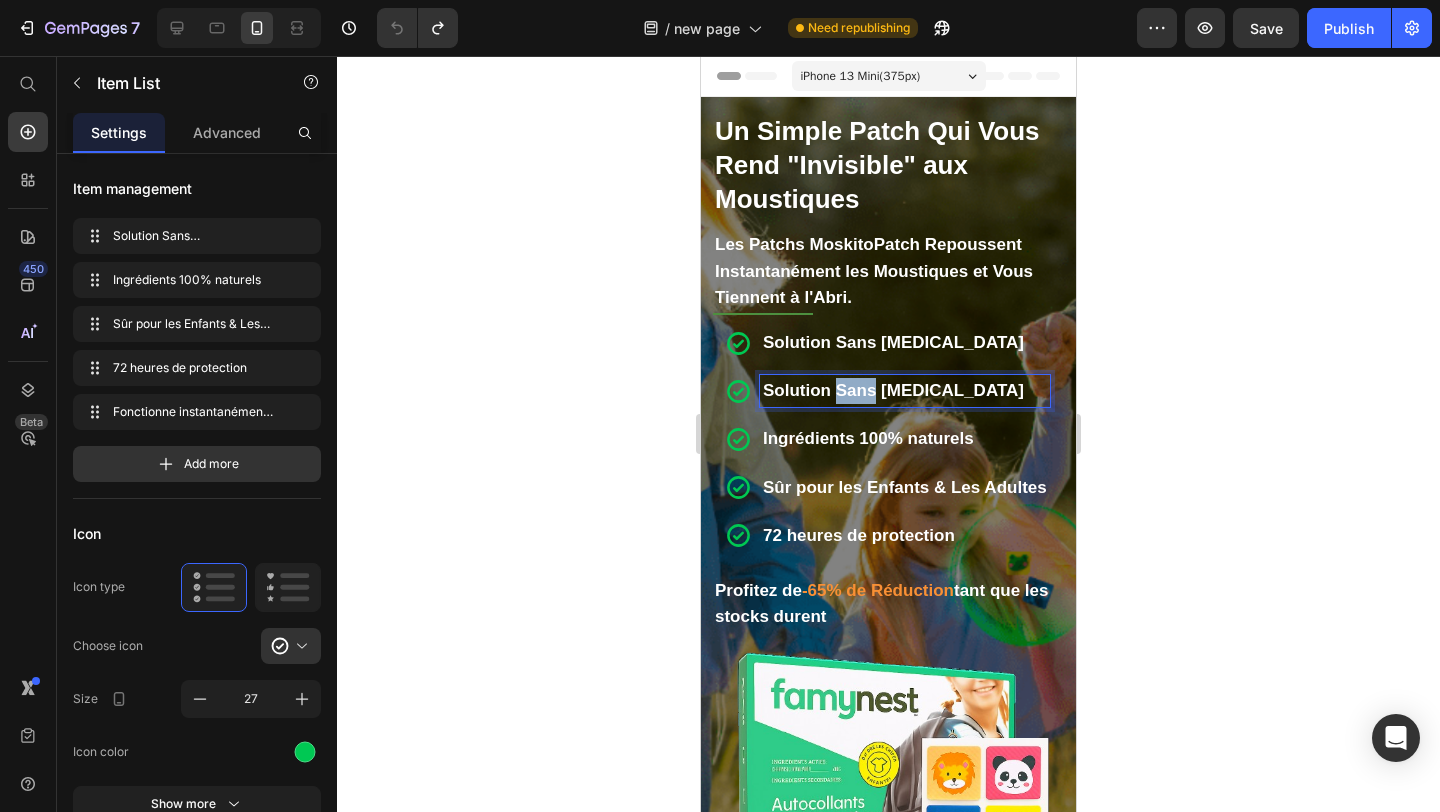 click on "Solution Sans DEET" at bounding box center [893, 390] 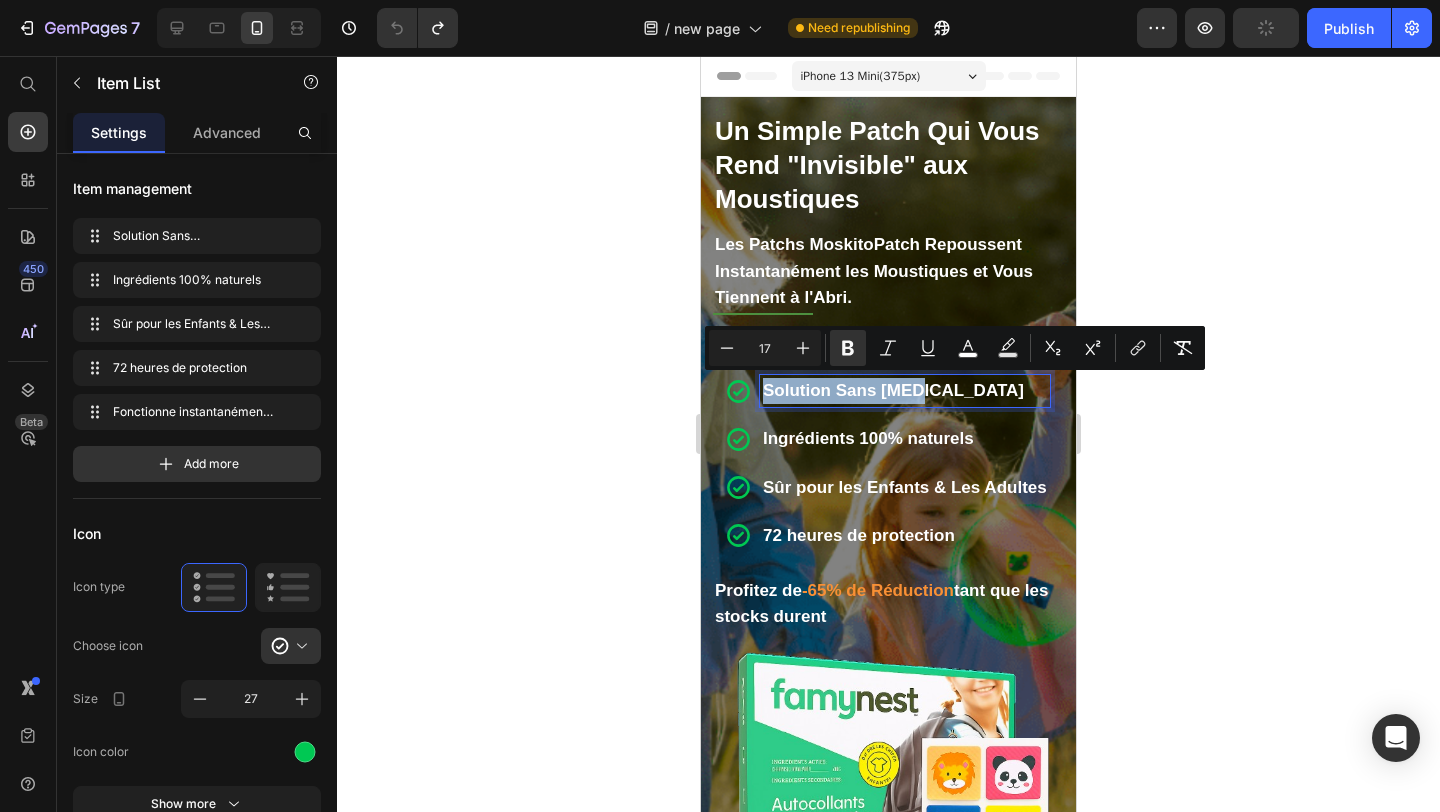 copy on "Solution Sans DEET" 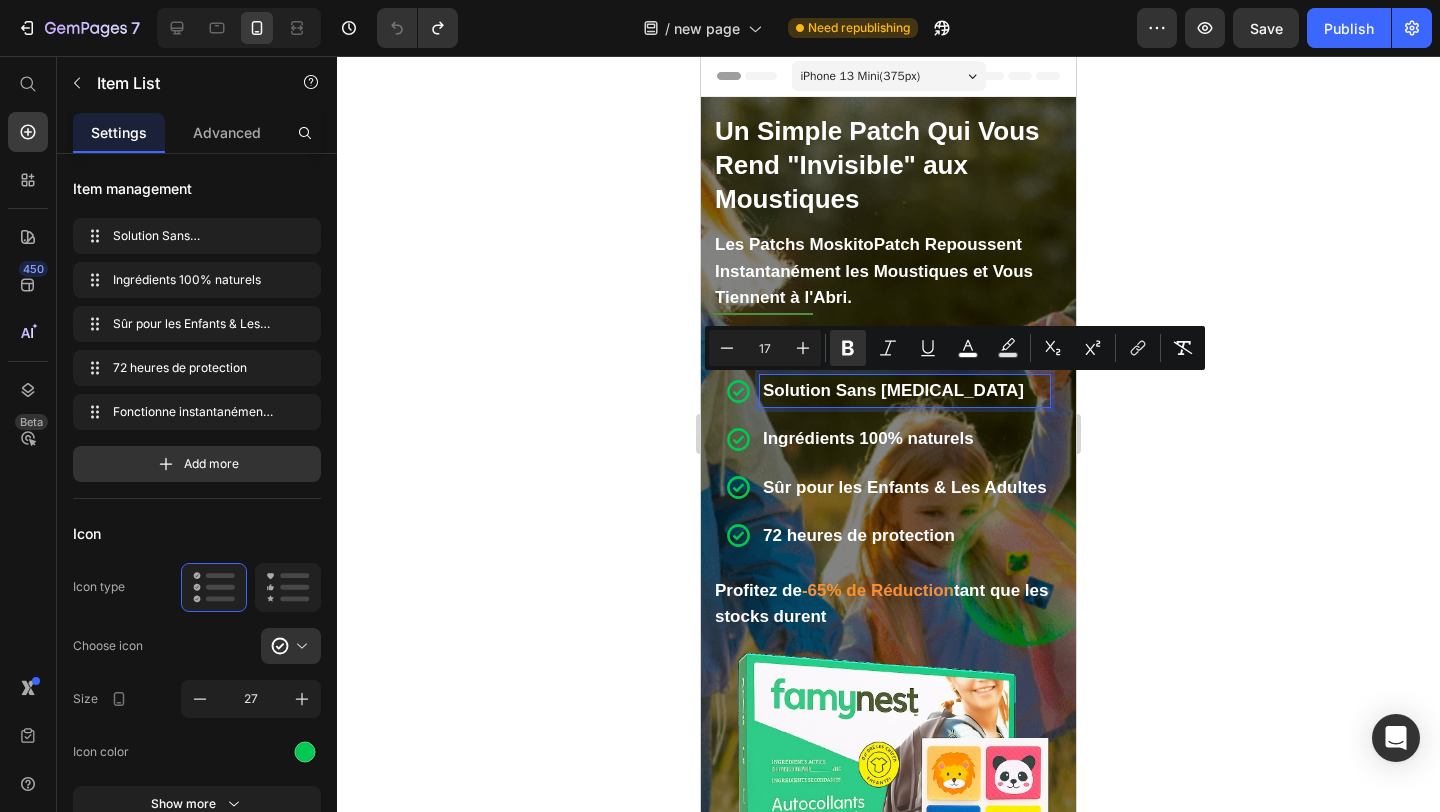 click on "Ingrédients 100% naturels" at bounding box center [868, 438] 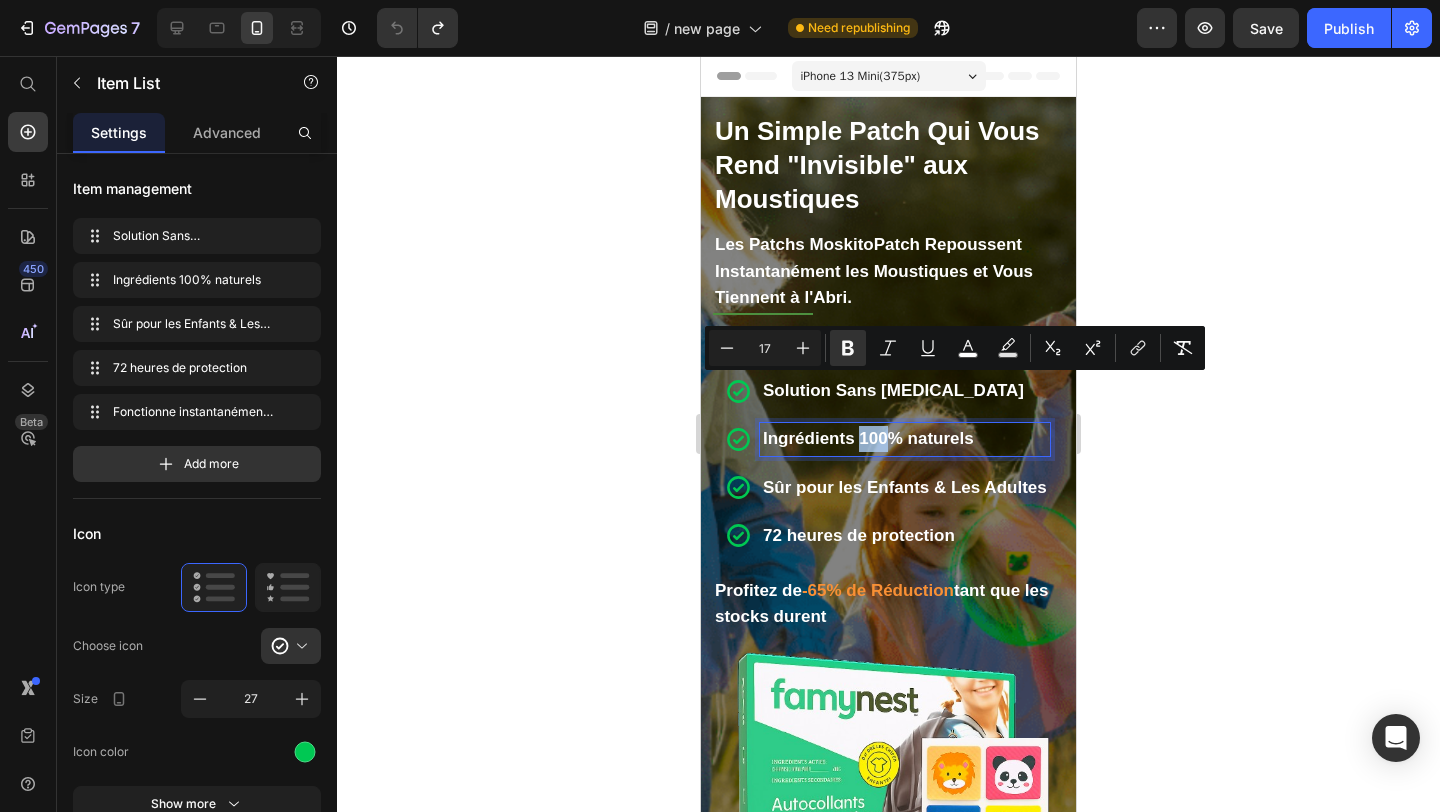 click on "Ingrédients 100% naturels" at bounding box center [868, 438] 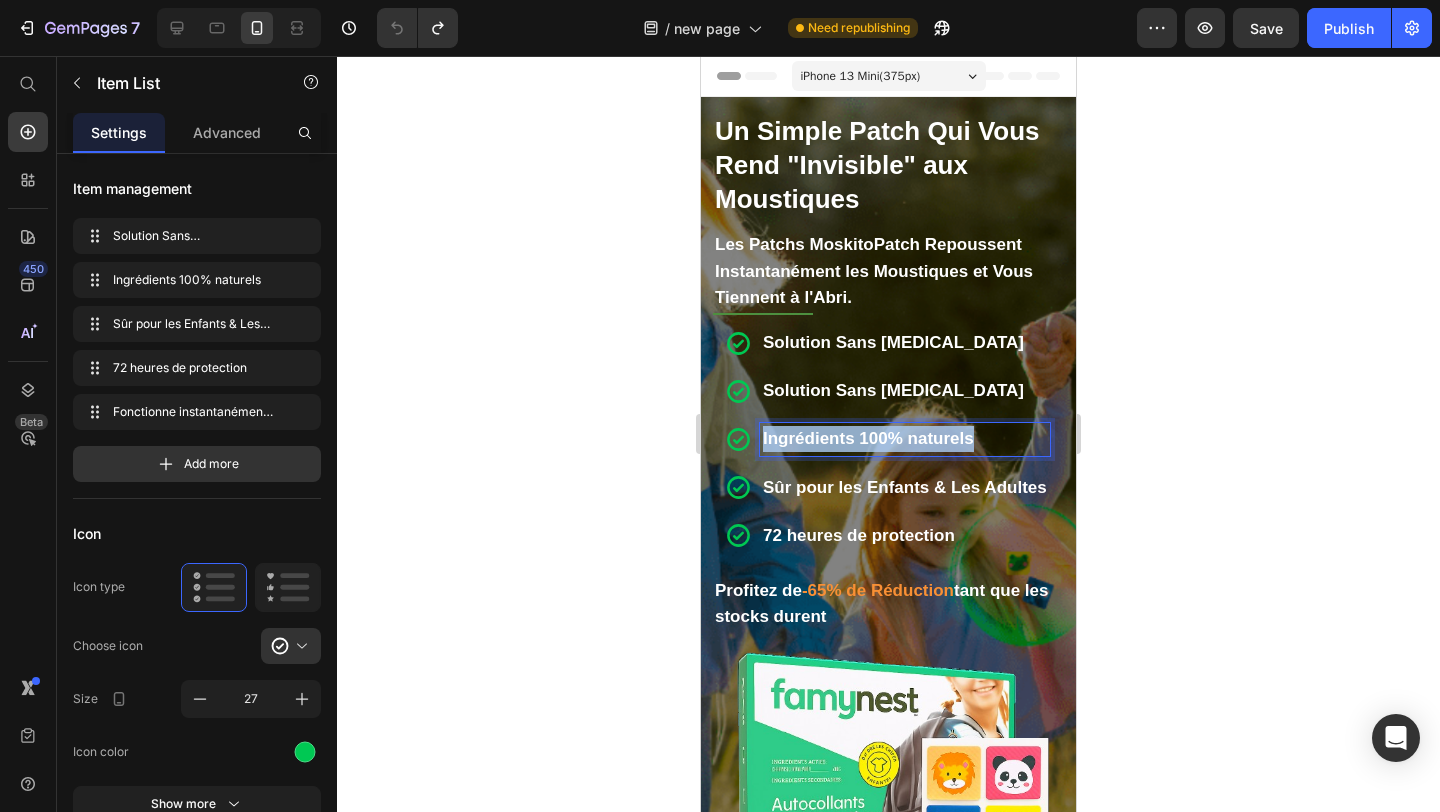 click on "Ingrédients 100% naturels" at bounding box center [868, 438] 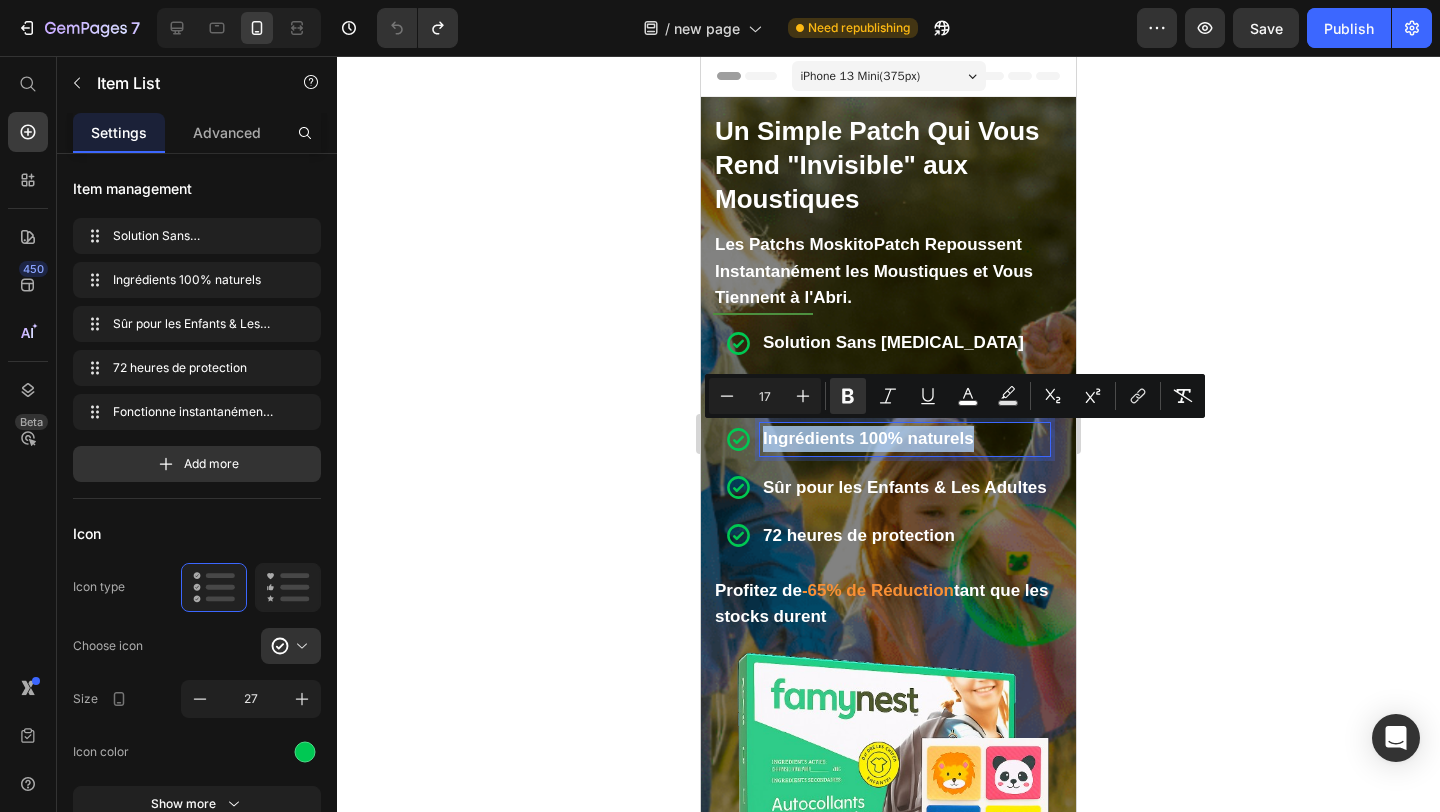 copy on "Ingrédients 100% naturels" 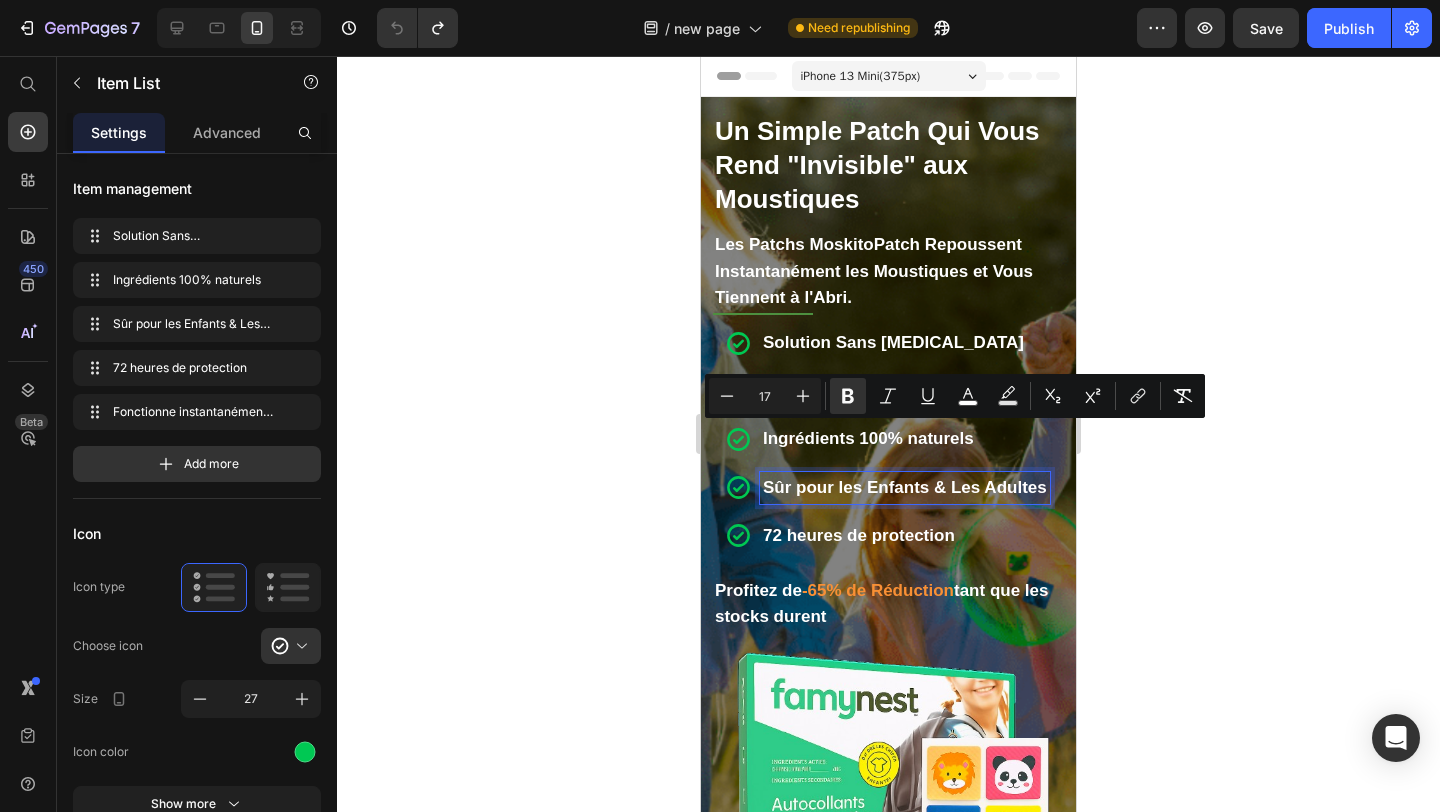 click on "Sûr pour les Enfants & Les Adultes" at bounding box center (905, 487) 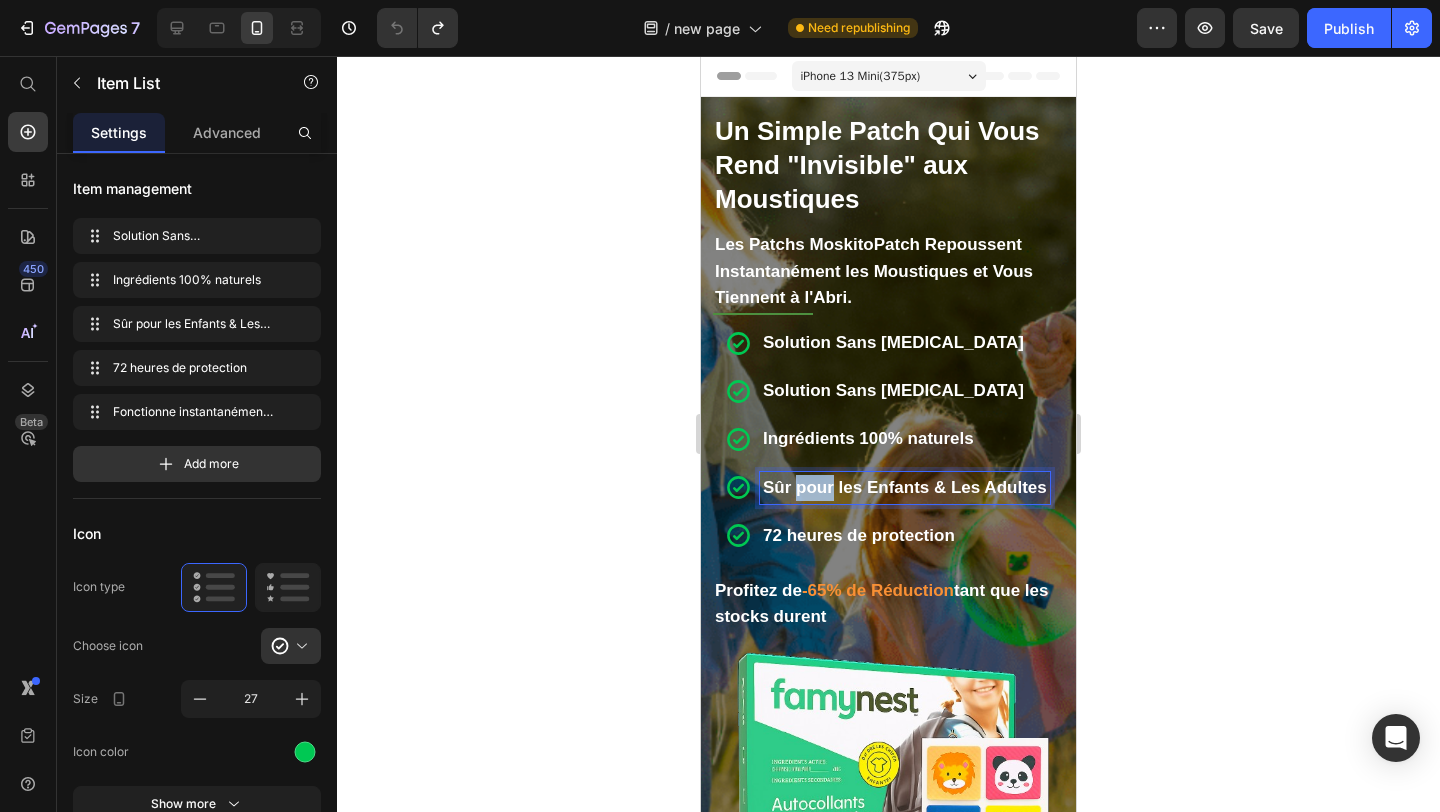 click on "Sûr pour les Enfants & Les Adultes" at bounding box center (905, 487) 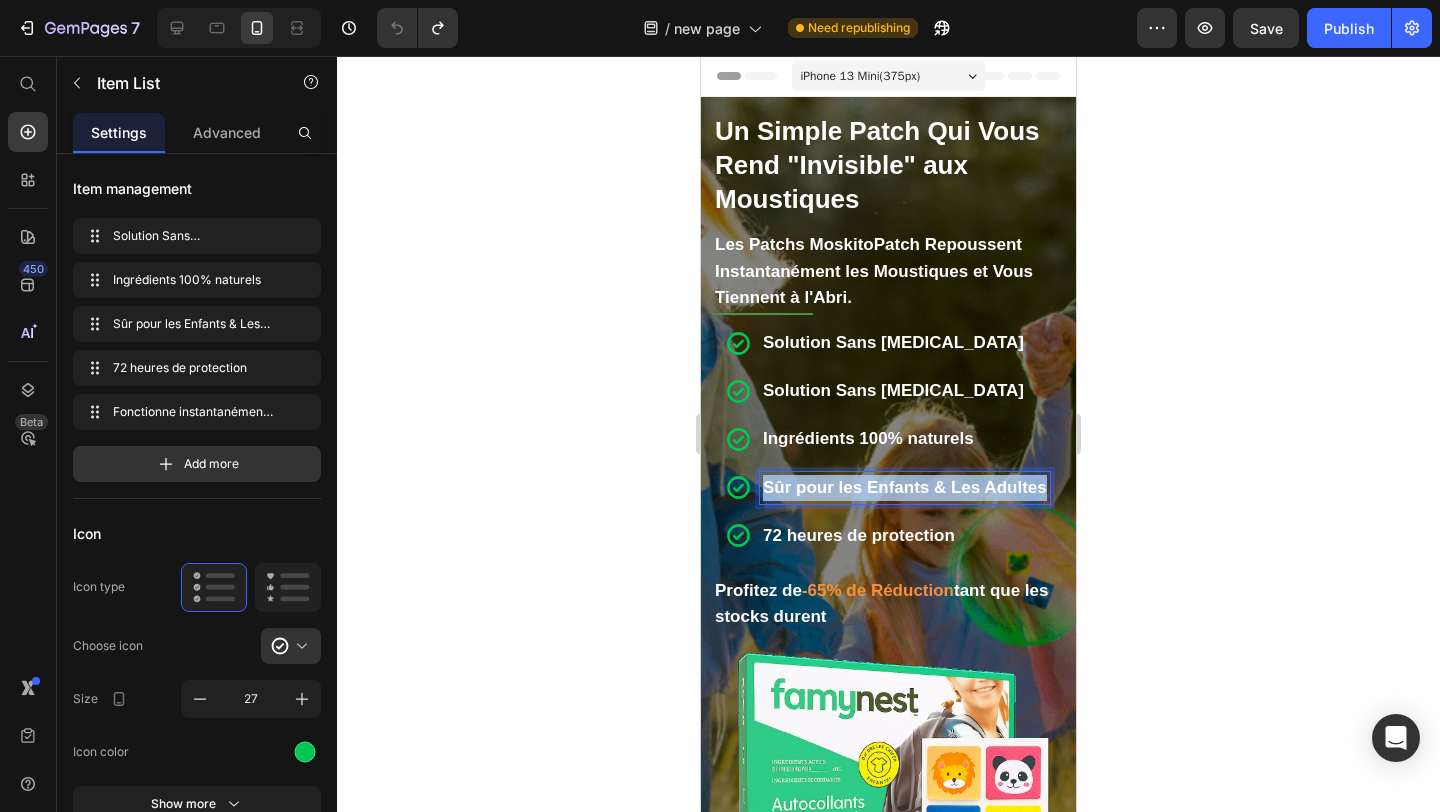 click on "Sûr pour les Enfants & Les Adultes" at bounding box center [905, 487] 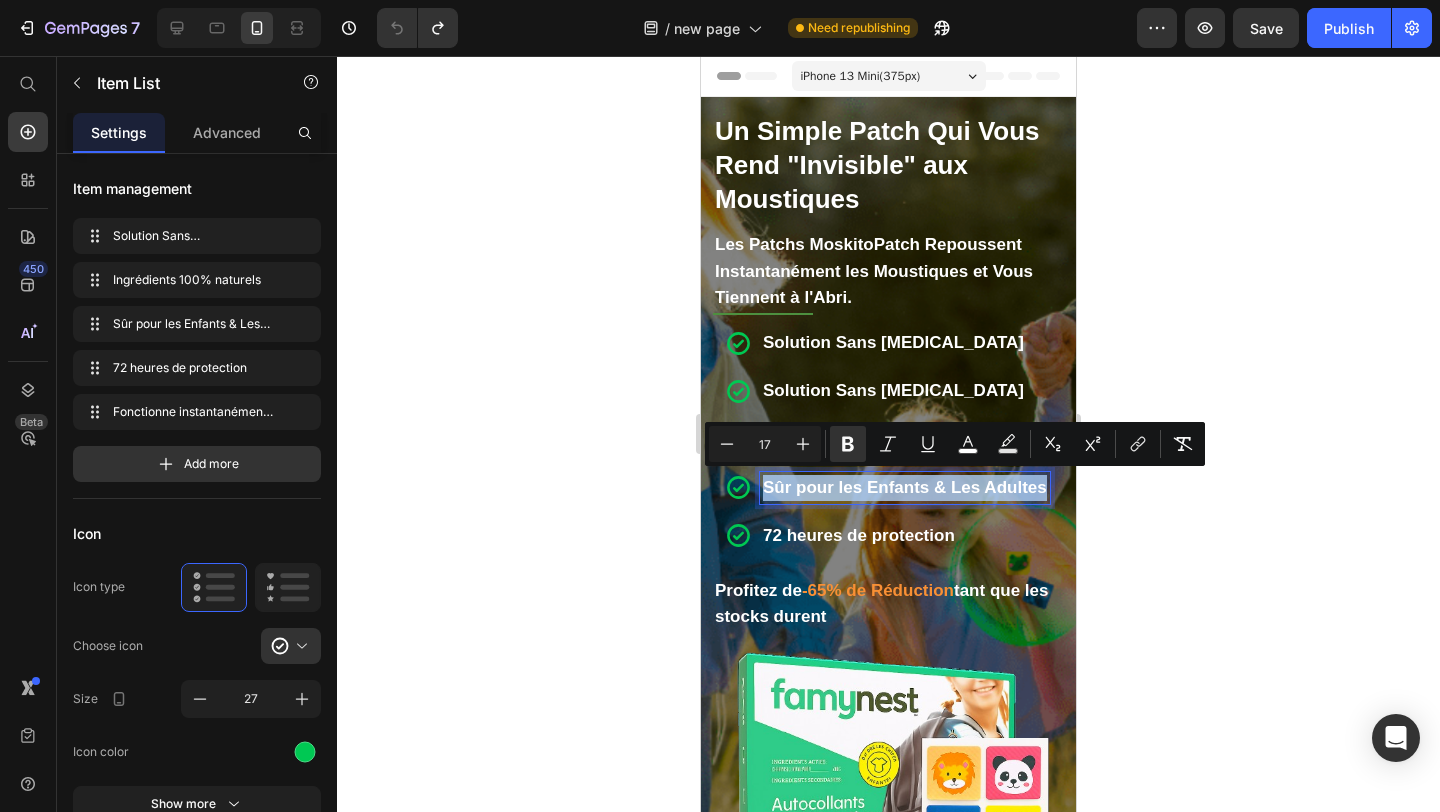 copy on "Sûr pour les Enfants & Les Adultes" 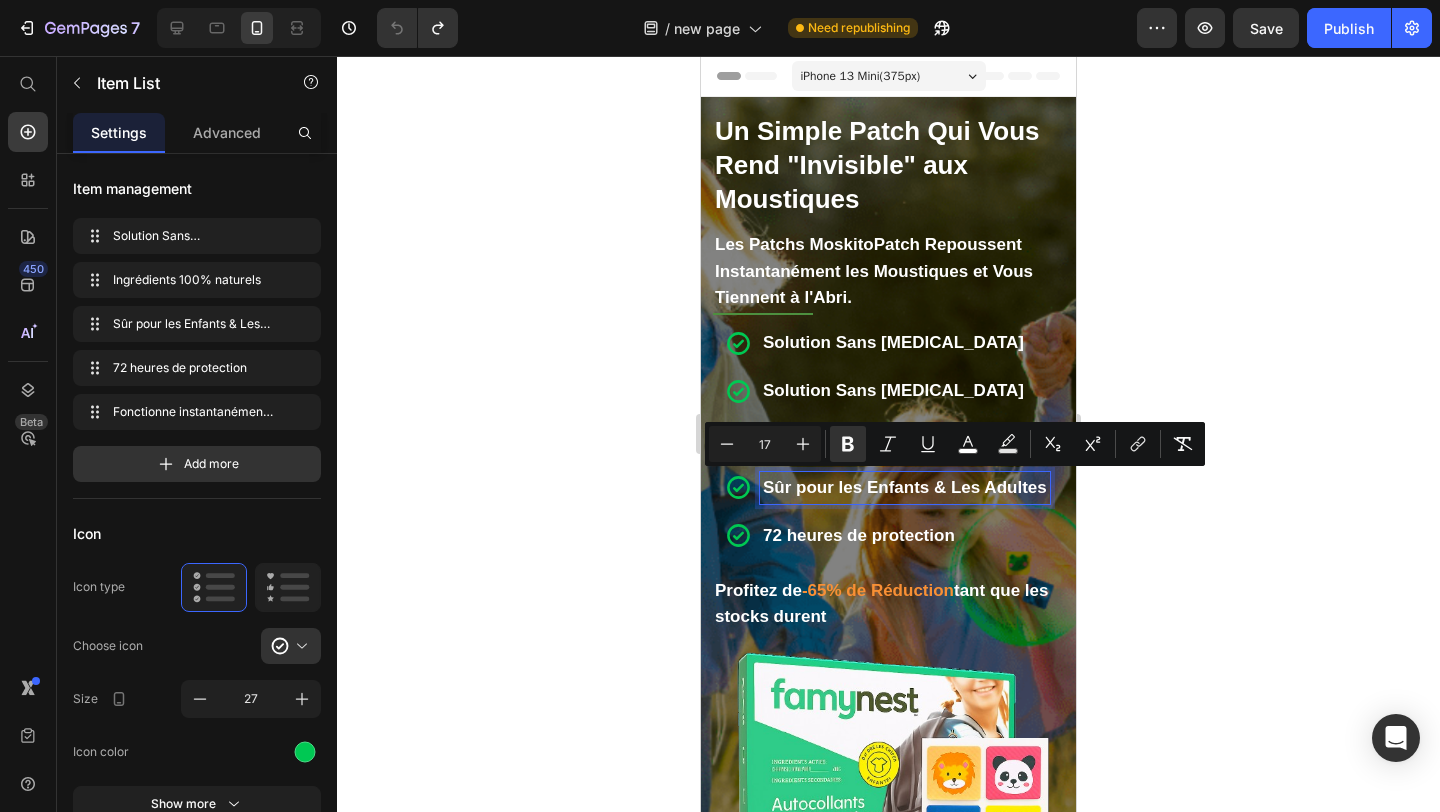 click on "72 heures de protection" at bounding box center (859, 535) 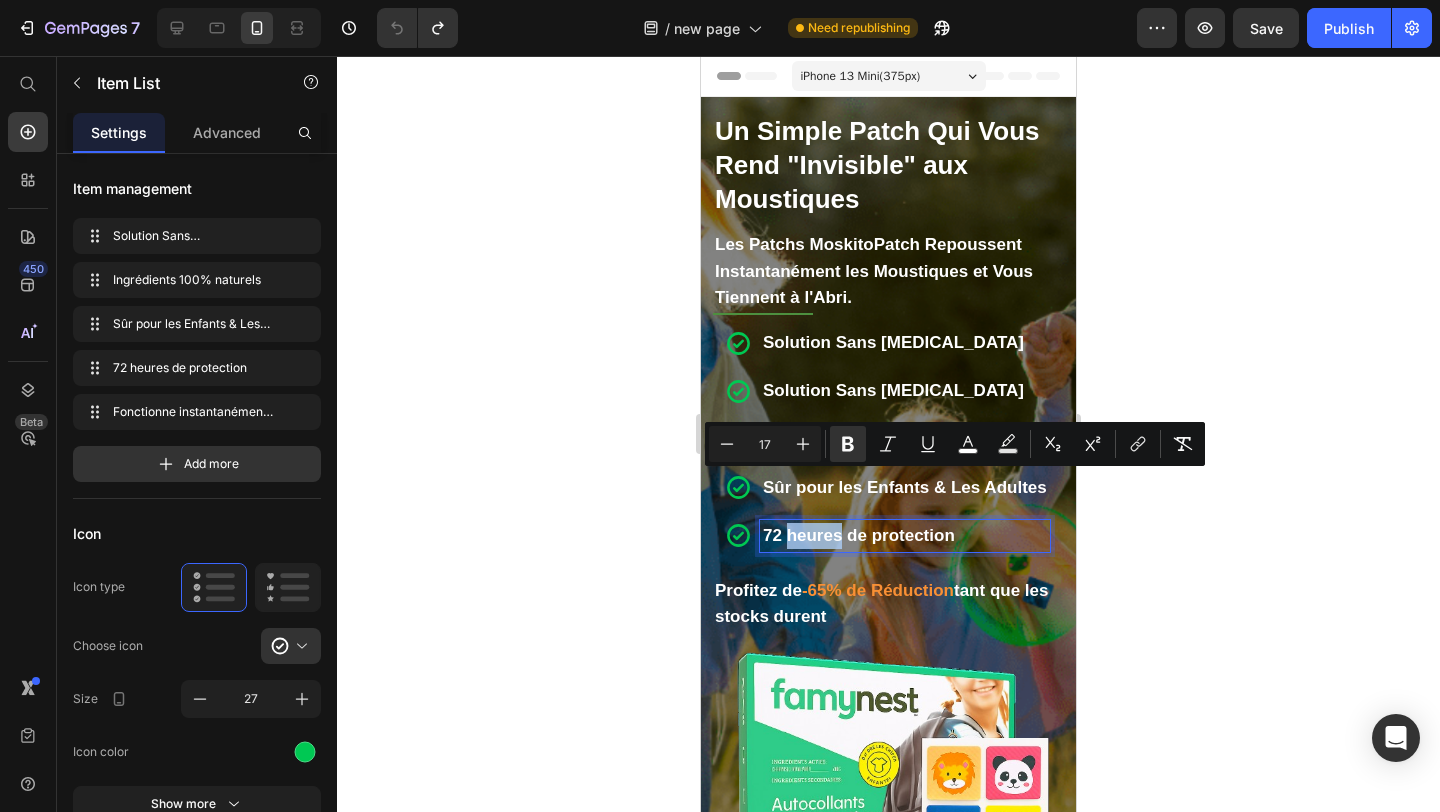 click on "72 heures de protection" at bounding box center (859, 535) 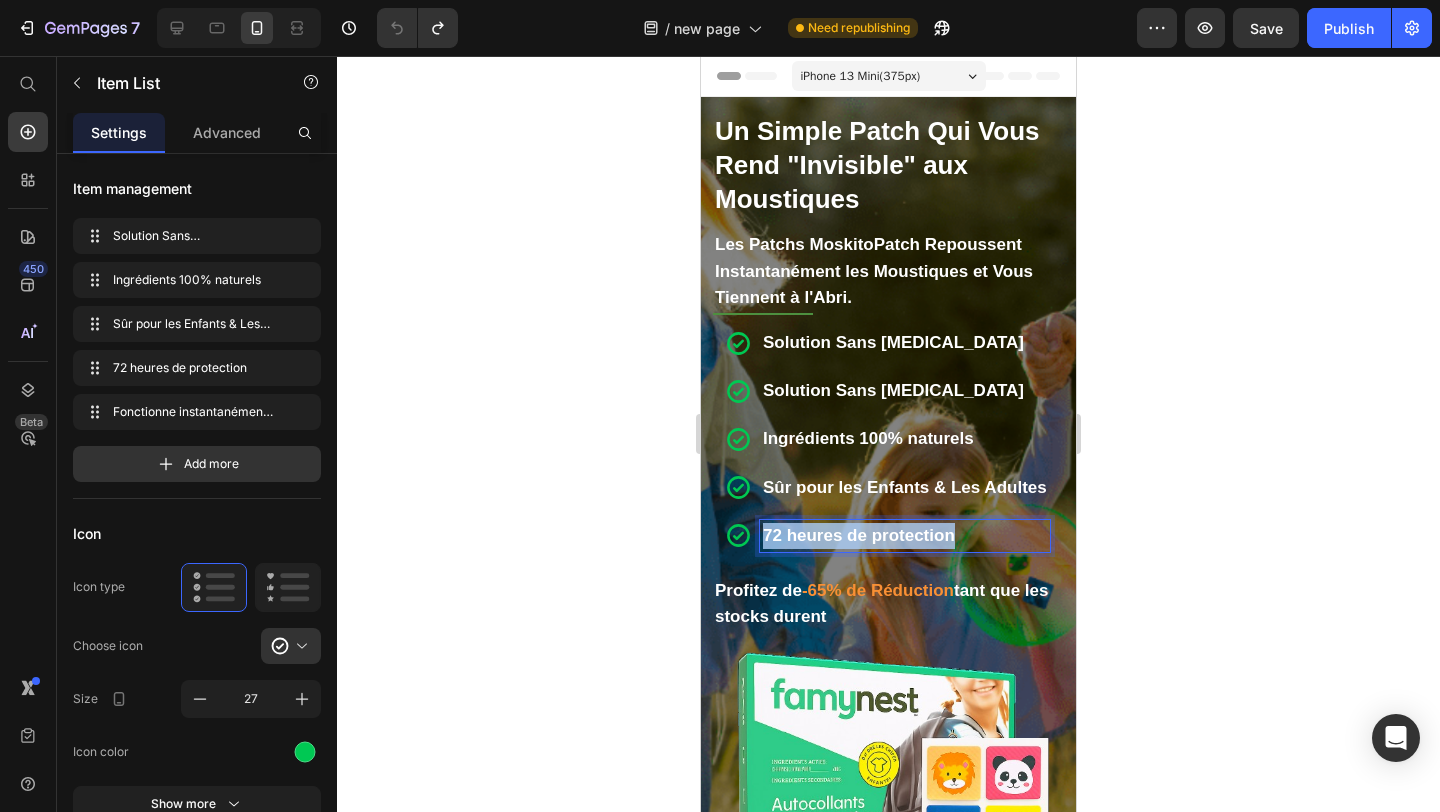 click on "72 heures de protection" at bounding box center [859, 535] 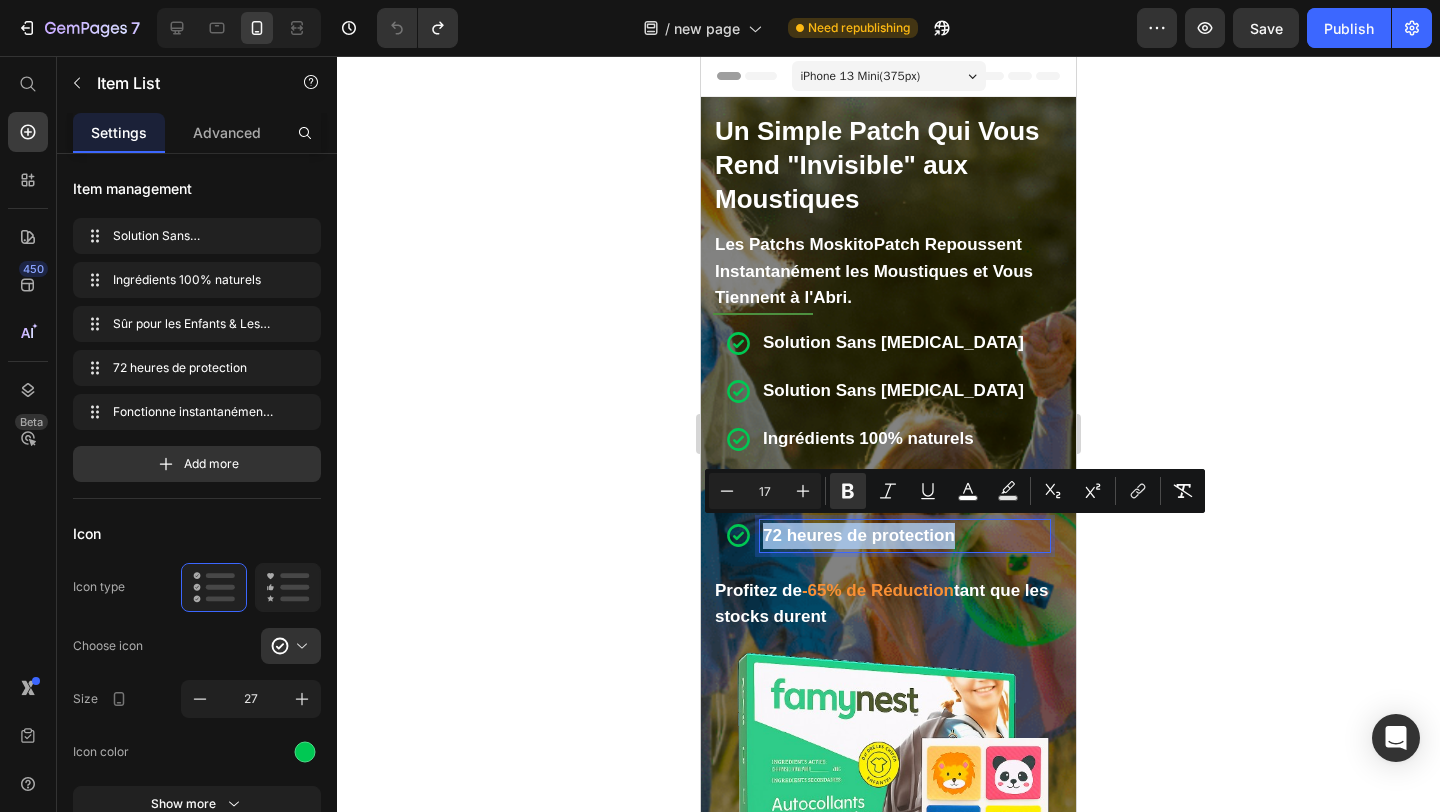 copy on "72 heures de protection" 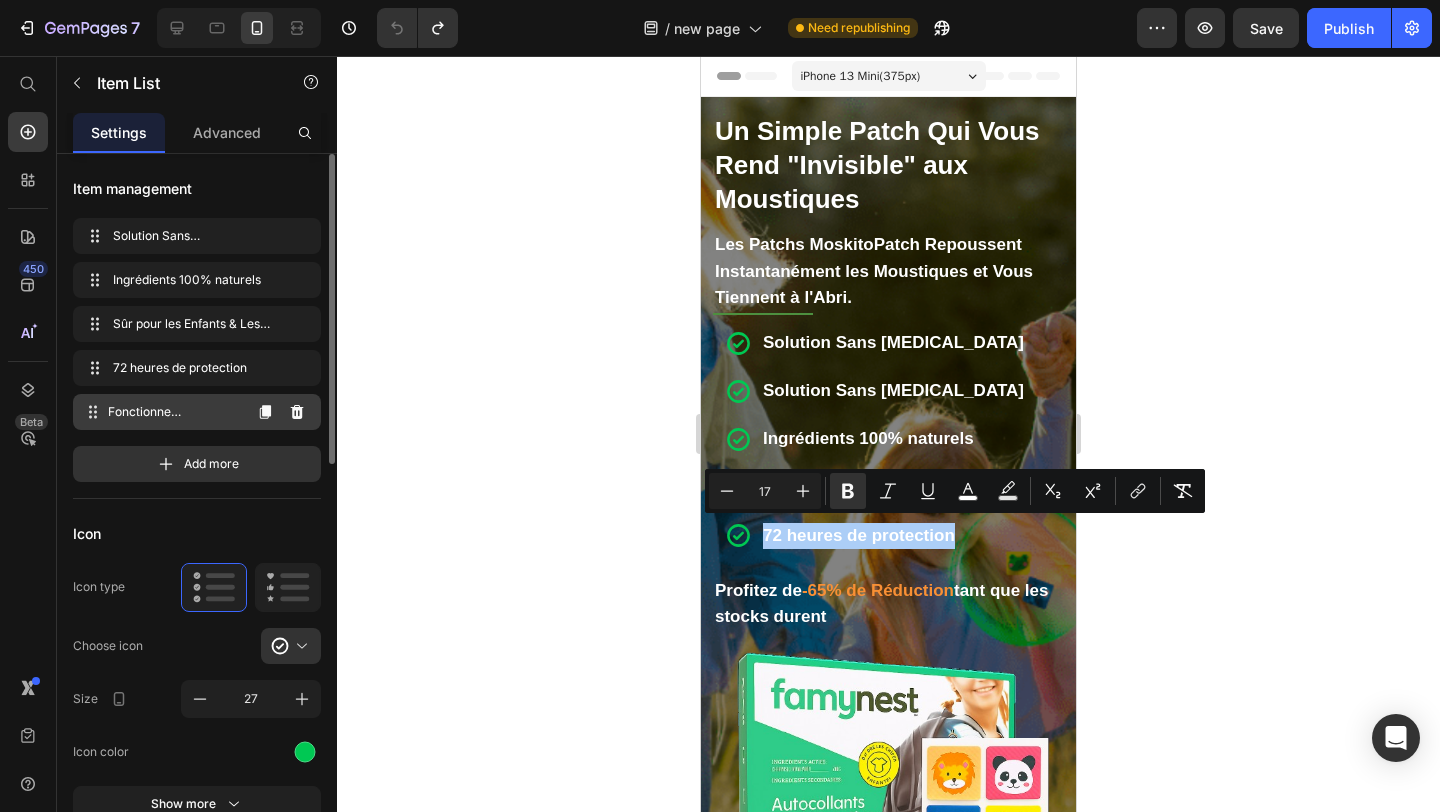 click on "Fonctionne instantanément (à l'intérieur & à l'extérieur)" at bounding box center [174, 412] 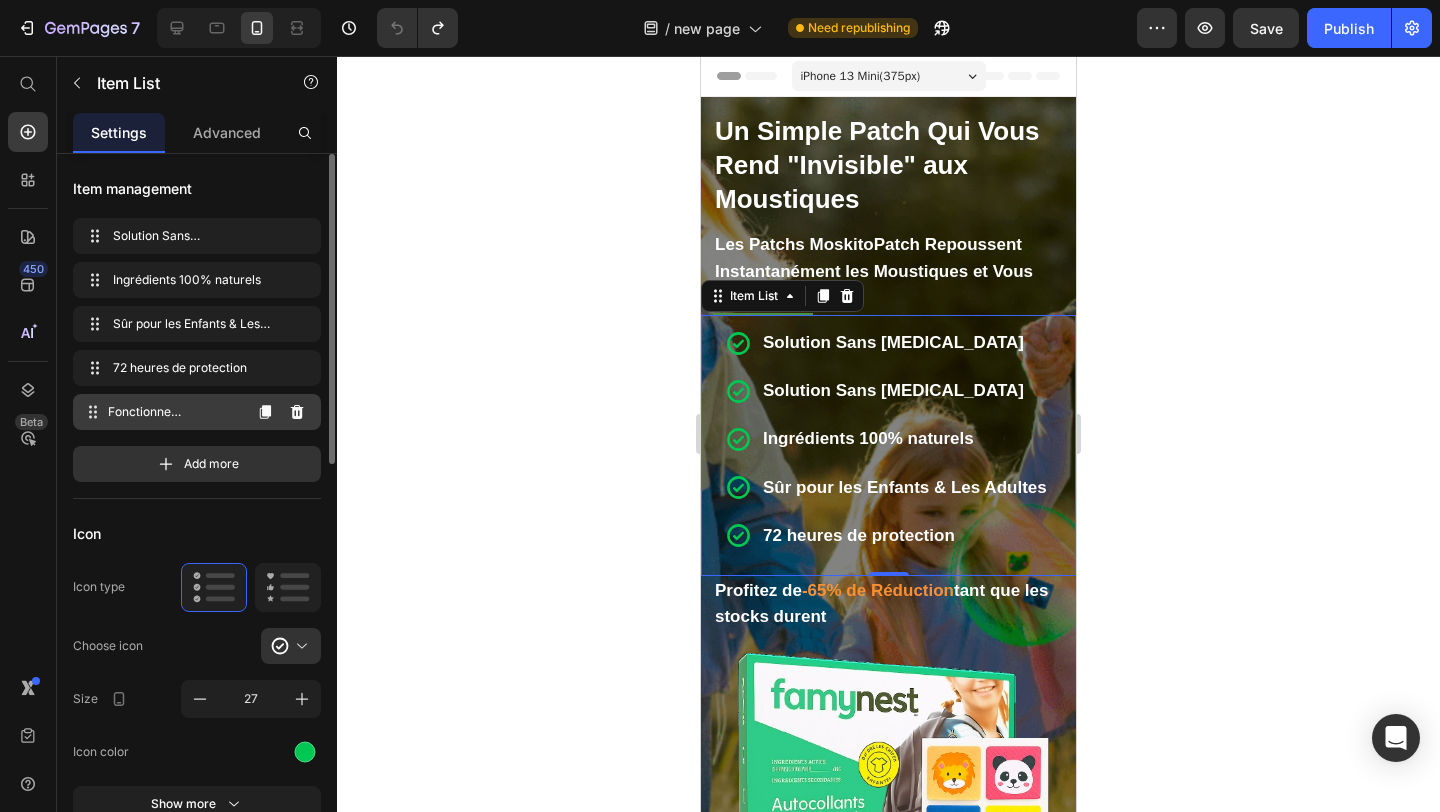 click on "Fonctionne instantanément (à l'intérieur & à l'extérieur)" at bounding box center (174, 412) 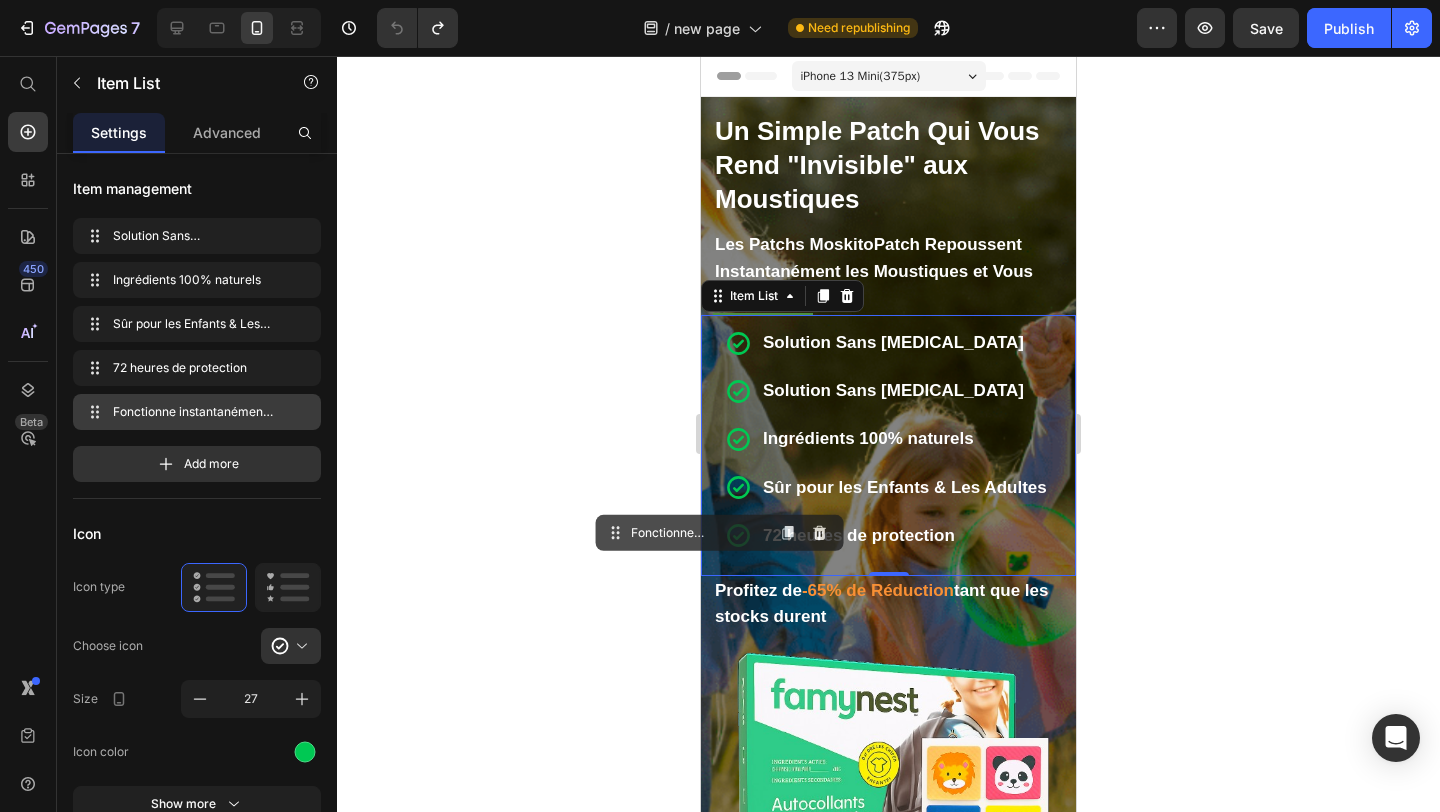 drag, startPoint x: 877, startPoint y: 470, endPoint x: 772, endPoint y: 391, distance: 131.40015 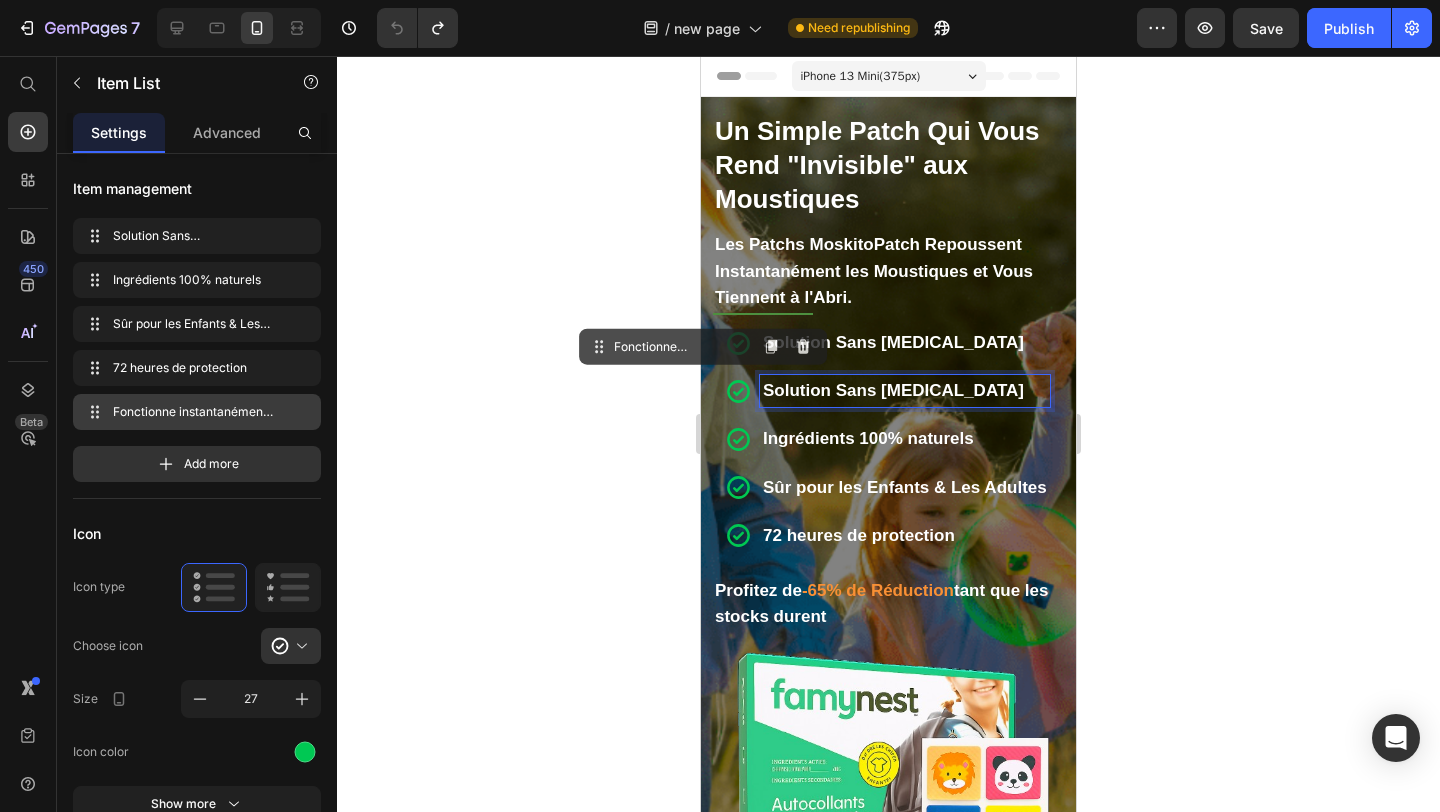 click on "Solution Sans DEET" at bounding box center (905, 391) 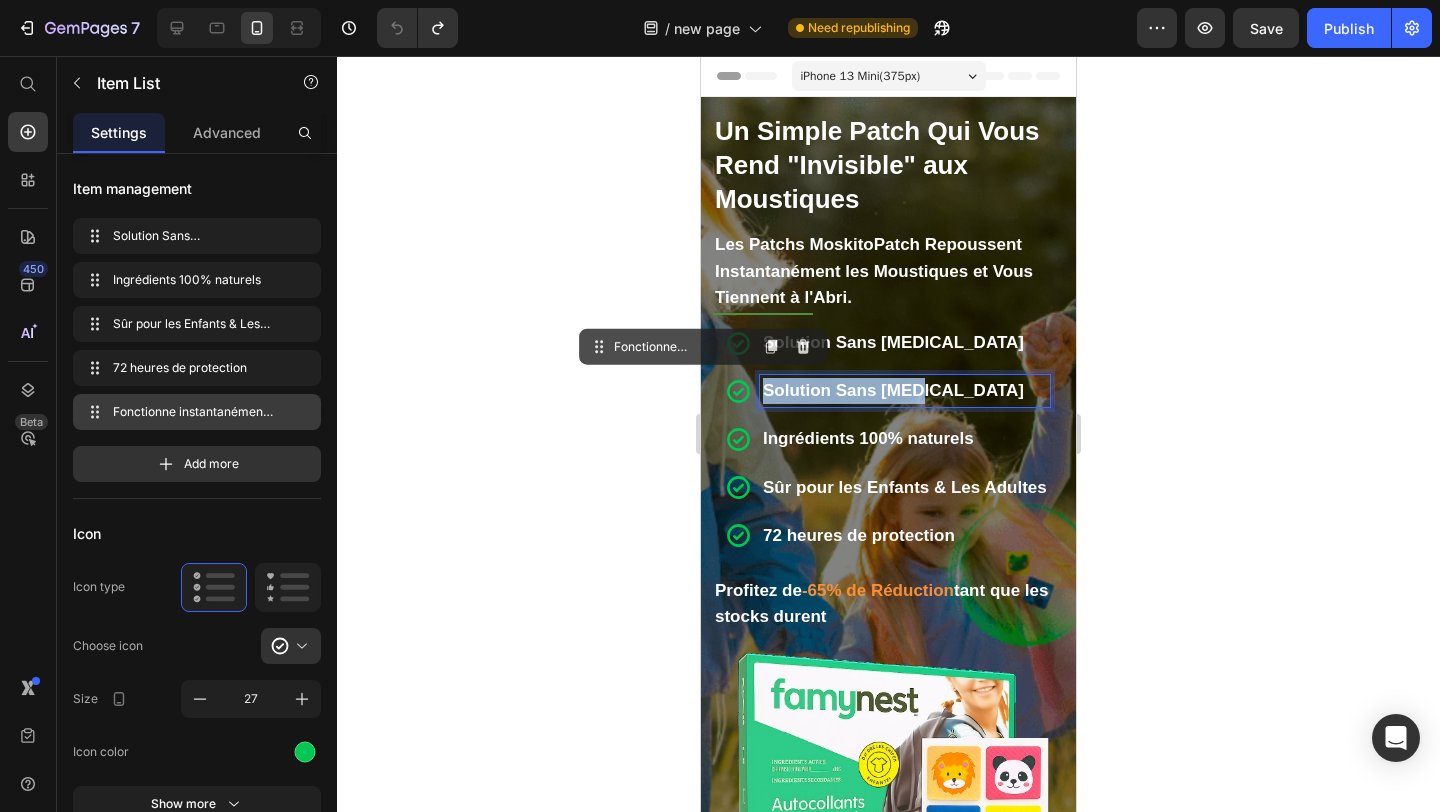 click on "Solution Sans DEET" at bounding box center [905, 391] 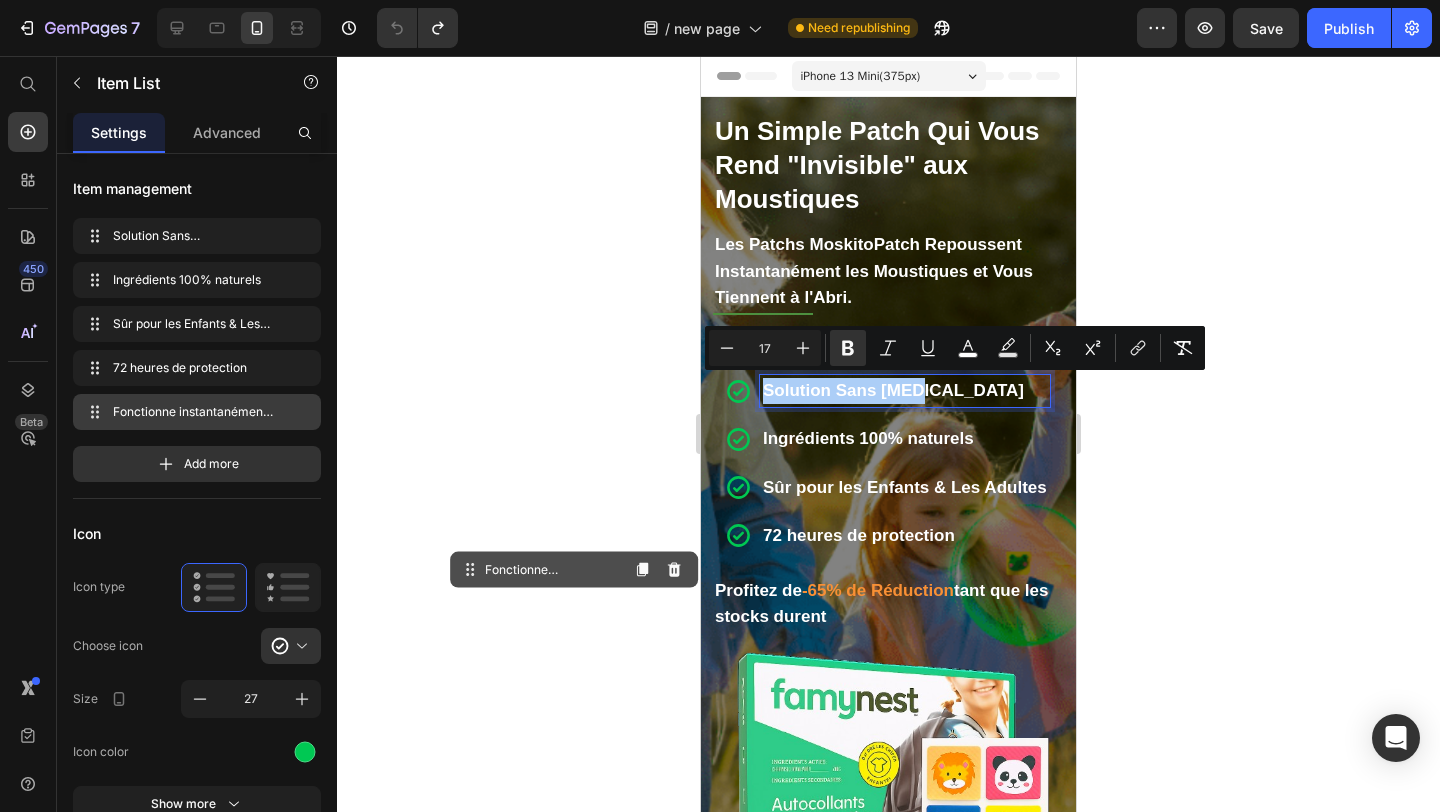 click 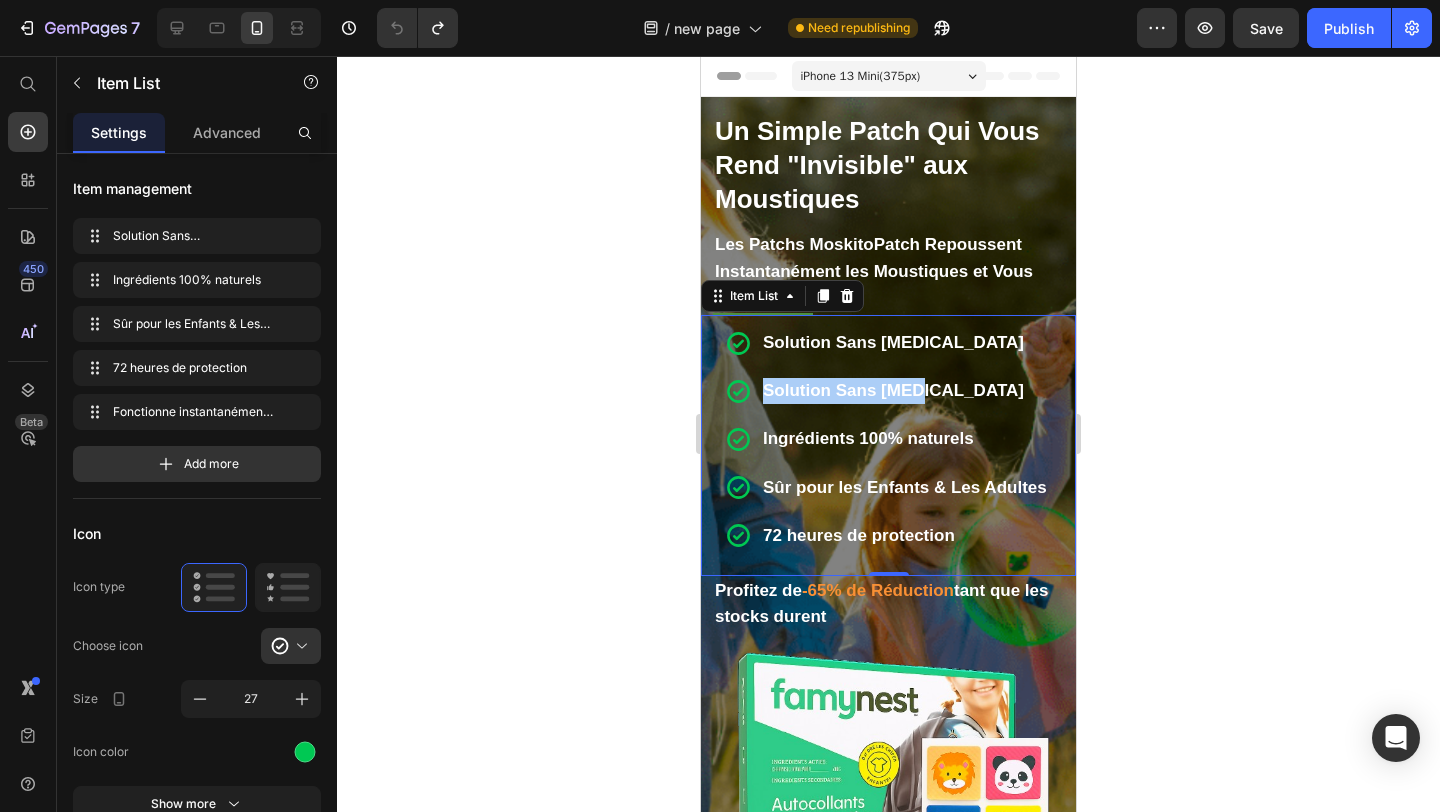 click 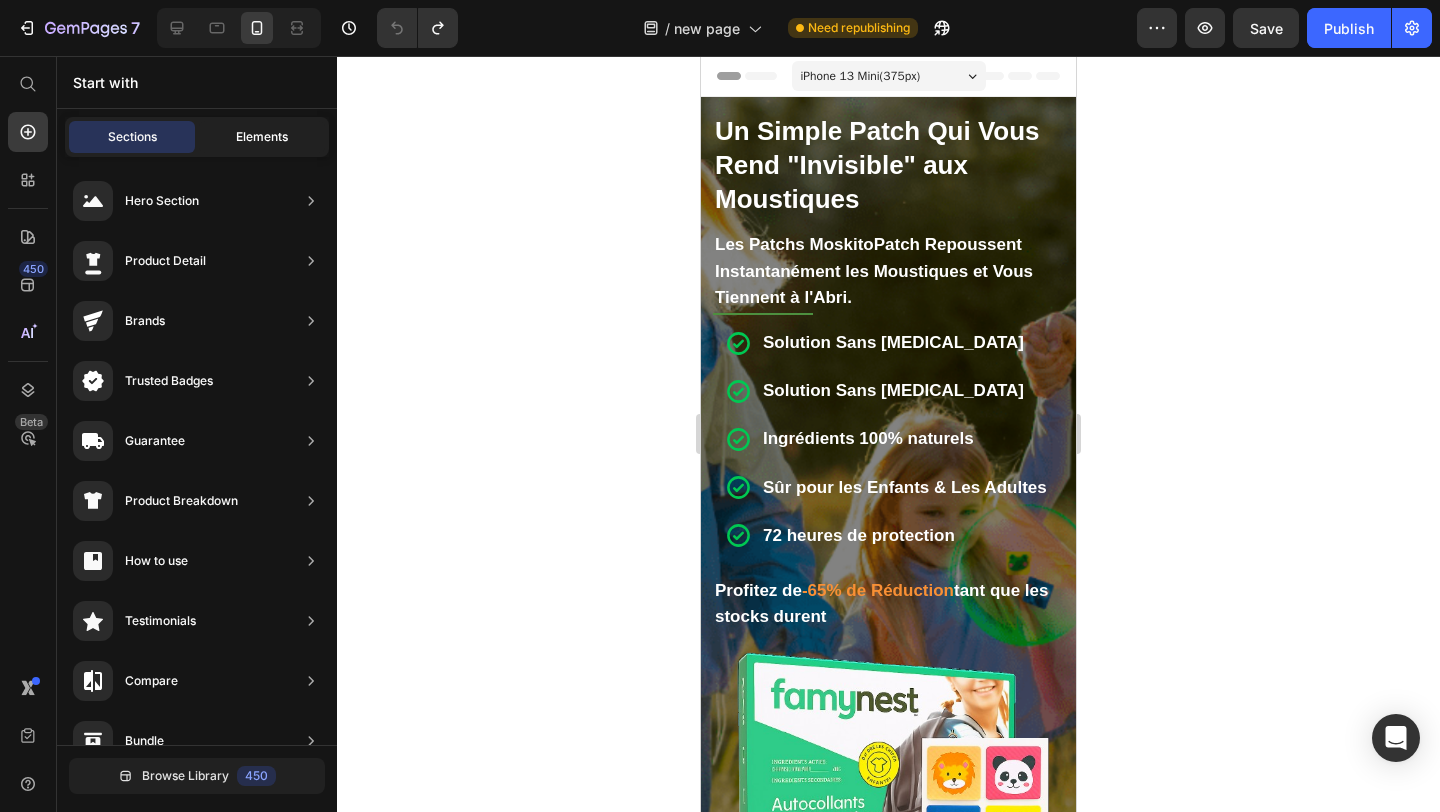 click on "Elements" at bounding box center [262, 137] 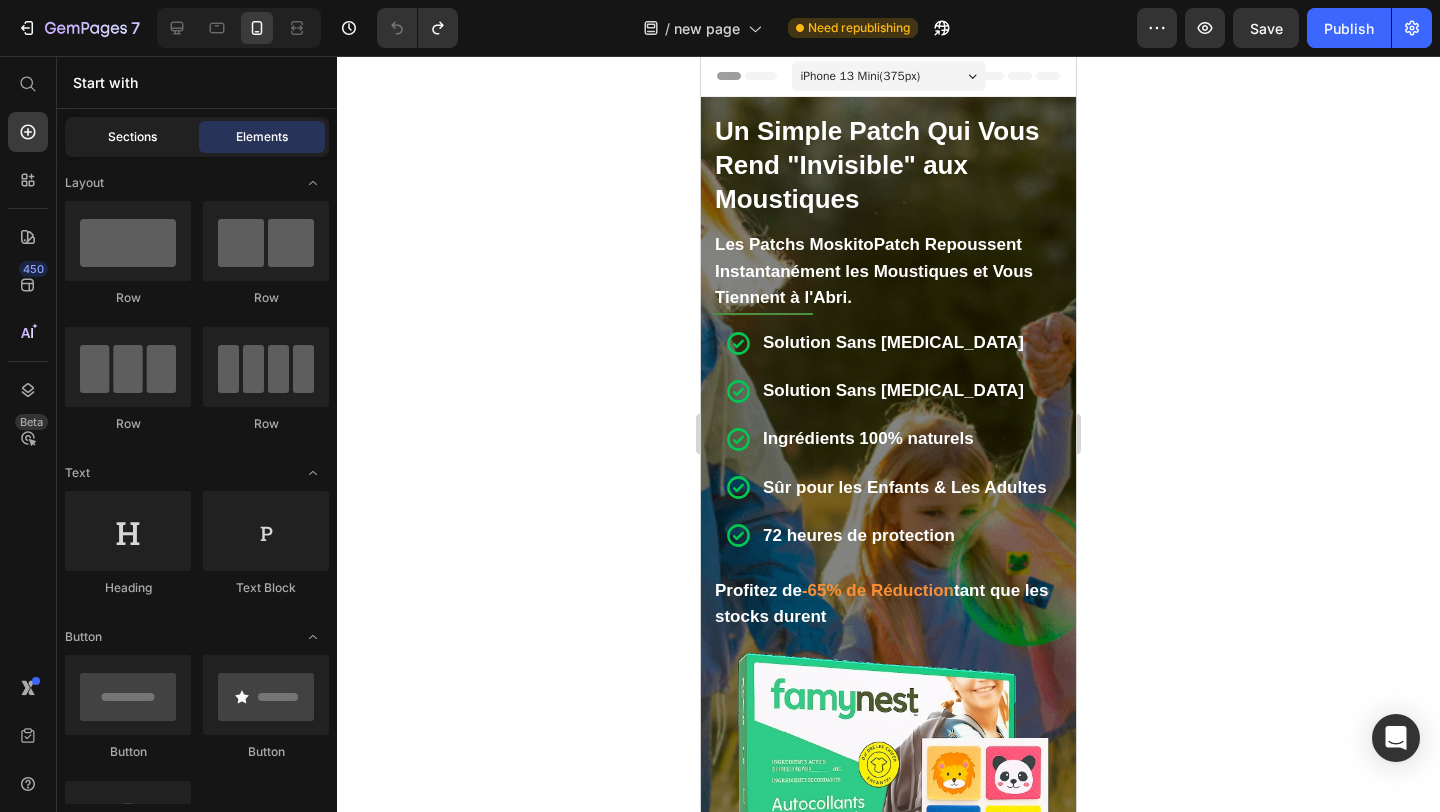 click on "Sections" at bounding box center [132, 137] 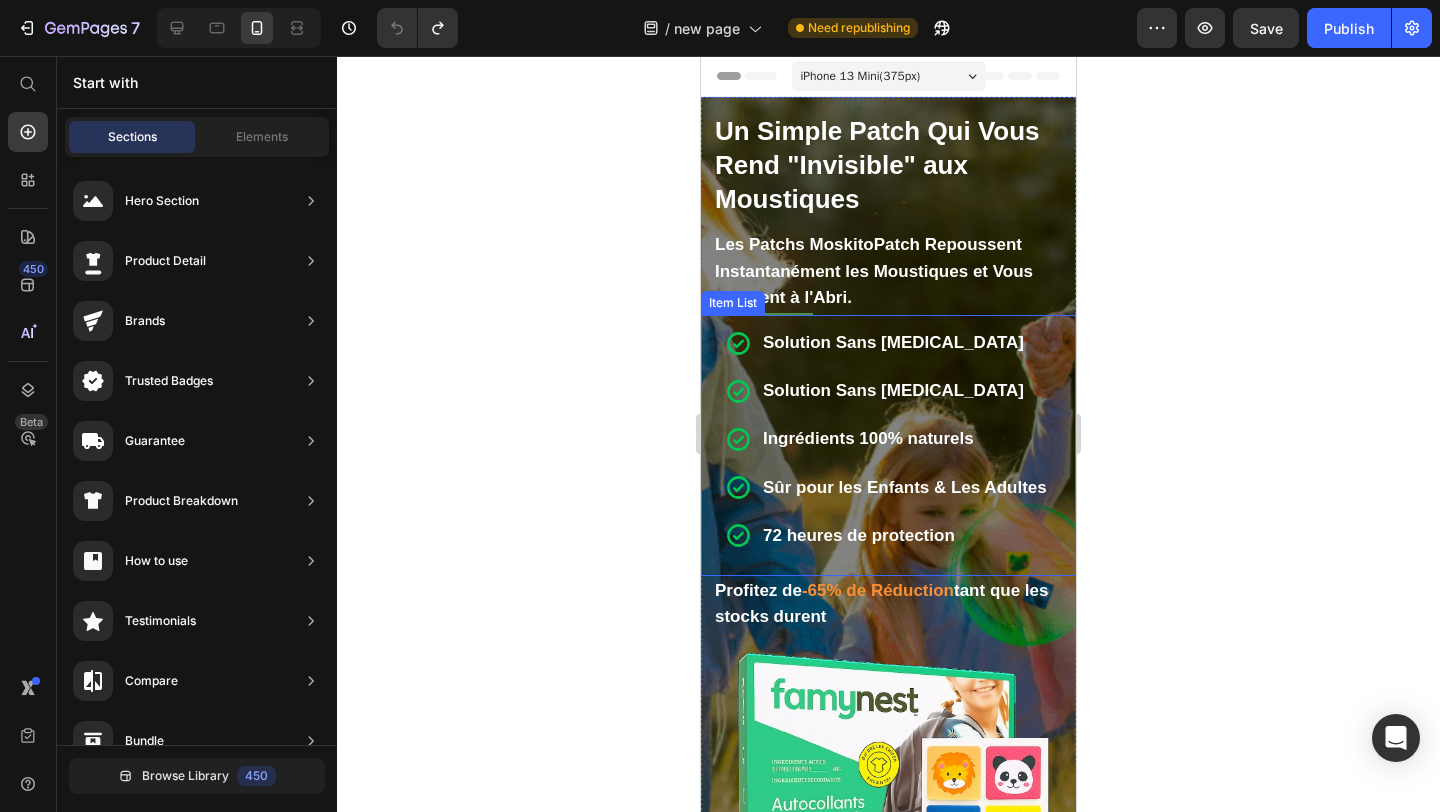 click on "Solution Sans DEET" at bounding box center [905, 343] 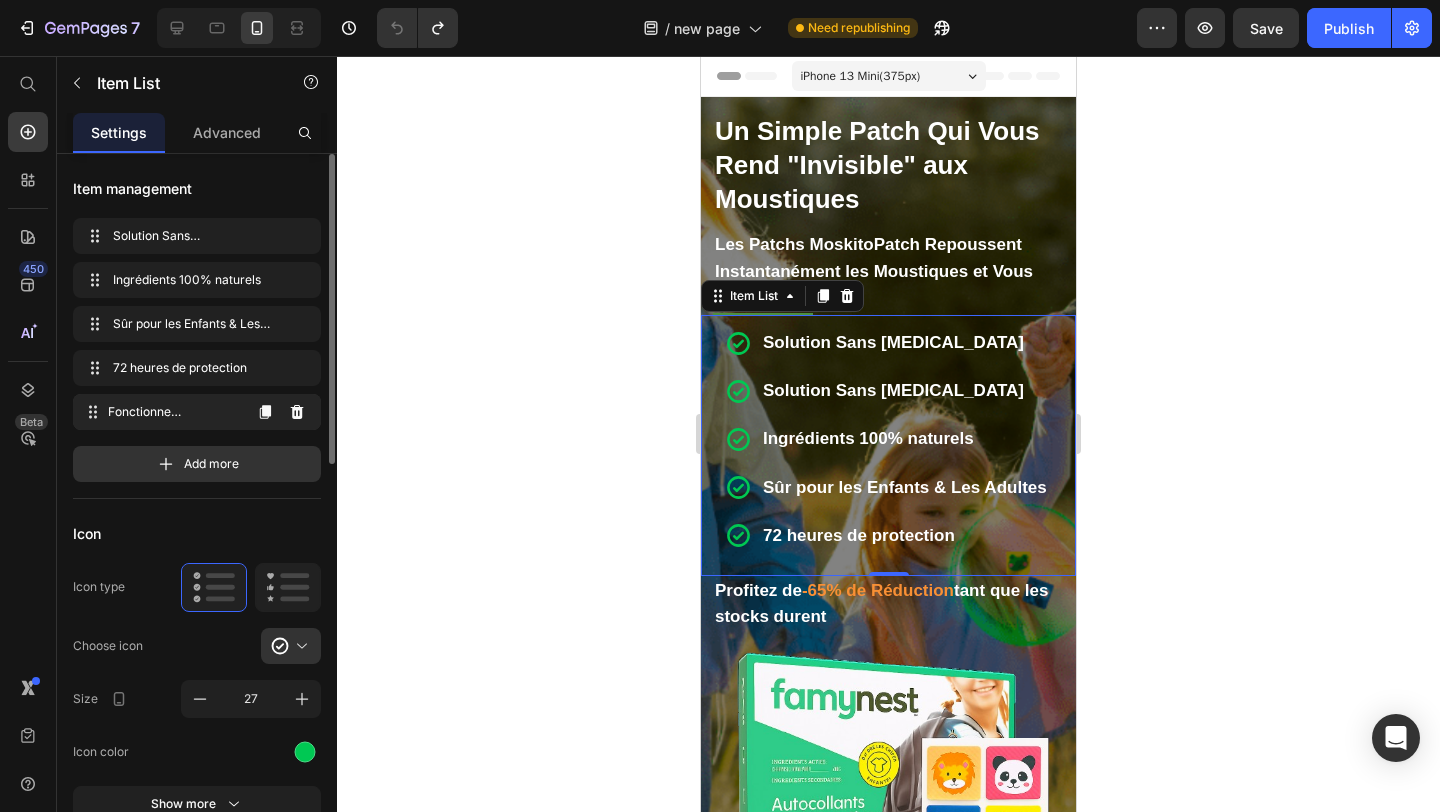 click on "Fonctionne instantanément (à l'intérieur & à l'extérieur)" at bounding box center (174, 412) 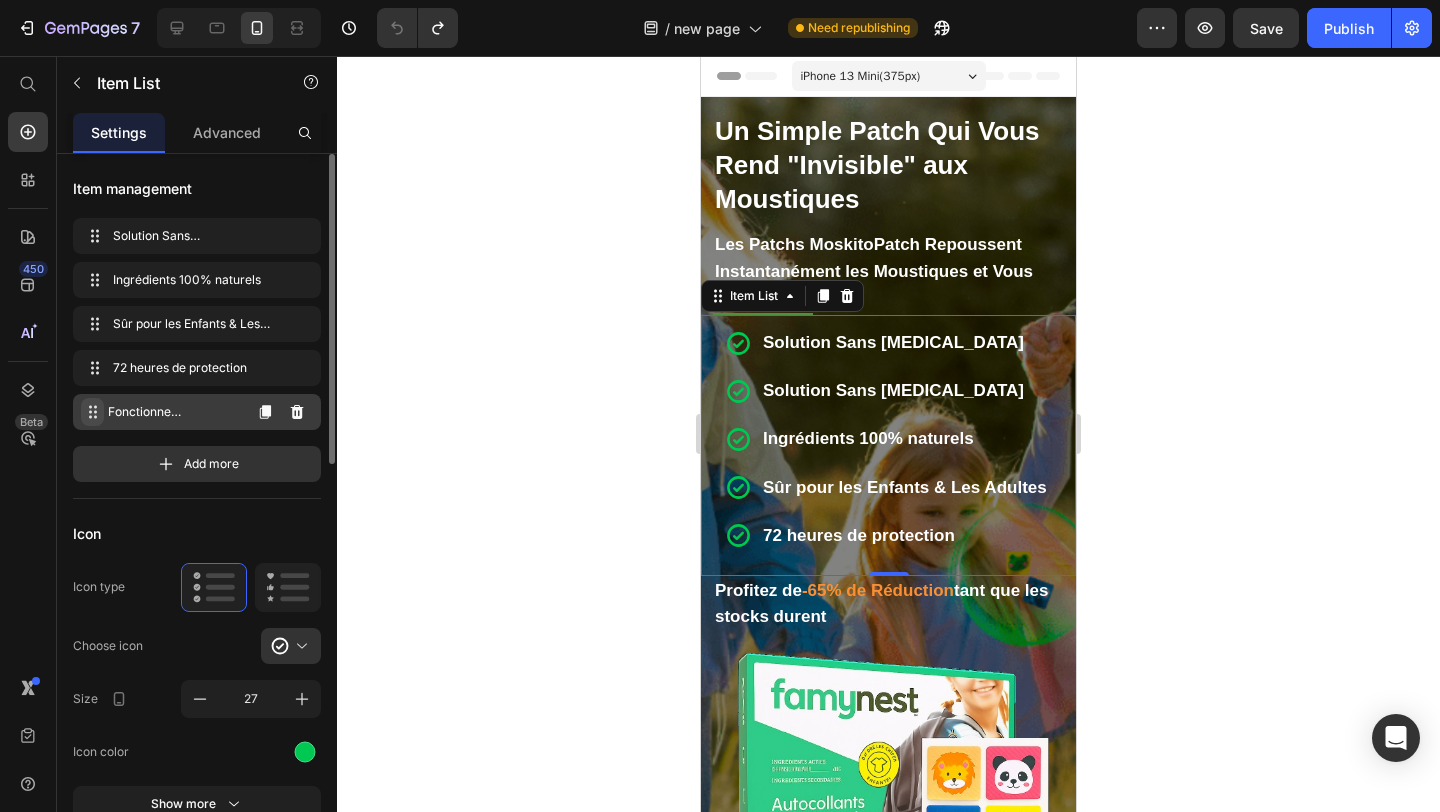 click 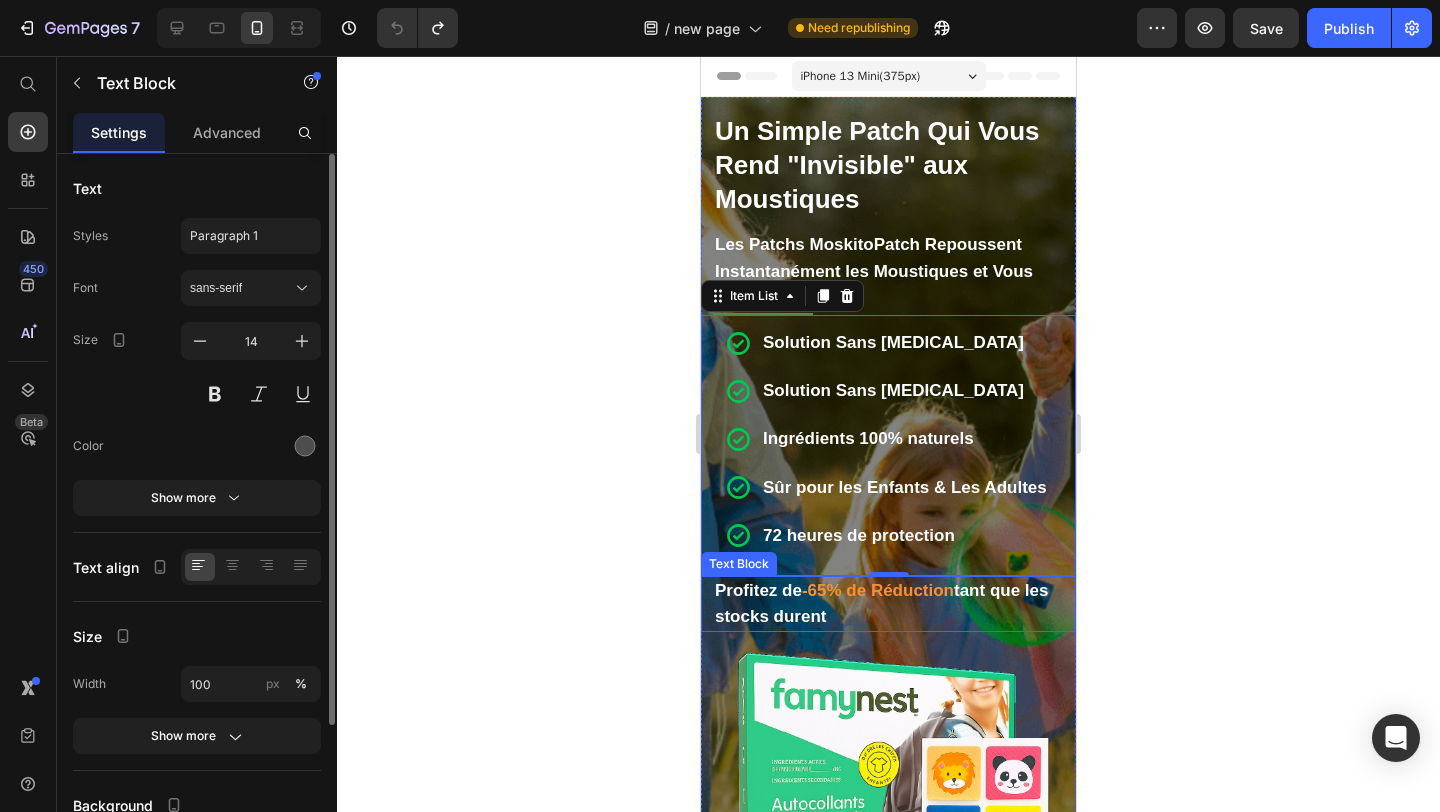 click on "Profitez de  -65% de Réduction  tant que les stocks durent" at bounding box center (888, 604) 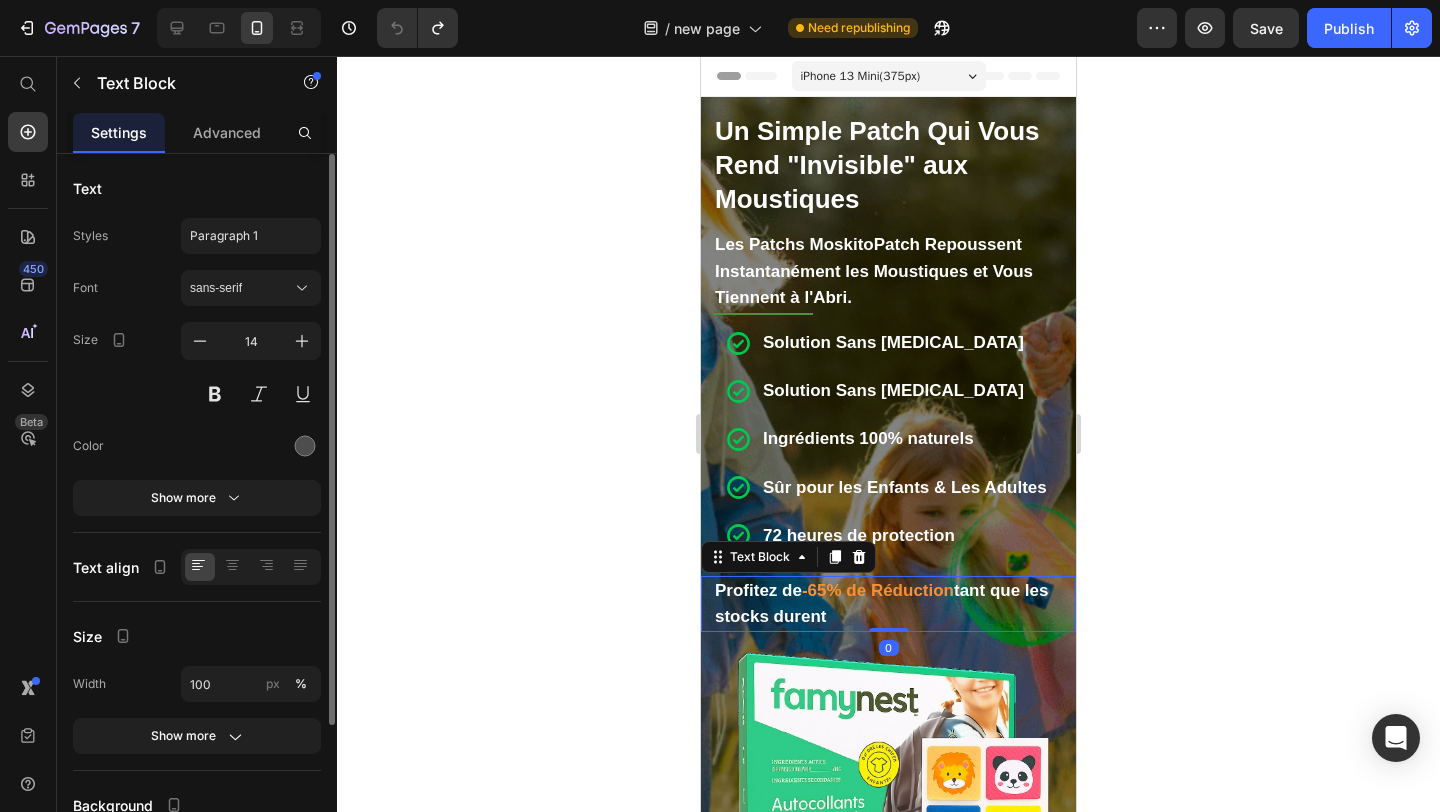 click on "Profitez de  -65% de Réduction  tant que les stocks durent" at bounding box center [888, 604] 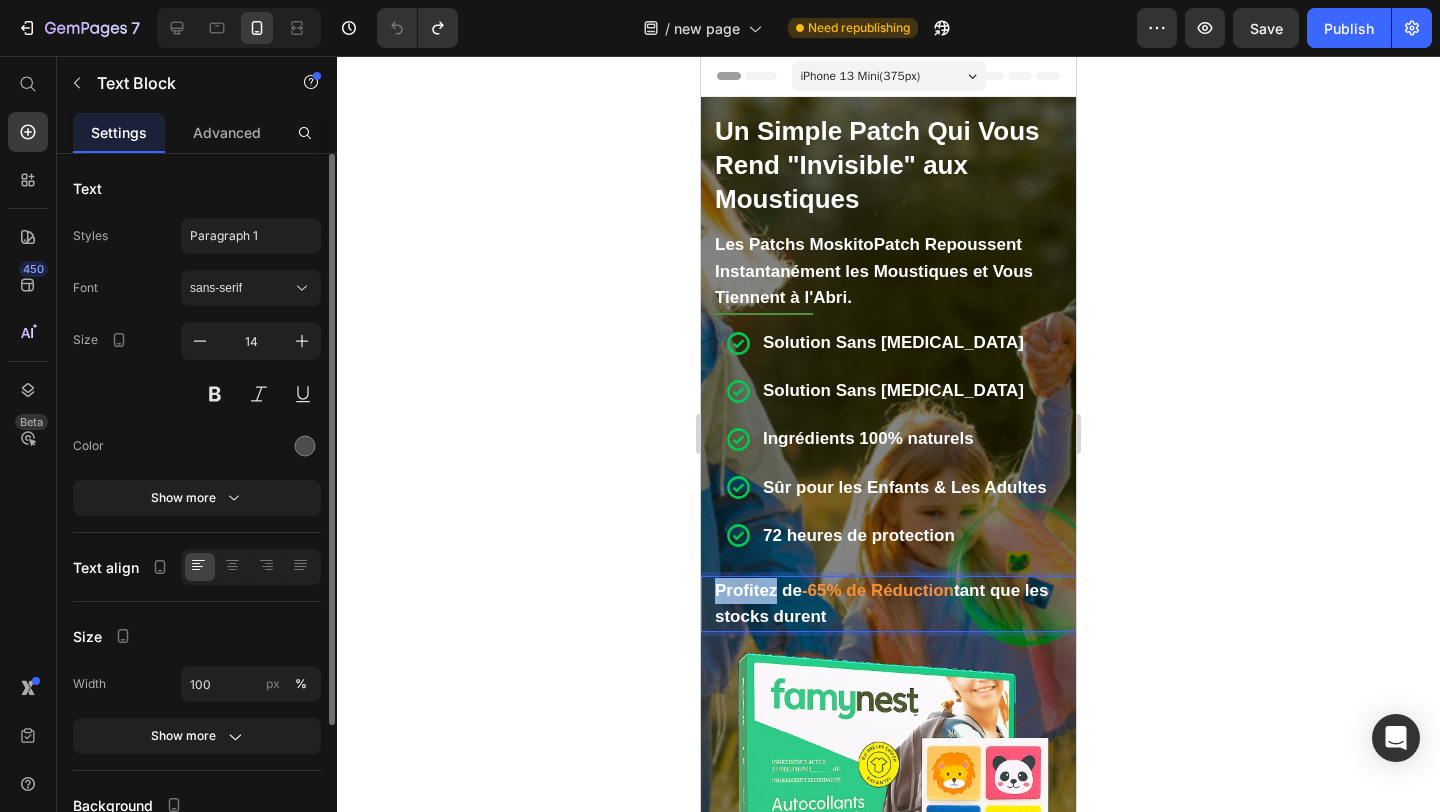 click on "Profitez de  -65% de Réduction  tant que les stocks durent" at bounding box center [888, 604] 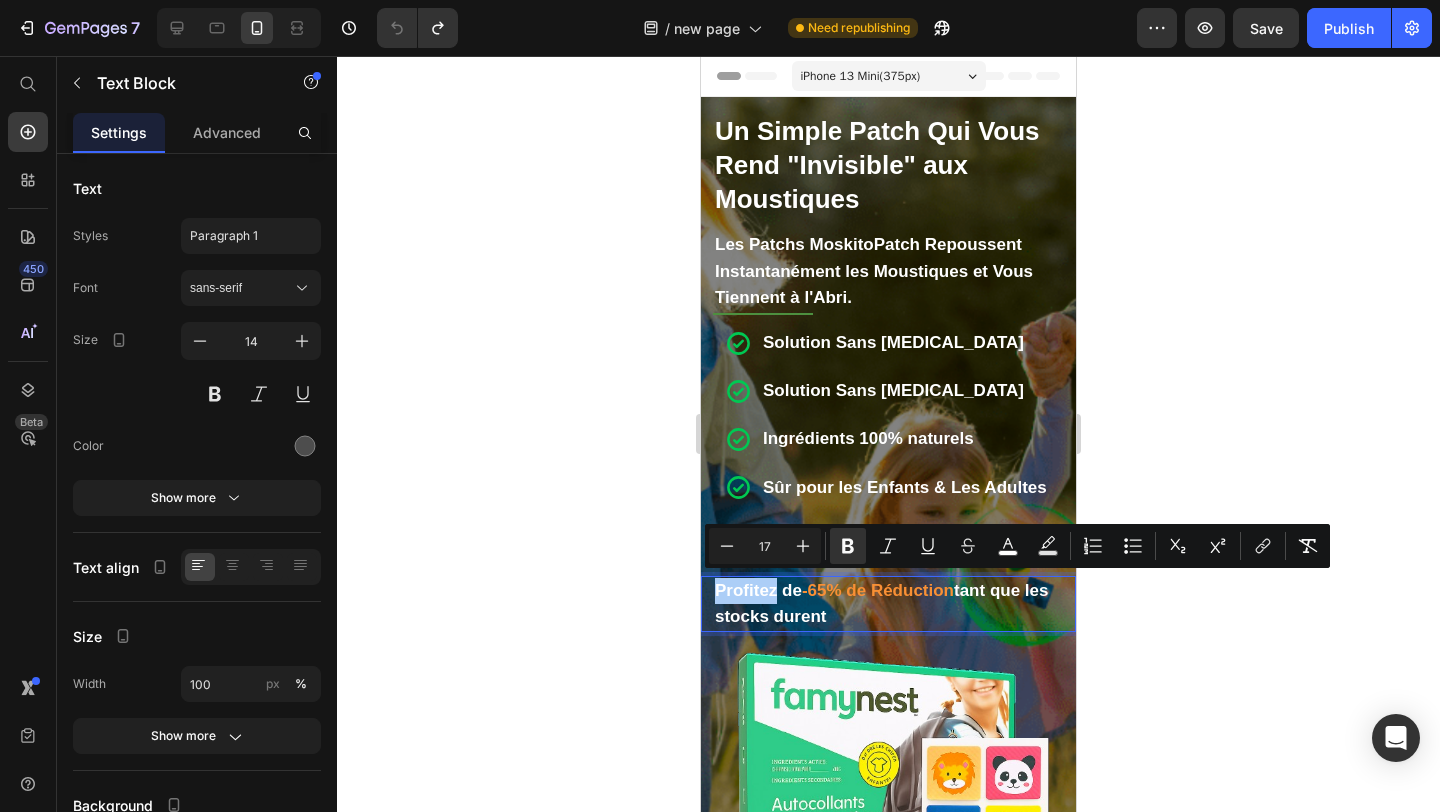click 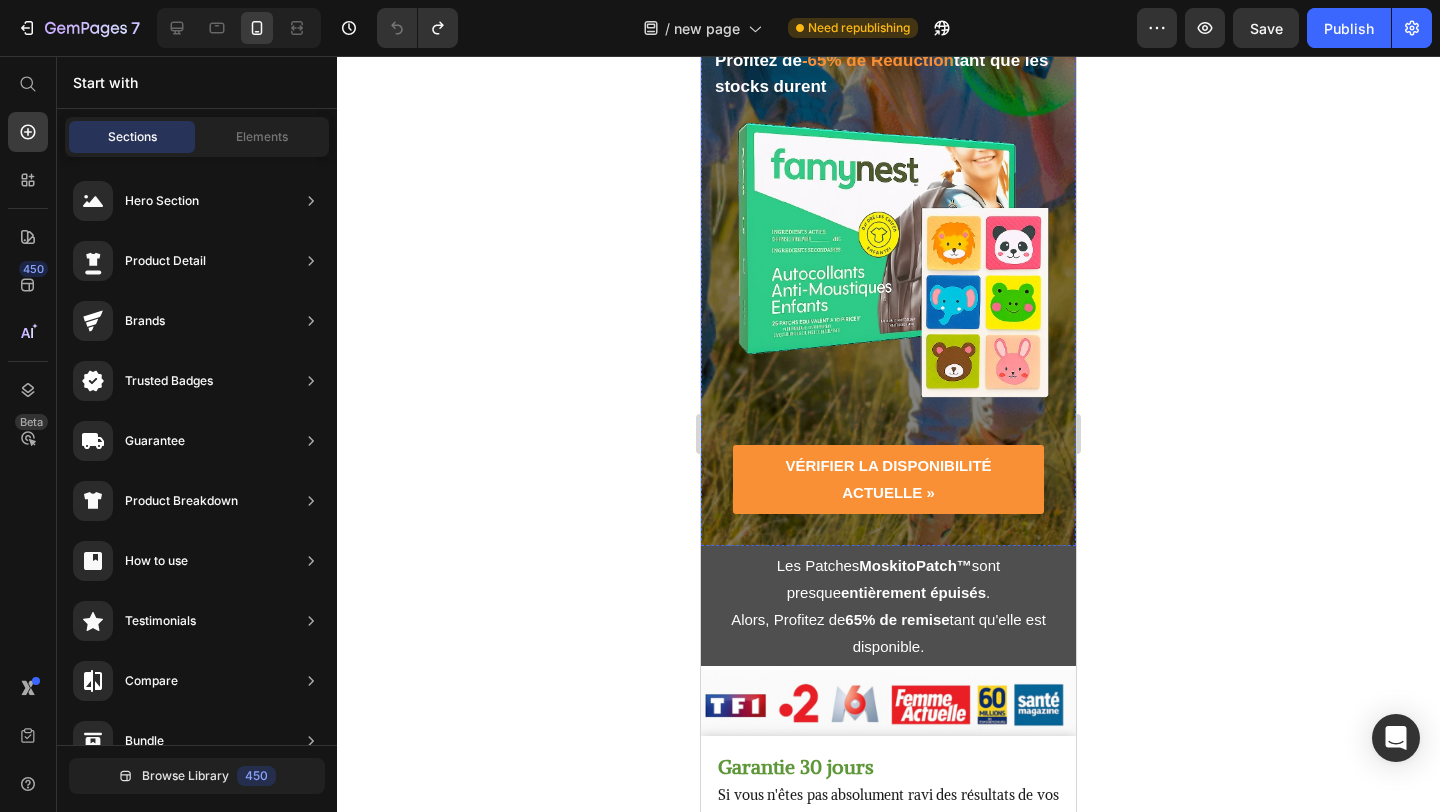 scroll, scrollTop: 632, scrollLeft: 0, axis: vertical 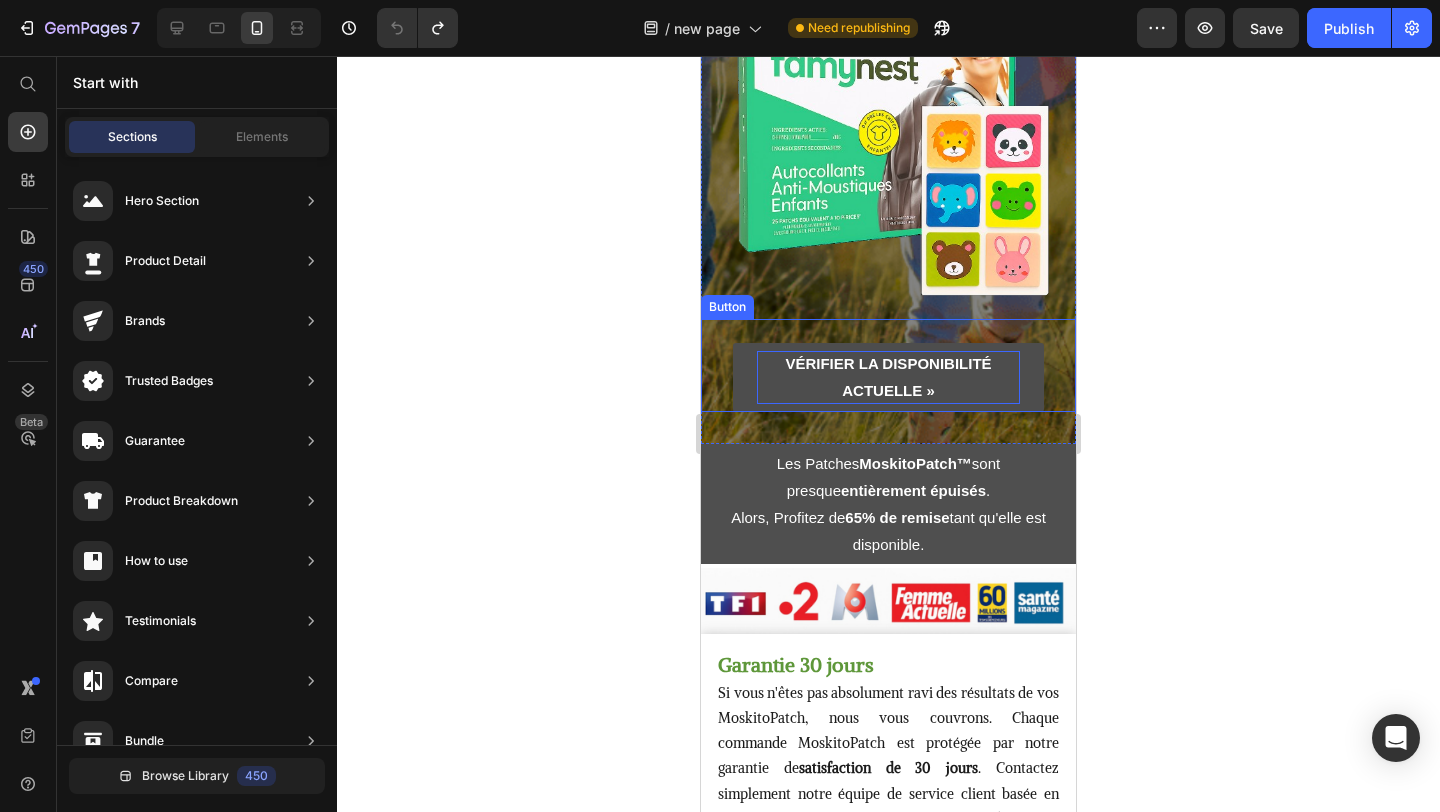 click on "VÉRIFIER LA DISPONIBILITÉ ACTUELLE »" at bounding box center [888, 377] 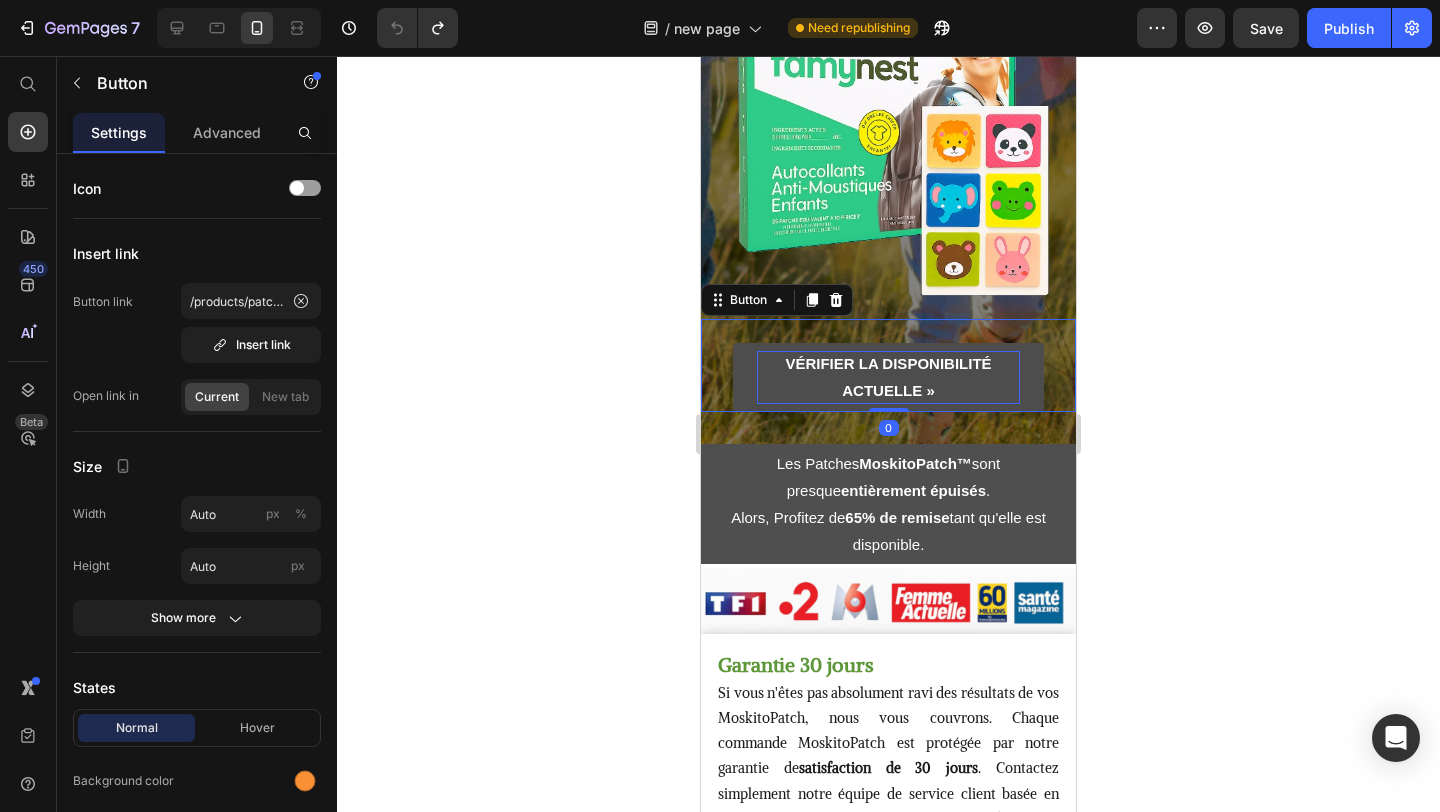 click on "VÉRIFIER LA DISPONIBILITÉ ACTUELLE »" at bounding box center [888, 377] 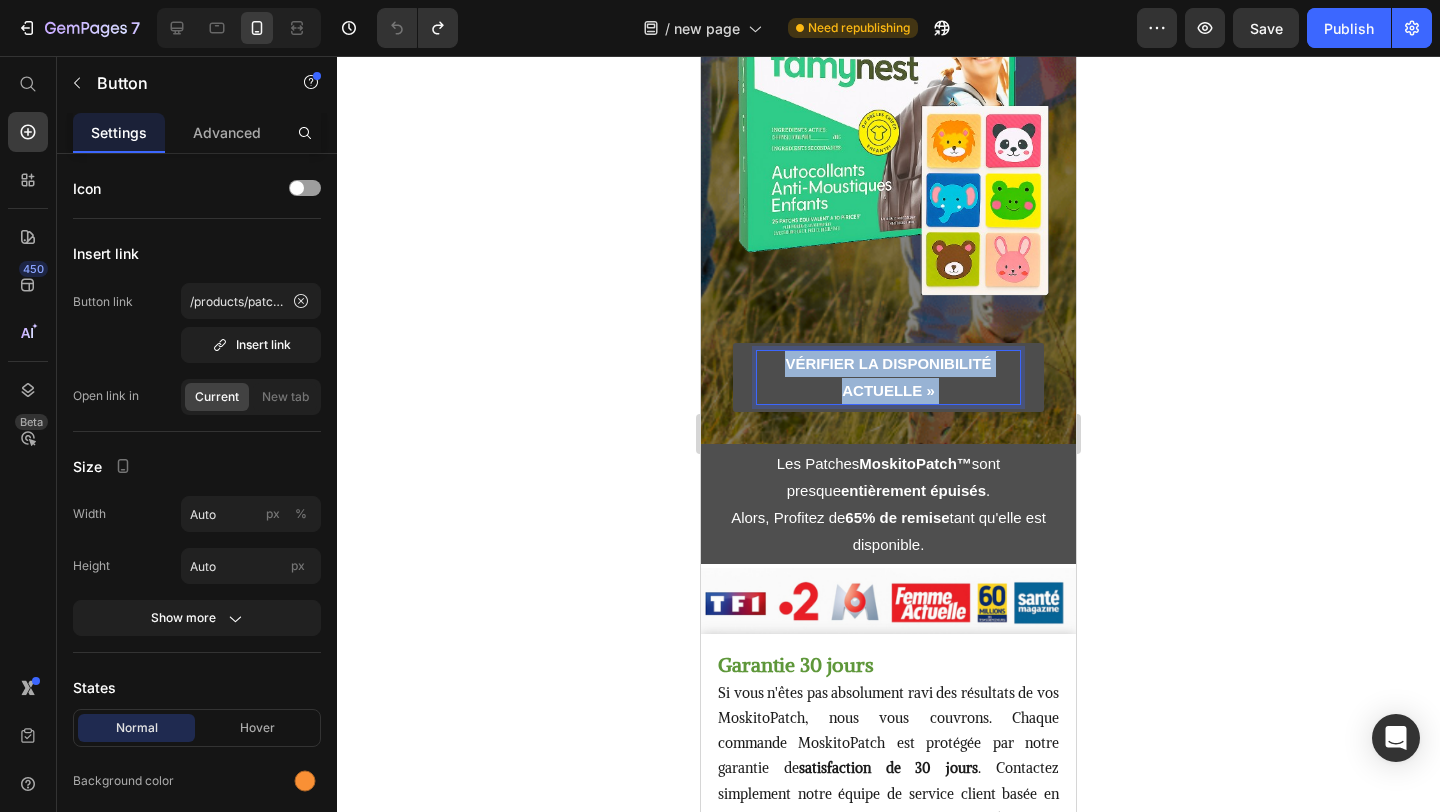 click on "VÉRIFIER LA DISPONIBILITÉ ACTUELLE »" at bounding box center (888, 377) 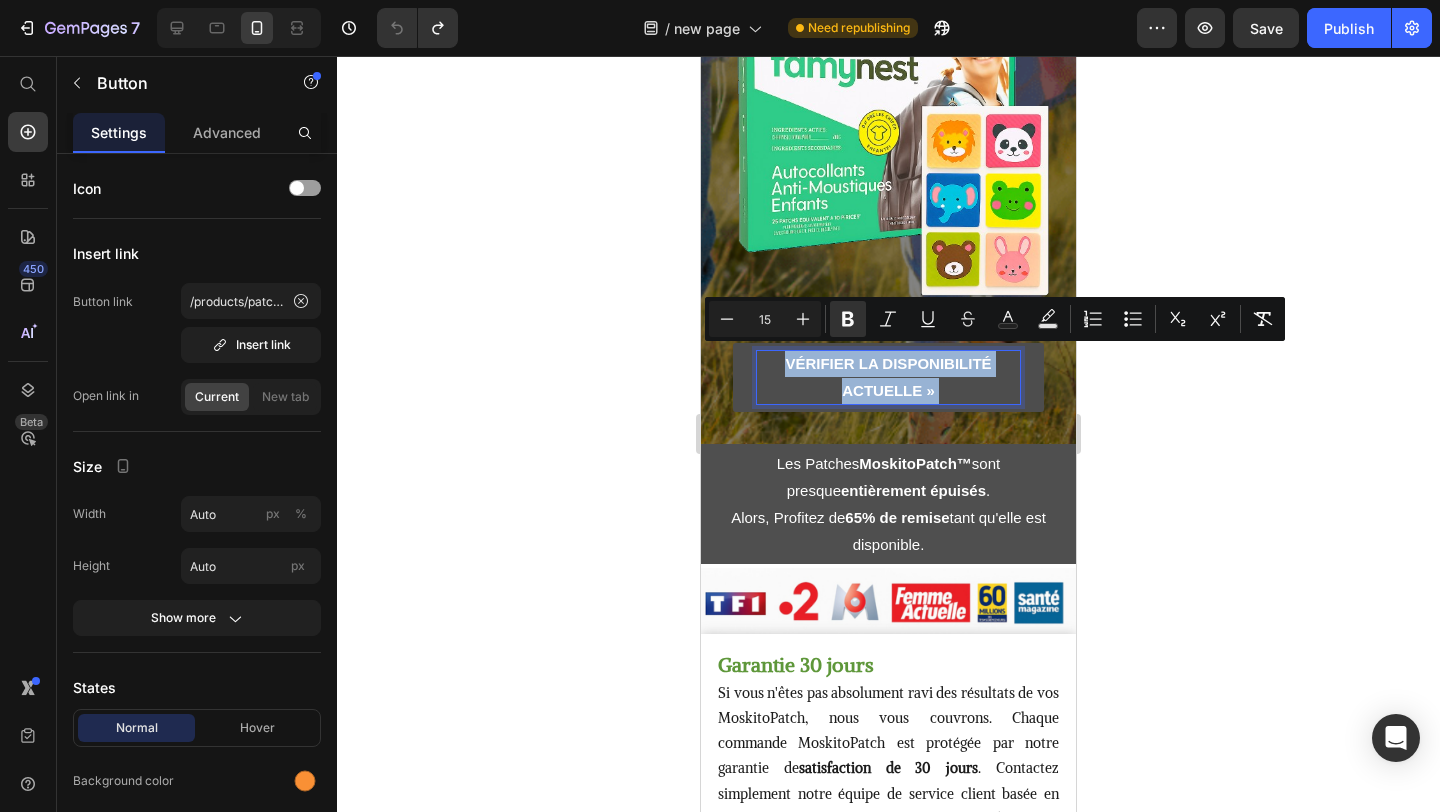 copy on "VÉRIFIER LA DISPONIBILITÉ ACTUELLE »" 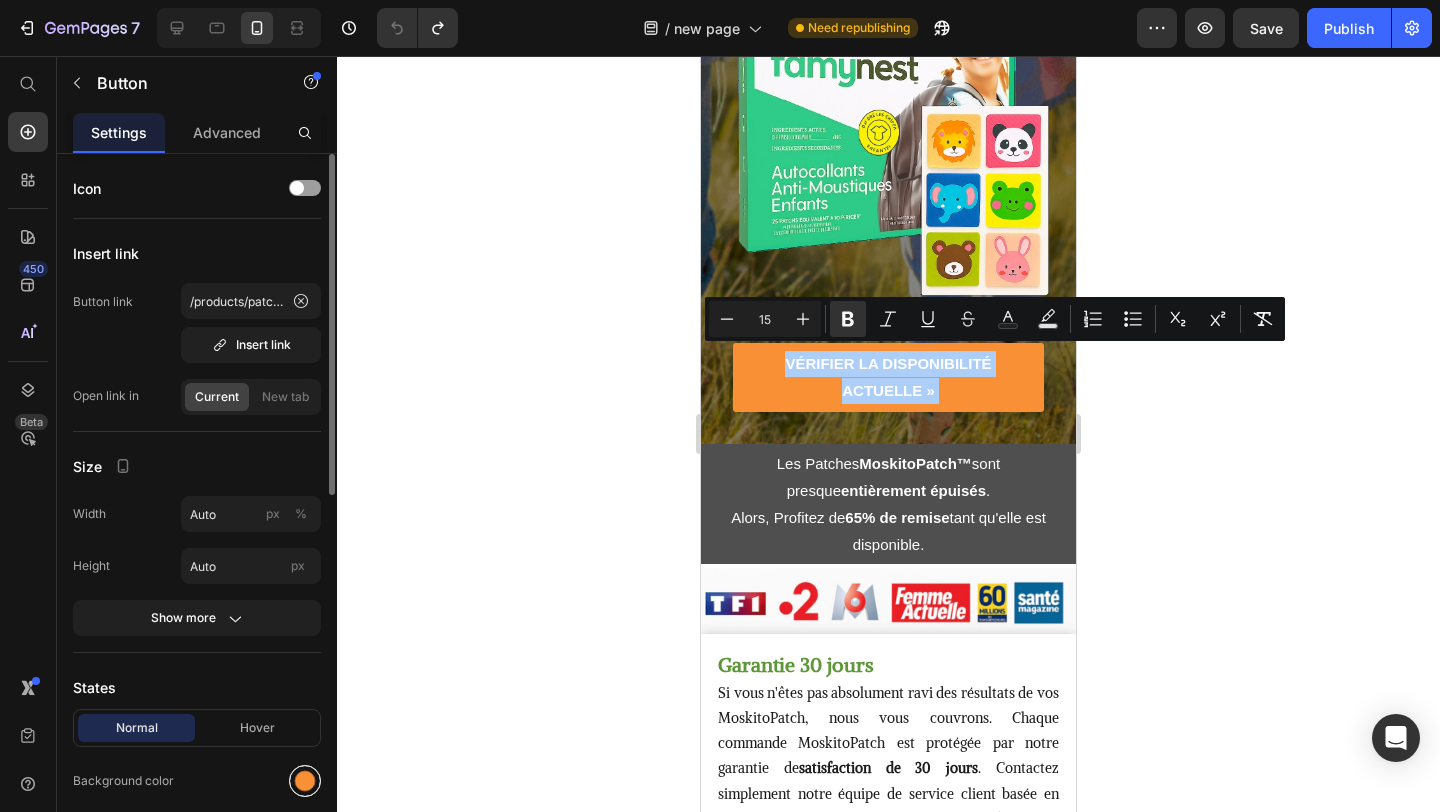 click at bounding box center [305, 781] 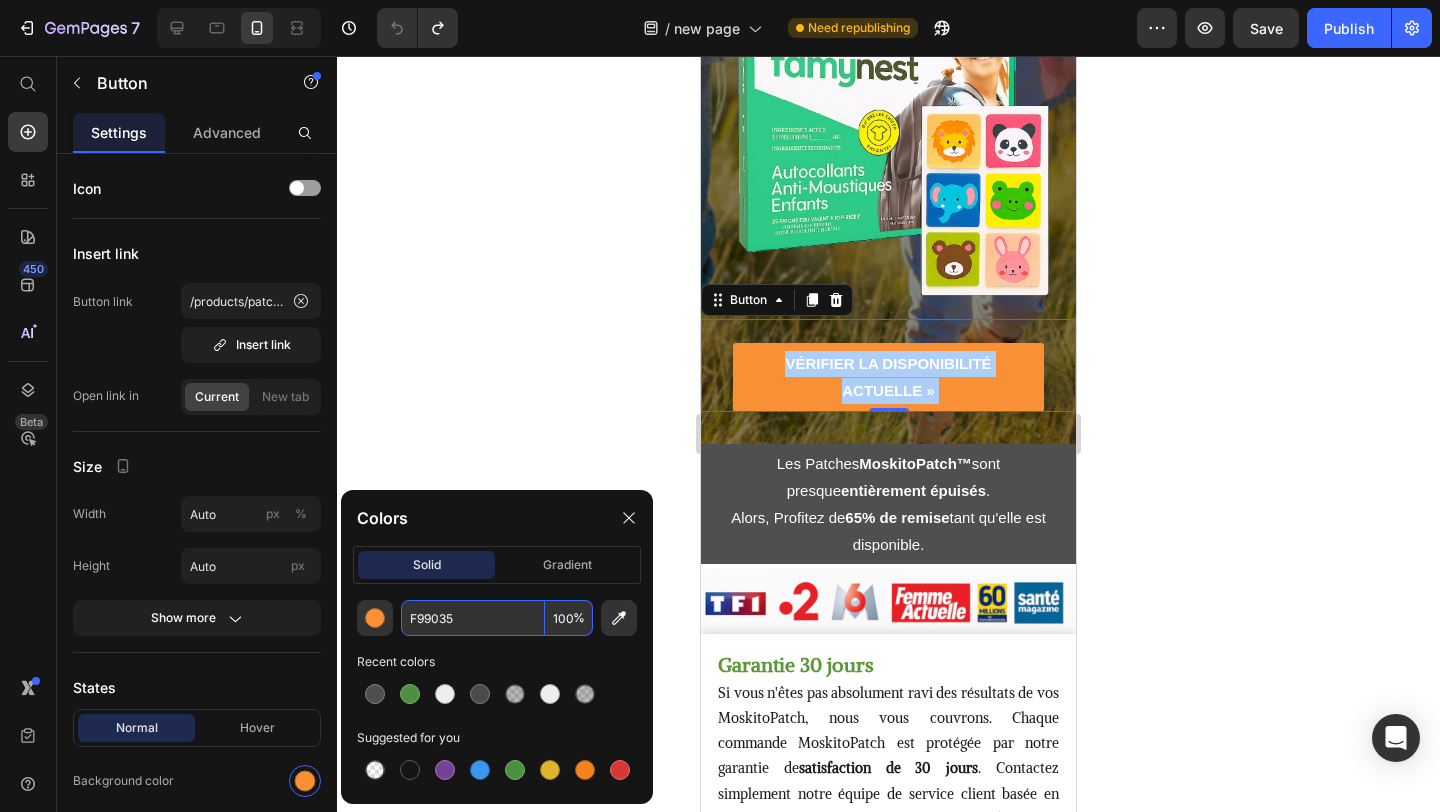 click on "F99035" at bounding box center (473, 618) 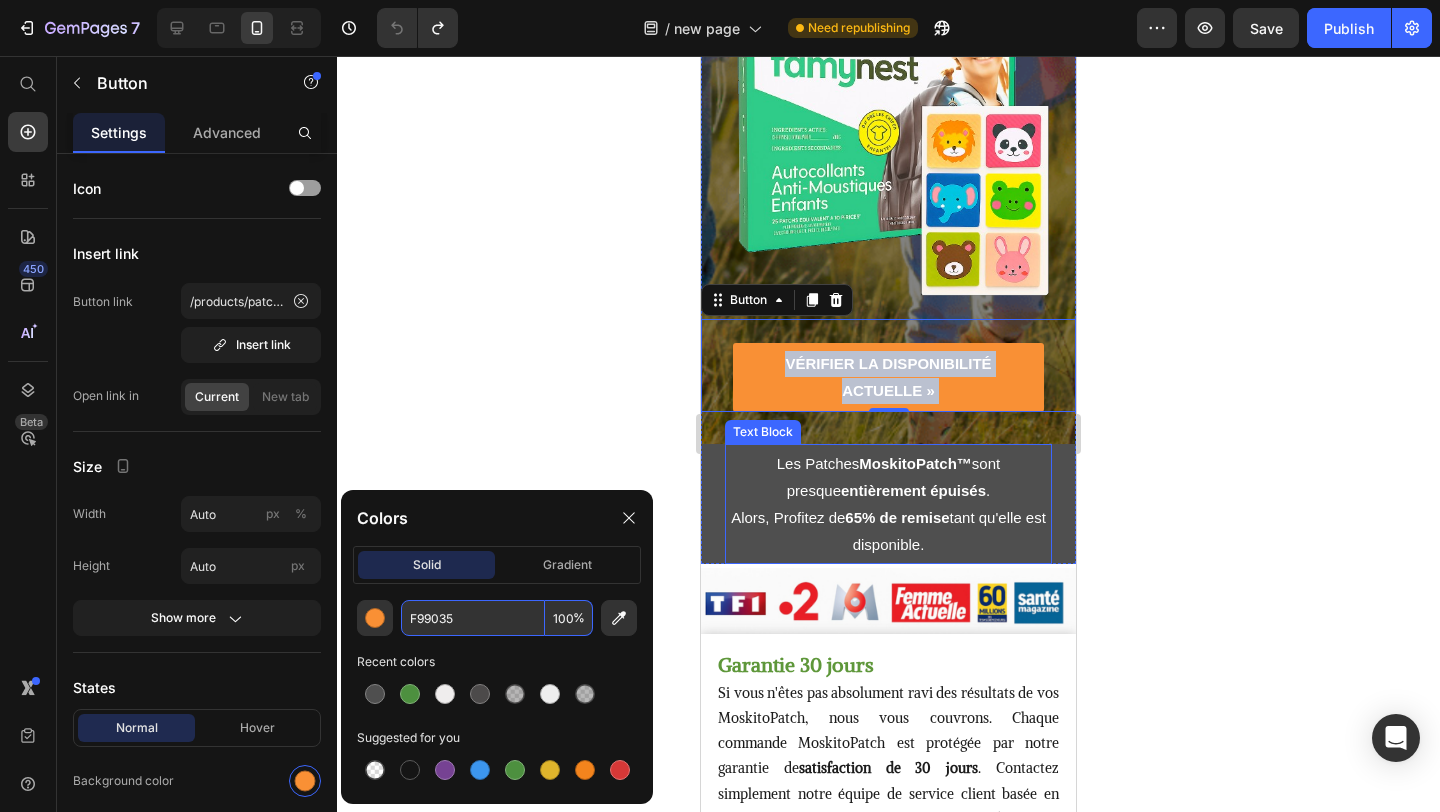 click on "Les Patches  MoskitoPatch™  sont presque  entièrement épuisés ." at bounding box center (888, 477) 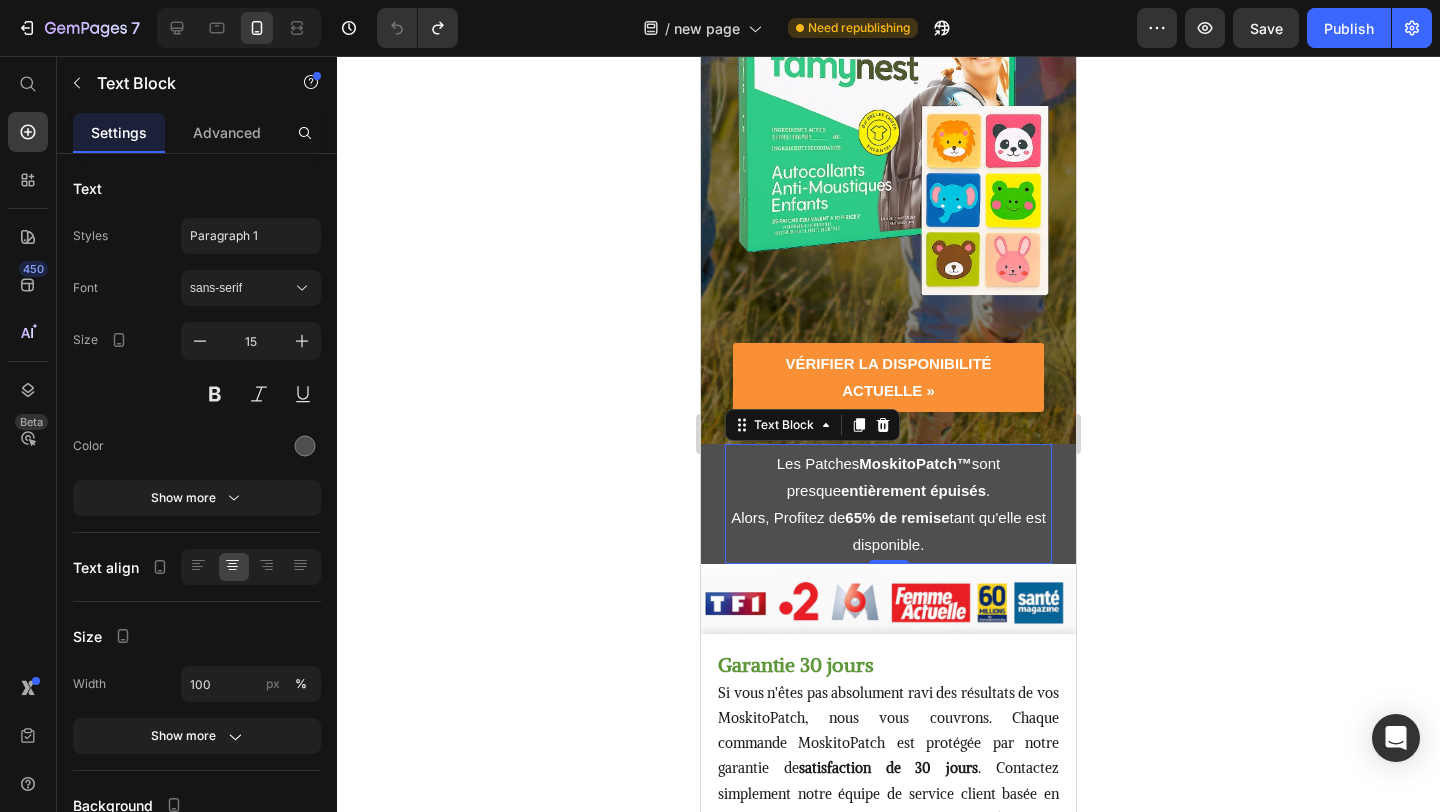 click on "Les Patches  MoskitoPatch™  sont presque  entièrement épuisés ." at bounding box center (888, 477) 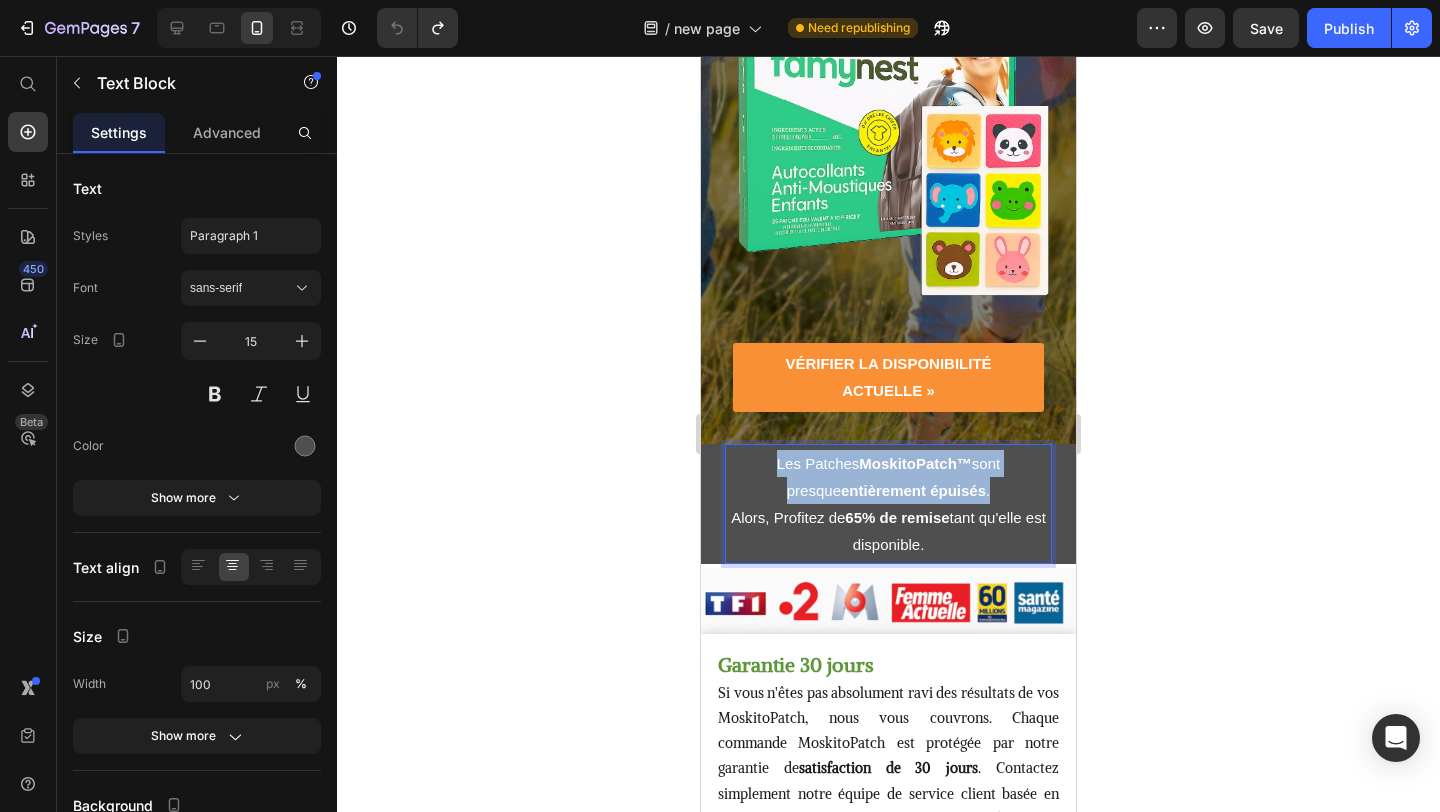 click on "Les Patches  MoskitoPatch™  sont presque  entièrement épuisés ." at bounding box center [888, 477] 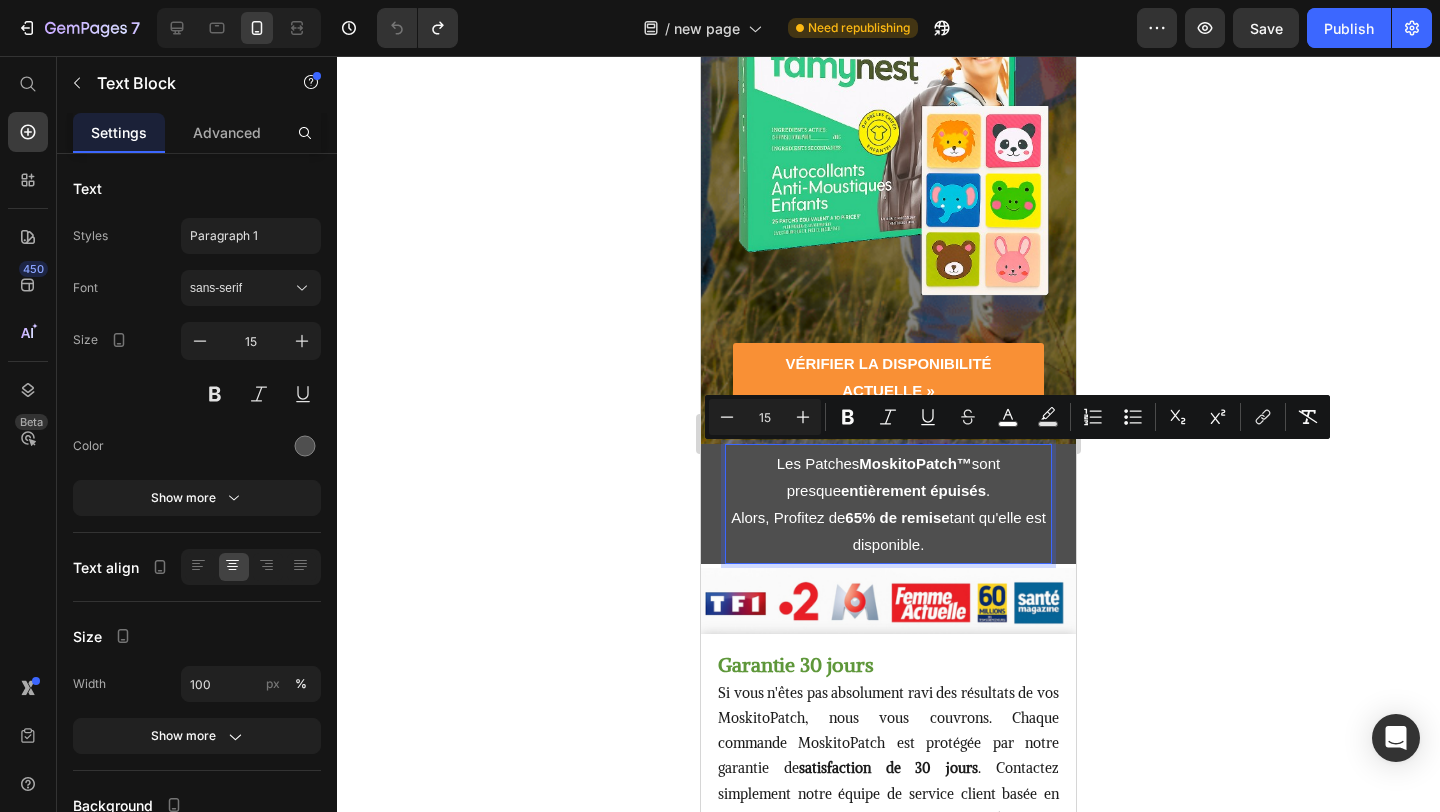 click on "Alors, Profitez de  65% de remise  tant qu'elle est disponible." at bounding box center [888, 531] 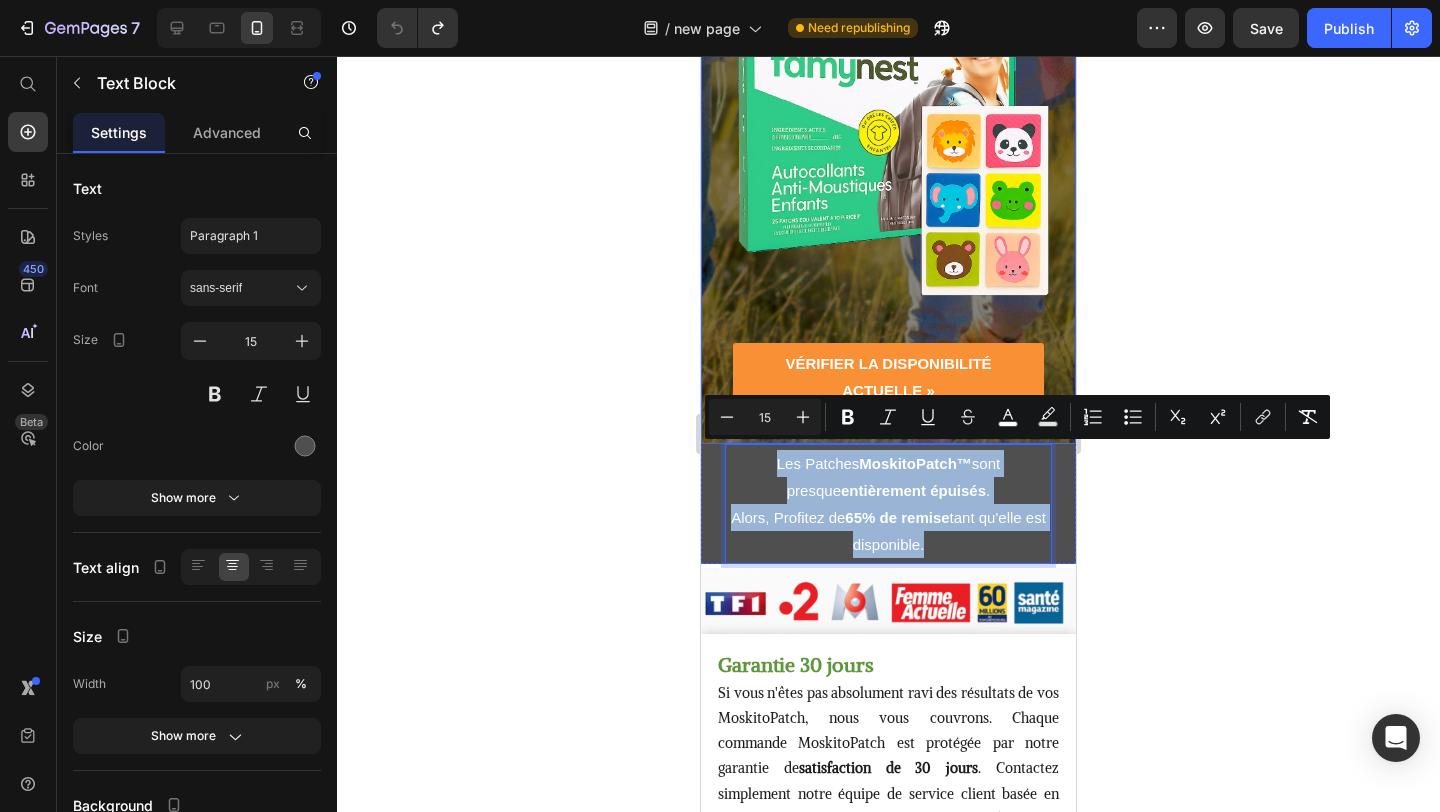 drag, startPoint x: 953, startPoint y: 541, endPoint x: 933, endPoint y: 419, distance: 123.62848 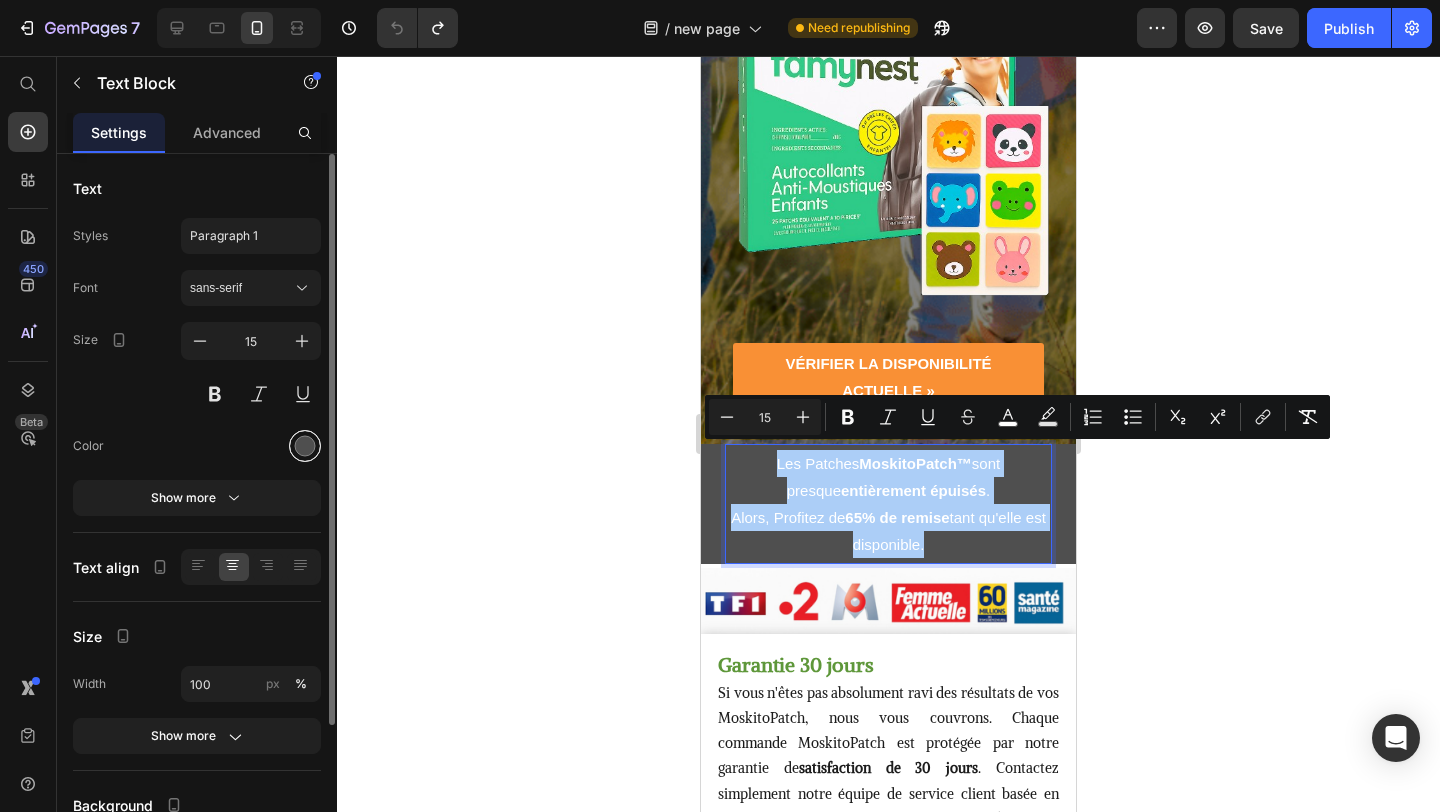 click at bounding box center (305, 446) 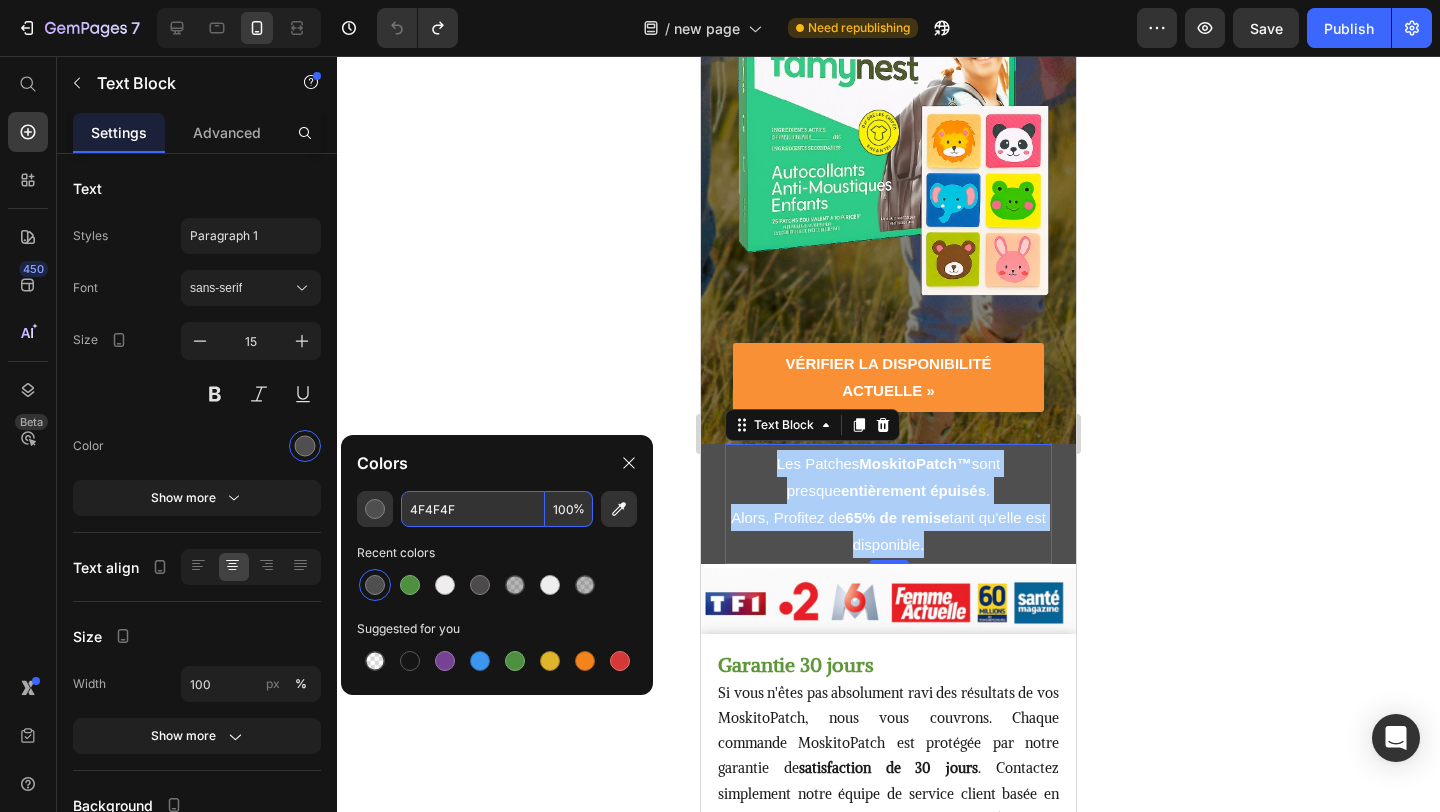 click on "4F4F4F" at bounding box center [473, 509] 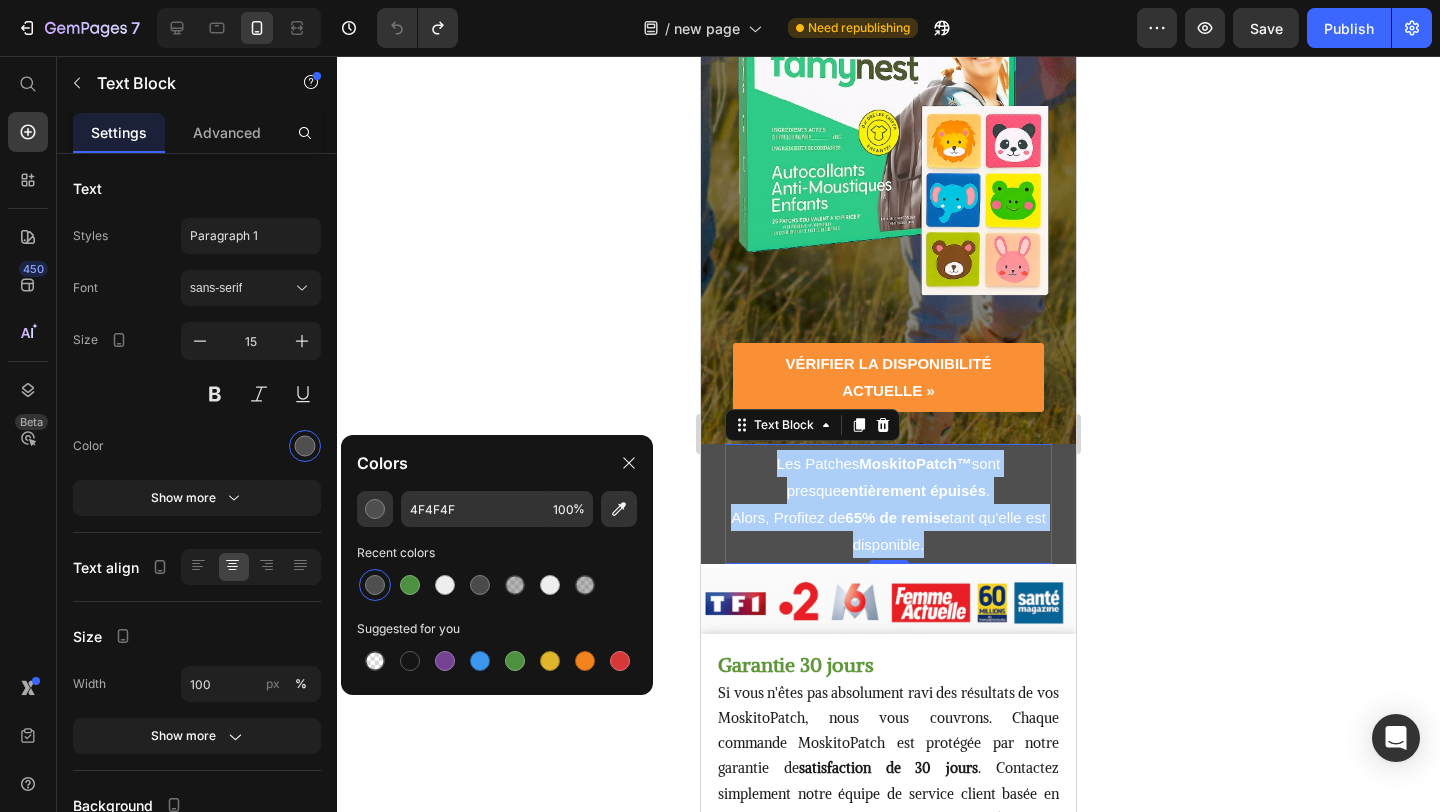 click 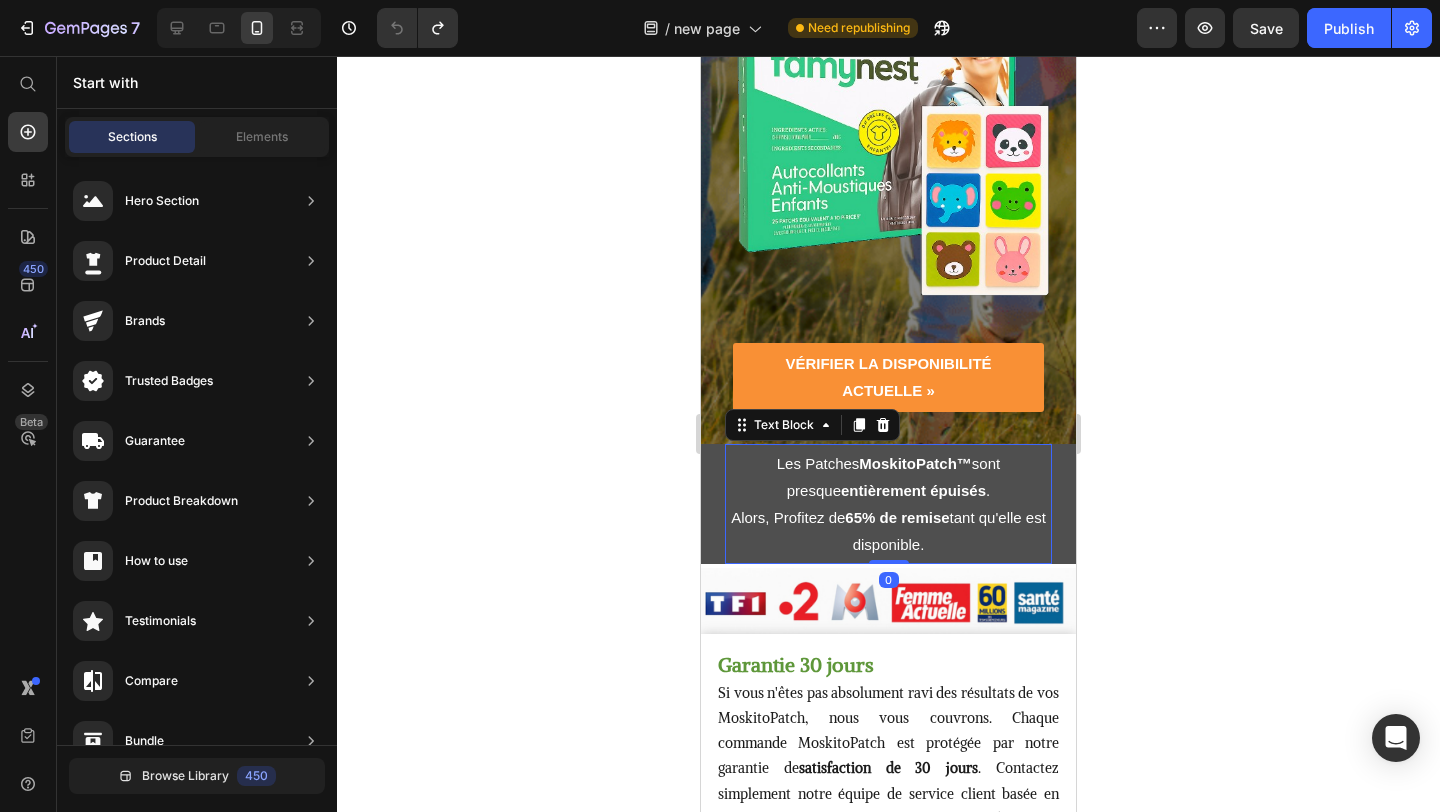 click on "Les Patches  MoskitoPatch™  sont presque  entièrement épuisés ." at bounding box center (888, 477) 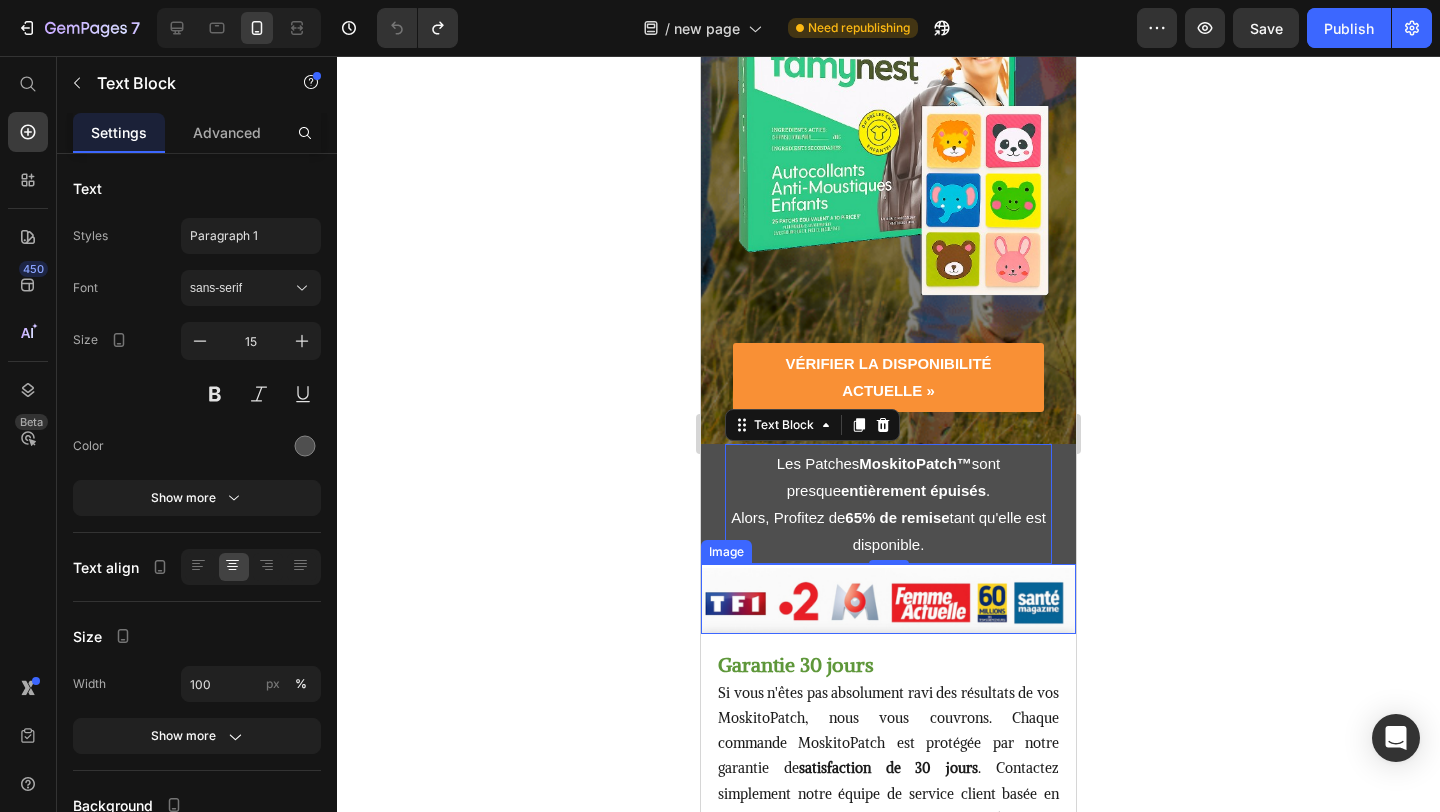click at bounding box center [888, 599] 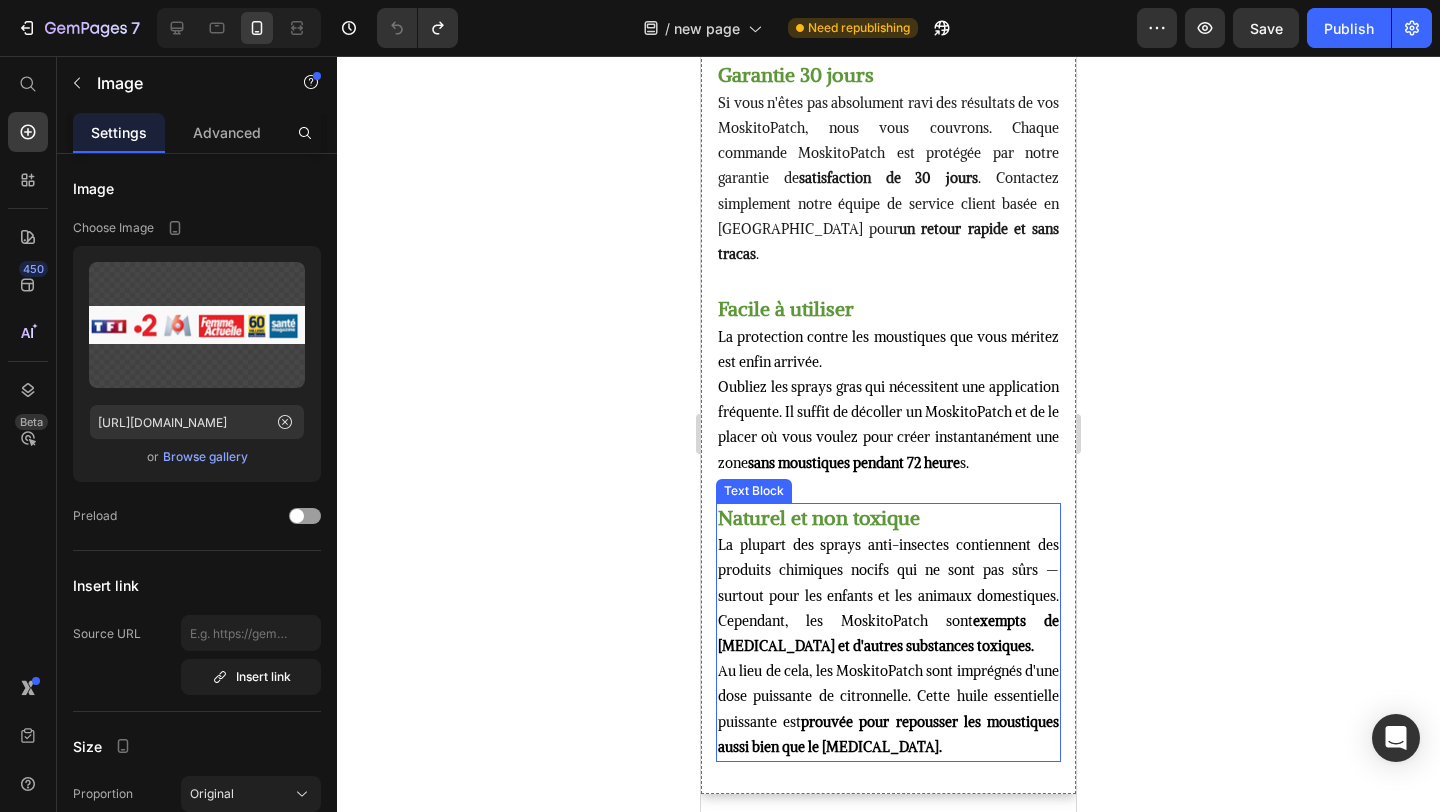 scroll, scrollTop: 1232, scrollLeft: 0, axis: vertical 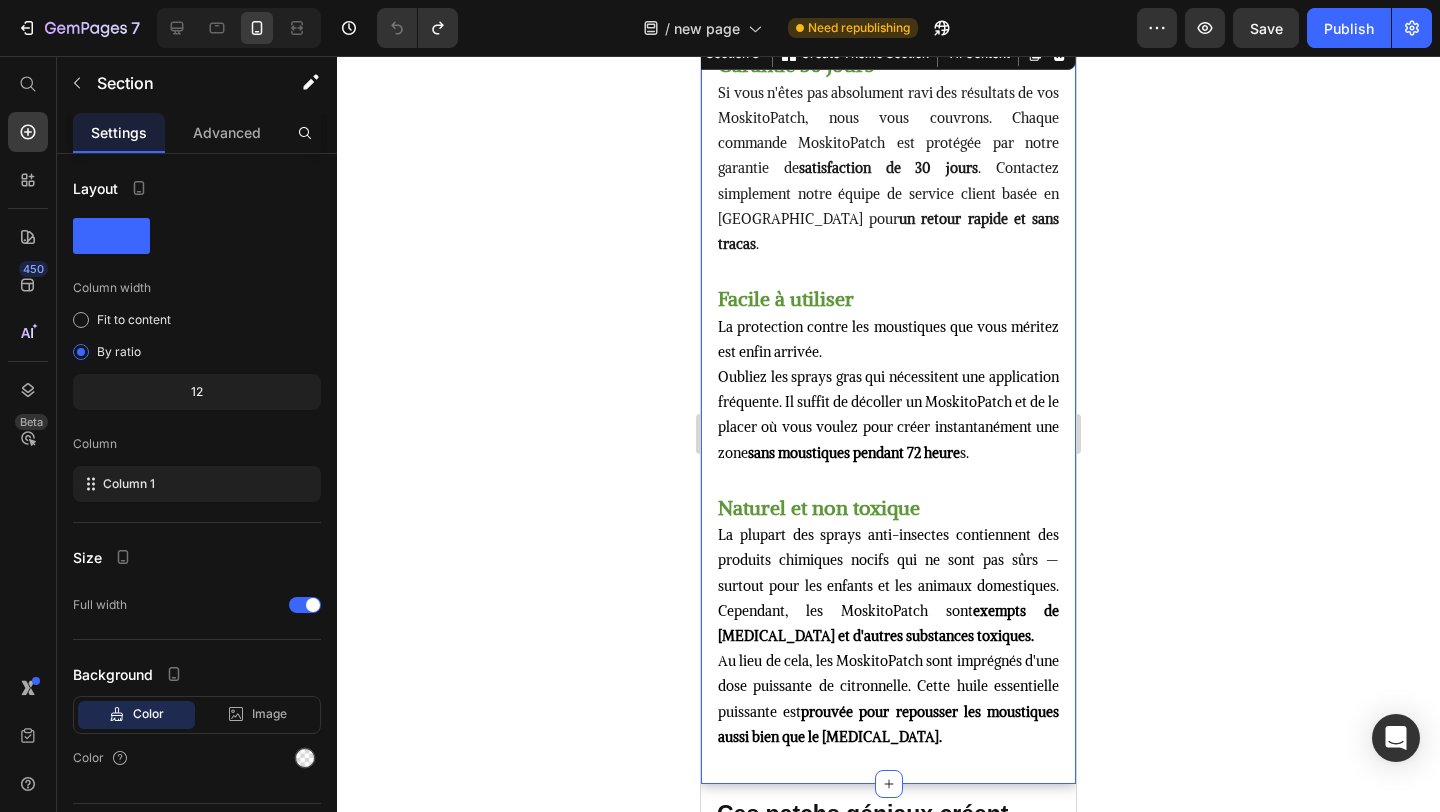 click on "Garantie 30 jours Si vous n'êtes pas absolument ravi des résultats de vos MoskitoPatch, nous vous couvrons. Chaque commande MoskitoPatch est protégée par notre garantie de  satisfaction de 30 jours . Contactez simplement notre équipe de service client basée en France pour  un retour rapide et sans tracas .   Text Block Facile à utiliser La protection contre les moustiques que vous méritez est enfin arrivée.  Oubliez les sprays gras qui nécessitent une application fréquente. Il suffit de décoller un MoskitoPatch et de le placer où vous voulez pour créer instantanément une zone  sans moustiques pendant 72 heure s.   Text Block Naturel et non toxique La plupart des sprays anti-insectes contiennent des produits chimiques nocifs qui ne sont pas sûrs — surtout pour les enfants et les animaux domestiques. Cependant, les MoskitoPatch sont  exempts de DEET et d'autres substances toxiques.   prouvée pour repousser les moustiques aussi bien que le DEET. Text Block Section 3   Create Theme Section" at bounding box center (888, 408) 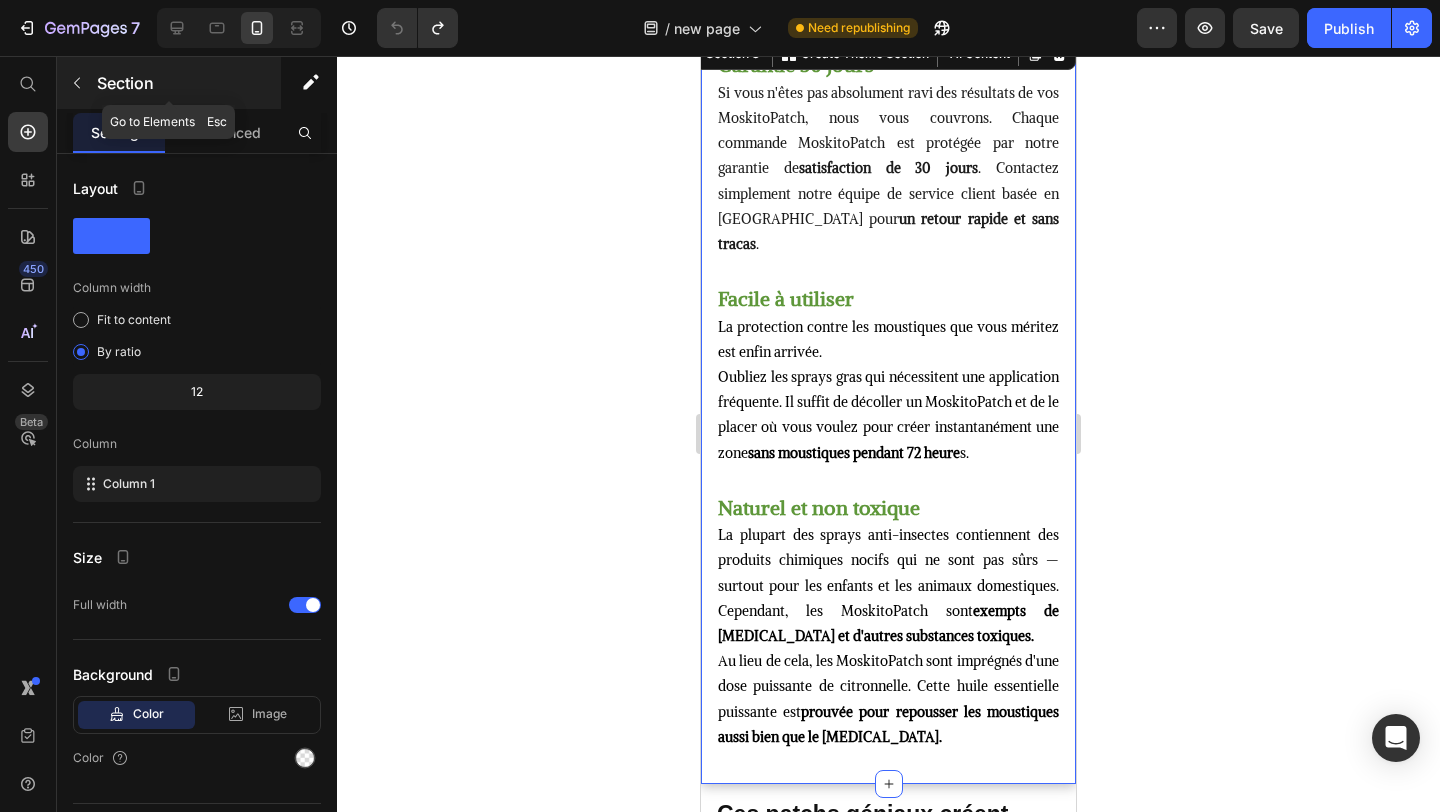 click at bounding box center [77, 83] 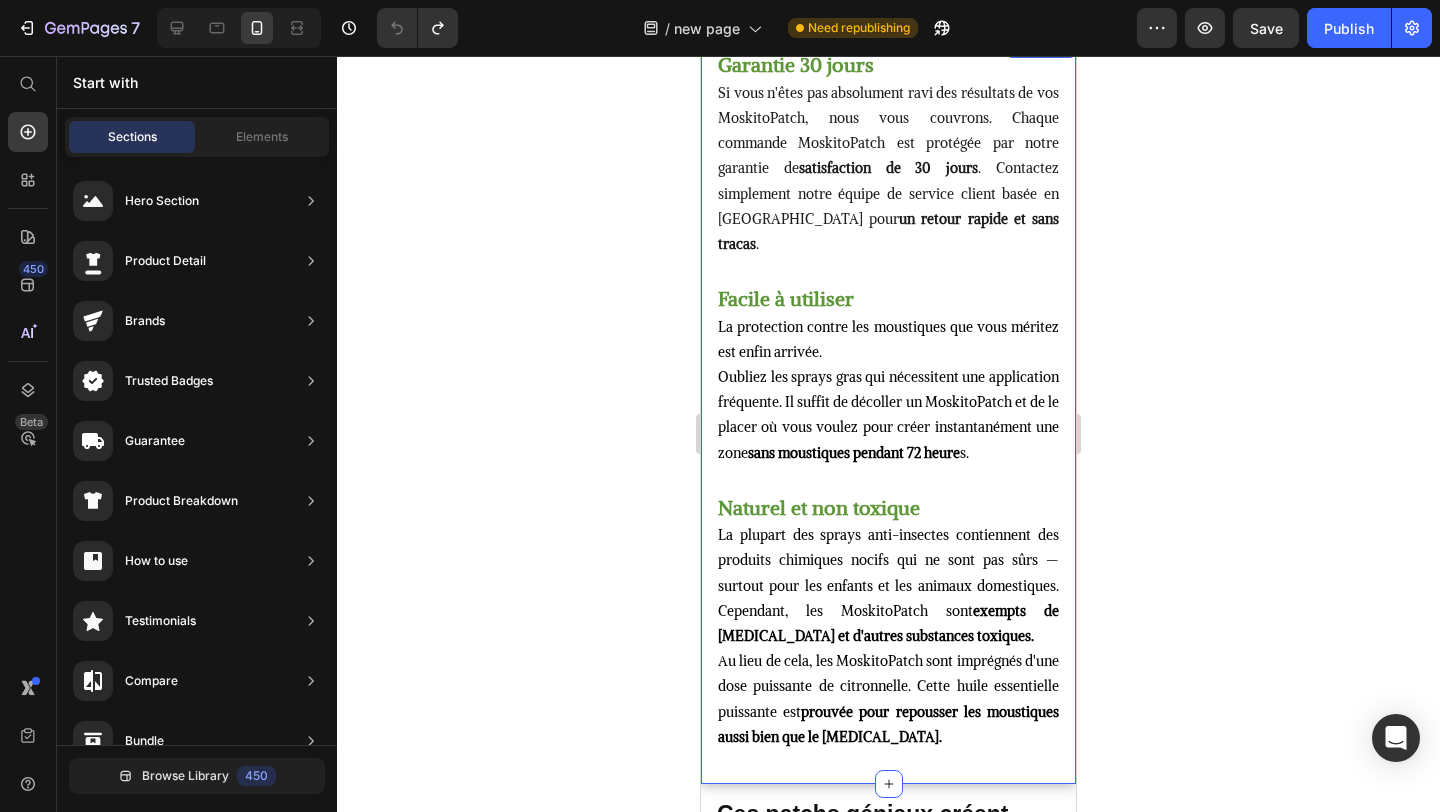 click on "Garantie 30 jours Si vous n'êtes pas absolument ravi des résultats de vos MoskitoPatch, nous vous couvrons. Chaque commande MoskitoPatch est protégée par notre garantie de  satisfaction de 30 jours . Contactez simplement notre équipe de service client basée en France pour  un retour rapide et sans tracas .   Text Block Facile à utiliser La protection contre les moustiques que vous méritez est enfin arrivée.  Oubliez les sprays gras qui nécessitent une application fréquente. Il suffit de décoller un MoskitoPatch et de le placer où vous voulez pour créer instantanément une zone  sans moustiques pendant 72 heure s.   Text Block Naturel et non toxique La plupart des sprays anti-insectes contiennent des produits chimiques nocifs qui ne sont pas sûrs — surtout pour les enfants et les animaux domestiques. Cependant, les MoskitoPatch sont  exempts de DEET et d'autres substances toxiques.   prouvée pour repousser les moustiques aussi bien que le DEET. Text Block Section 3" at bounding box center (888, 408) 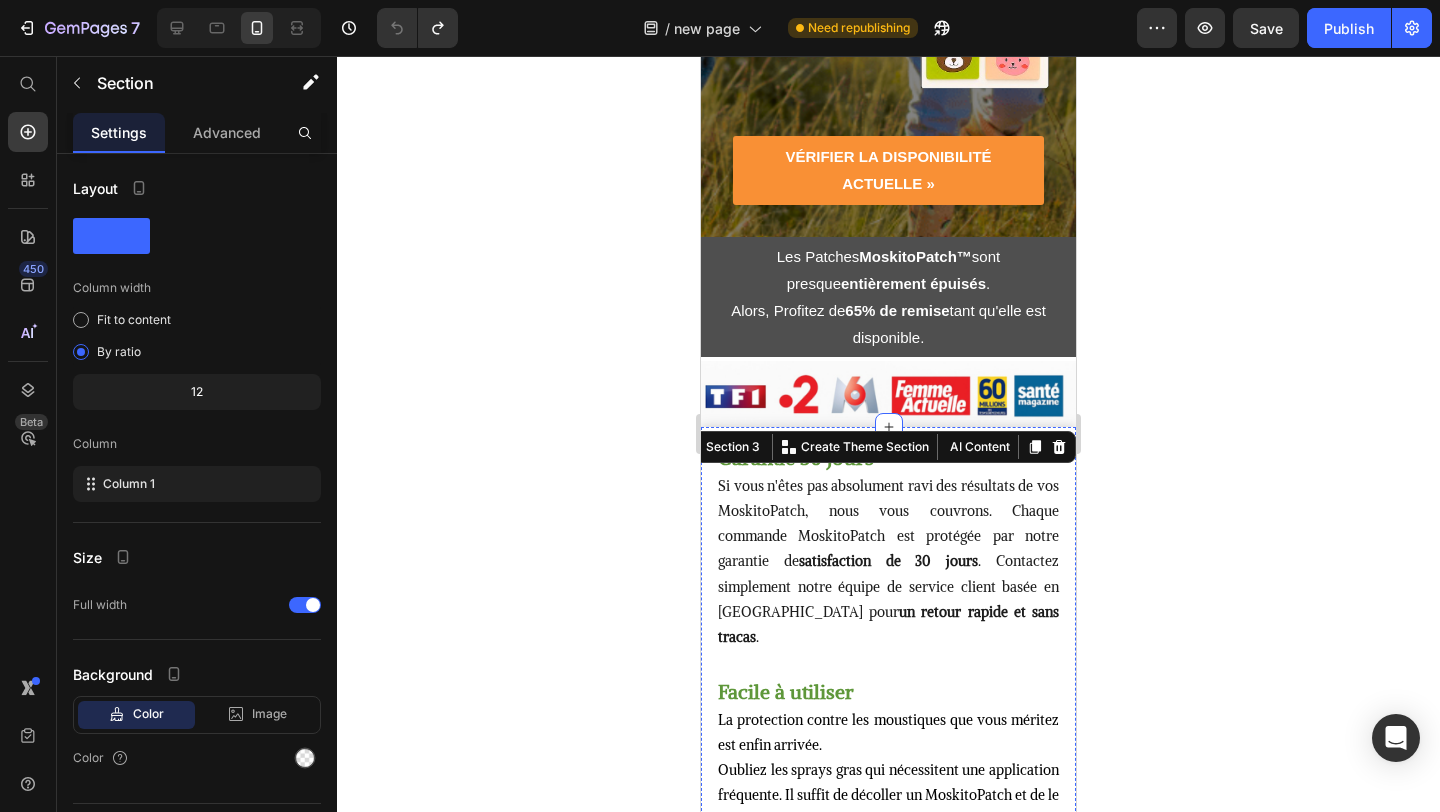 scroll, scrollTop: 888, scrollLeft: 0, axis: vertical 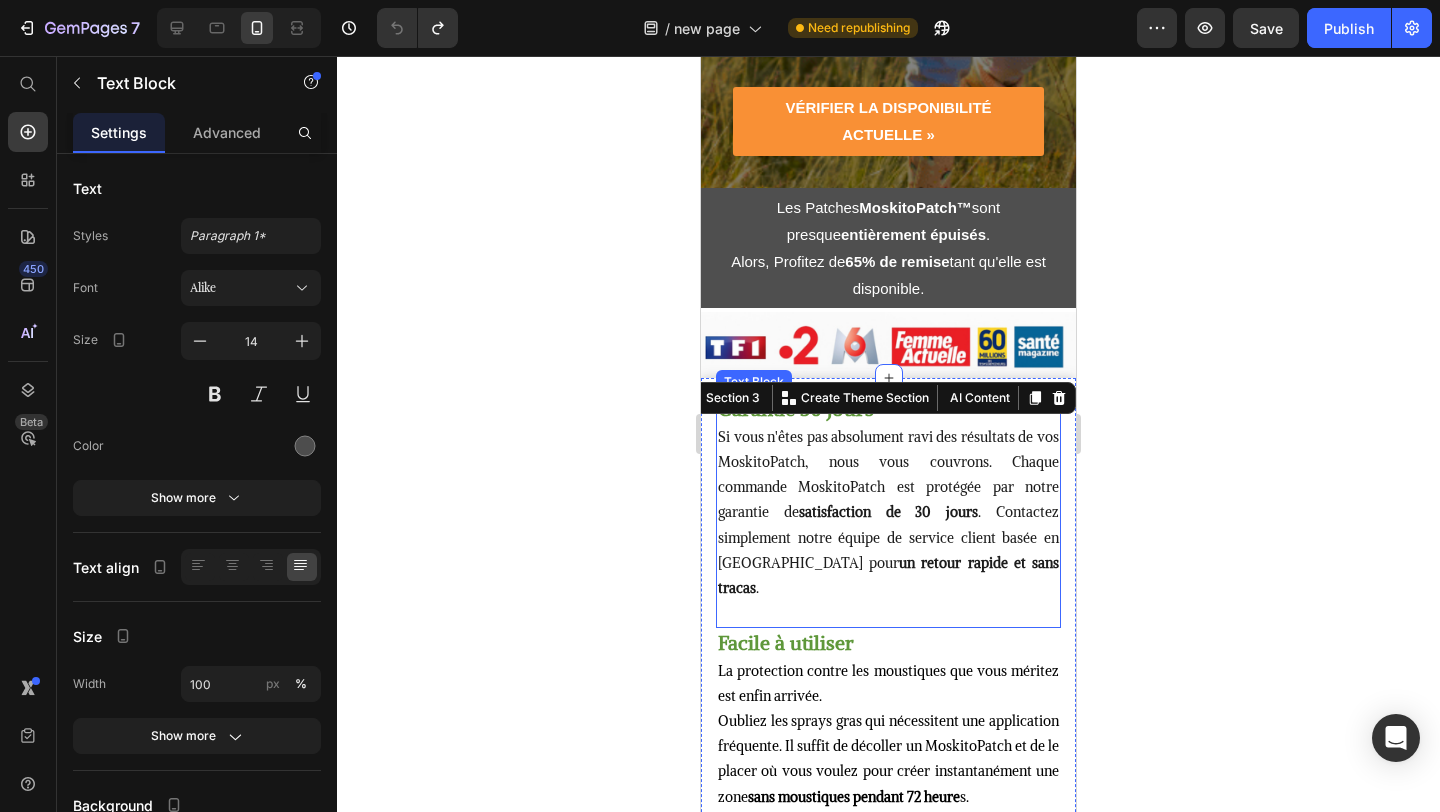 click on "Si vous n'êtes pas absolument ravi des résultats de vos MoskitoPatch, nous vous couvrons. Chaque commande MoskitoPatch est protégée par notre garantie de  satisfaction de 30 jours . Contactez simplement notre équipe de service client basée en France pour  un retour rapide et sans tracas ." at bounding box center [888, 512] 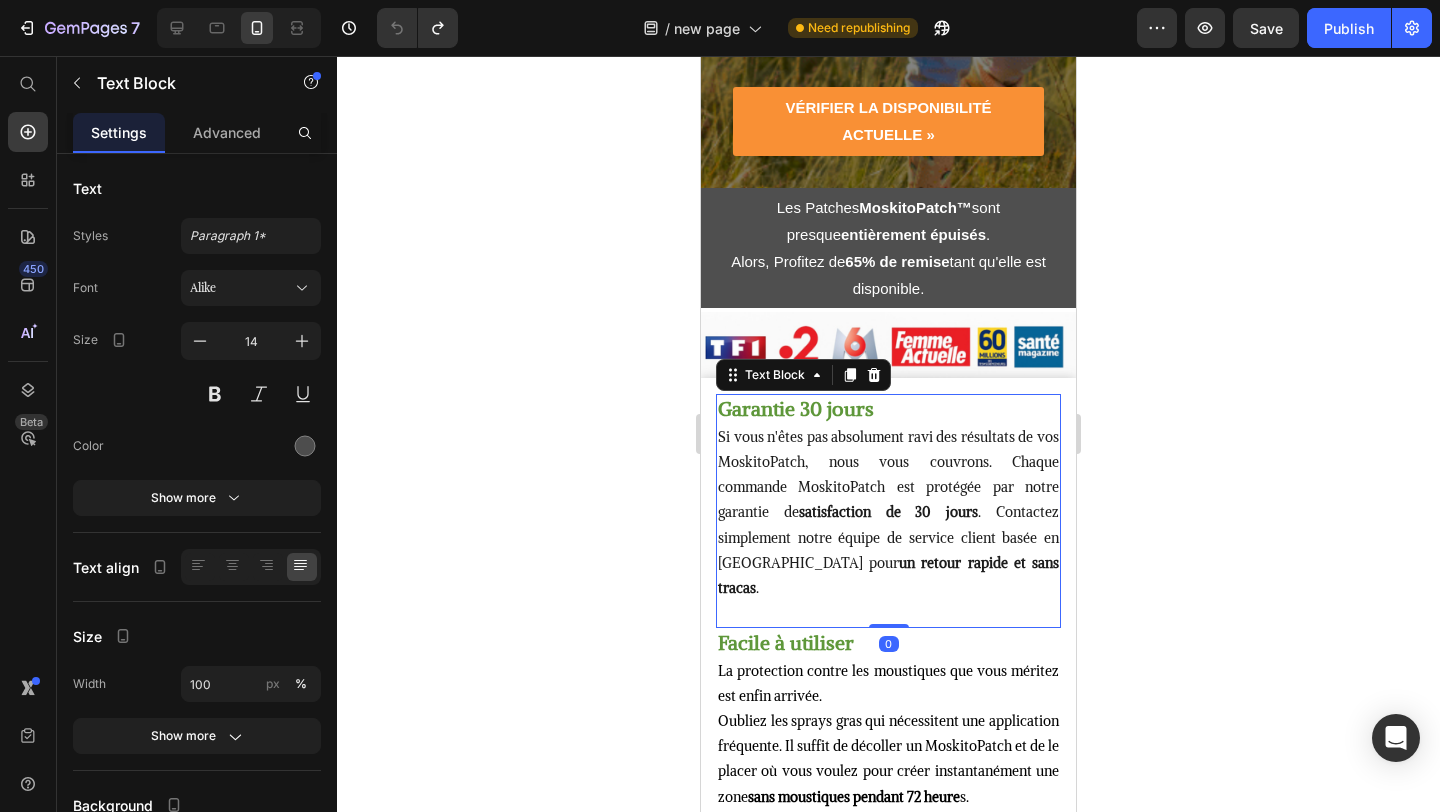 click on "Si vous n'êtes pas absolument ravi des résultats de vos MoskitoPatch, nous vous couvrons. Chaque commande MoskitoPatch est protégée par notre garantie de  satisfaction de 30 jours . Contactez simplement notre équipe de service client basée en France pour  un retour rapide et sans tracas ." at bounding box center [888, 512] 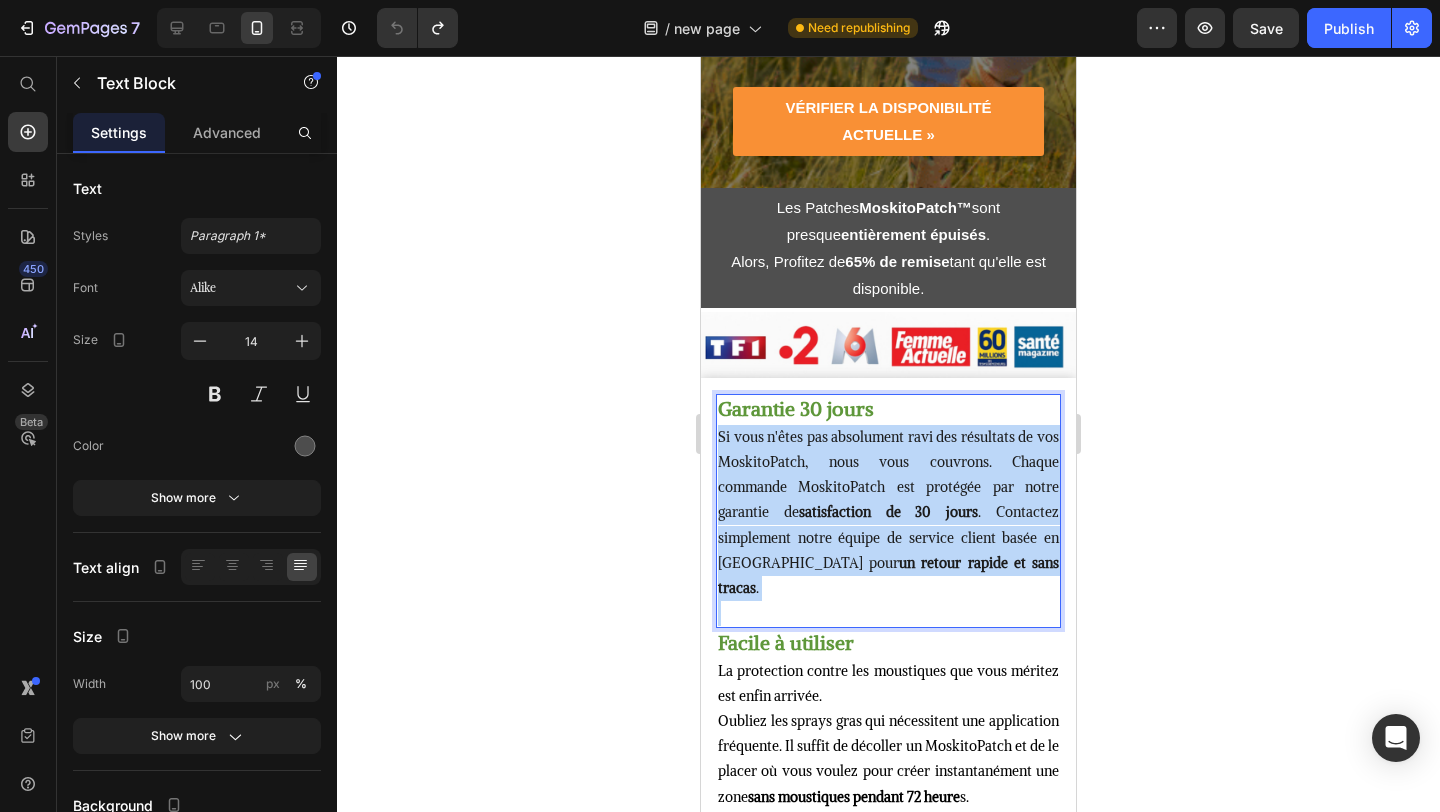 click on "Si vous n'êtes pas absolument ravi des résultats de vos MoskitoPatch, nous vous couvrons. Chaque commande MoskitoPatch est protégée par notre garantie de  satisfaction de 30 jours . Contactez simplement notre équipe de service client basée en France pour  un retour rapide et sans tracas ." at bounding box center [888, 512] 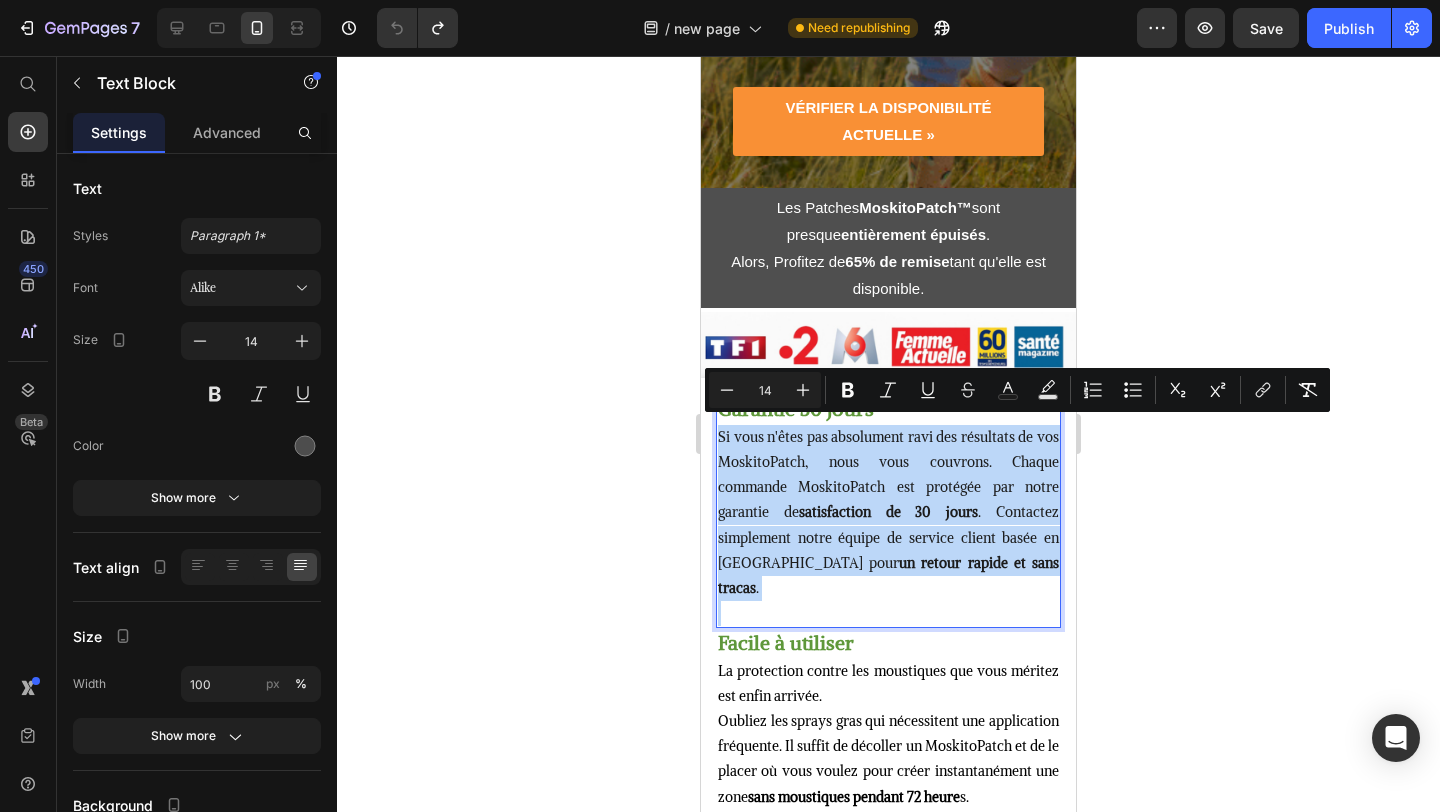 click on "satisfaction de 30 jours" at bounding box center [888, 512] 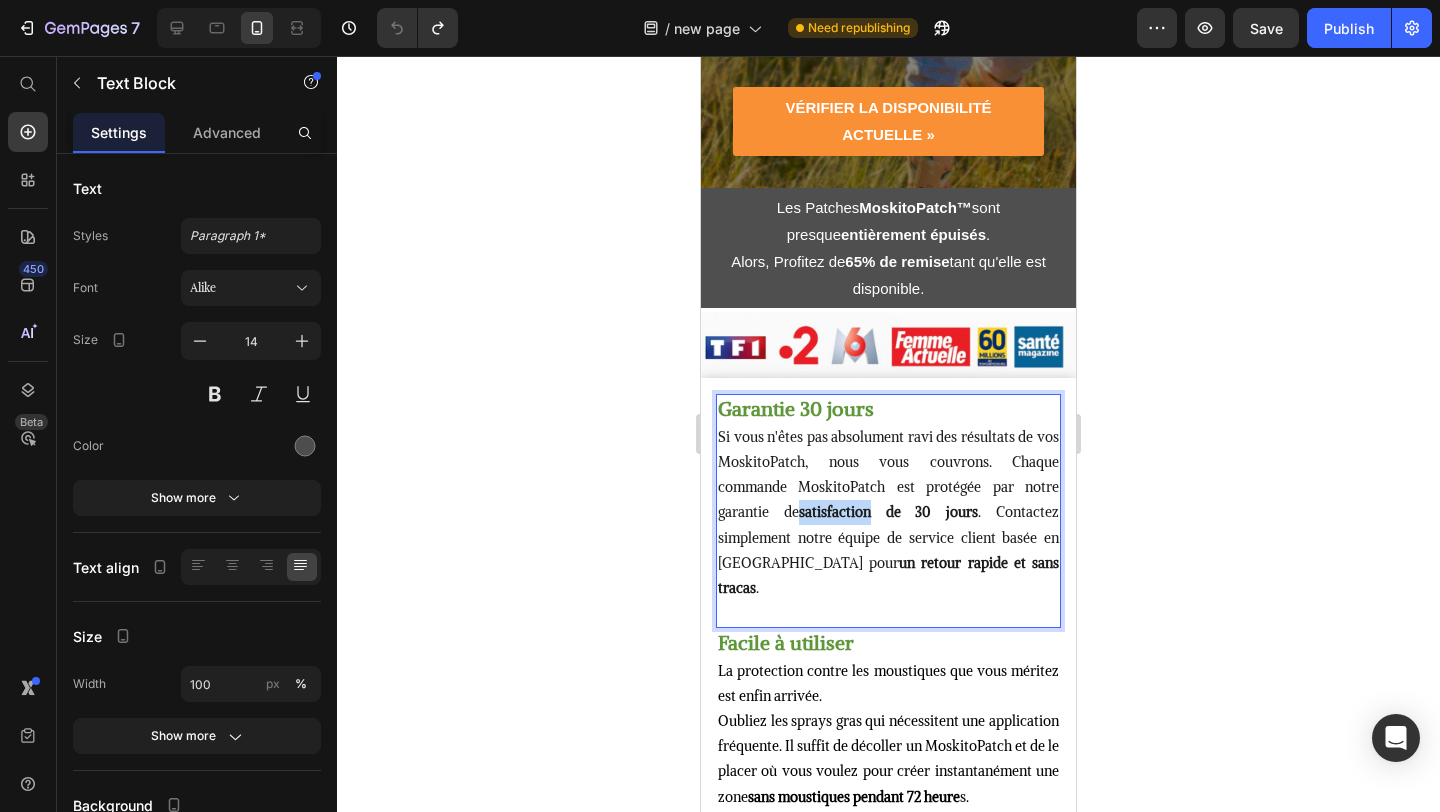 click on "satisfaction de 30 jours" at bounding box center [888, 512] 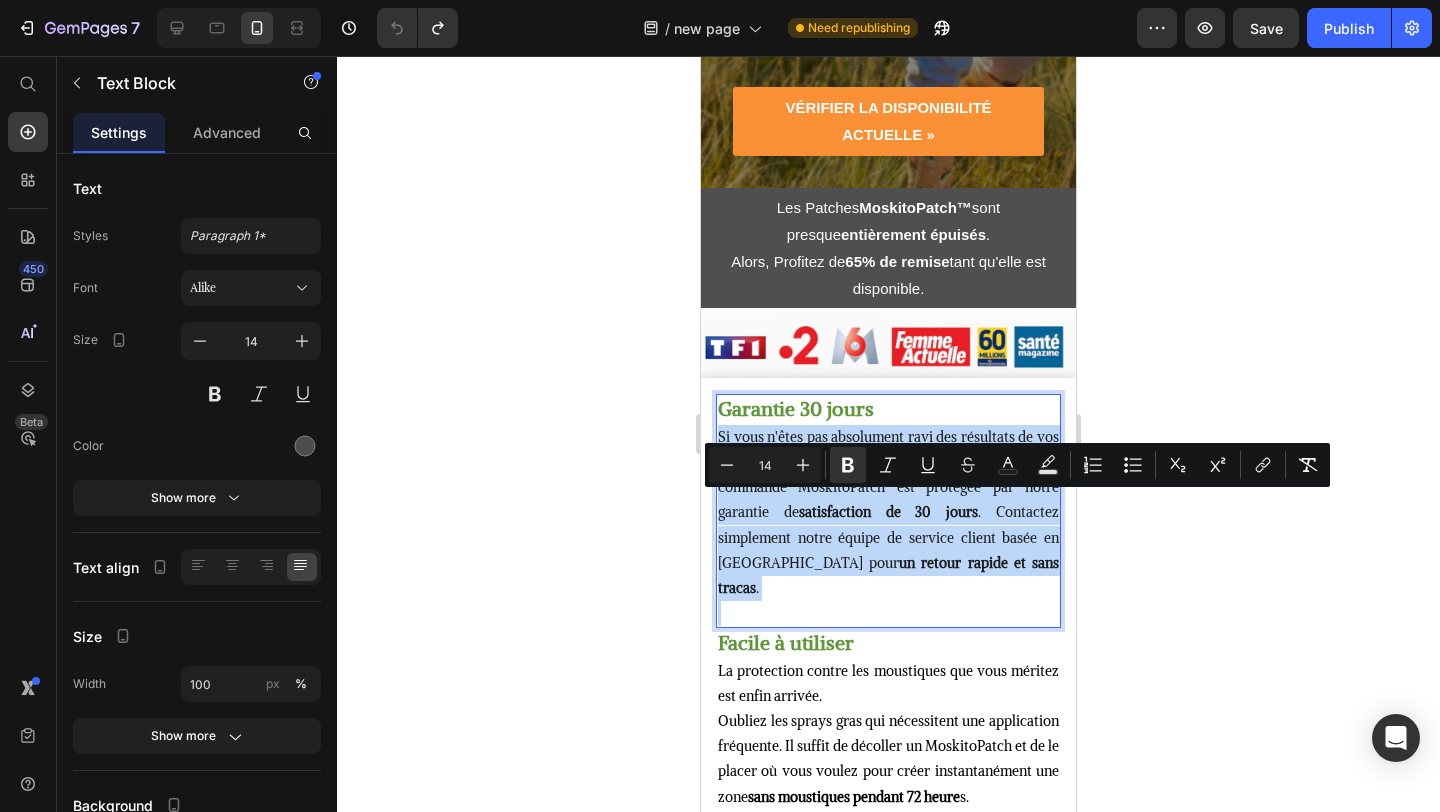 click on "satisfaction de 30 jours" at bounding box center [888, 512] 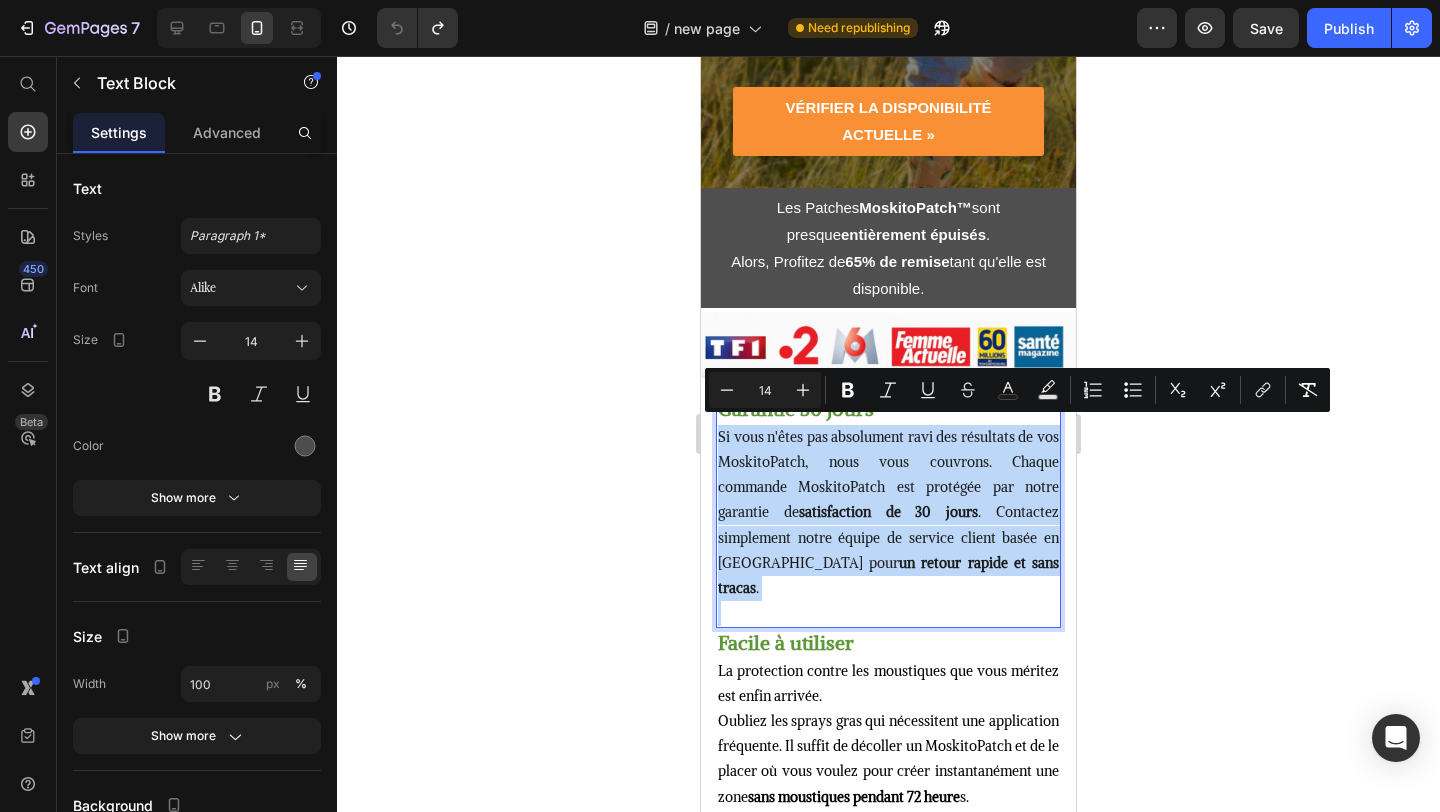 click on "satisfaction de 30 jours" at bounding box center [888, 512] 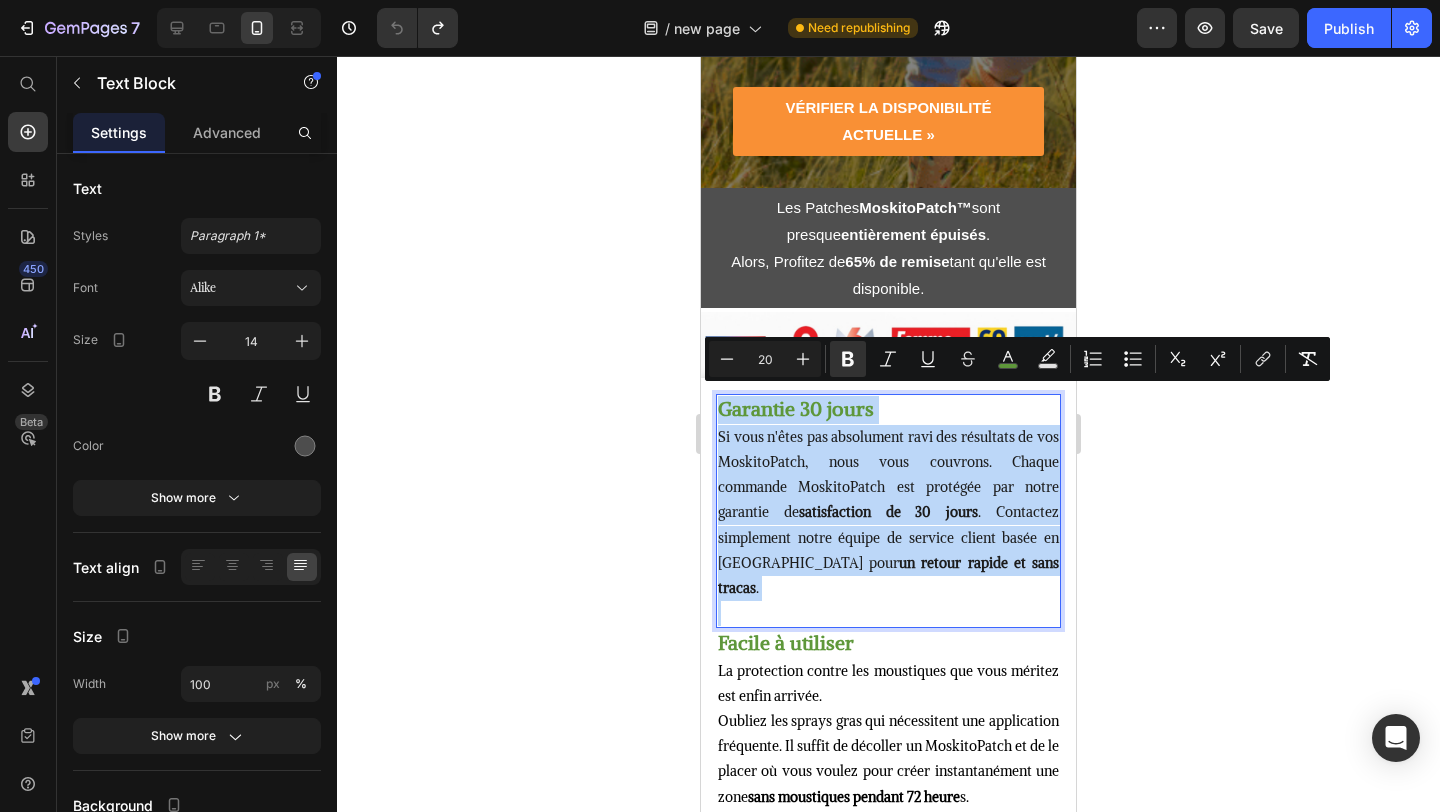 copy on "Garantie 30 jours Si vous n'êtes pas absolument ravi des résultats de vos MoskitoPatch, nous vous couvrons. Chaque commande MoskitoPatch est protégée par notre garantie de  satisfaction de 30 jours . Contactez simplement notre équipe de service client basée en France pour  un retour rapide et sans tracas ." 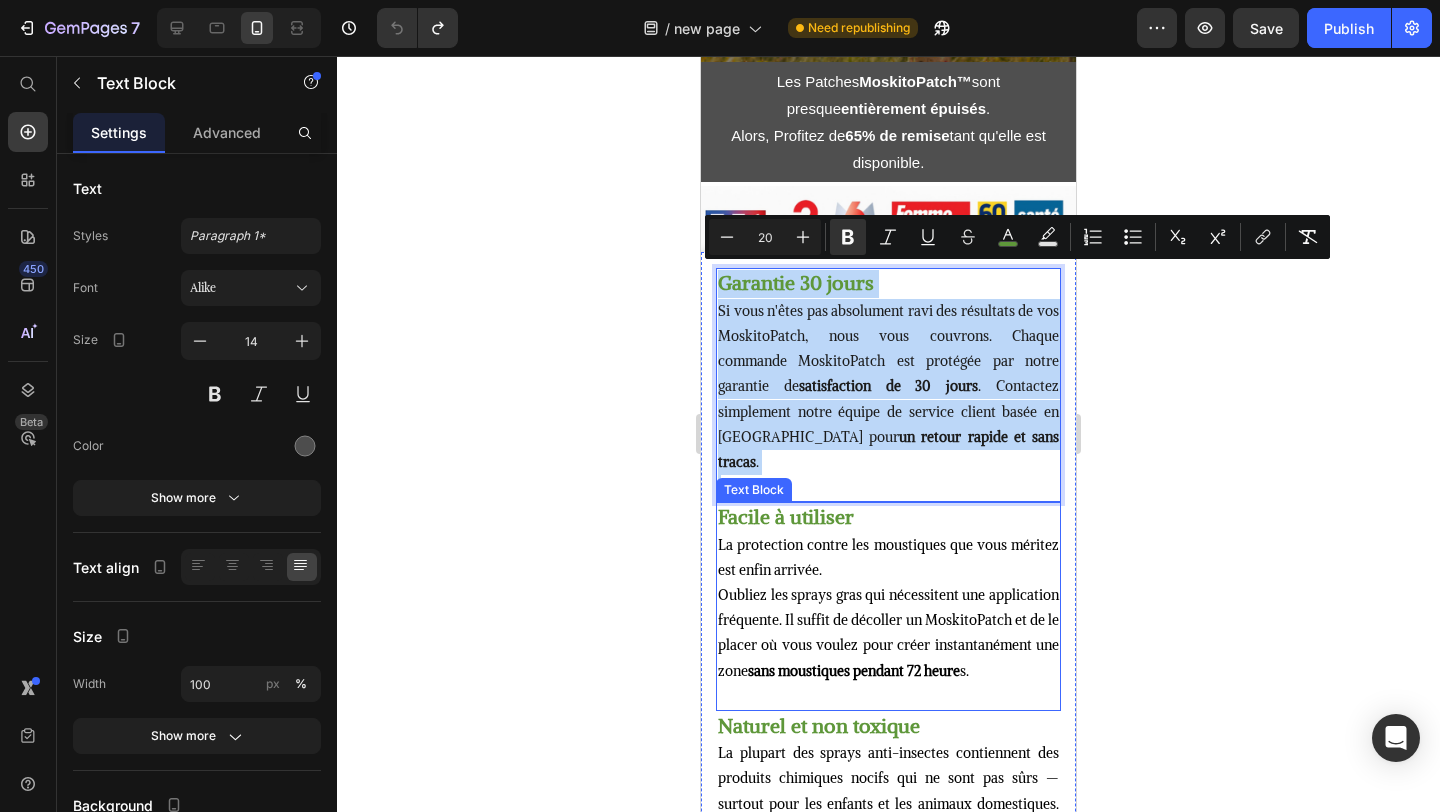 scroll, scrollTop: 1057, scrollLeft: 0, axis: vertical 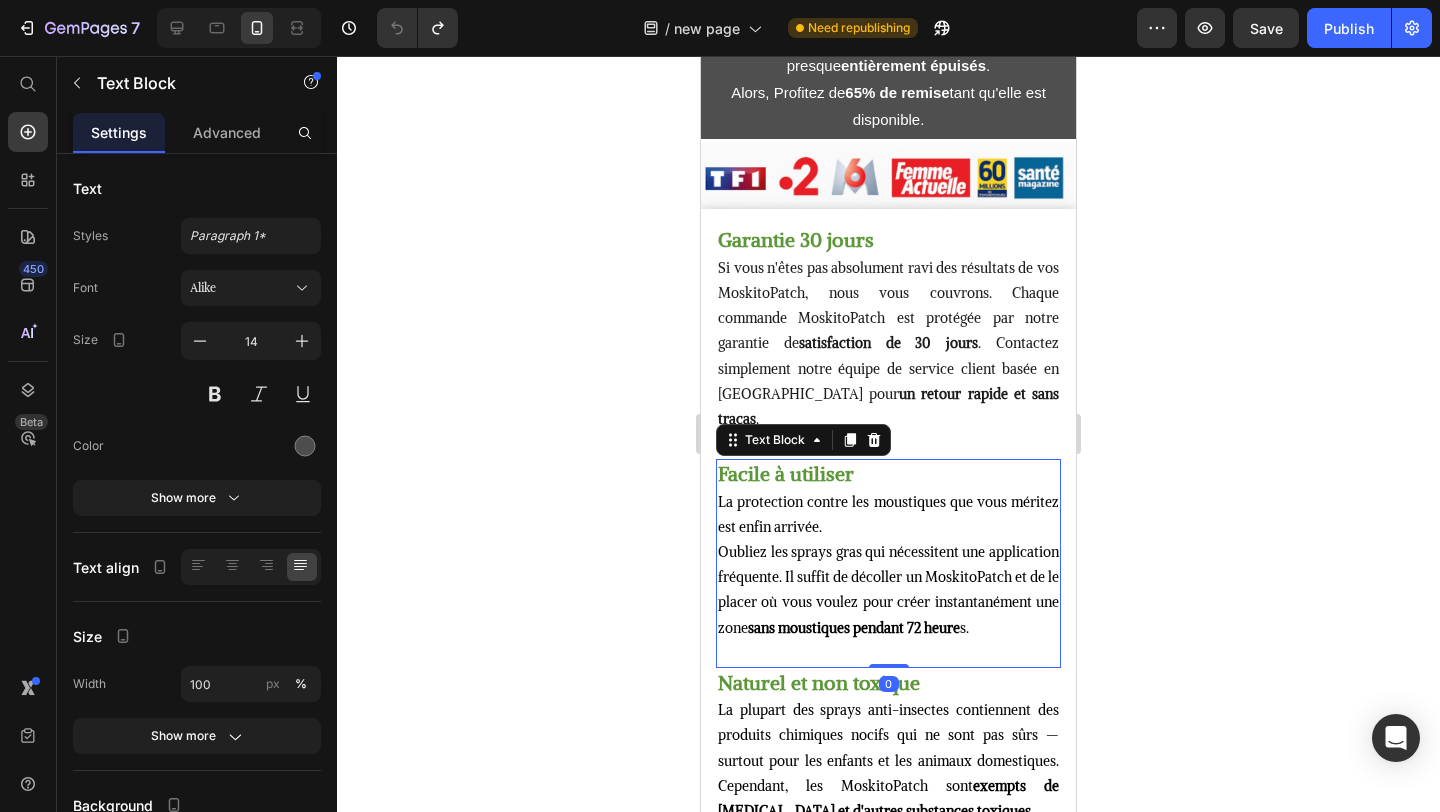 click on "Oubliez les sprays gras qui nécessitent une application fréquente. Il suffit de décoller un MoskitoPatch et de le placer où vous voulez pour créer instantanément une zone  sans moustiques pendant 72 heure s." at bounding box center [888, 590] 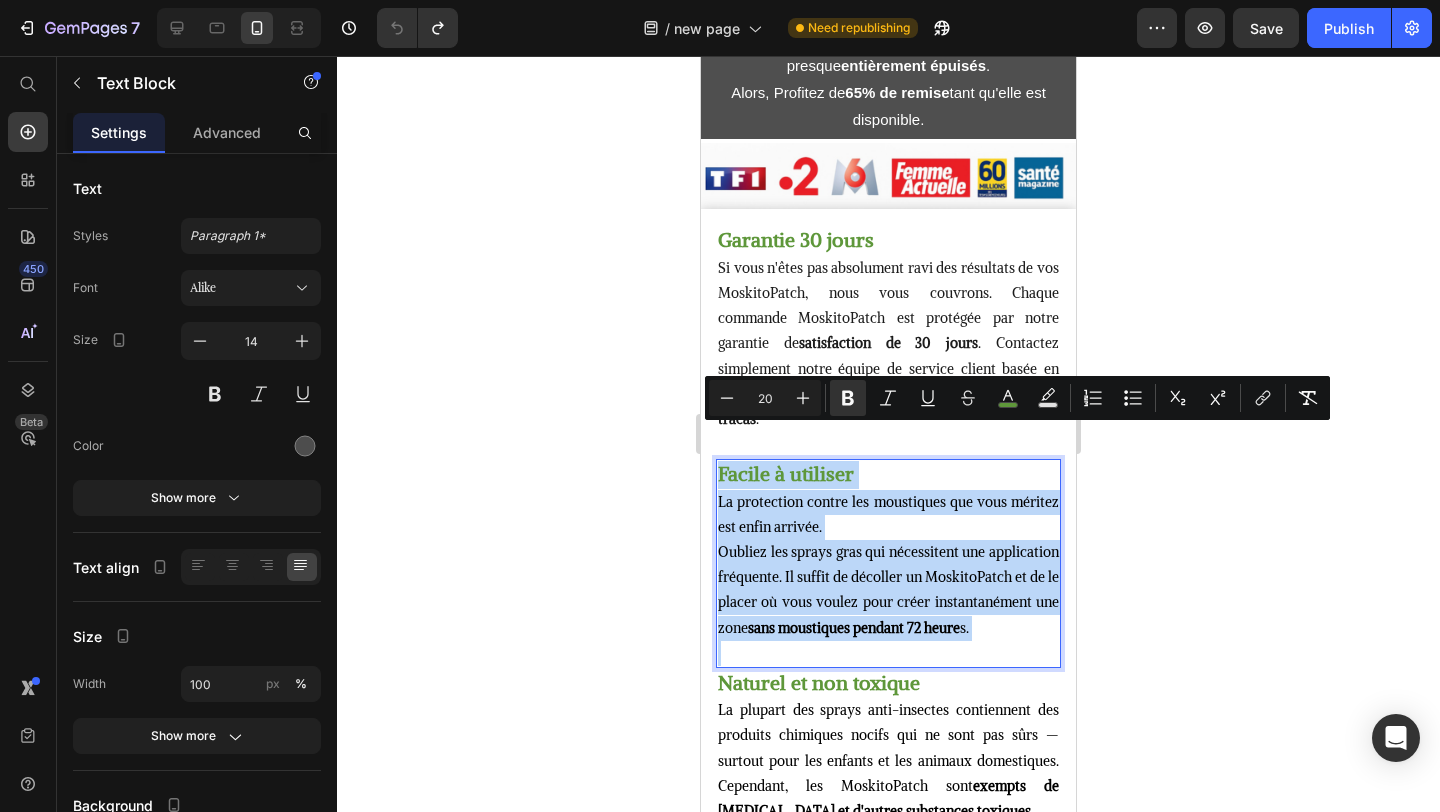 copy on "Facile à utiliser La protection contre les moustiques que vous méritez est enfin arrivée.  Oubliez les sprays gras qui nécessitent une application fréquente. Il suffit de décoller un MoskitoPatch et de le placer où vous voulez pour créer instantanément une zone  sans moustiques pendant 72 heure s." 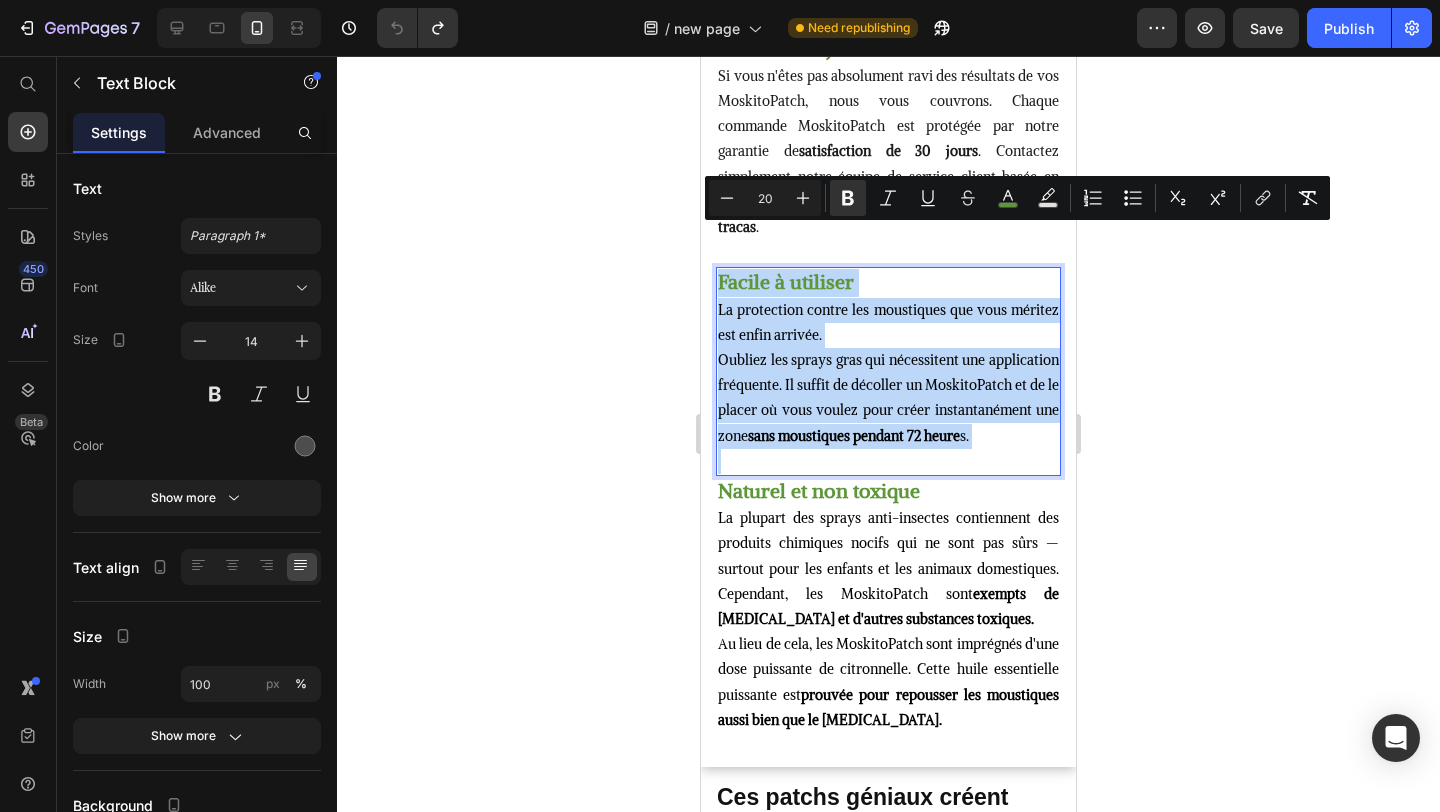scroll, scrollTop: 1283, scrollLeft: 0, axis: vertical 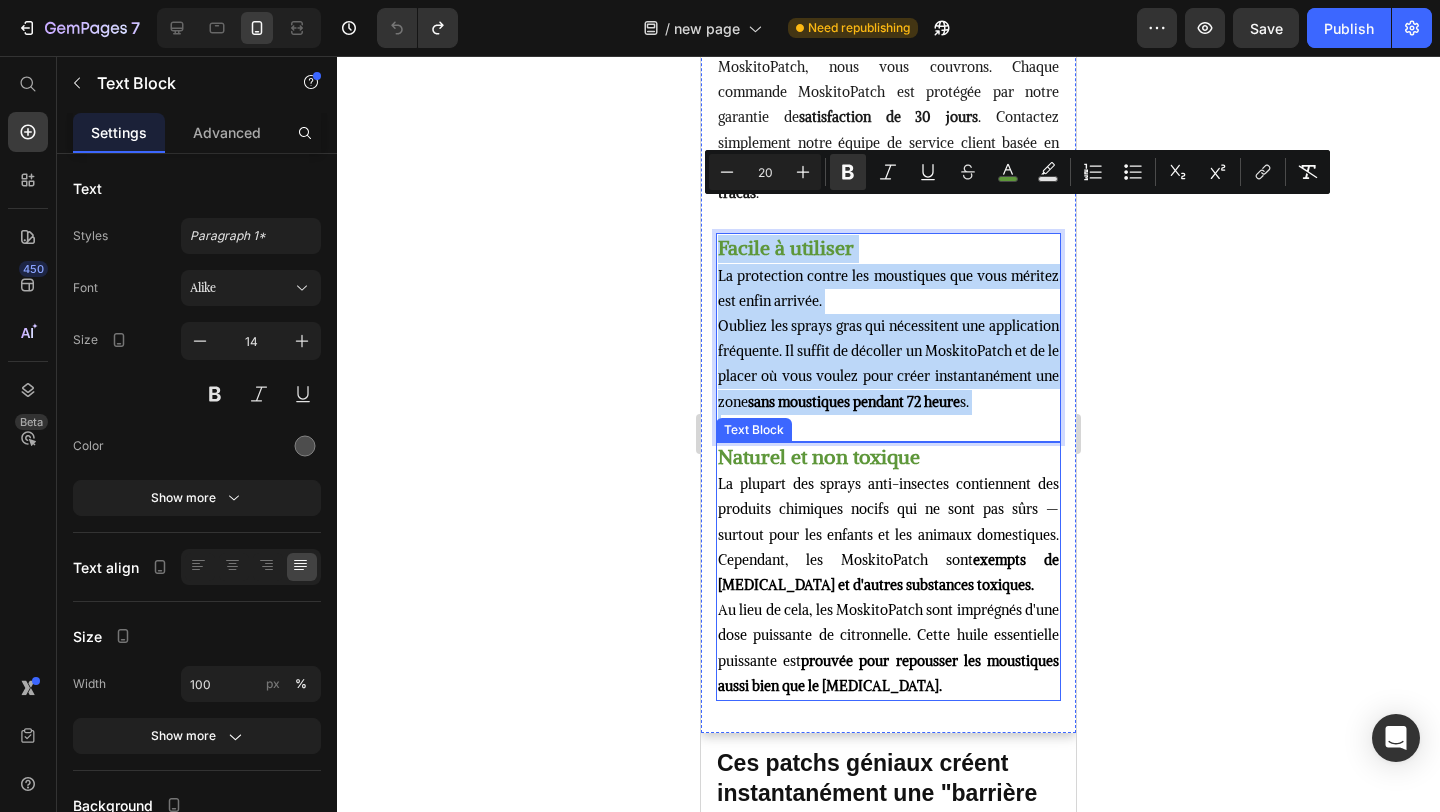 click on "La plupart des sprays anti-insectes contiennent des produits chimiques nocifs qui ne sont pas sûrs — surtout pour les enfants et les animaux domestiques. Cependant, les MoskitoPatch sont  exempts de DEET et d'autres substances toxiques." at bounding box center (888, 534) 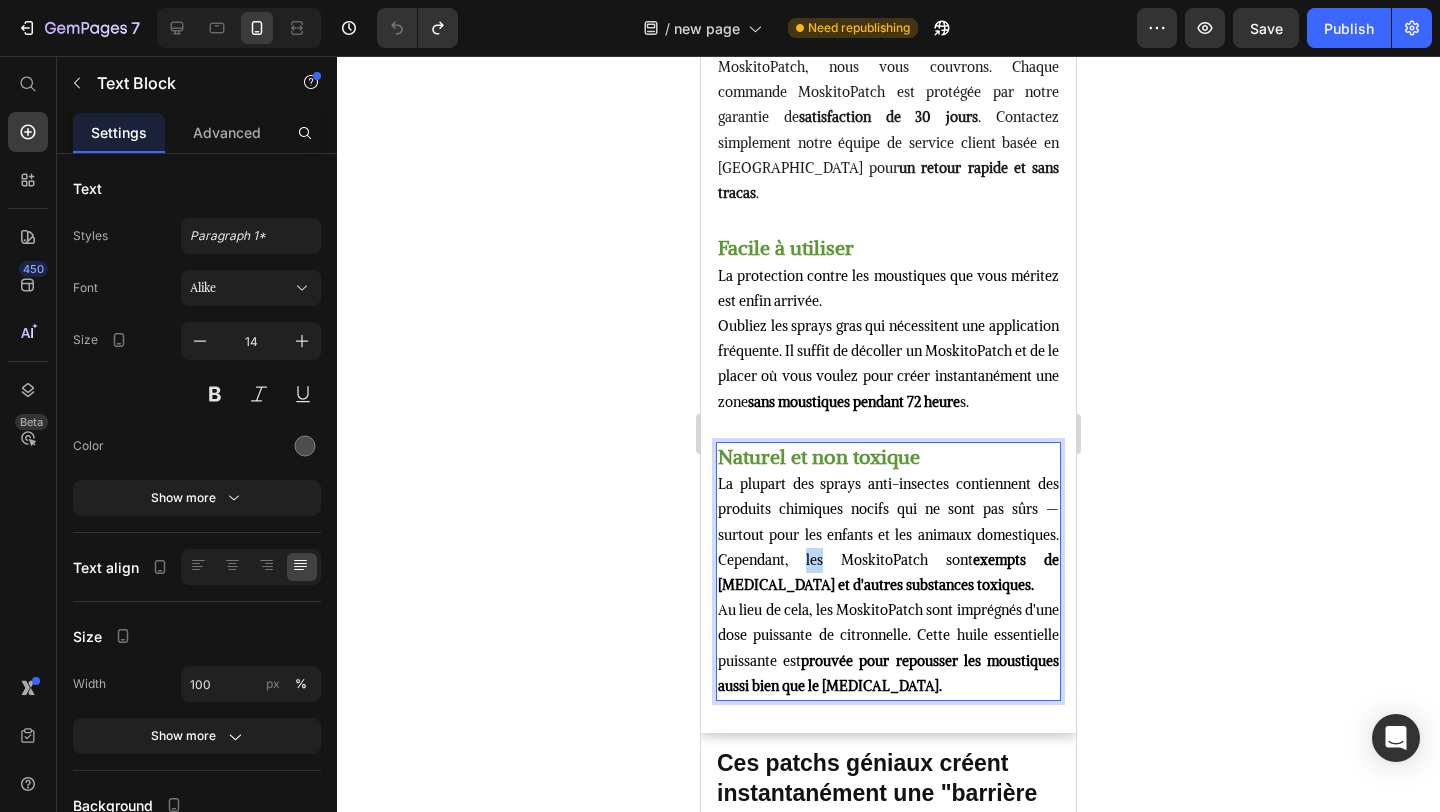 click on "La plupart des sprays anti-insectes contiennent des produits chimiques nocifs qui ne sont pas sûrs — surtout pour les enfants et les animaux domestiques. Cependant, les MoskitoPatch sont  exempts de DEET et d'autres substances toxiques." at bounding box center [888, 534] 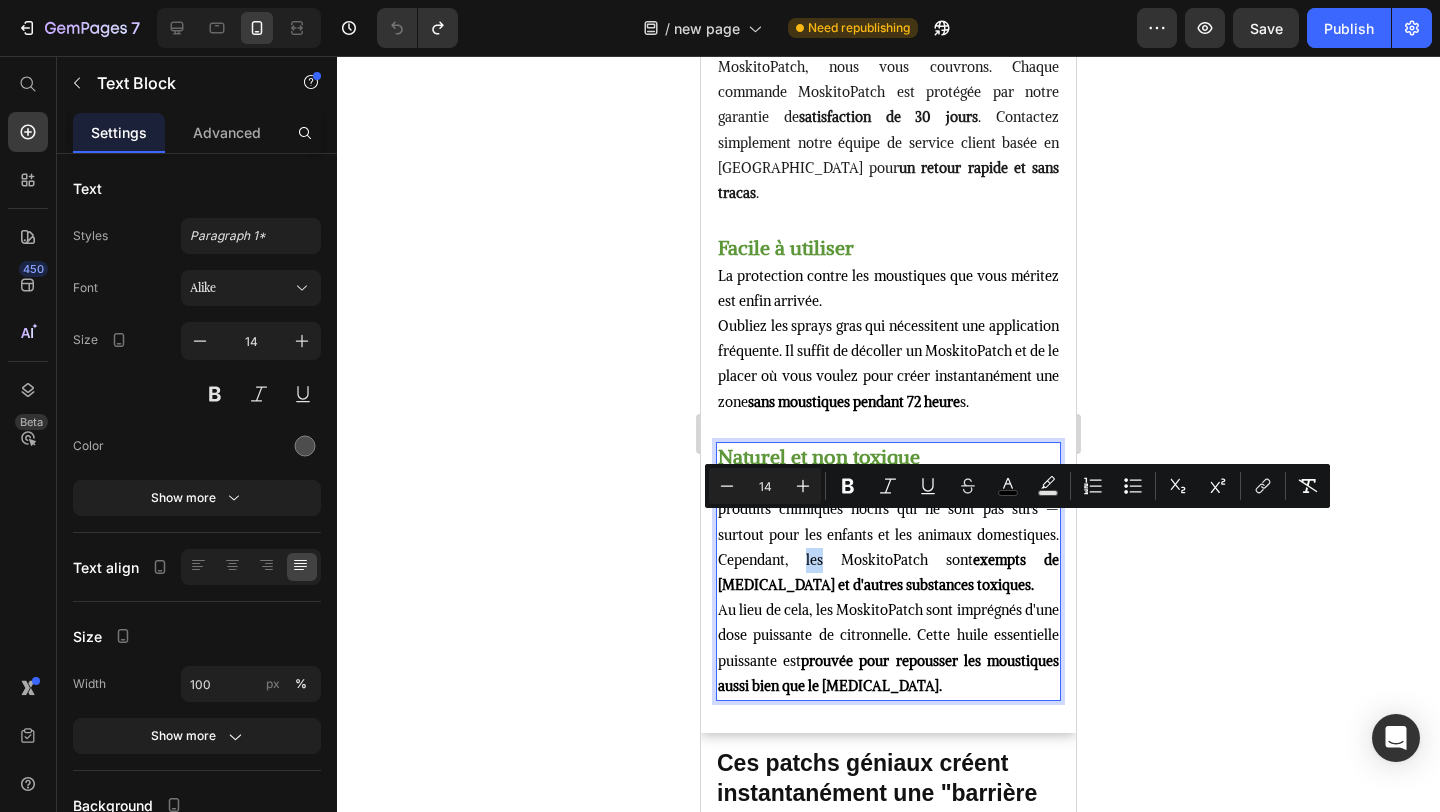 type on "20" 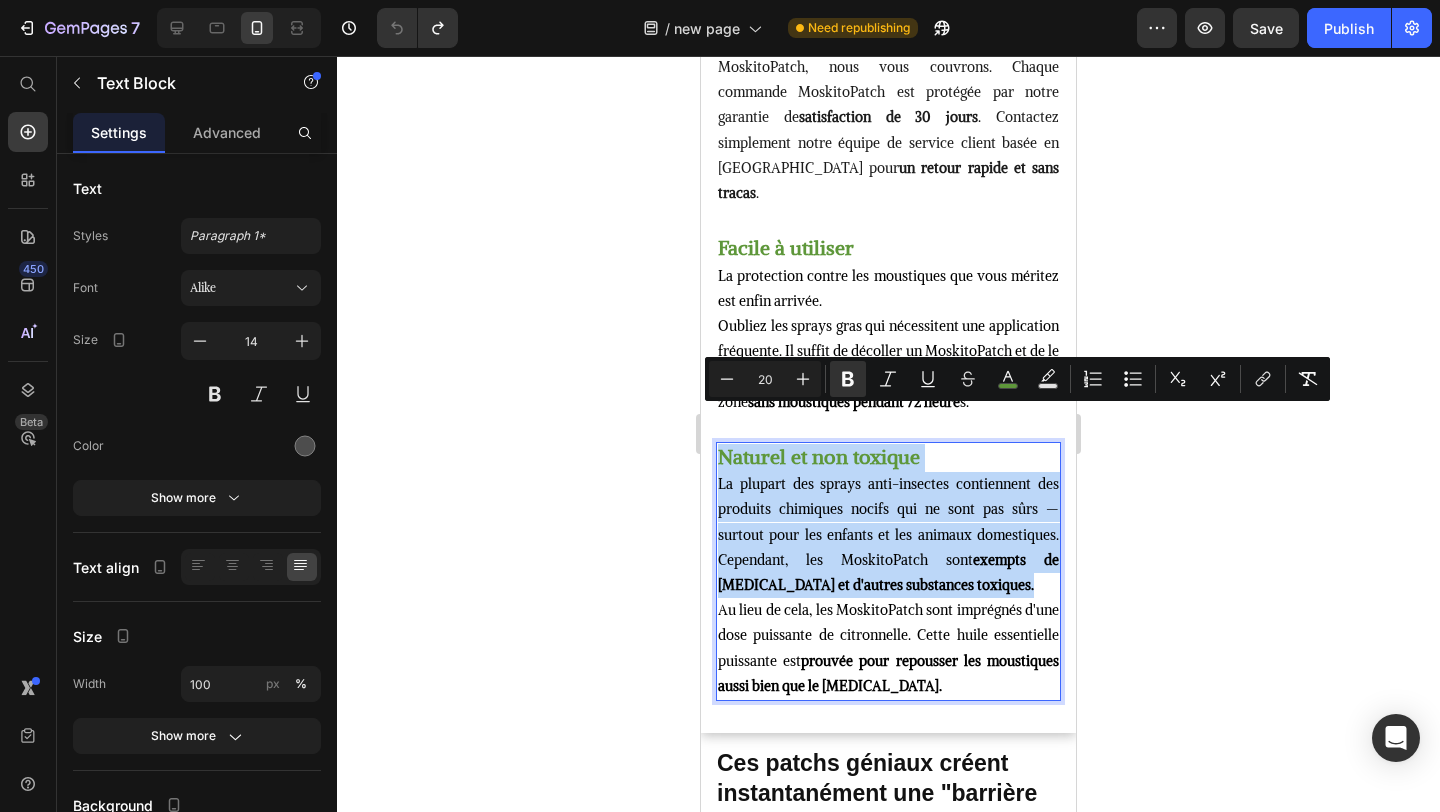 copy on "Naturel et non toxique La plupart des sprays anti-insectes contiennent des produits chimiques nocifs qui ne sont pas sûrs — surtout pour les enfants et les animaux domestiques. Cependant, les MoskitoPatch sont  exempts de DEET et d'autres substances toxiques." 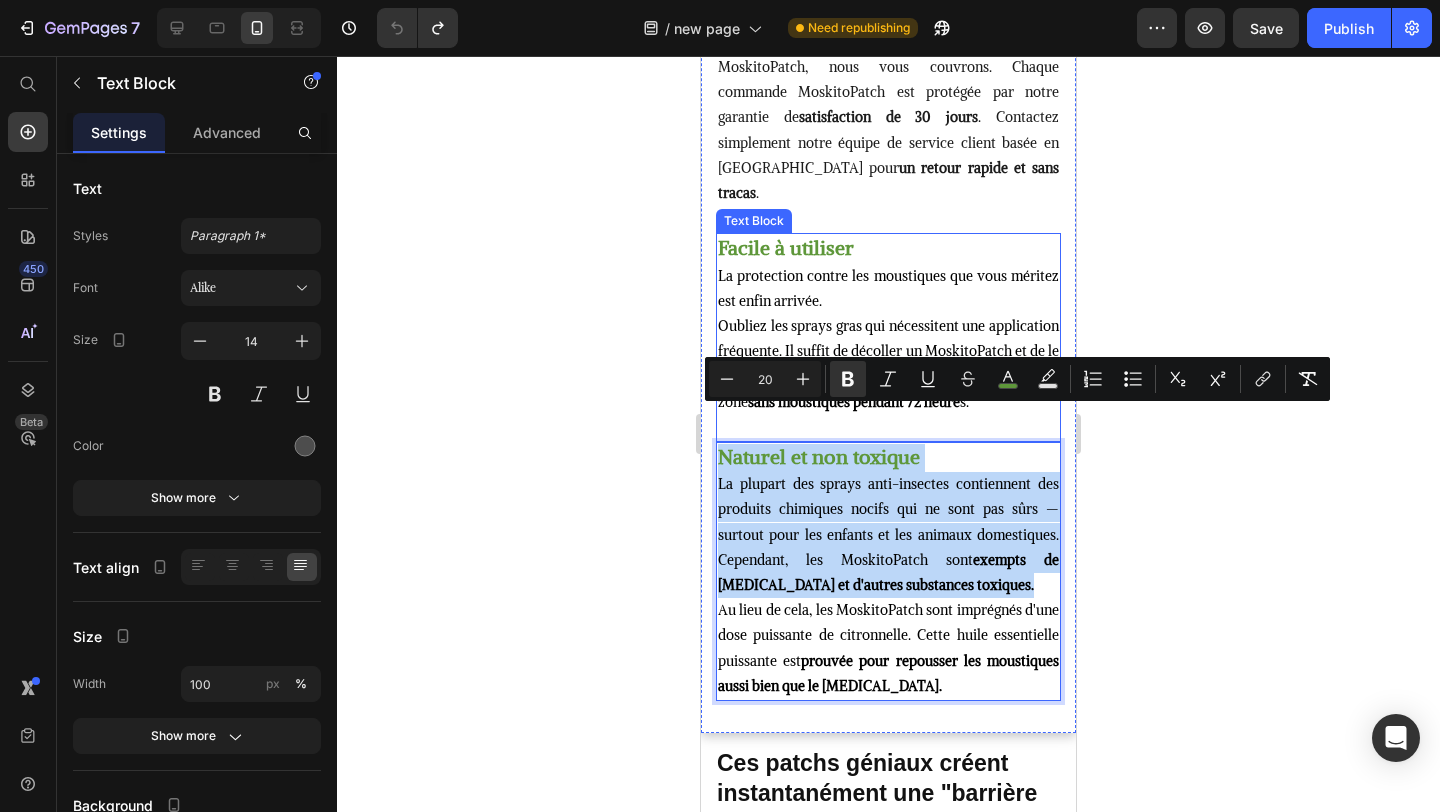 click on "Facile à utiliser" at bounding box center [786, 247] 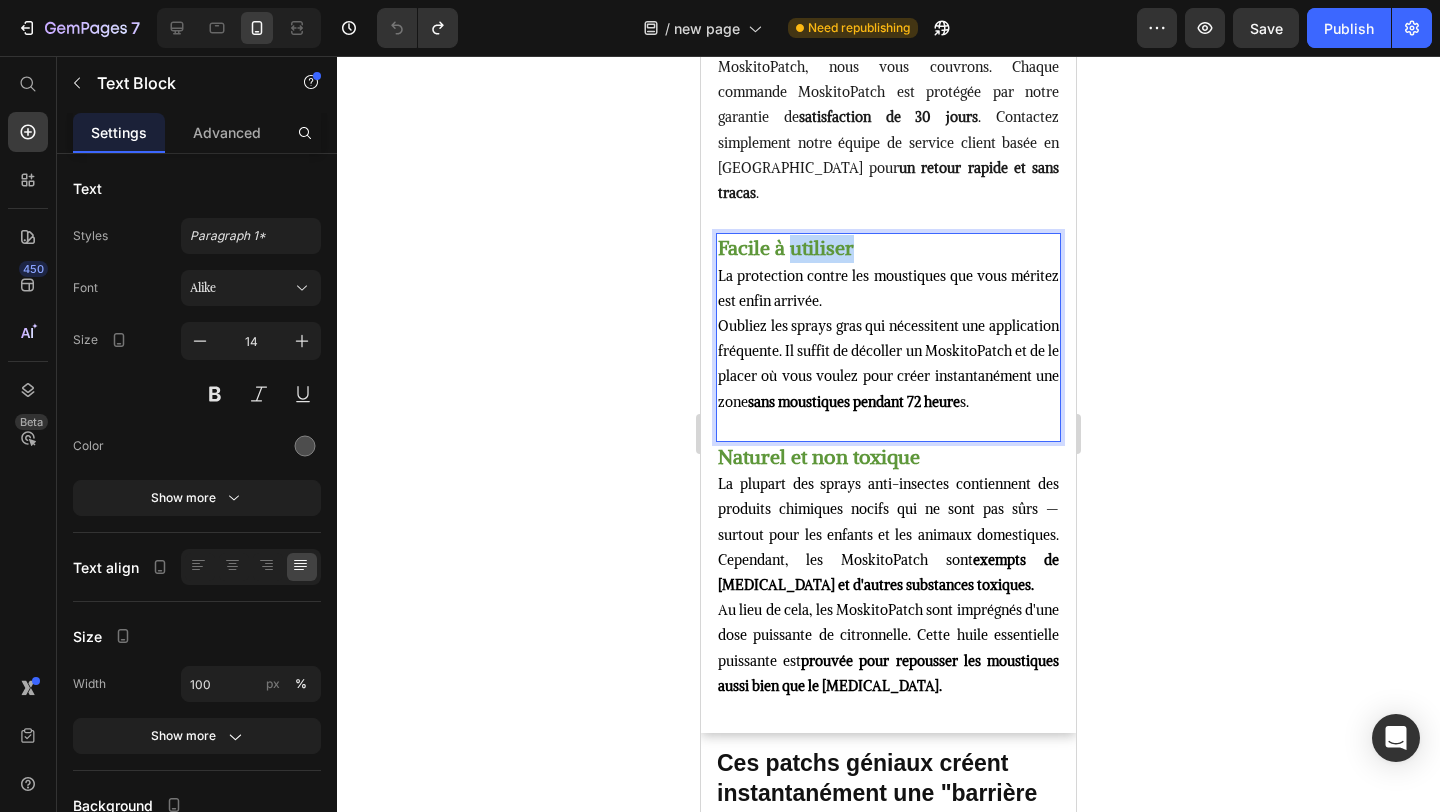 click on "Facile à utiliser" at bounding box center [786, 247] 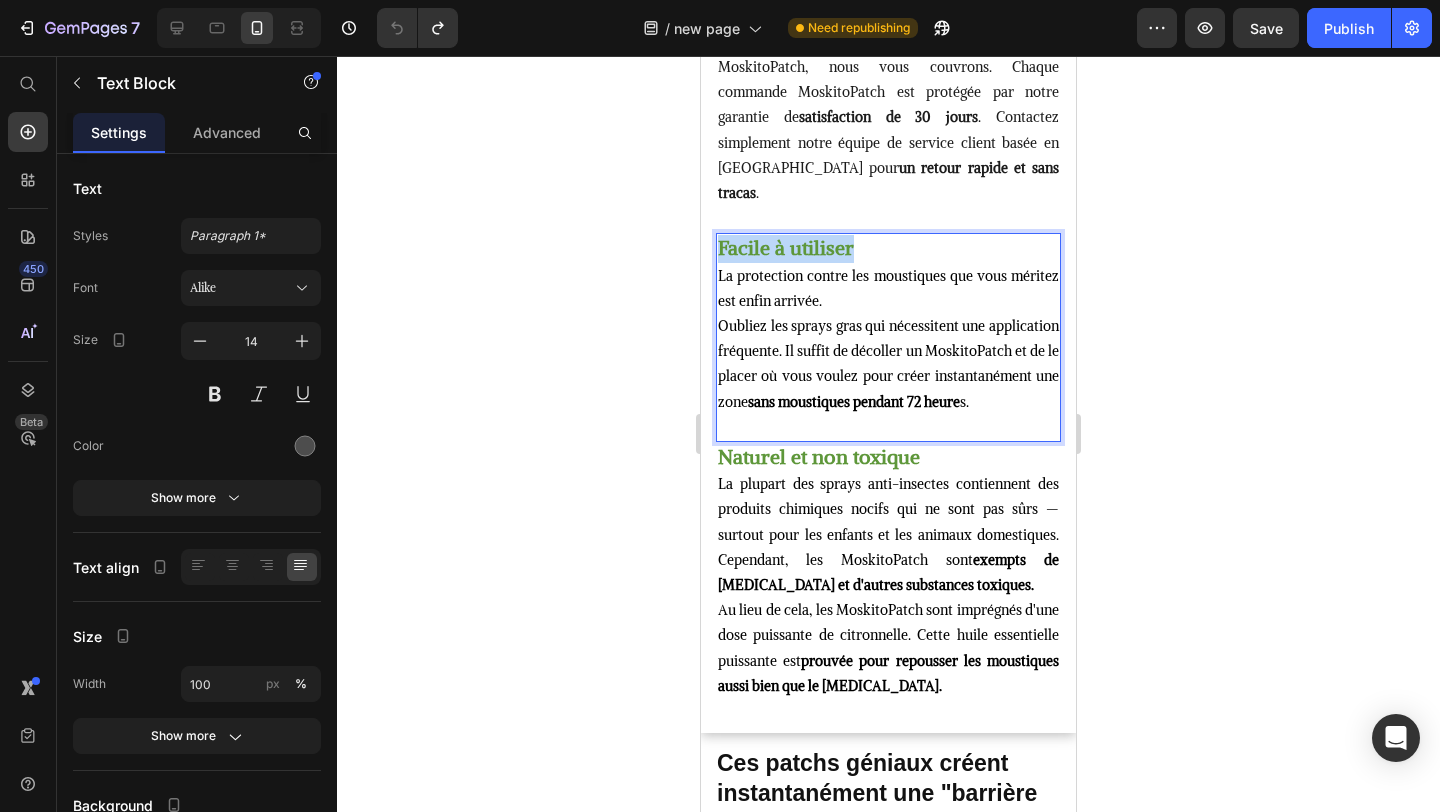 click on "Facile à utiliser" at bounding box center (786, 247) 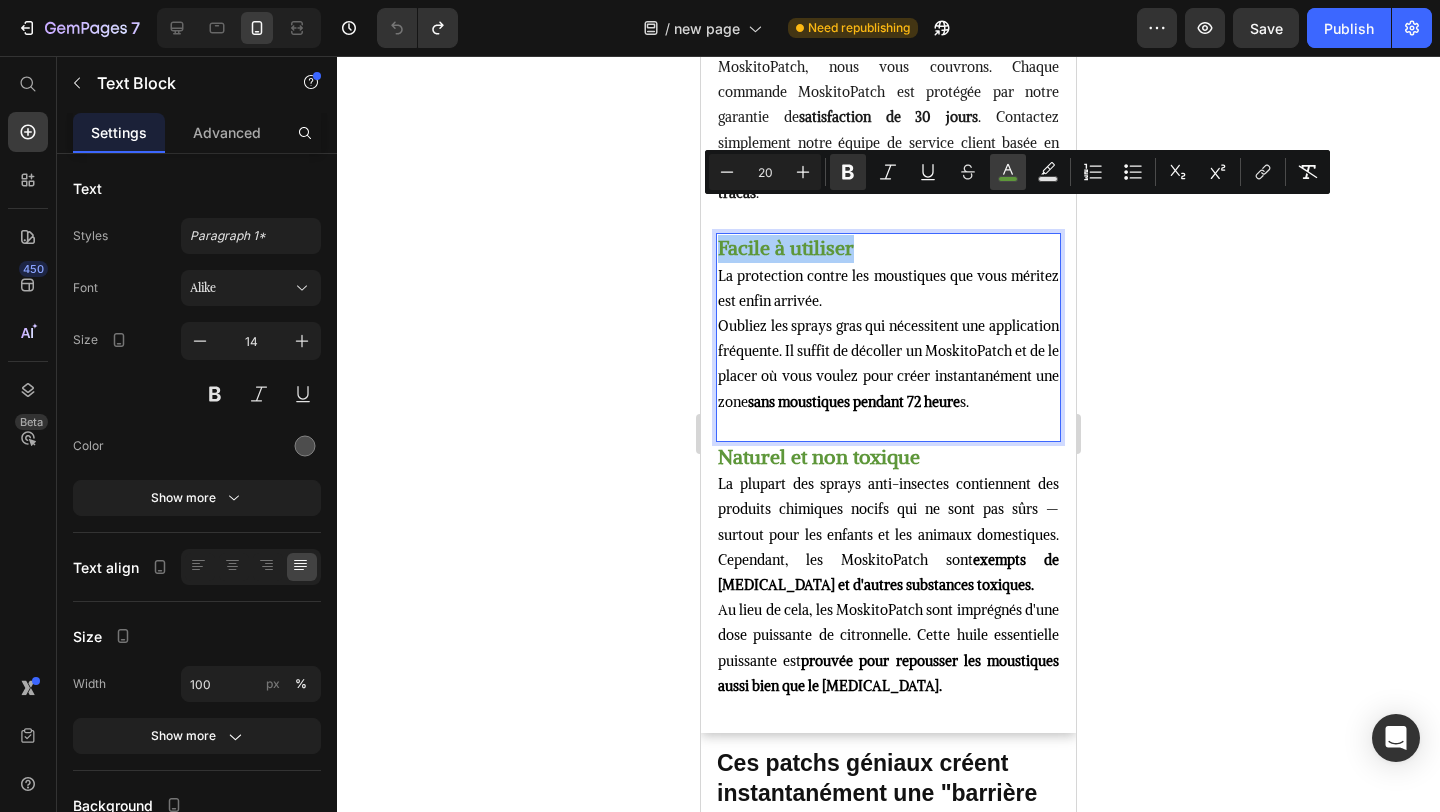 click 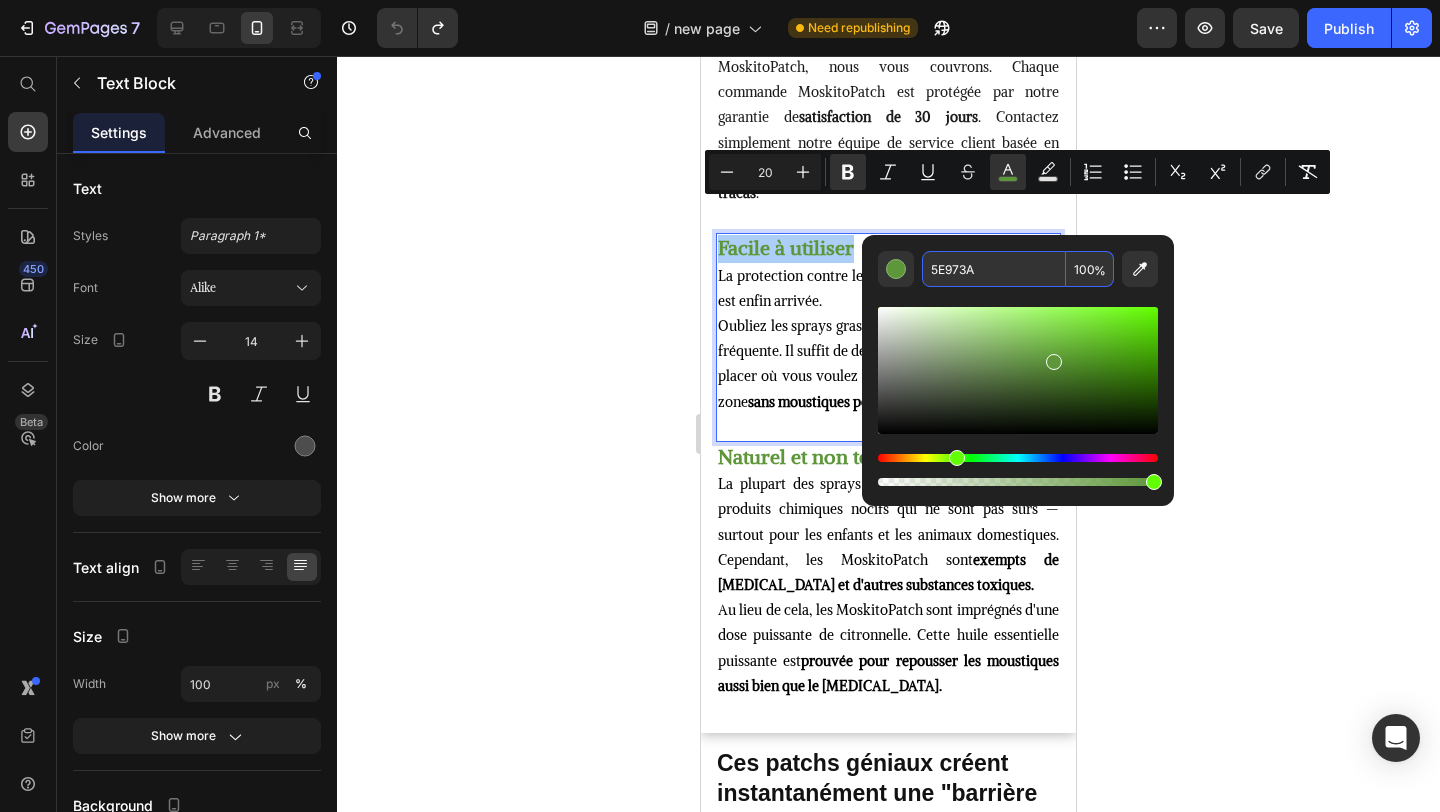 click on "5E973A" at bounding box center (994, 269) 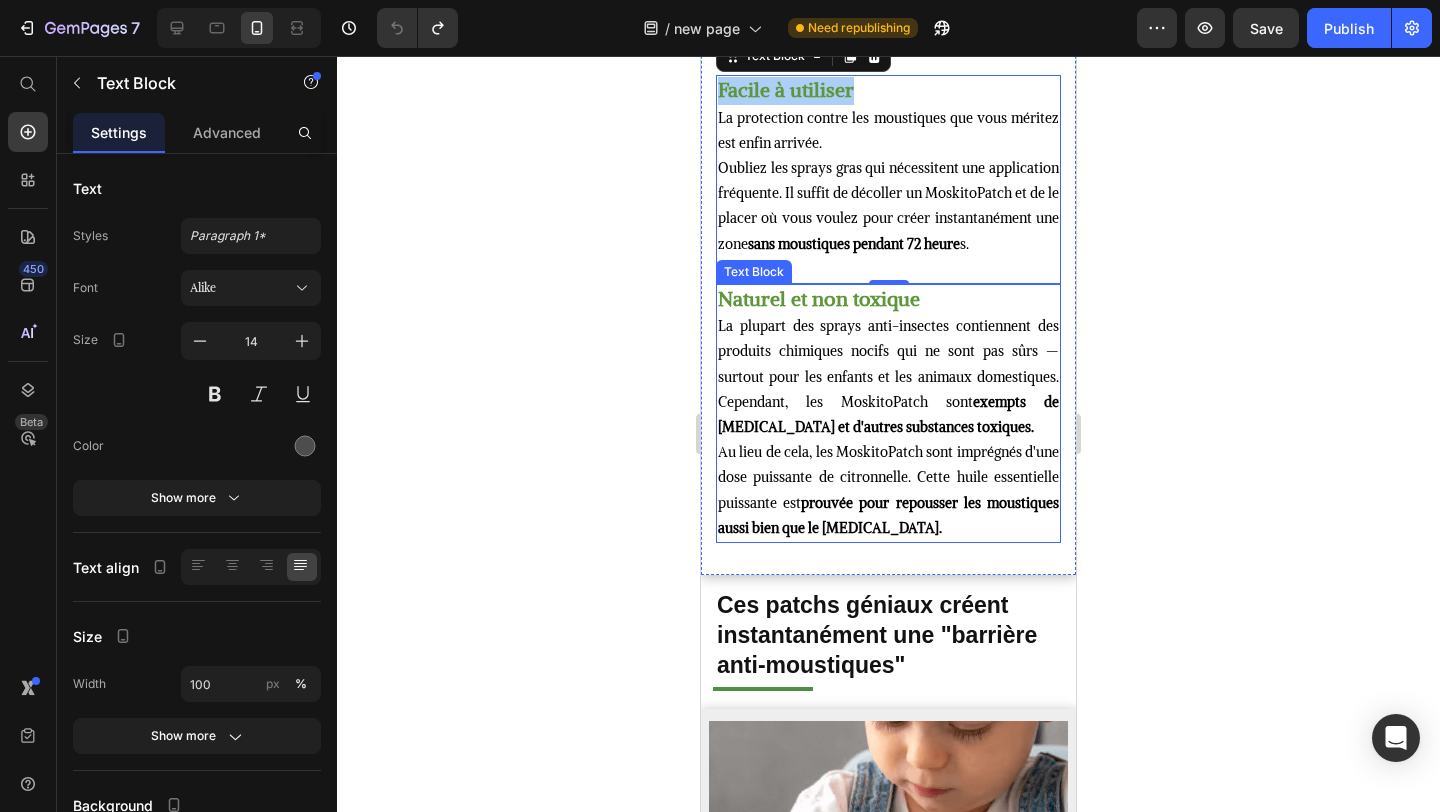scroll, scrollTop: 1569, scrollLeft: 0, axis: vertical 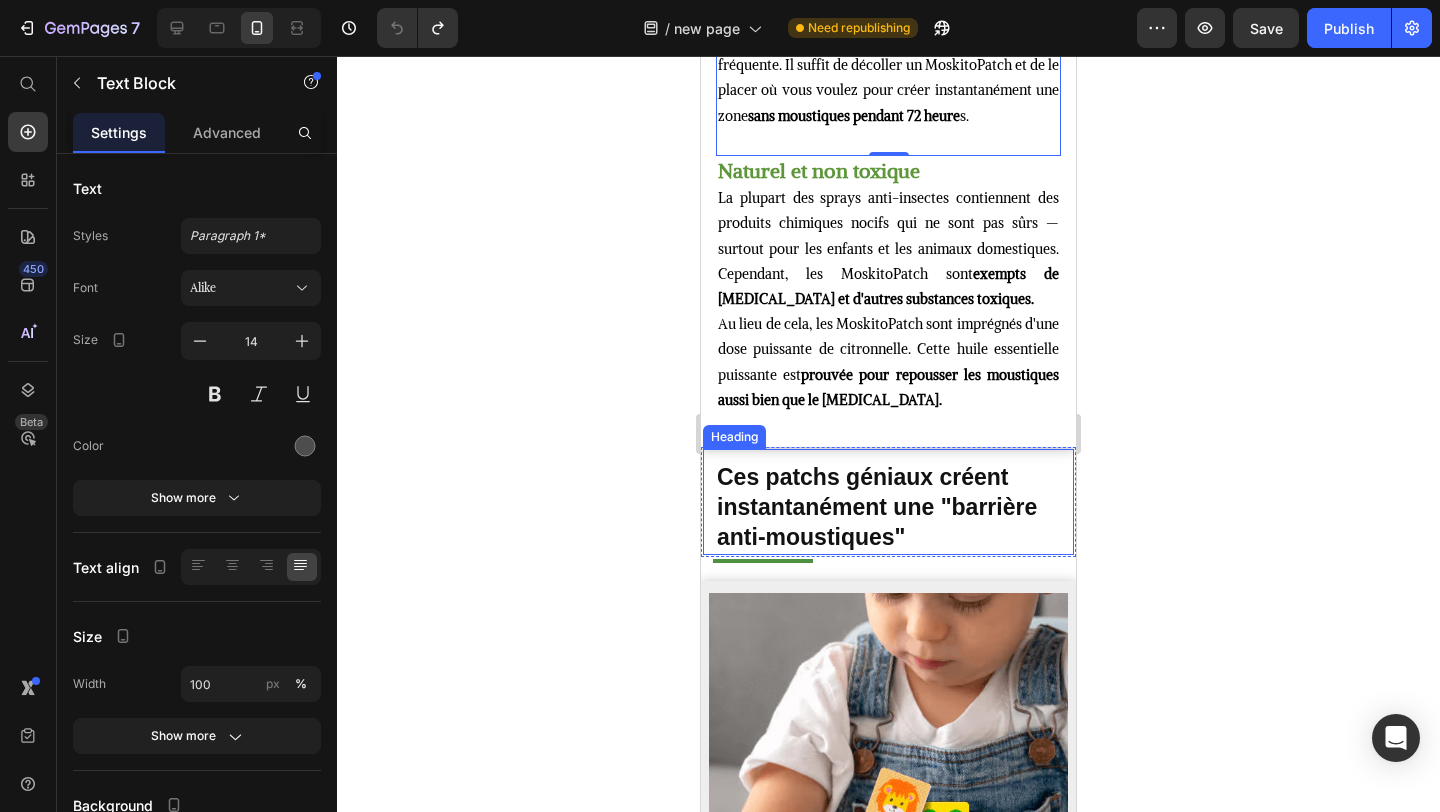 click on "Ces patchs géniaux créent instantanément une "barrière anti-moustiques"" at bounding box center (877, 507) 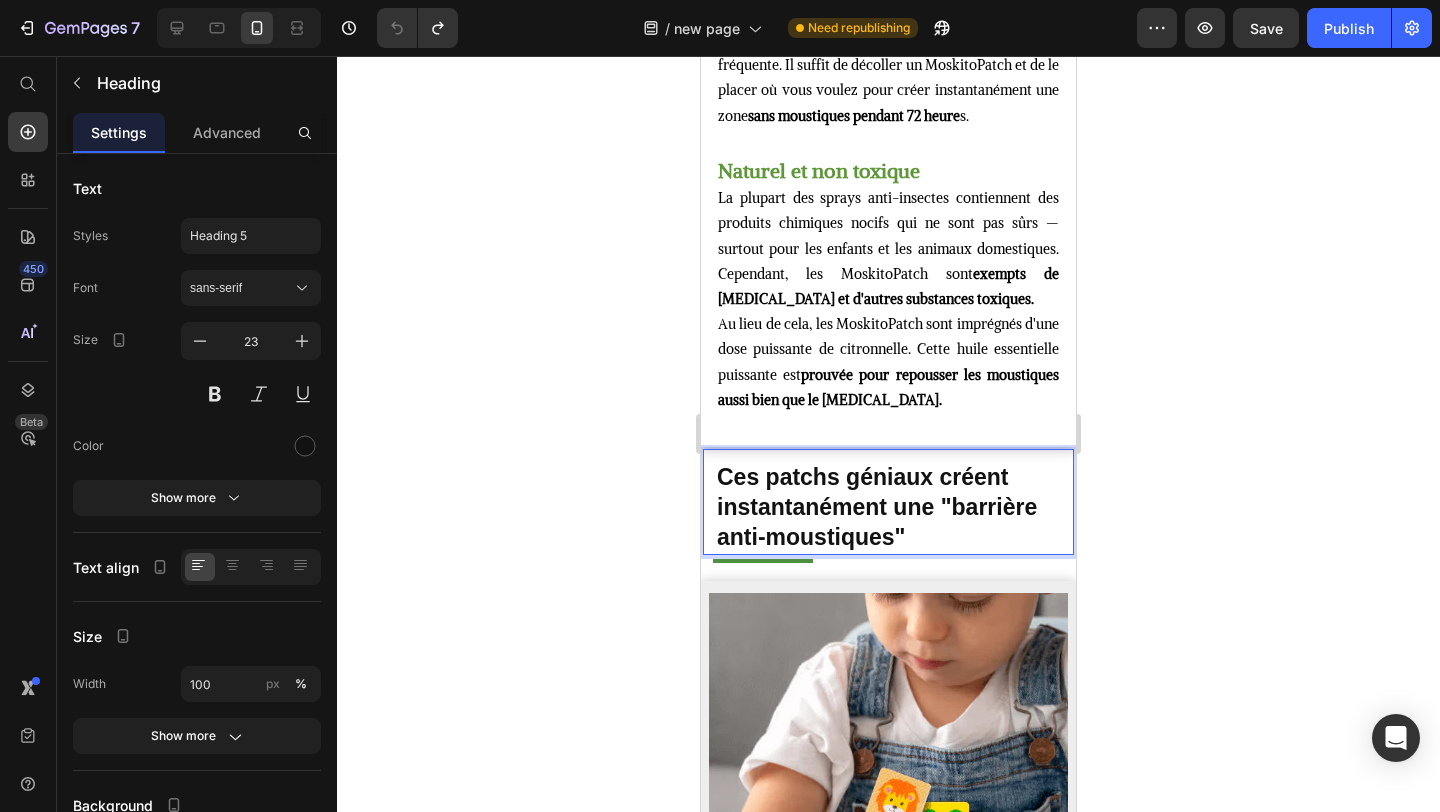 click on "Ces patchs géniaux créent instantanément une "barrière anti-moustiques"" at bounding box center [877, 507] 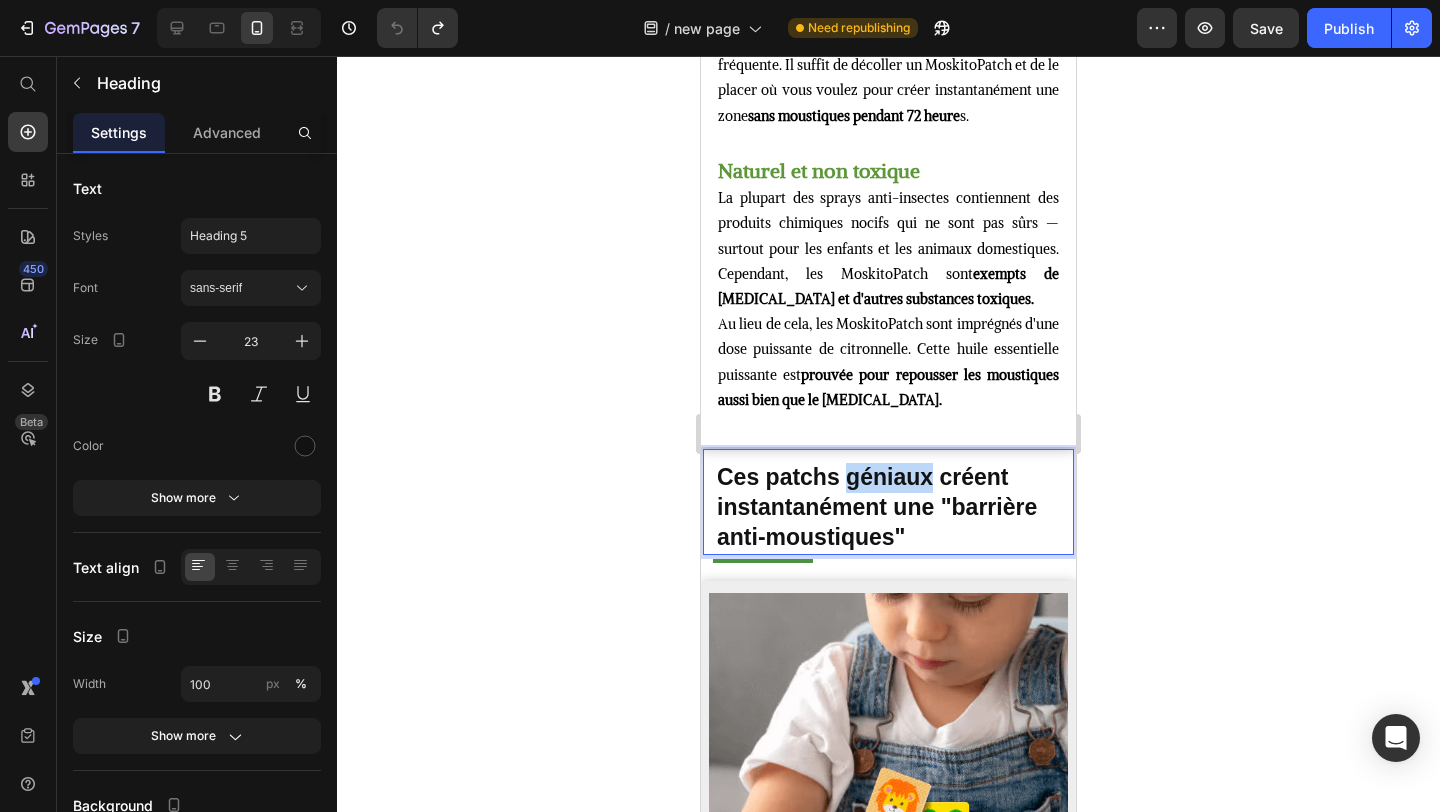 click on "Ces patchs géniaux créent instantanément une "barrière anti-moustiques"" at bounding box center [877, 507] 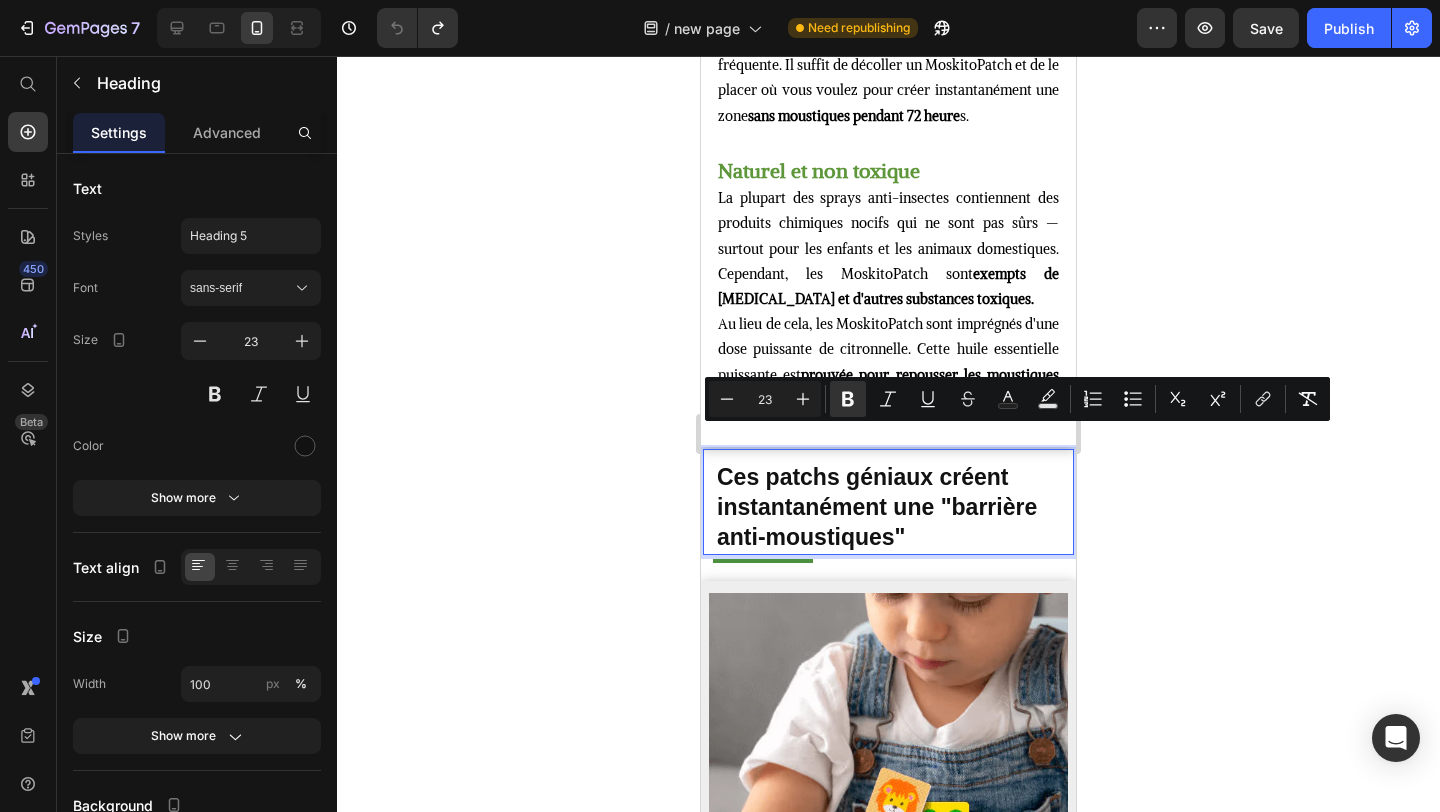 click on "Ces patchs géniaux créent instantanément une "barrière anti-moustiques"" at bounding box center [877, 507] 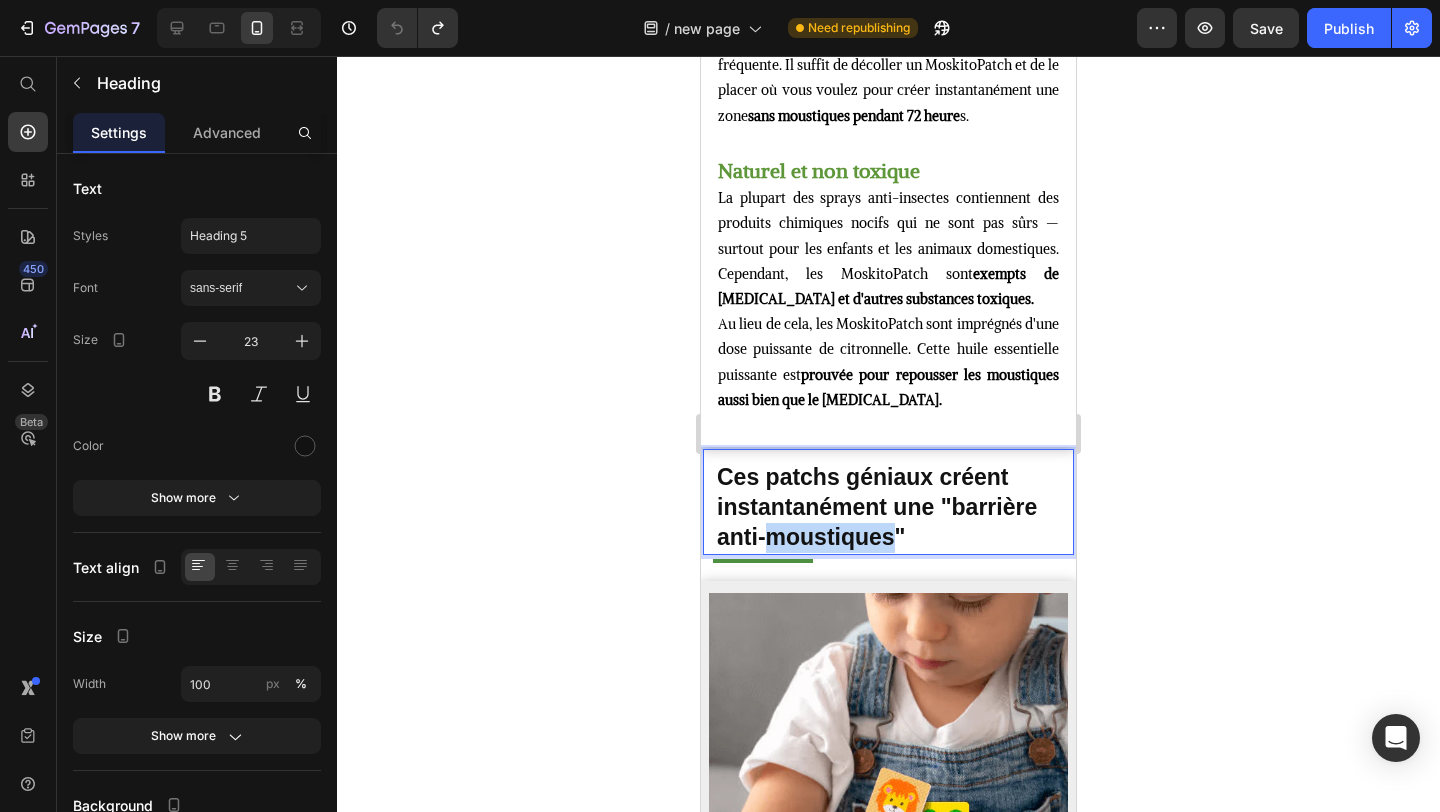 click on "Ces patchs géniaux créent instantanément une "barrière anti-moustiques"" at bounding box center [877, 507] 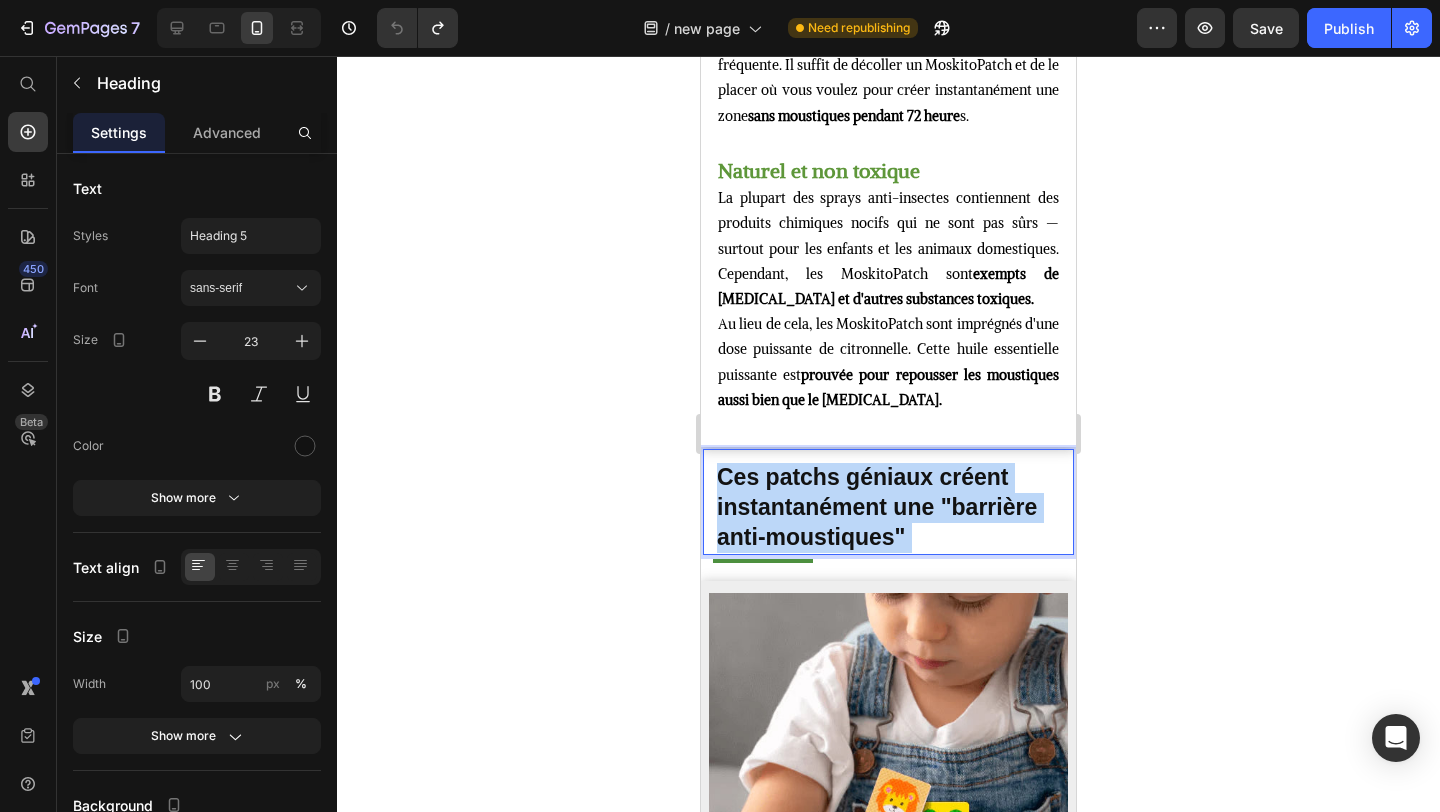 click on "Ces patchs géniaux créent instantanément une "barrière anti-moustiques"" at bounding box center (877, 507) 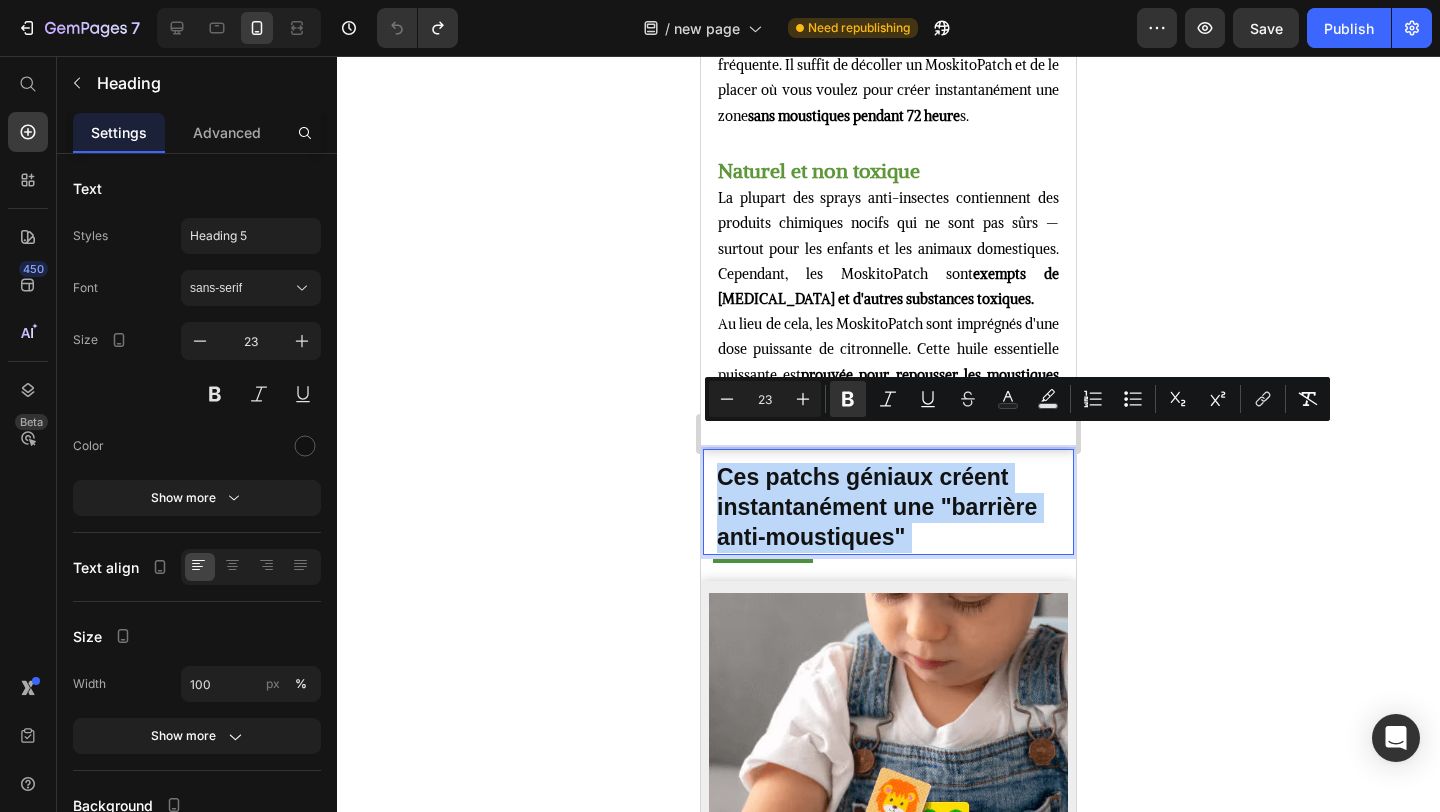 copy on "Ces patchs géniaux créent instantanément une "barrière anti-moustiques"" 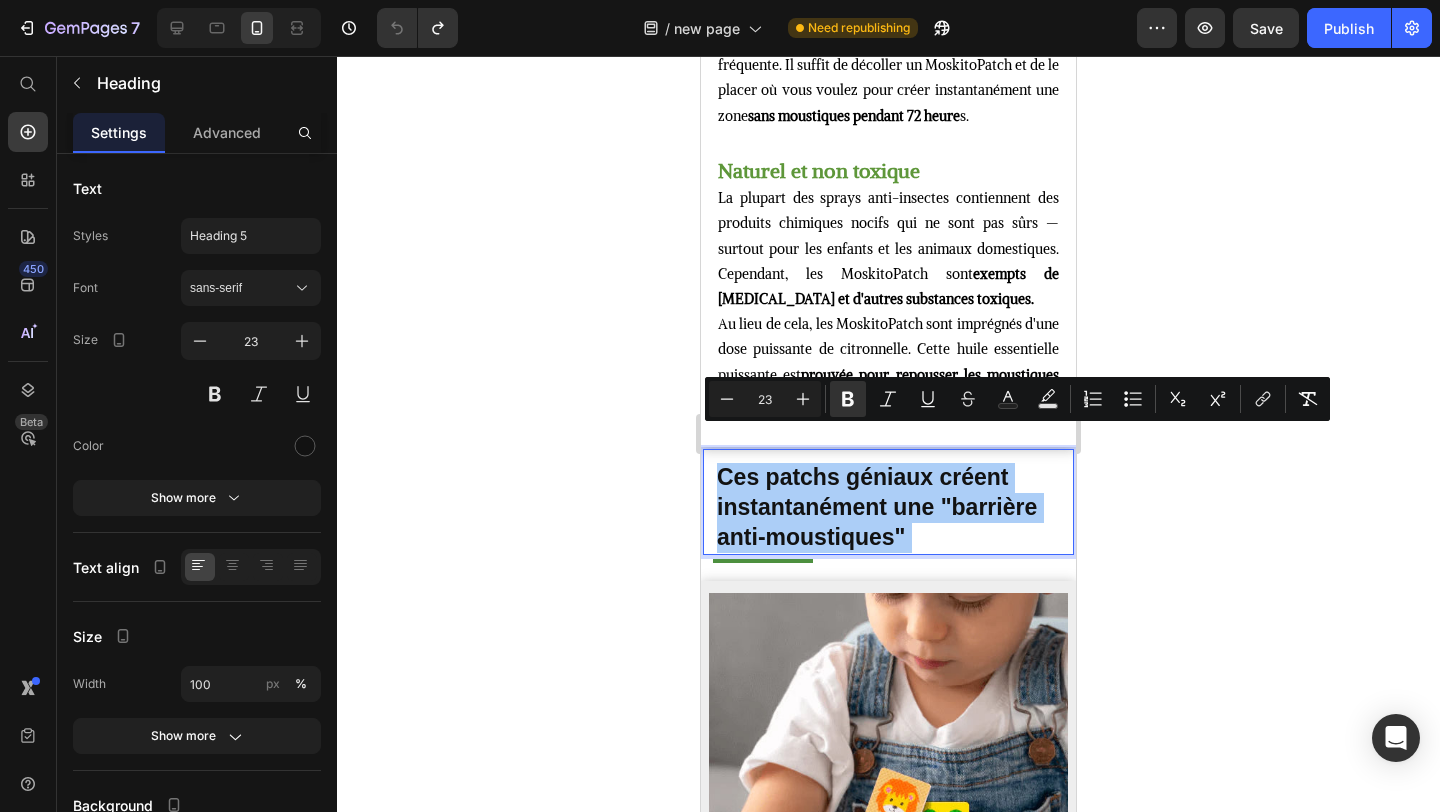 click 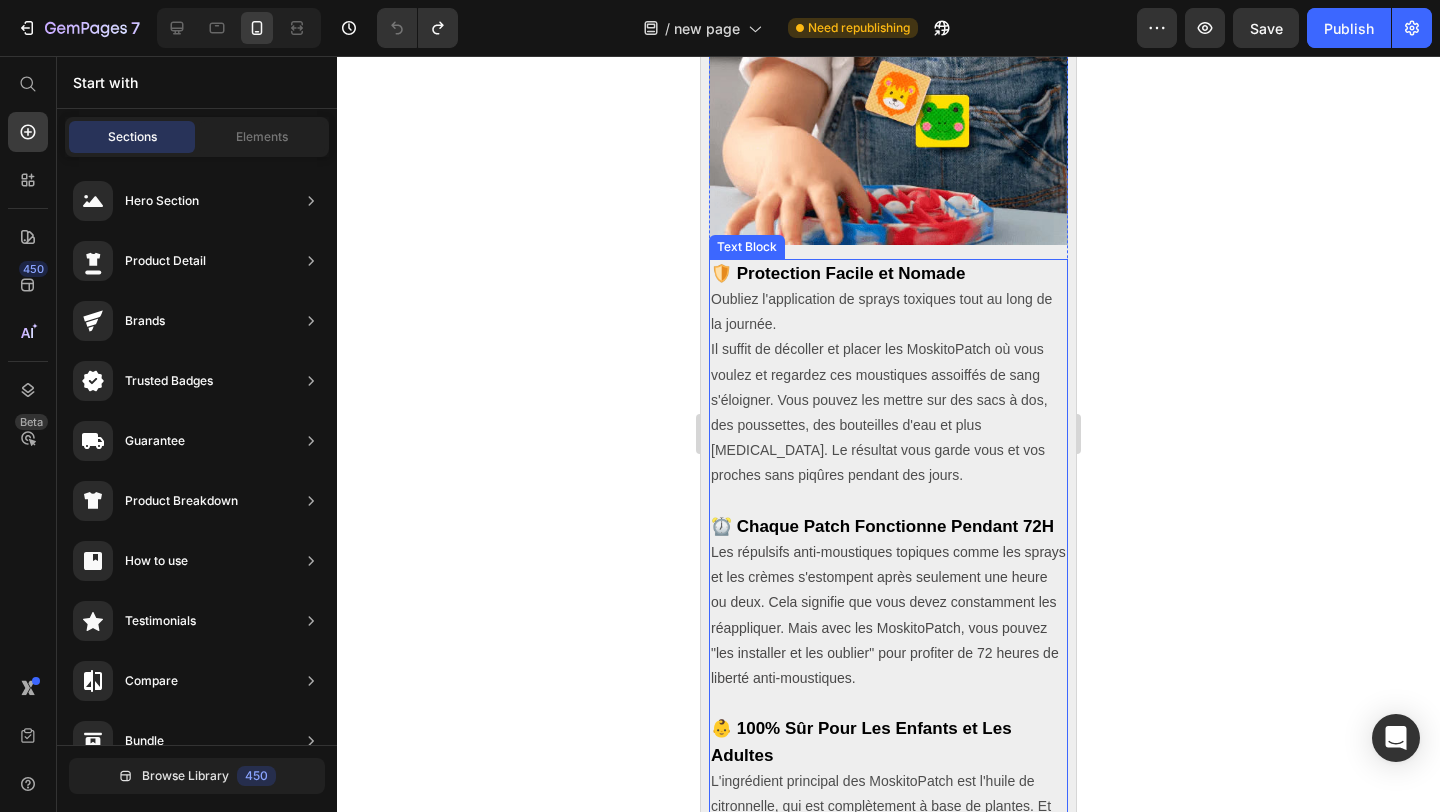 scroll, scrollTop: 2284, scrollLeft: 0, axis: vertical 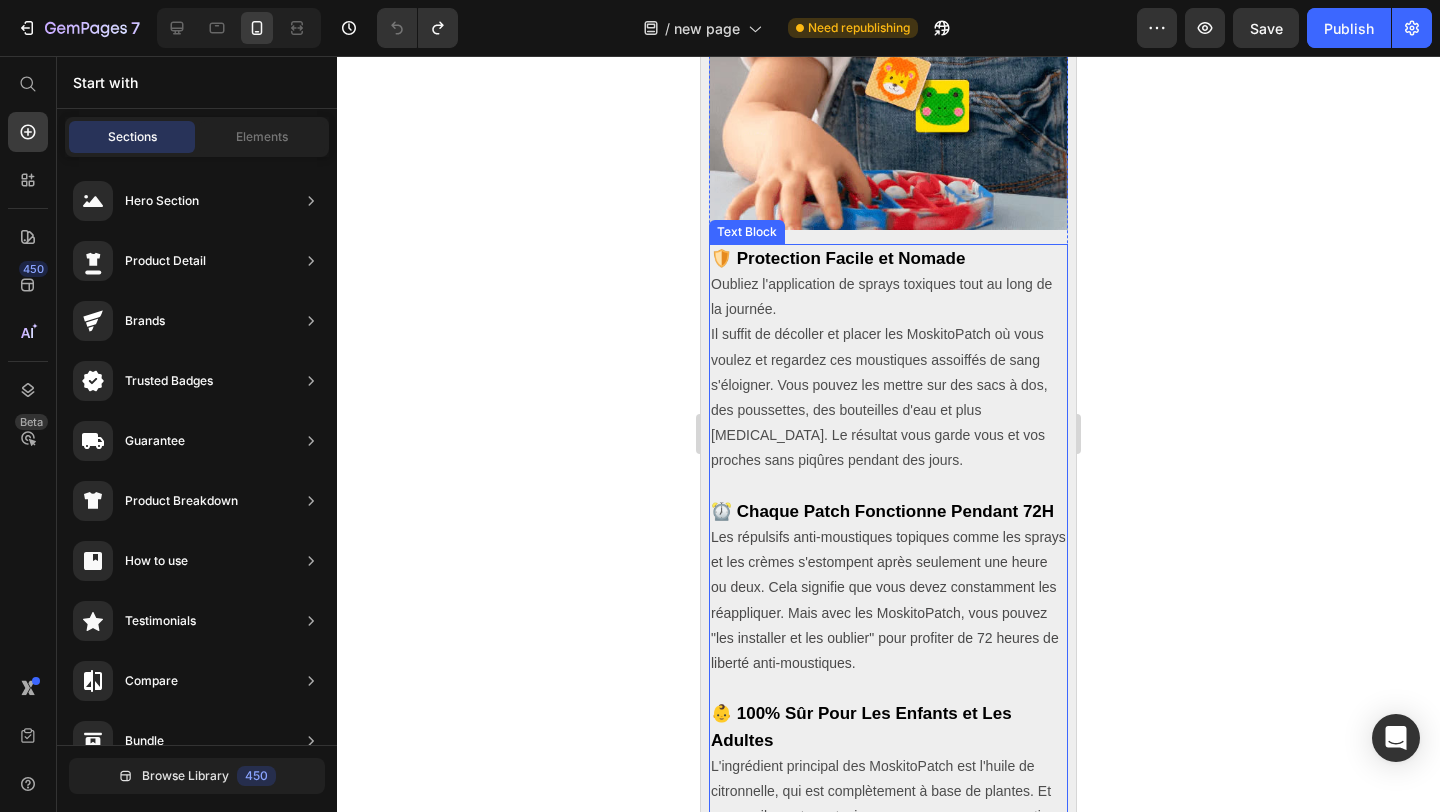 click on "🛡️ Protection Facile et Nomade   Oubliez l'application de sprays toxiques tout au long de la journée.  Il suffit de décoller et placer les MoskitoPatch où vous voulez et regardez ces moustiques assoiffés de sang s'éloigner. Vous pouvez les mettre sur des sacs à dos, des poussettes, des bouteilles d'eau et plus encore. Le résultat vous garde vous et vos proches sans piqûres pendant des jours.   ⏰ Chaque Patch Fonctionne Pendant 72H Les répulsifs anti-moustiques topiques comme les sprays et les crèmes s'estompent après seulement une heure ou deux. Cela signifie que vous devez constamment les réappliquer. Mais avec les MoskitoPatch, vous pouvez "les installer et les oublier" pour profiter de 72 heures de liberté anti-moustiques.   👶 100% Sûr Pour Les Enfants et Les Adultes" at bounding box center [888, 588] 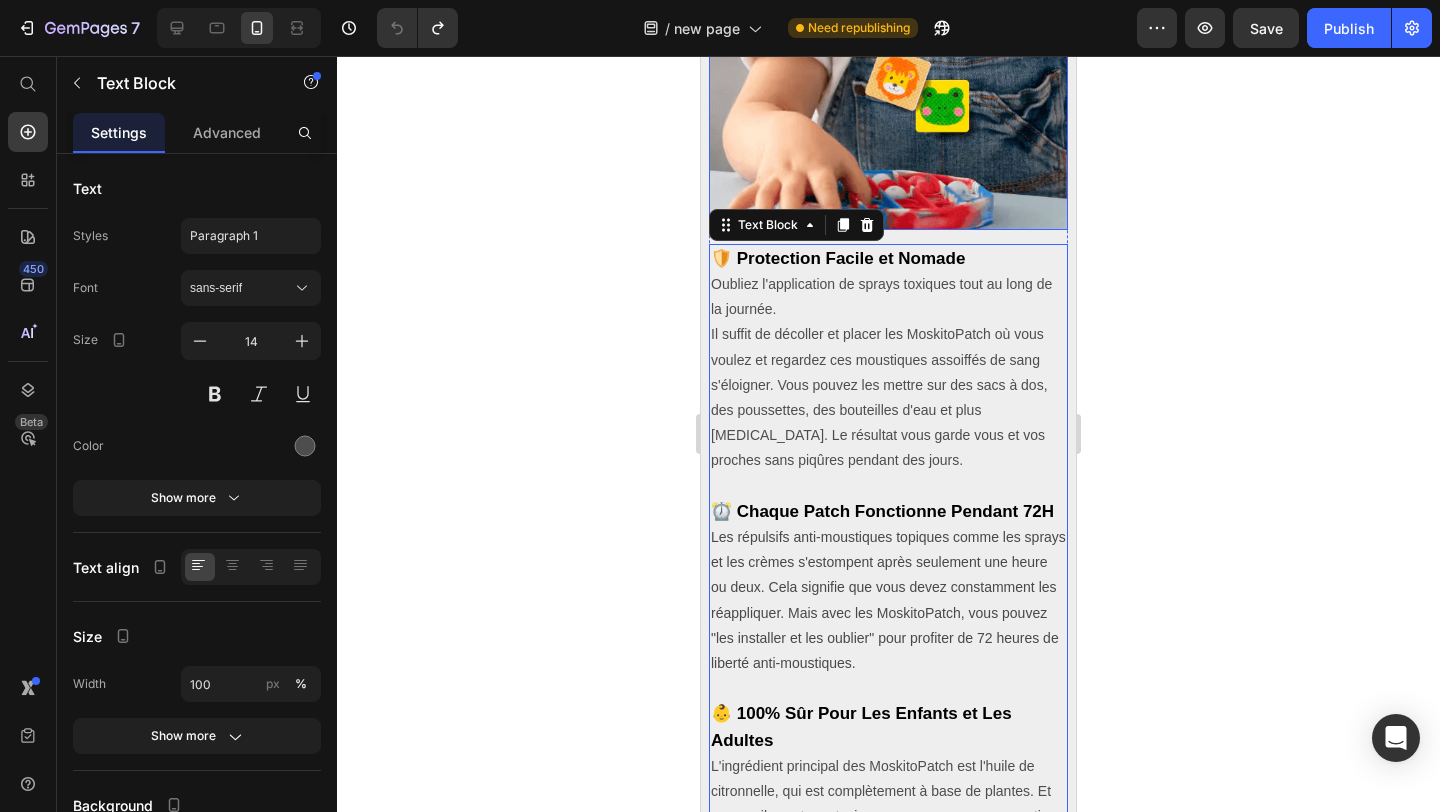 click at bounding box center (888, 50) 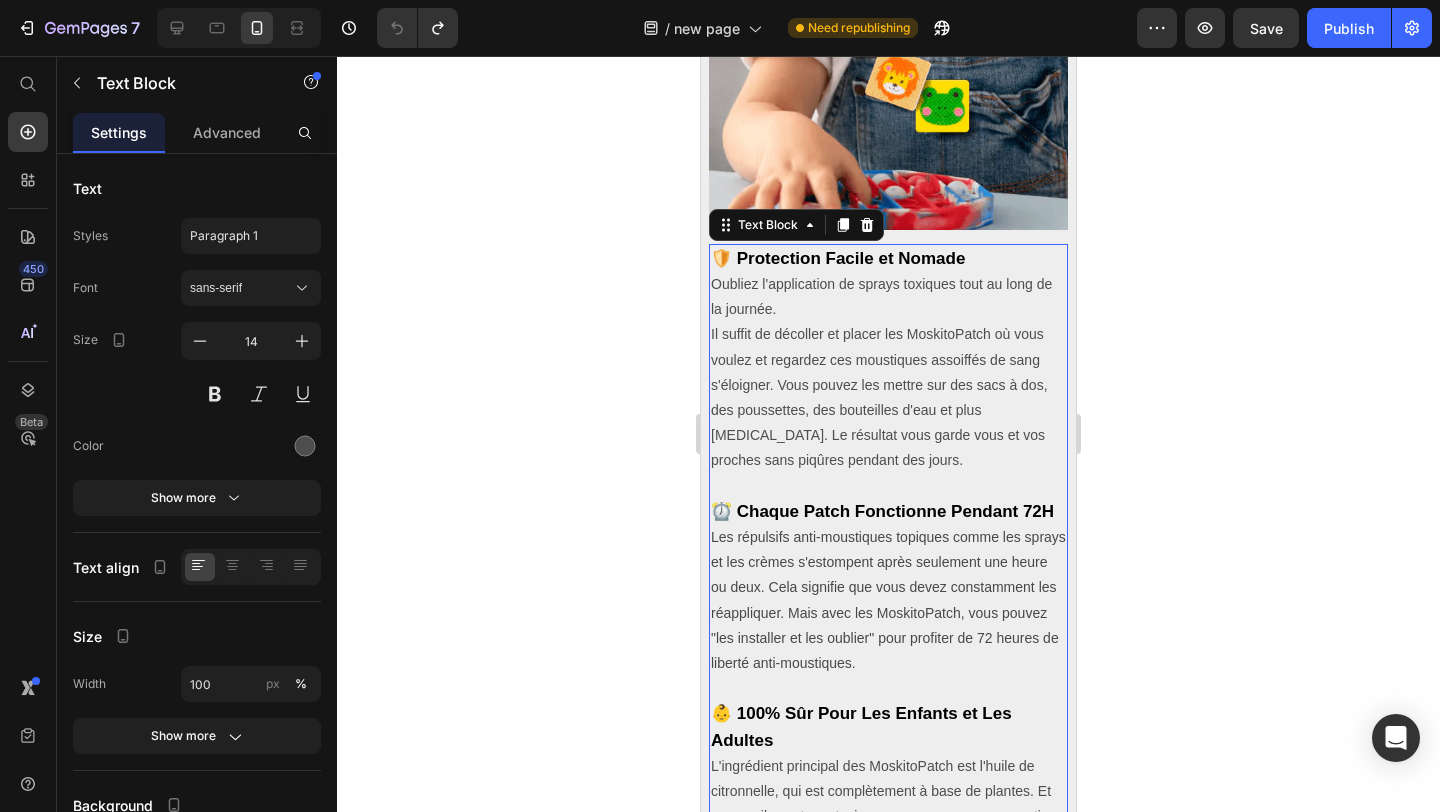 click on "Les répulsifs anti-moustiques topiques comme les sprays et les crèmes s'estompent après seulement une heure ou deux. Cela signifie que vous devez constamment les réappliquer. Mais avec les MoskitoPatch, vous pouvez "les installer et les oublier" pour profiter de 72 heures de liberté anti-moustiques." at bounding box center (888, 600) 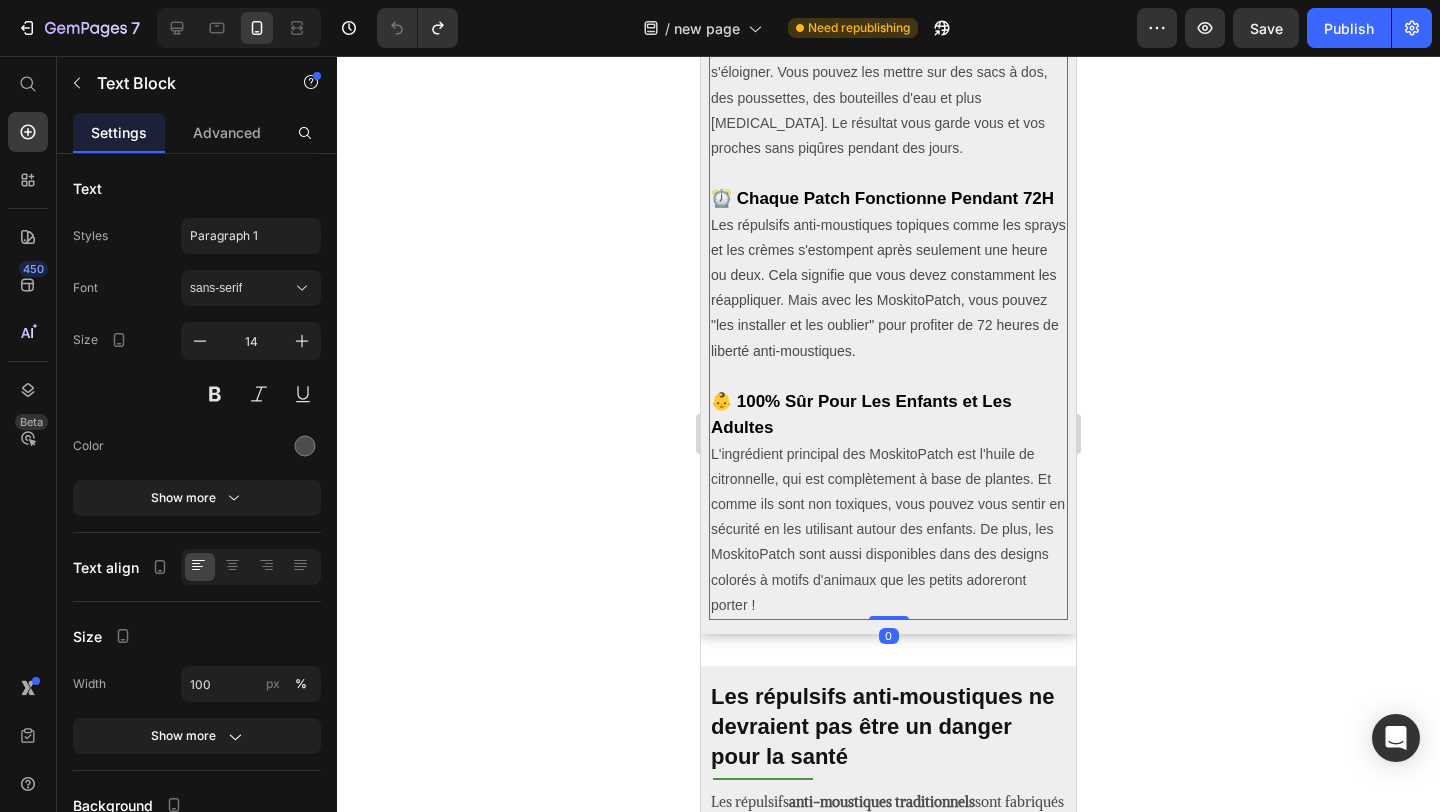 scroll, scrollTop: 2614, scrollLeft: 0, axis: vertical 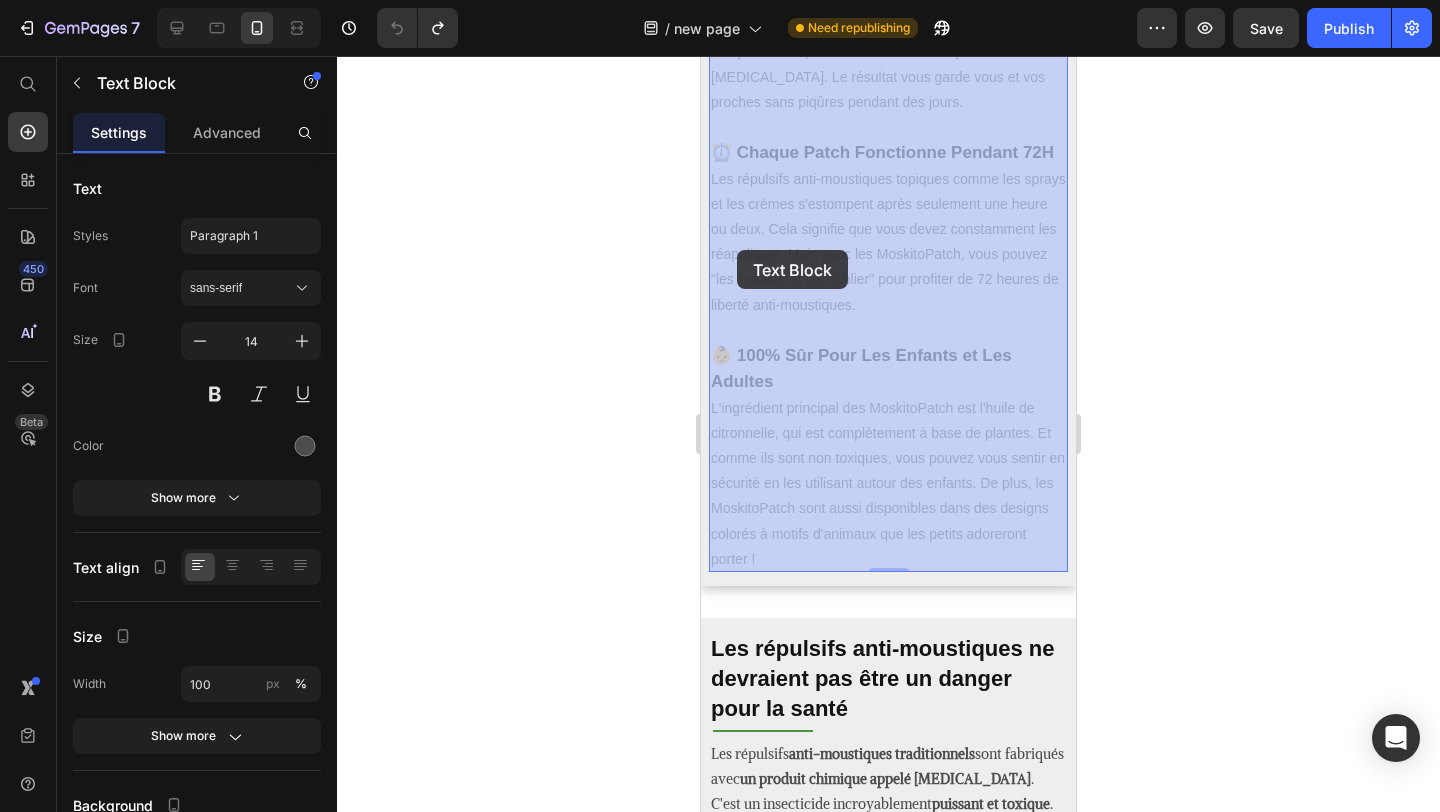 drag, startPoint x: 767, startPoint y: 557, endPoint x: 767, endPoint y: 361, distance: 196 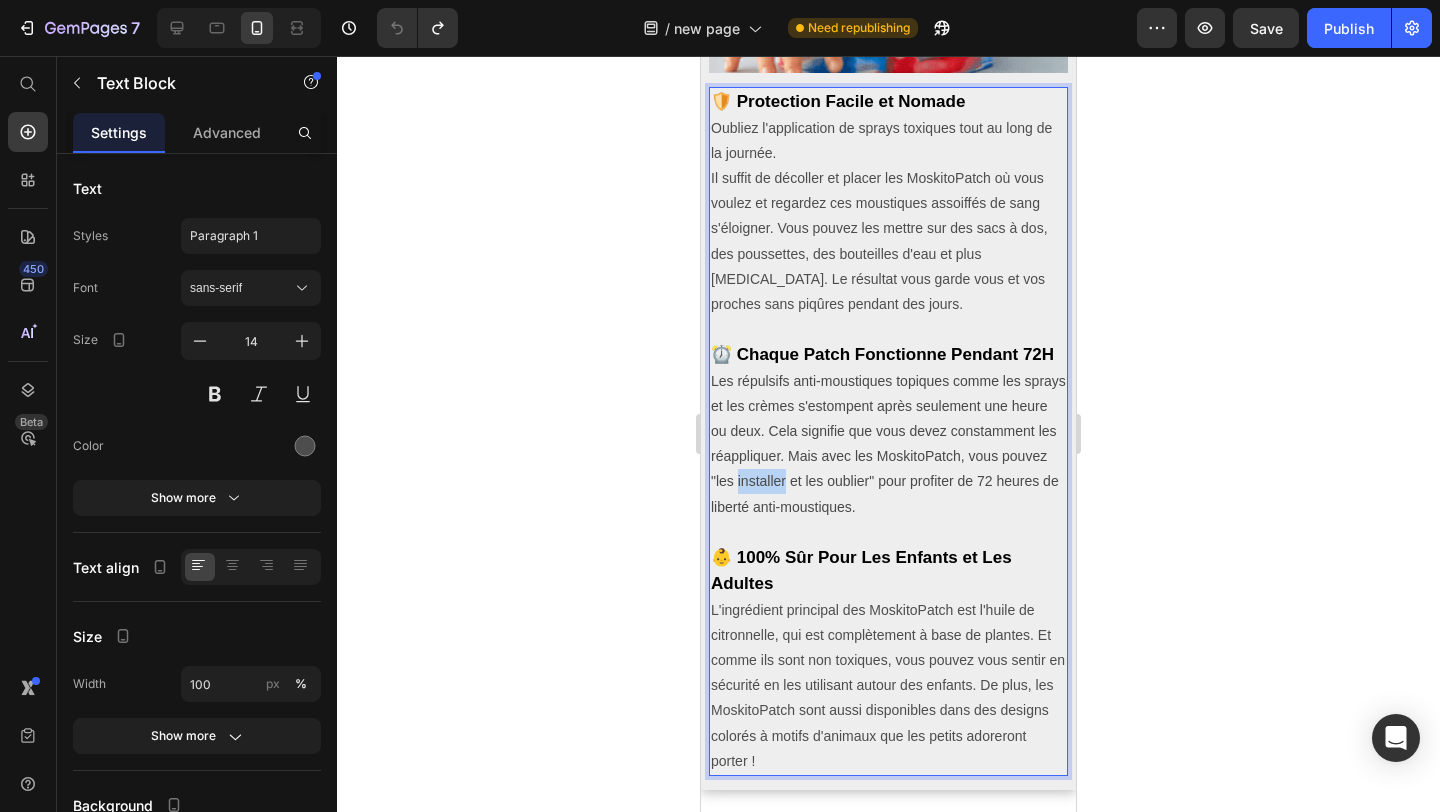 click on "🛡️ Protection Facile et Nomade   Oubliez l'application de sprays toxiques tout au long de la journée.  Il suffit de décoller et placer les MoskitoPatch où vous voulez et regardez ces moustiques assoiffés de sang s'éloigner. Vous pouvez les mettre sur des sacs à dos, des poussettes, des bouteilles d'eau et plus encore. Le résultat vous garde vous et vos proches sans piqûres pendant des jours. ⏰ Chaque Patch Fonctionne Pendant 72H Les répulsifs anti-moustiques topiques comme les sprays et les crèmes s'estompent après seulement une heure ou deux. Cela signifie que vous devez constamment les réappliquer. Mais avec les MoskitoPatch, vous pouvez "les installer et les oublier" pour profiter de 72 heures de liberté anti-moustiques. 👶 100% Sûr Pour Les Enfants et Les Adultes" at bounding box center [888, 431] 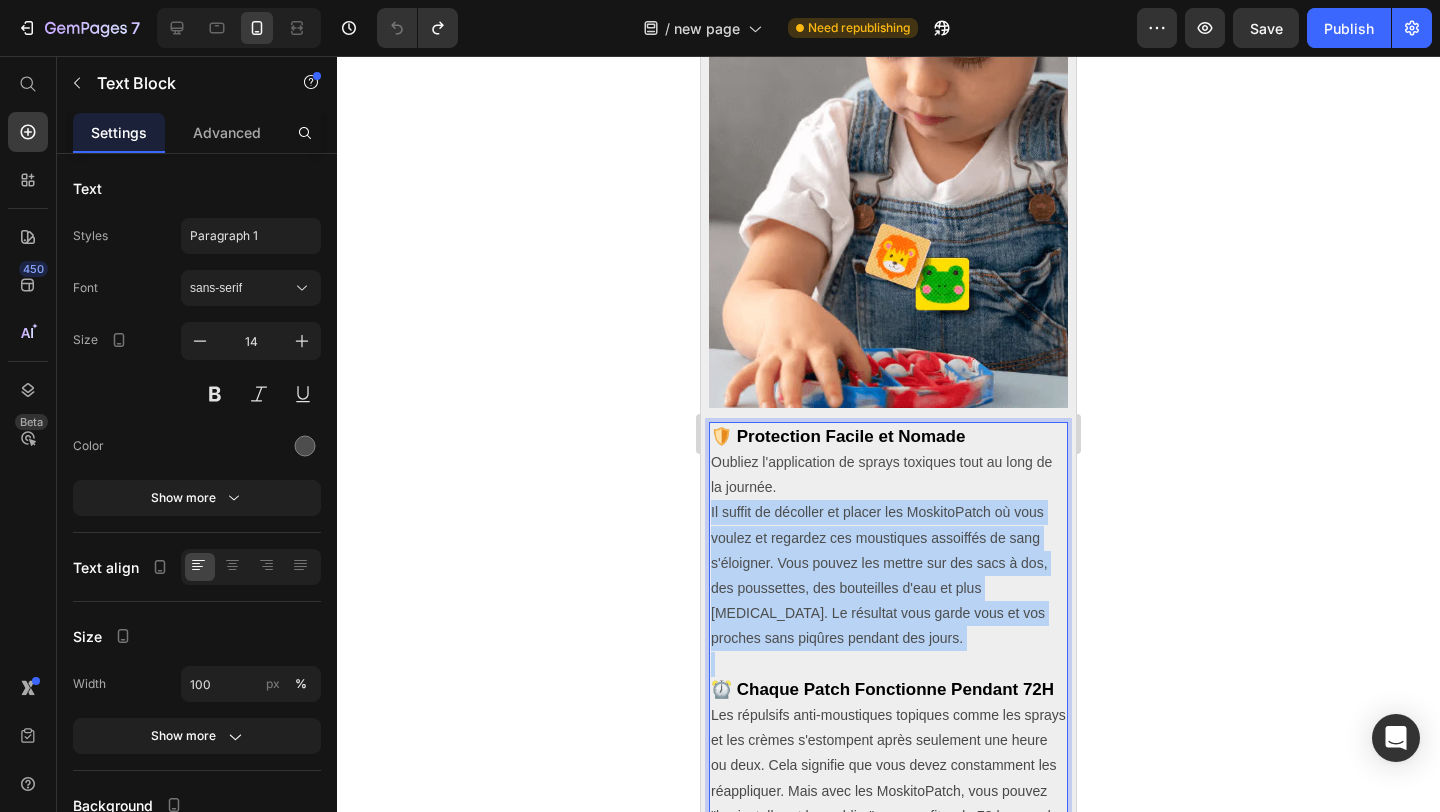 click on "Image 🛡️ Protection Facile et Nomade   Oubliez l'application de sprays toxiques tout au long de la journée.  Il suffit de décoller et placer les MoskitoPatch où vous voulez et regardez ces moustiques assoiffés de sang s'éloigner. Vous pouvez les mettre sur des sacs à dos, des poussettes, des bouteilles d'eau et plus encore. Le résultat vous garde vous et vos proches sans piqûres pendant des jours. ⏰ Chaque Patch Fonctionne Pendant 72H Les répulsifs anti-moustiques topiques comme les sprays et les crèmes s'estompent après seulement une heure ou deux. Cela signifie que vous devez constamment les réappliquer. Mais avec les MoskitoPatch, vous pouvez "les installer et les oublier" pour profiter de 72 heures de liberté anti-moustiques. 👶 100% Sûr Pour Les Enfants et Les Adultes  Text Block   0" at bounding box center (888, 579) 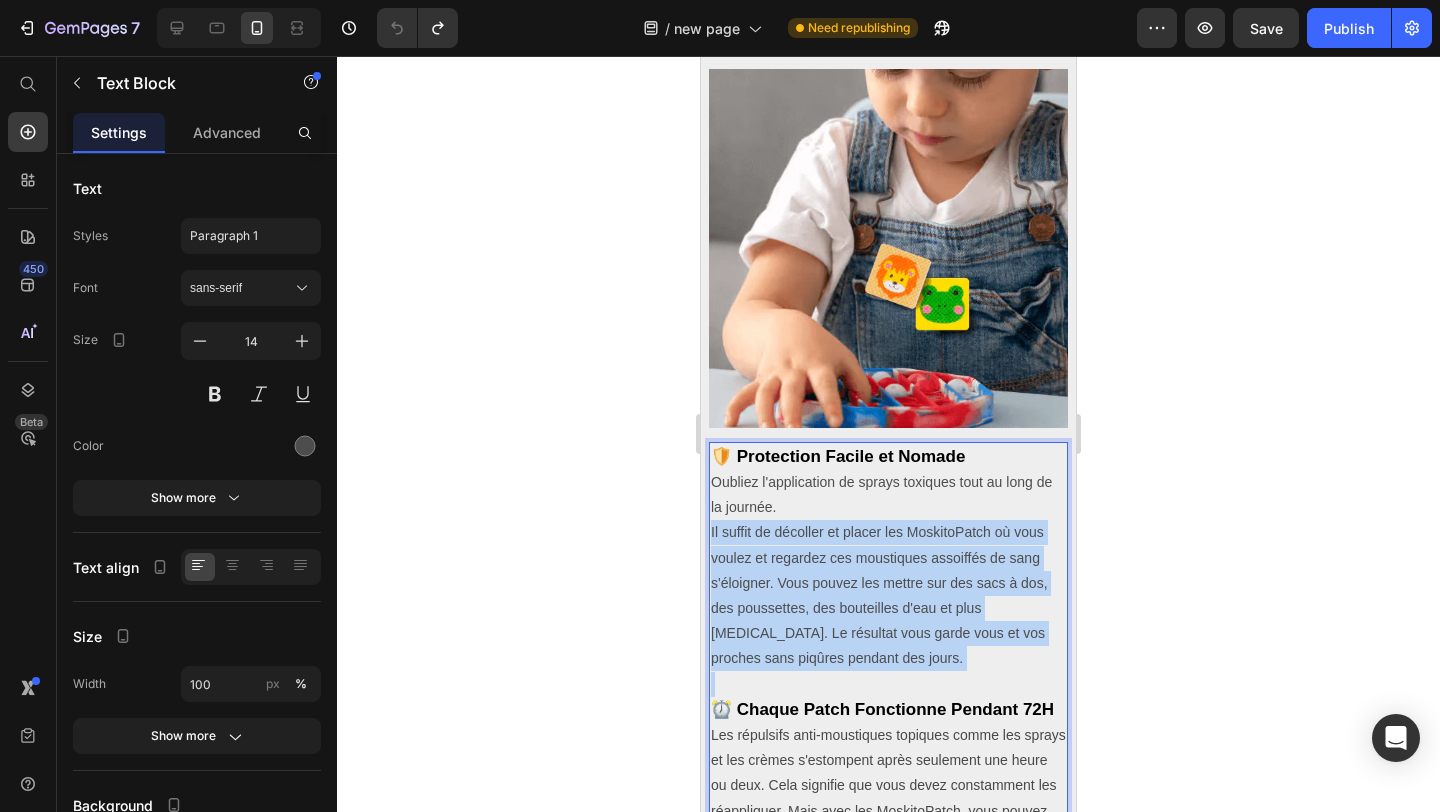 scroll, scrollTop: 2079, scrollLeft: 0, axis: vertical 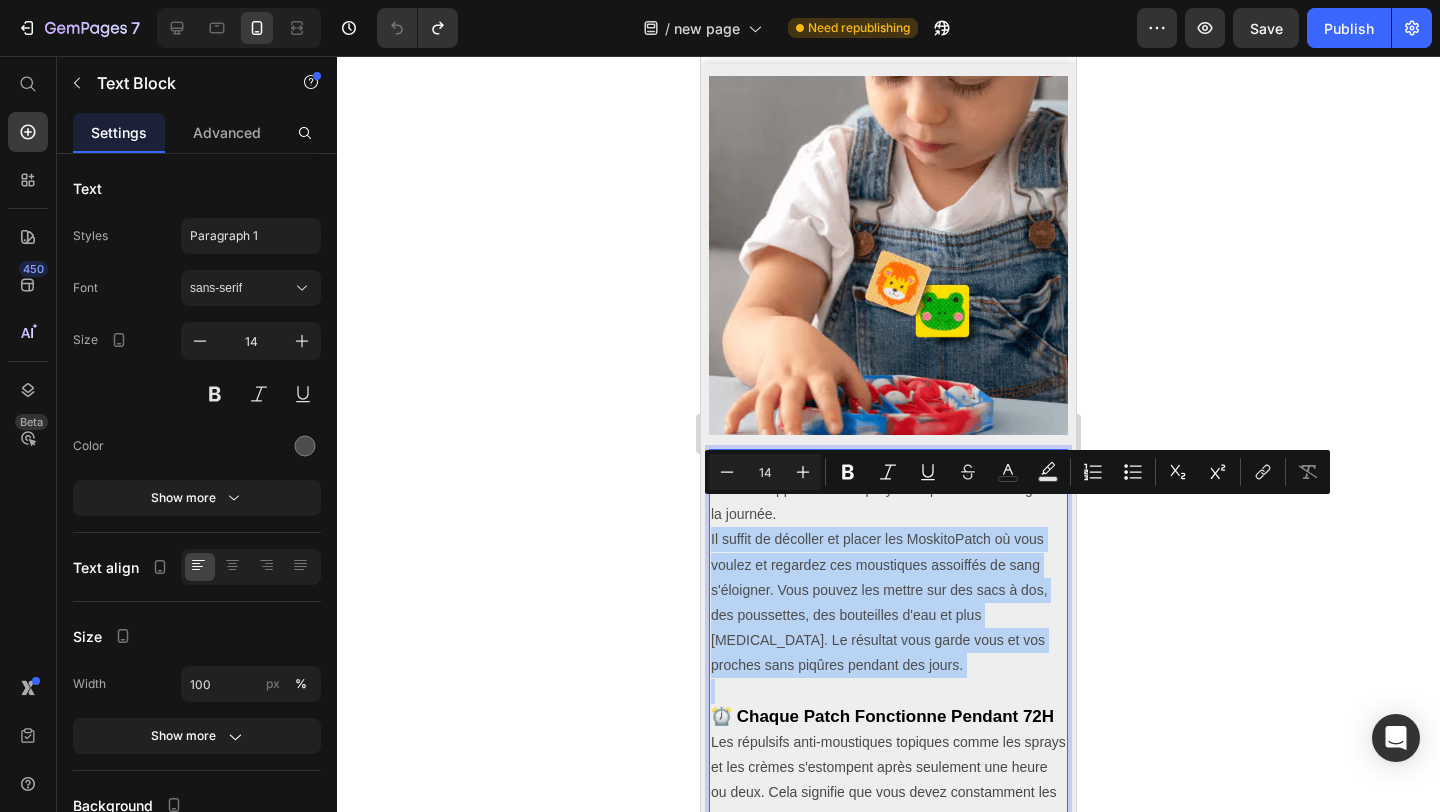 type on "17" 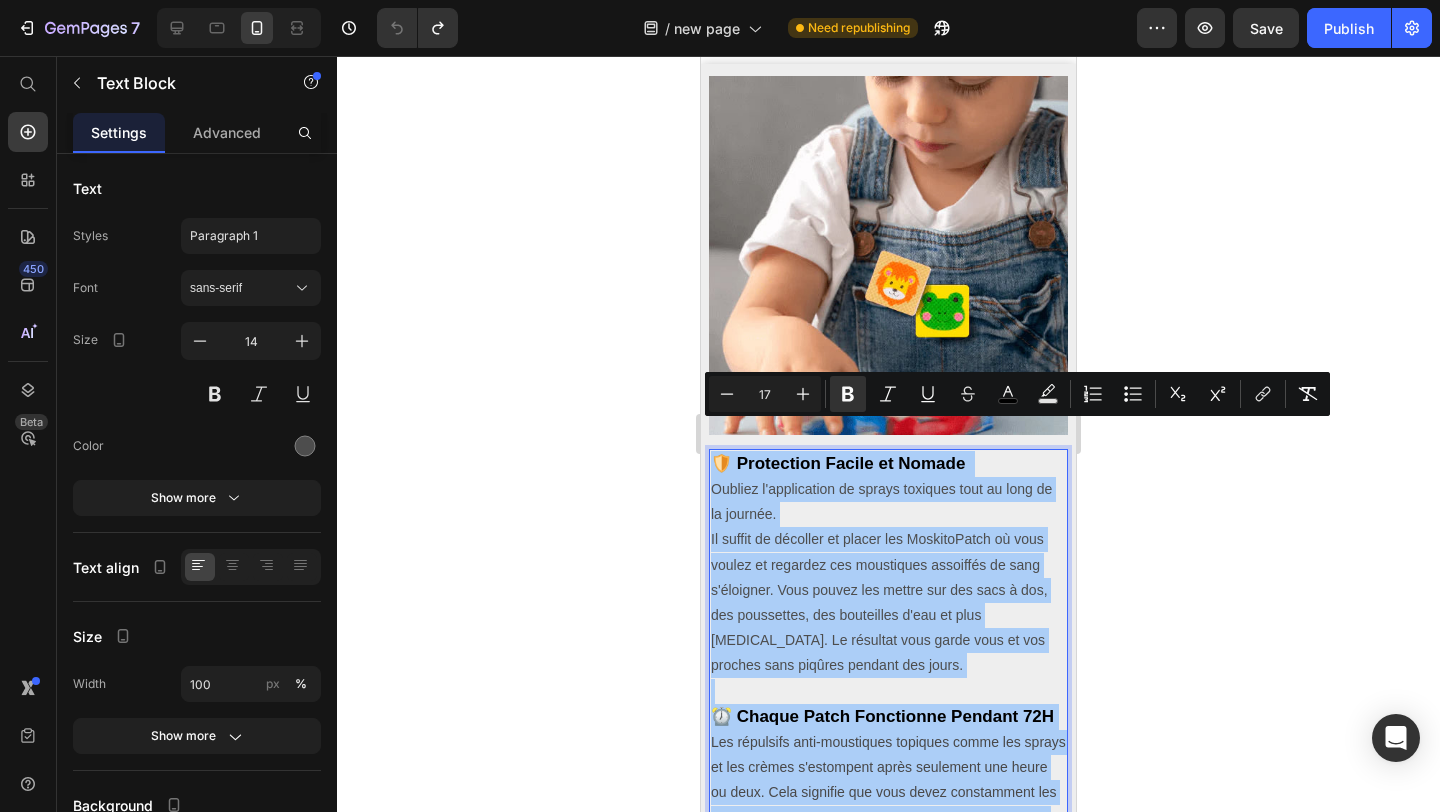 click 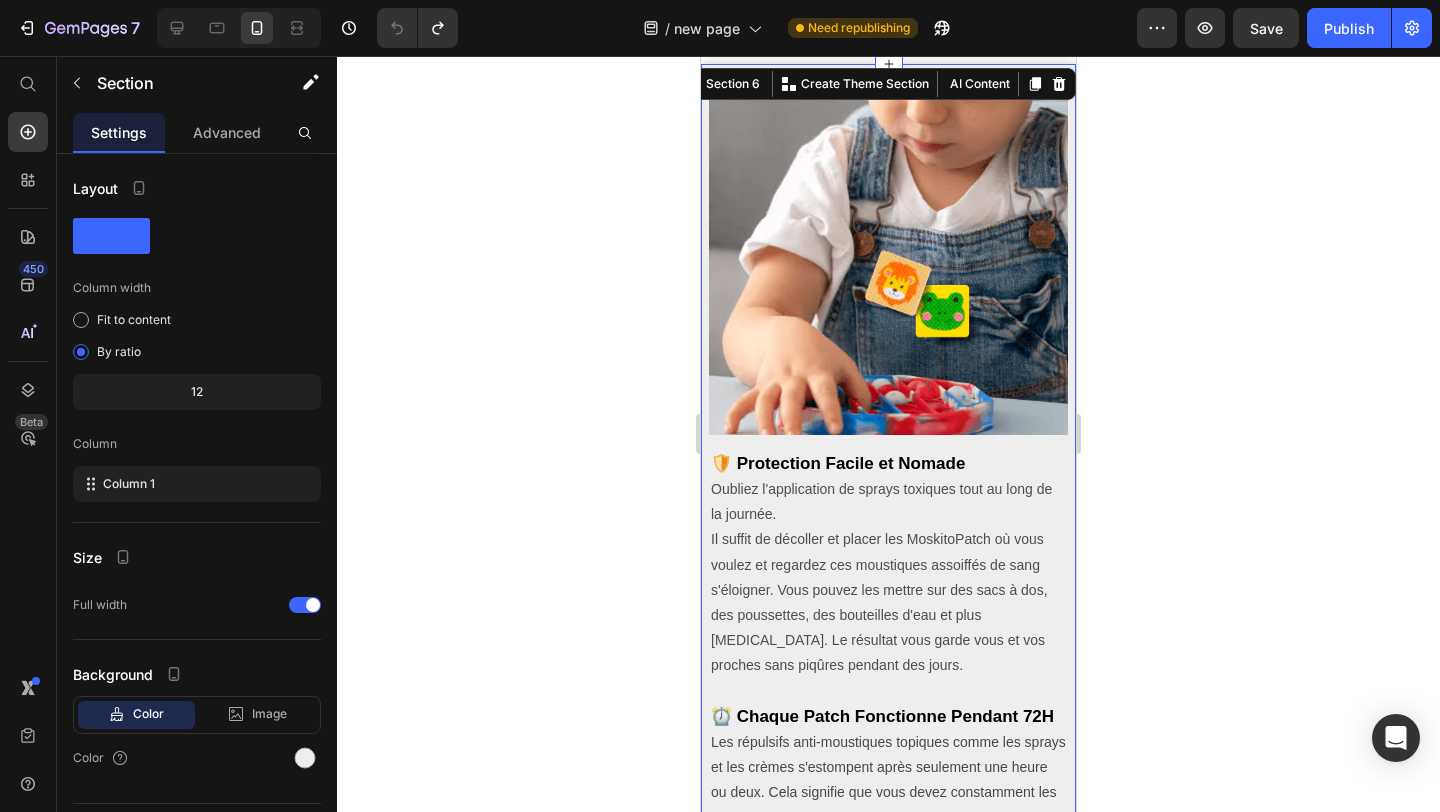 click on "Image 🛡️ Protection Facile et Nomade   Oubliez l'application de sprays toxiques tout au long de la journée.  Il suffit de décoller et placer les MoskitoPatch où vous voulez et regardez ces moustiques assoiffés de sang s'éloigner. Vous pouvez les mettre sur des sacs à dos, des poussettes, des bouteilles d'eau et plus encore. Le résultat vous garde vous et vos proches sans piqûres pendant des jours. ⏰ Chaque Patch Fonctionne Pendant 72H Les répulsifs anti-moustiques topiques comme les sprays et les crèmes s'estompent après seulement une heure ou deux. Cela signifie que vous devez constamment les réappliquer. Mais avec les MoskitoPatch, vous pouvez "les installer et les oublier" pour profiter de 72 heures de liberté anti-moustiques. 👶 100% Sûr Pour Les Enfants et Les Adultes  Text Block                Title Line Row Section 6   You can create reusable sections Create Theme Section AI Content Write with GemAI What would you like to describe here? Tone and Voice Persuasive Product" at bounding box center [888, 607] 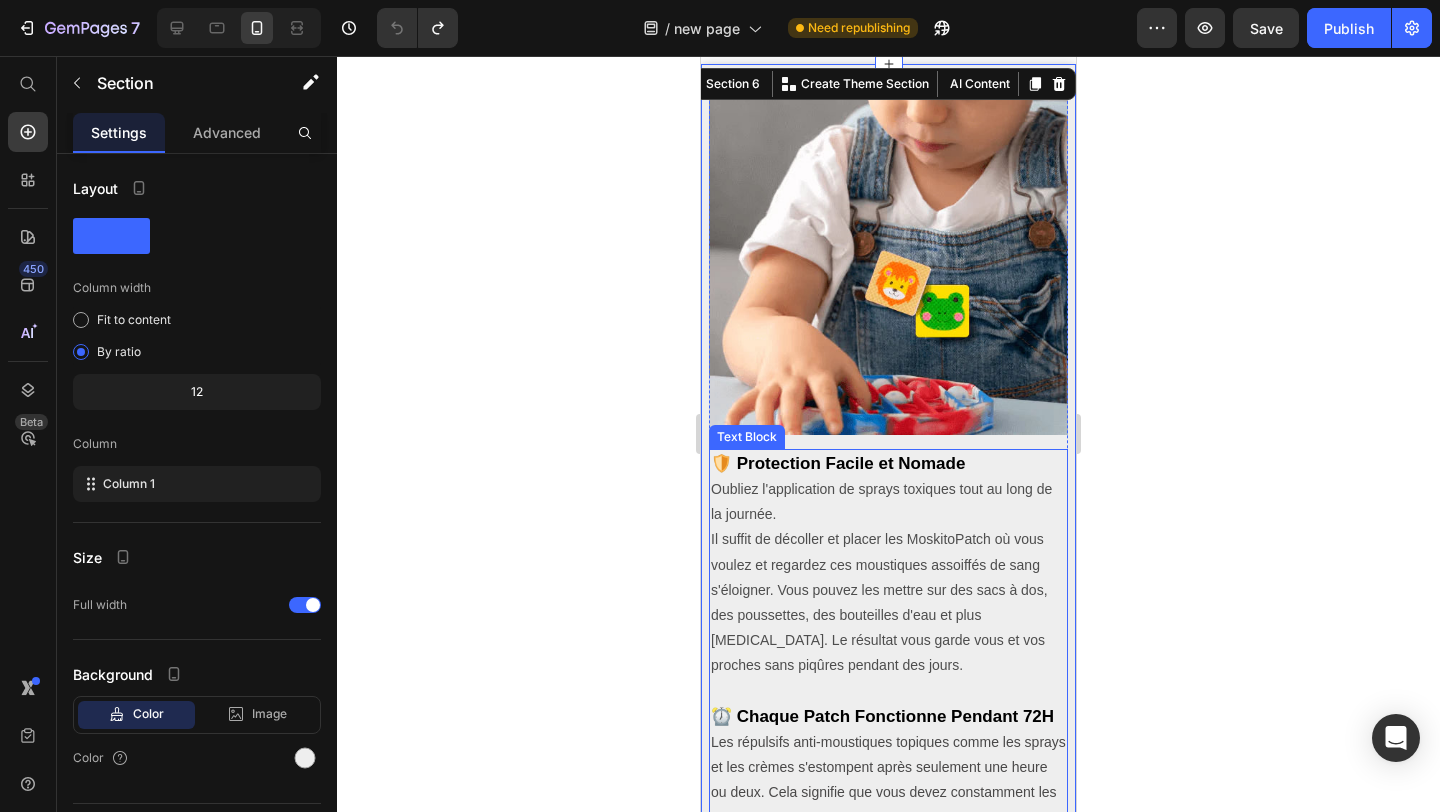click on "Il suffit de décoller et placer les MoskitoPatch où vous voulez et regardez ces moustiques assoiffés de sang s'éloigner. Vous pouvez les mettre sur des sacs à dos, des poussettes, des bouteilles d'eau et plus encore. Le résultat vous garde vous et vos proches sans piqûres pendant des jours." at bounding box center [888, 602] 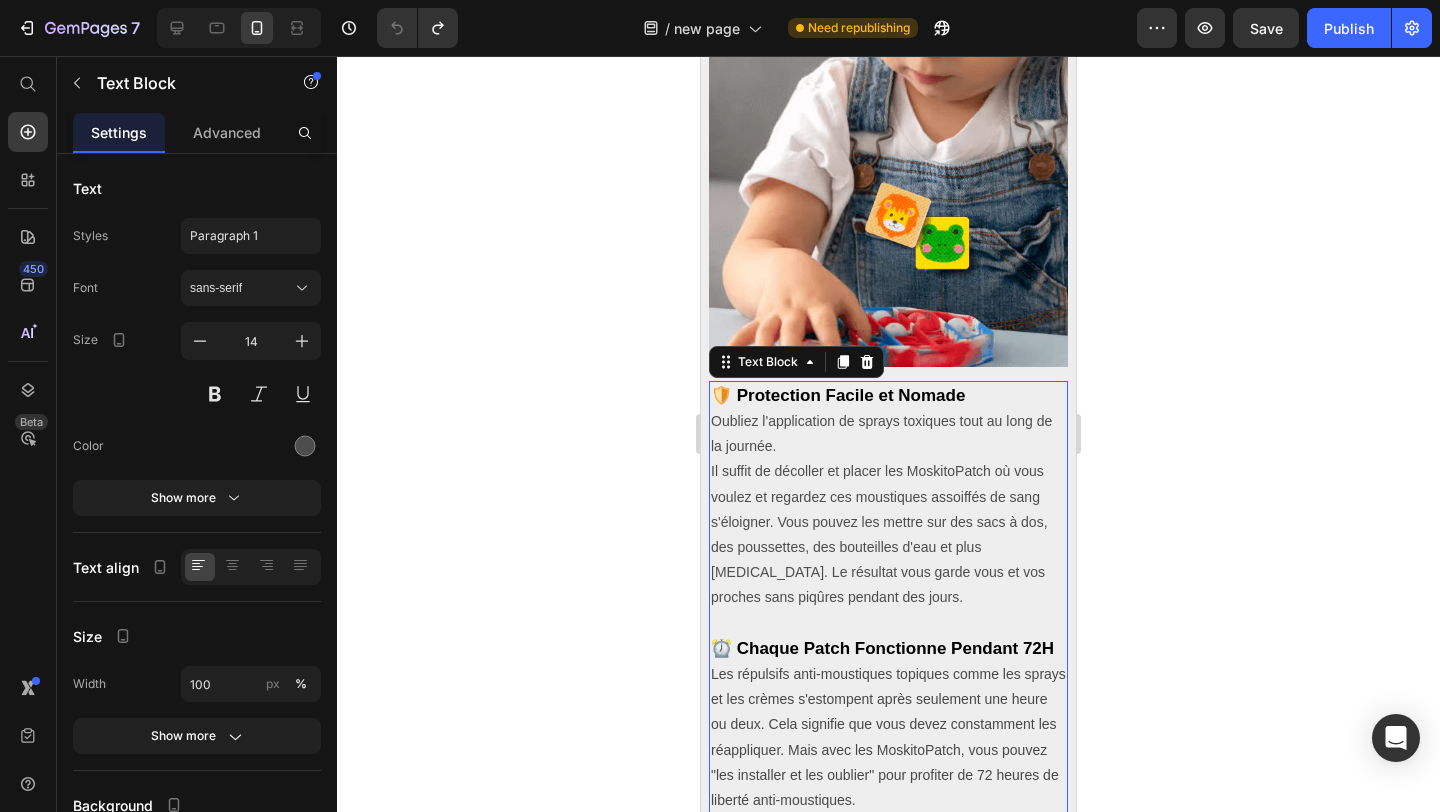 scroll, scrollTop: 2869, scrollLeft: 0, axis: vertical 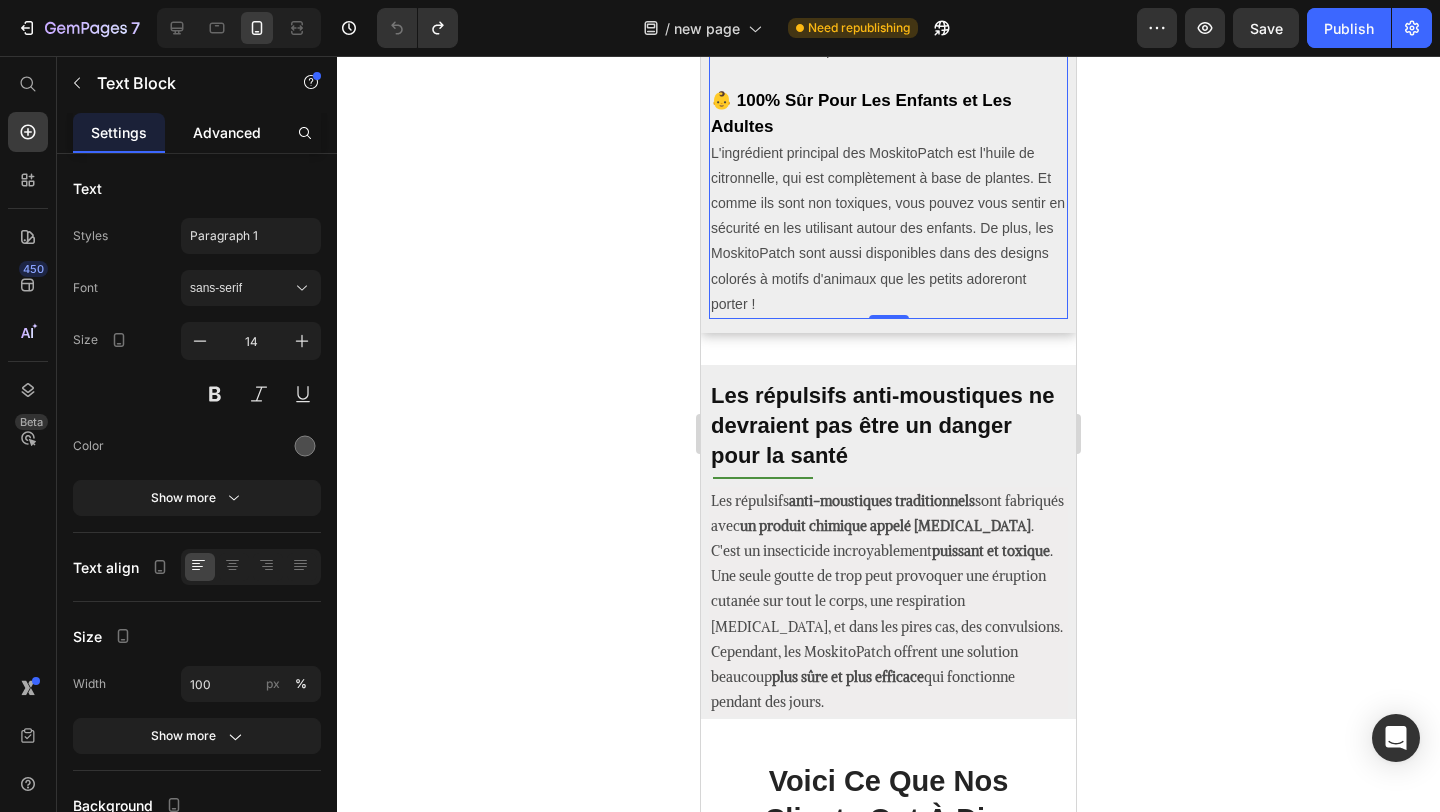 click on "Advanced" at bounding box center (227, 132) 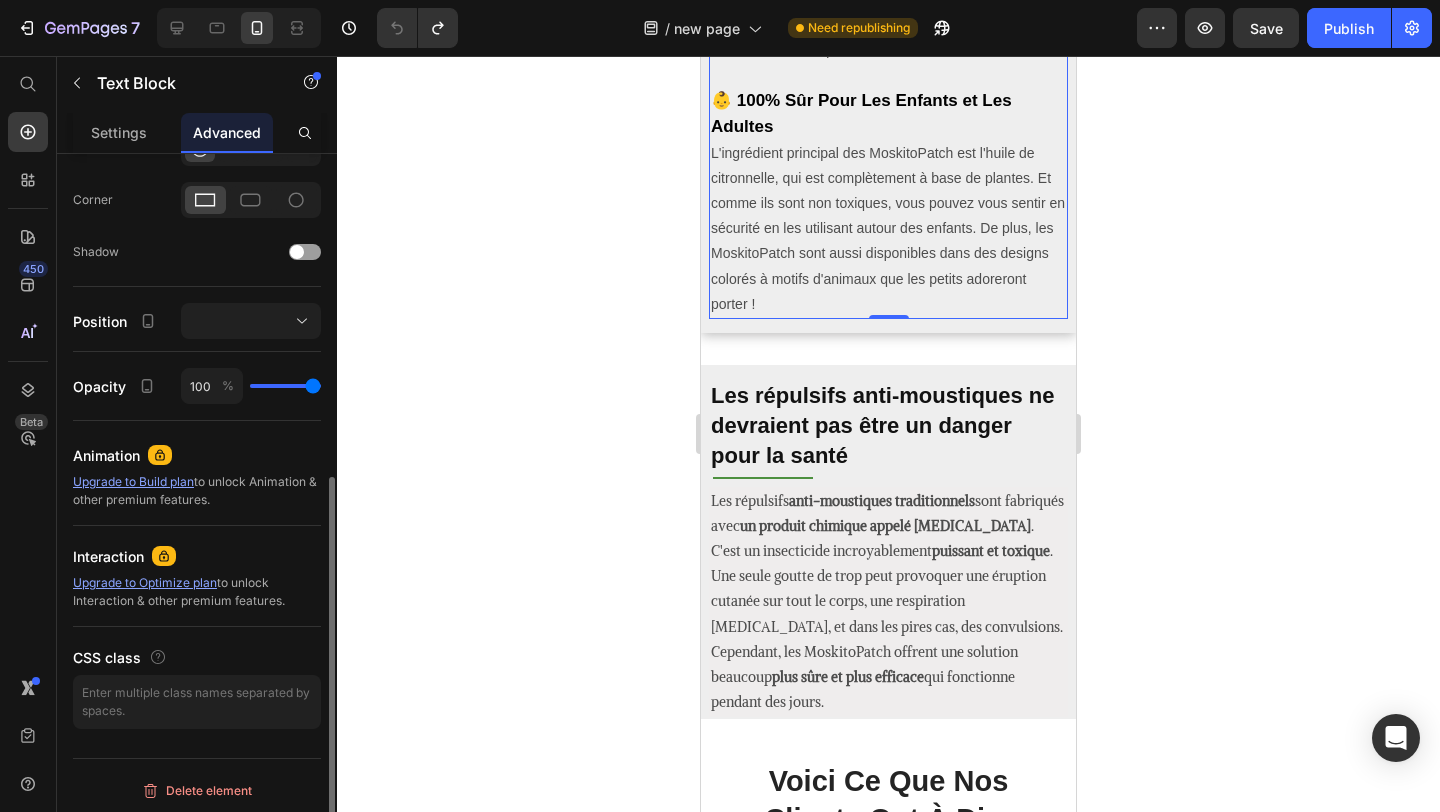 scroll, scrollTop: 589, scrollLeft: 0, axis: vertical 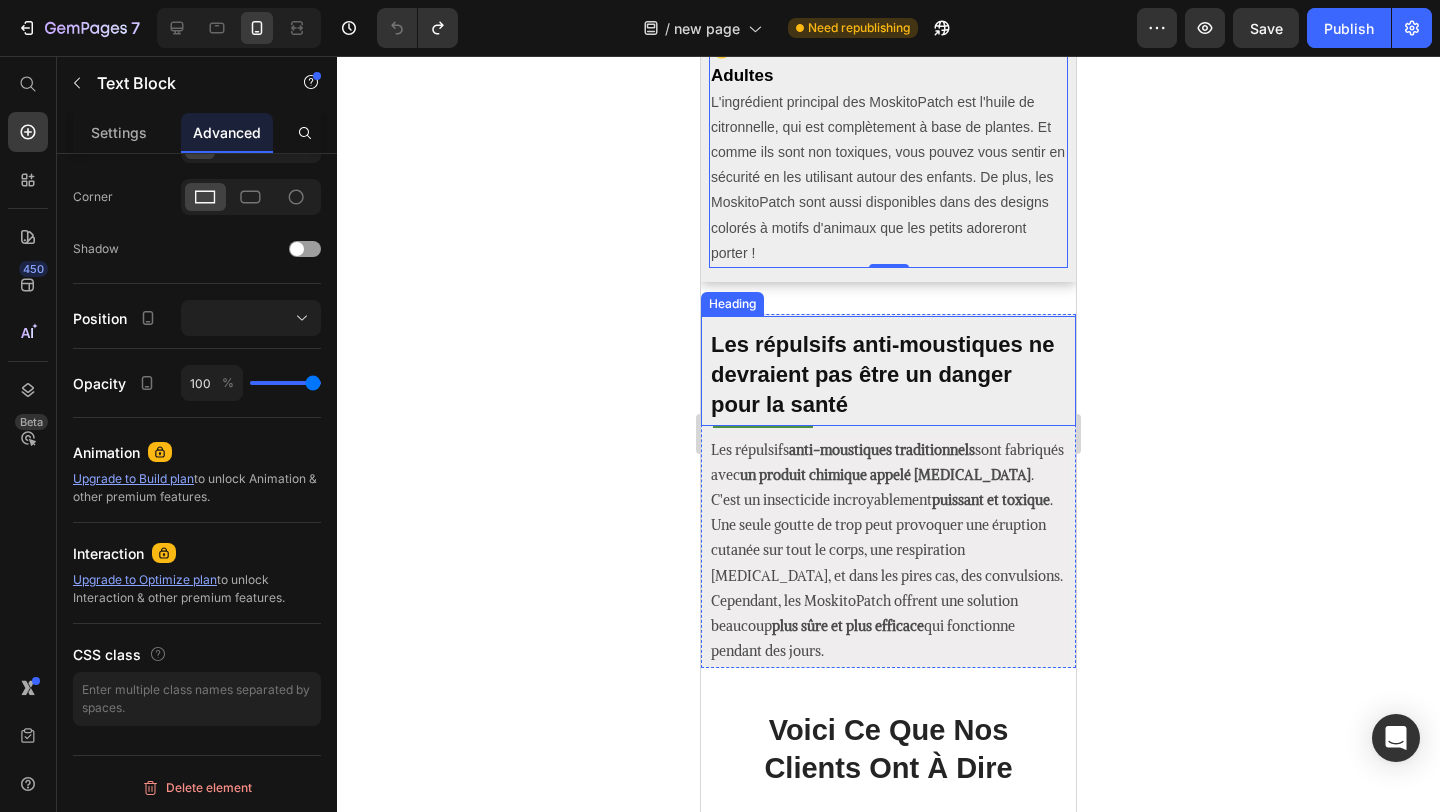click on "Les répulsifs anti-moustiques ne devraient pas être un danger pour la santé" at bounding box center (883, 374) 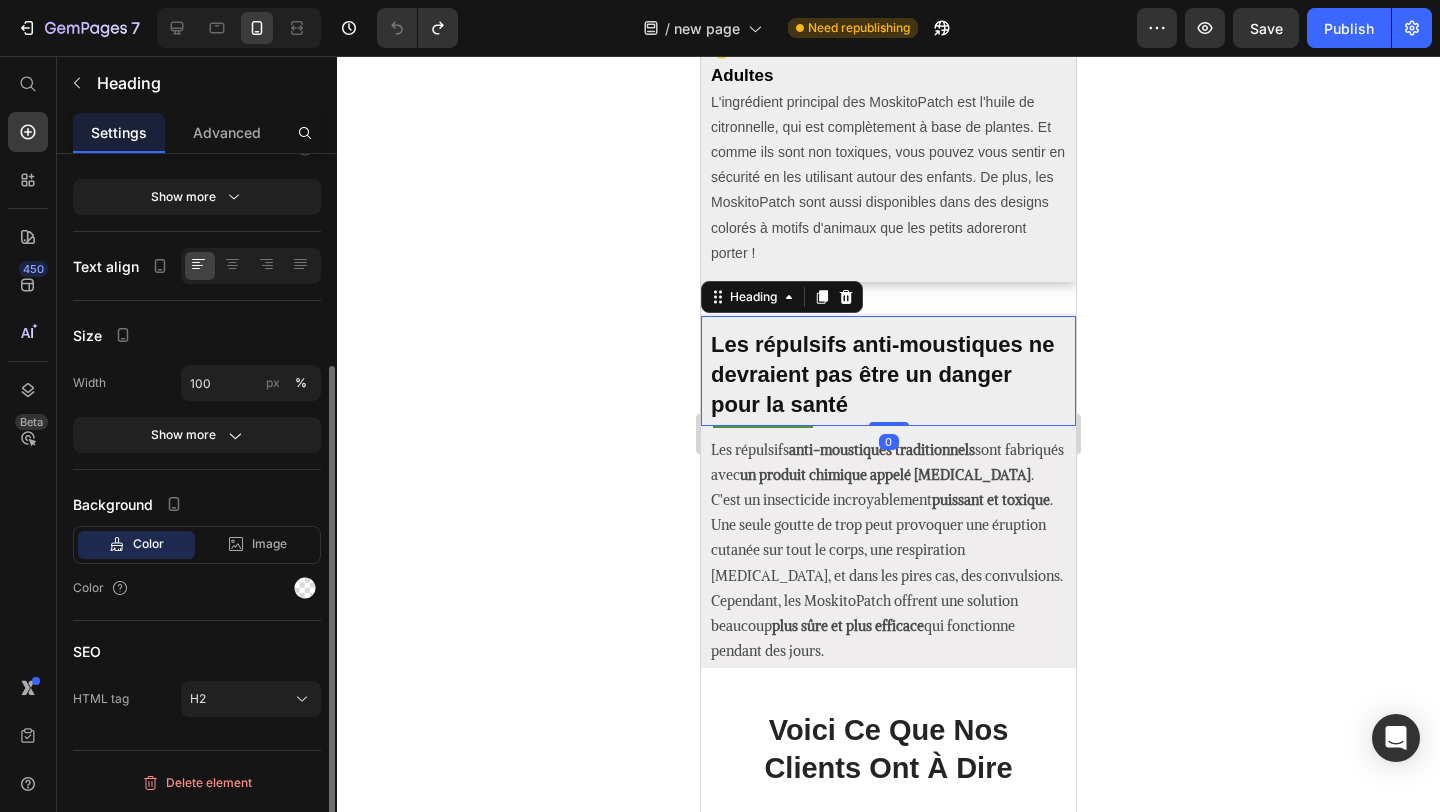 scroll, scrollTop: 0, scrollLeft: 0, axis: both 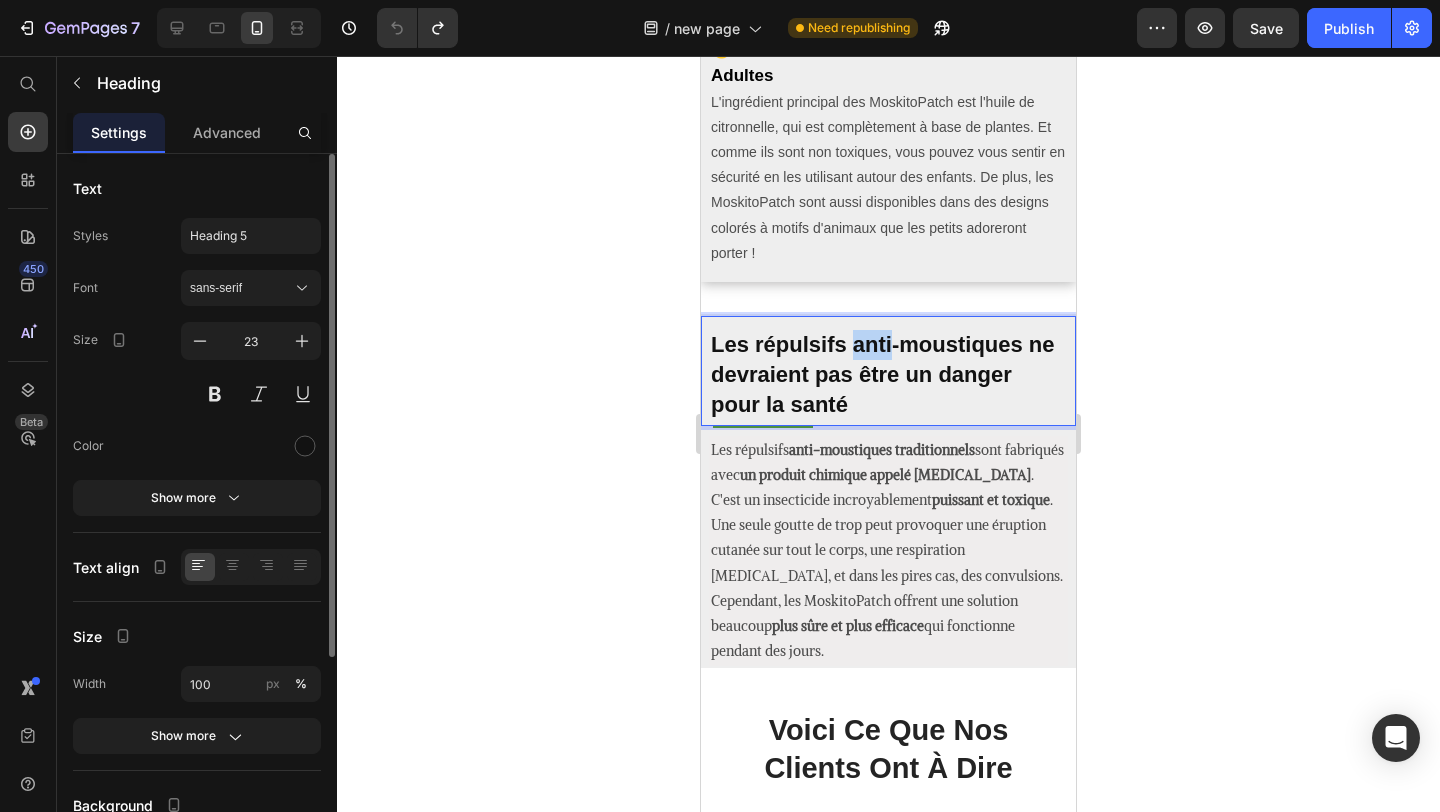 click on "Les répulsifs anti-moustiques ne devraient pas être un danger pour la santé" at bounding box center (883, 374) 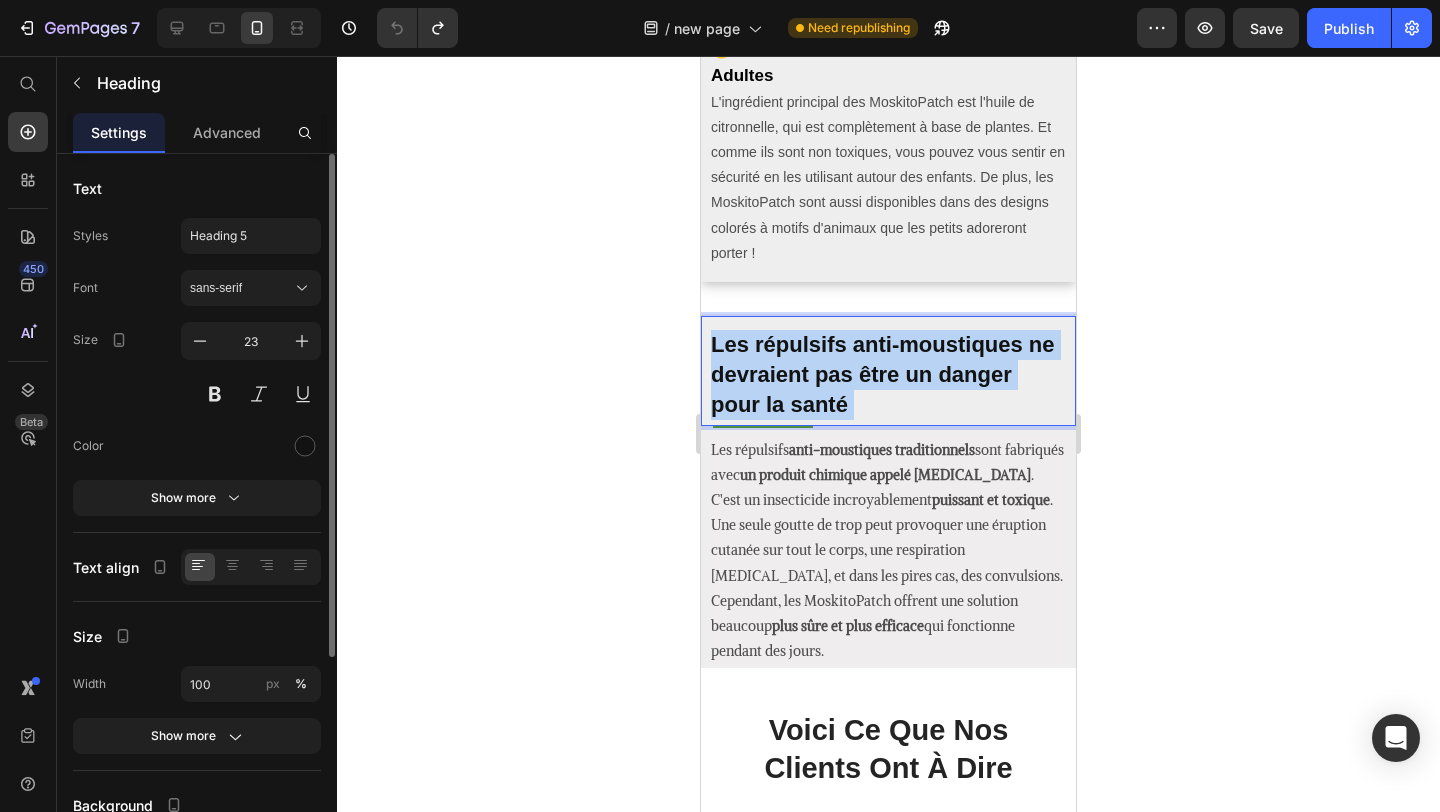 click on "Les répulsifs anti-moustiques ne devraient pas être un danger pour la santé" at bounding box center [883, 374] 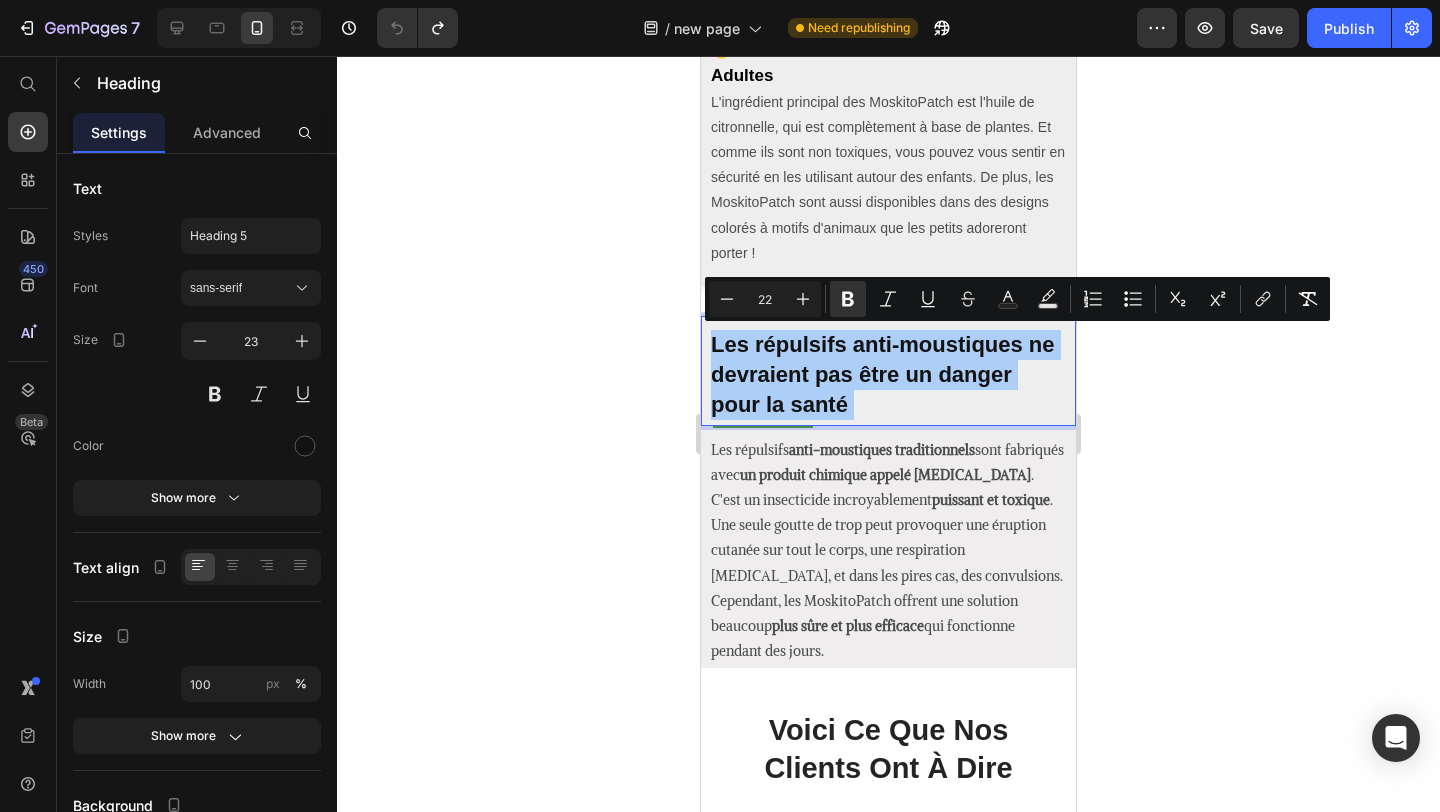click 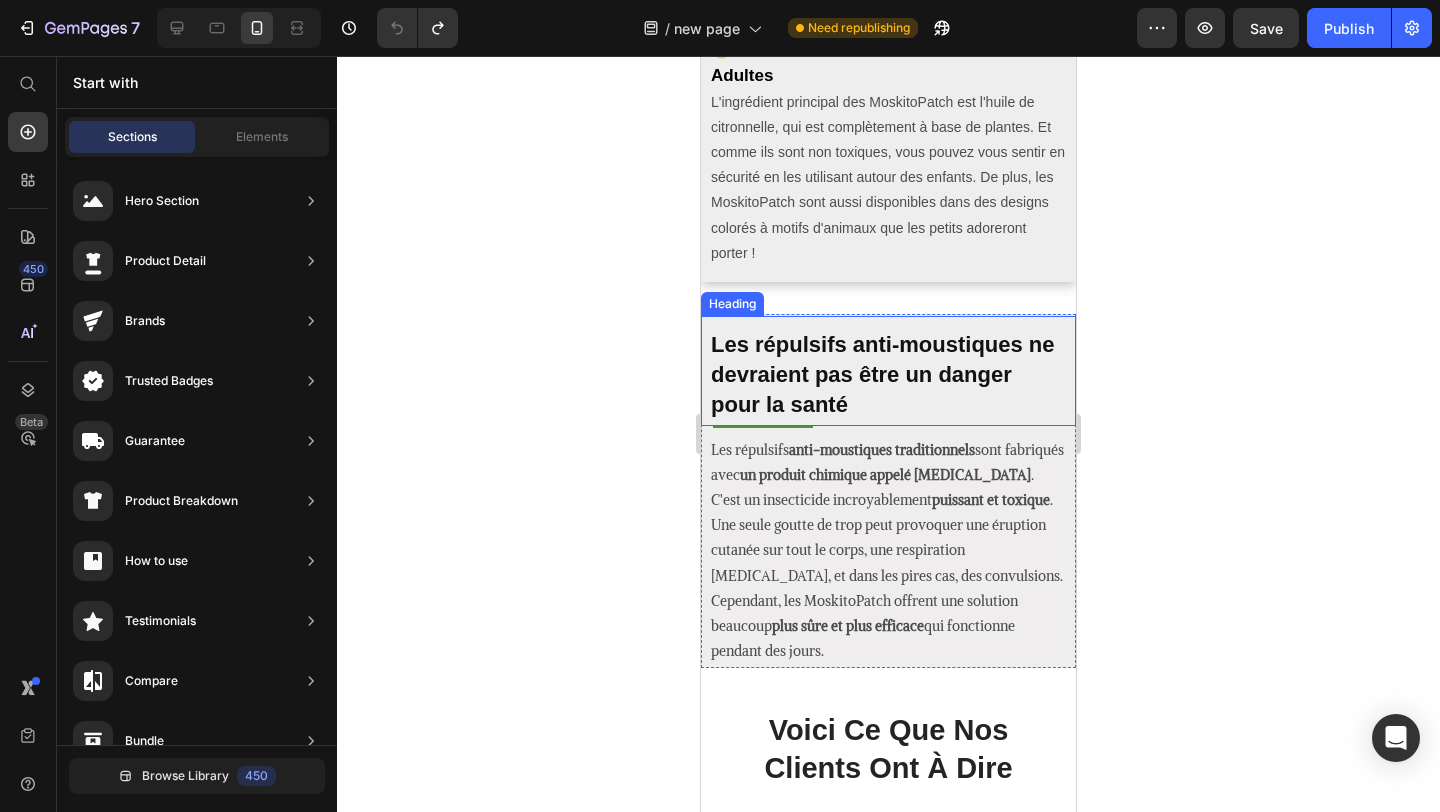 click on "Les répulsifs anti-moustiques ne devraient pas être un danger pour la santé" at bounding box center (883, 374) 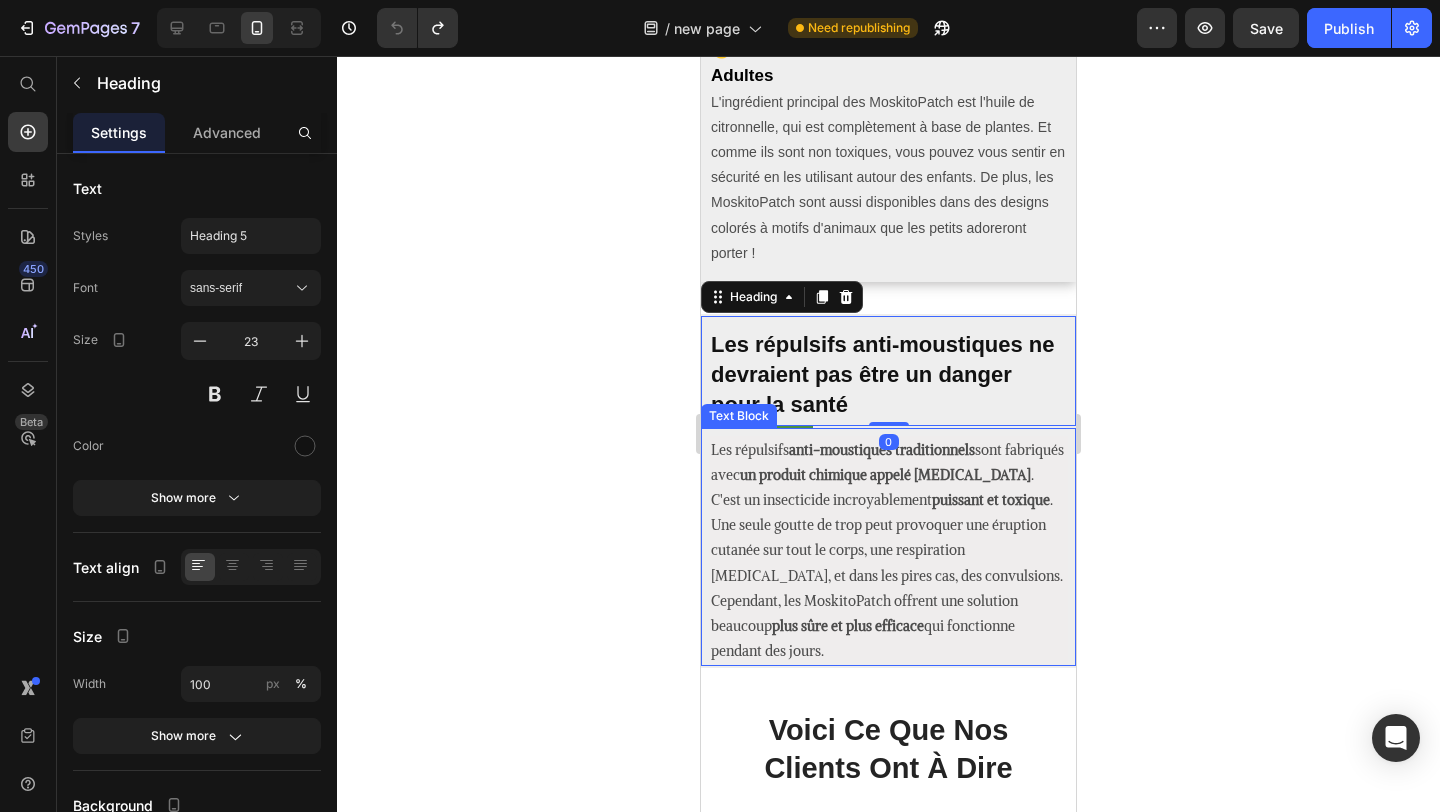click on "Les répulsifs  anti-moustiques traditionnels  sont fabriqués avec  un produit chimique appelé DEET . C'est un insecticide incroyablement  puissant et toxique ." at bounding box center (888, 476) 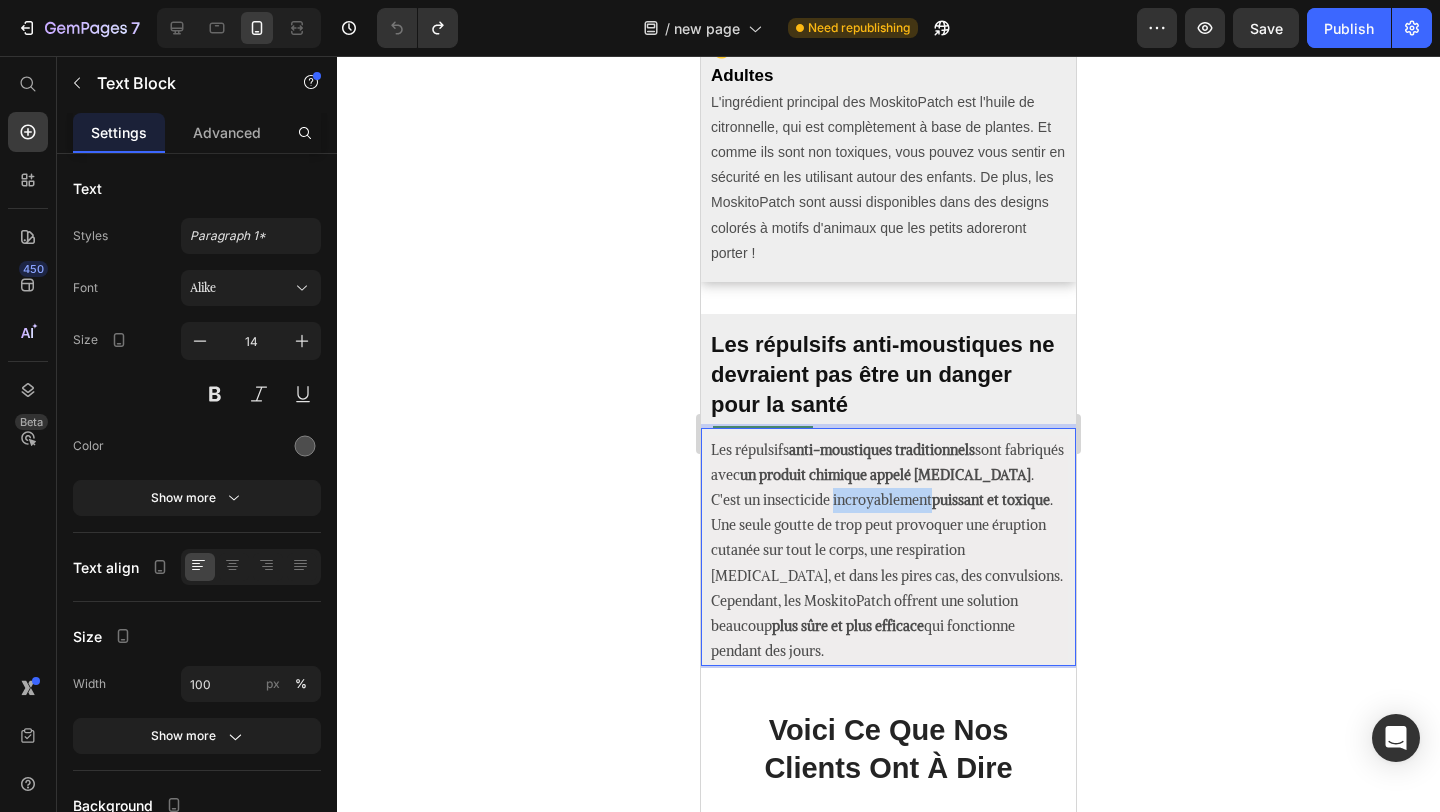 click on "Les répulsifs  anti-moustiques traditionnels  sont fabriqués avec  un produit chimique appelé DEET . C'est un insecticide incroyablement  puissant et toxique ." at bounding box center [888, 476] 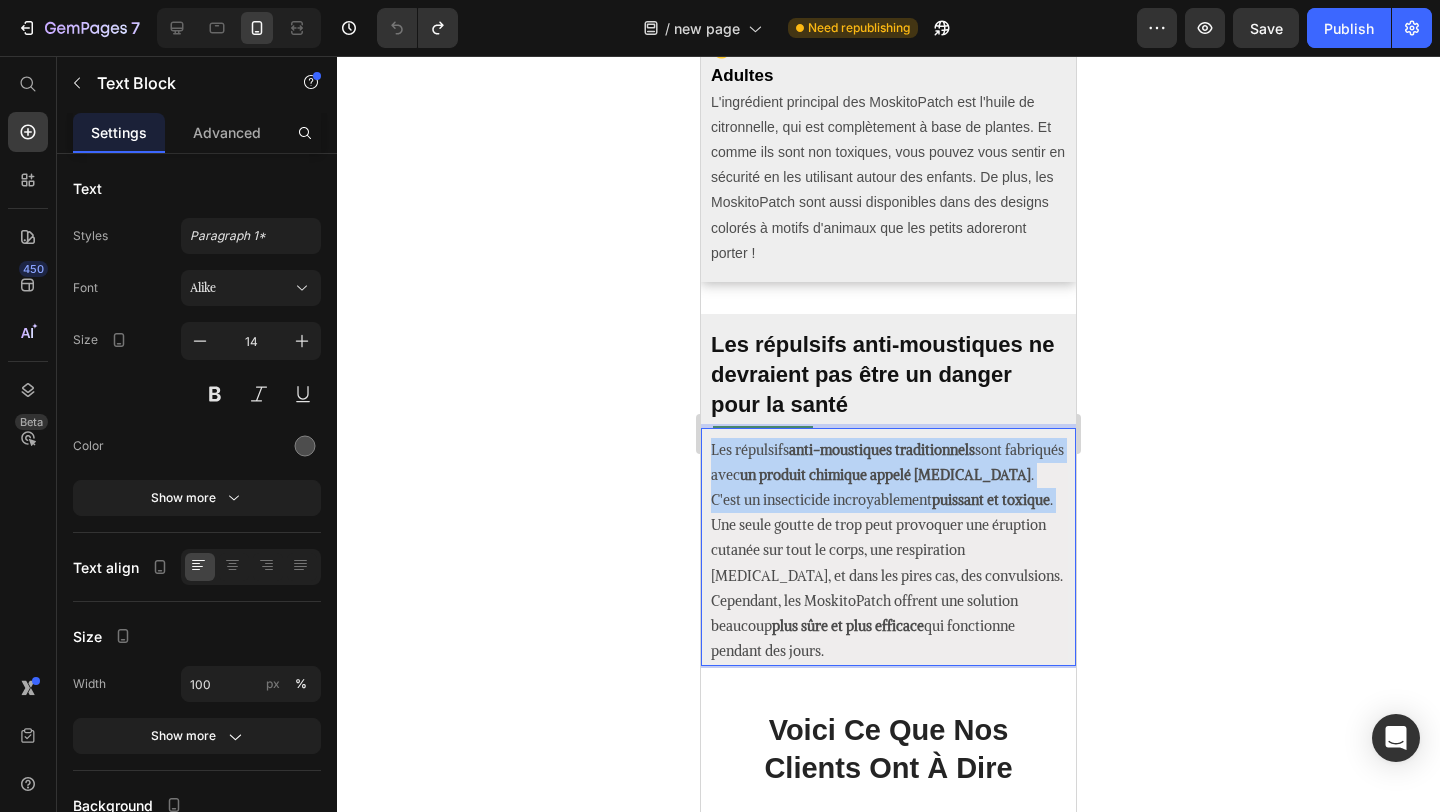 click on "Les répulsifs  anti-moustiques traditionnels  sont fabriqués avec  un produit chimique appelé DEET . C'est un insecticide incroyablement  puissant et toxique ." at bounding box center (888, 476) 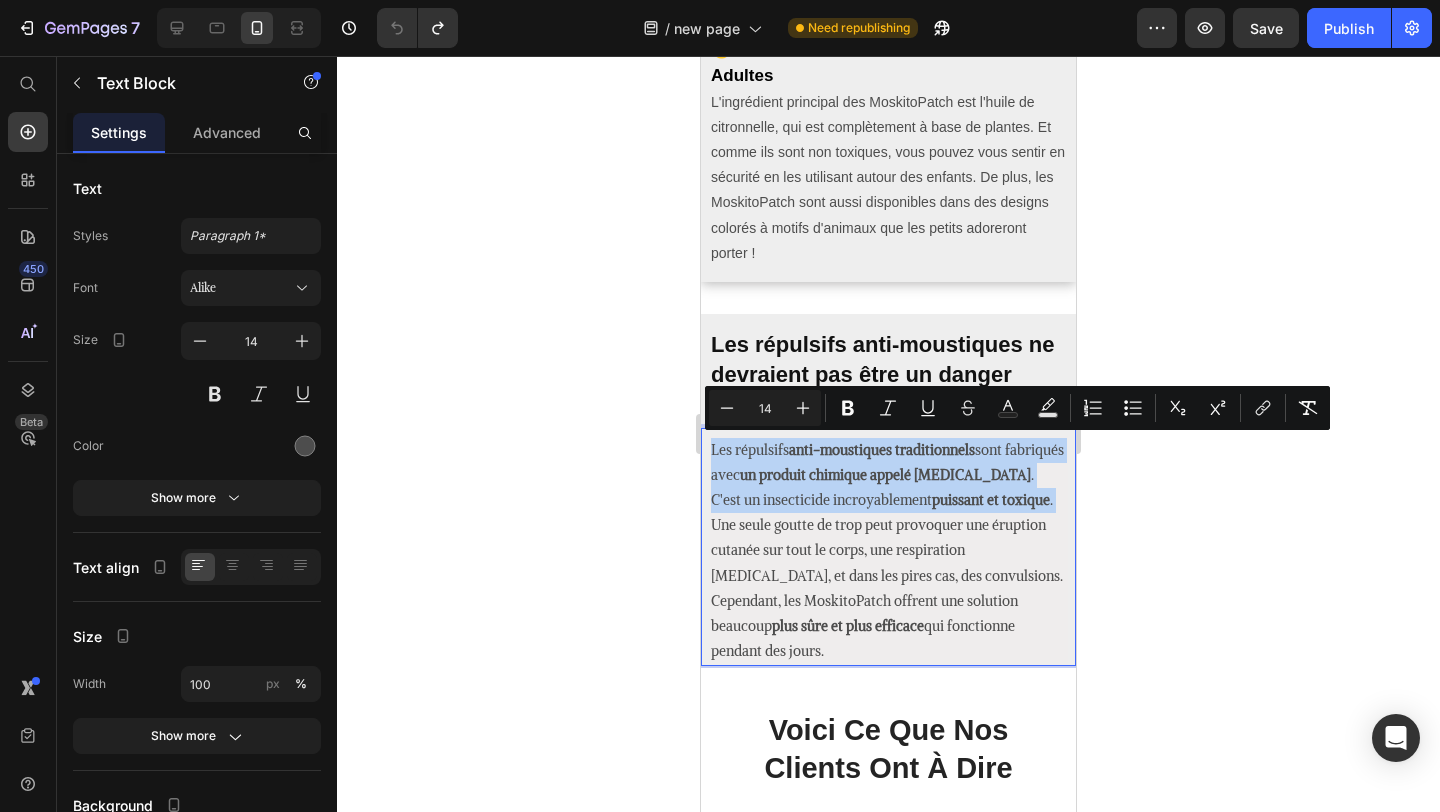 click on "Les répulsifs  anti-moustiques traditionnels  sont fabriqués avec  un produit chimique appelé DEET . C'est un insecticide incroyablement  puissant et toxique ." at bounding box center (888, 476) 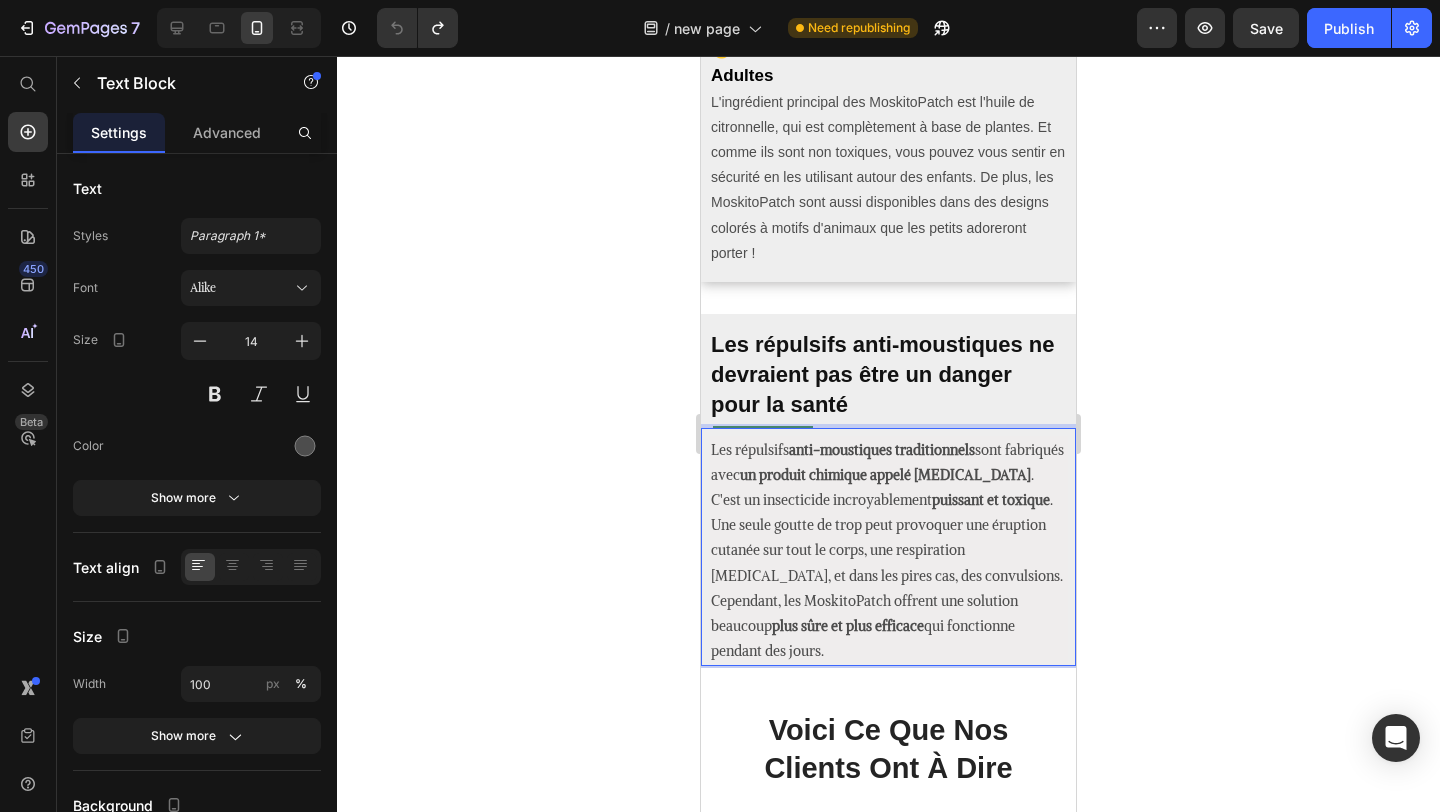 click on "Cependant, les MoskitoPatch offrent une solution beaucoup  plus sûre et plus efficace  qui fonctionne pendant des jours." at bounding box center (888, 627) 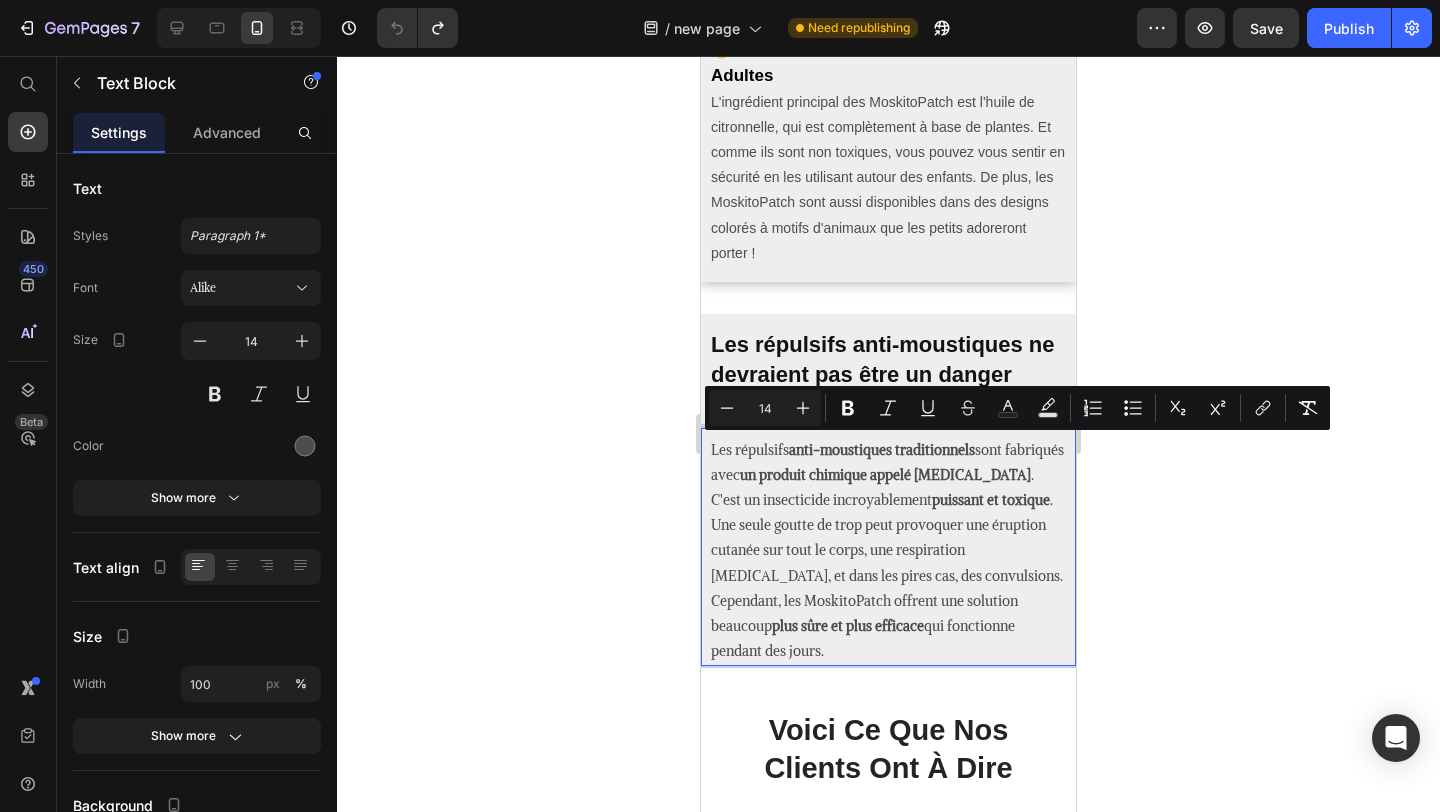 click 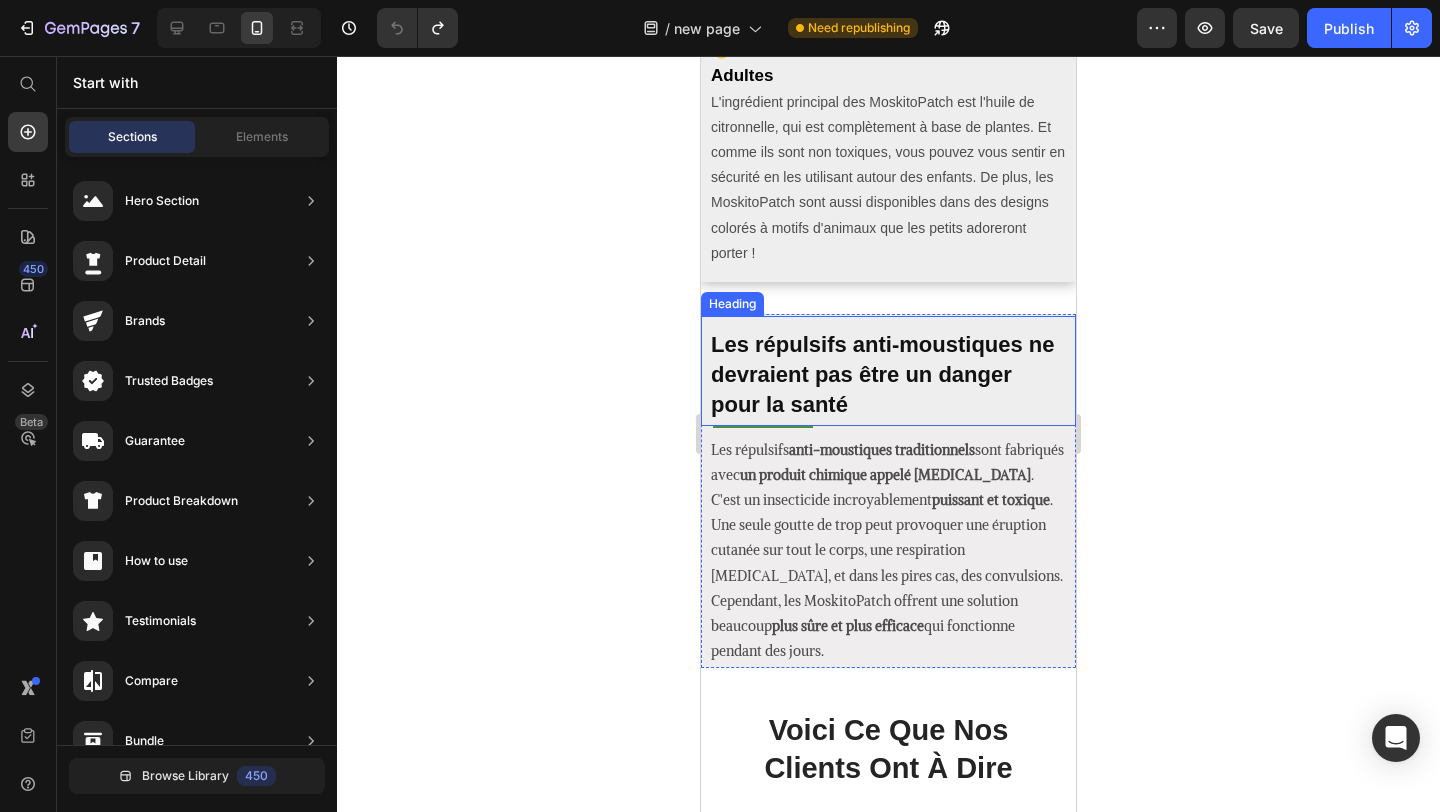 click on "⁠⁠⁠⁠⁠⁠⁠ Les répulsifs anti-moustiques ne devraient pas être un danger pour la santé" at bounding box center [888, 375] 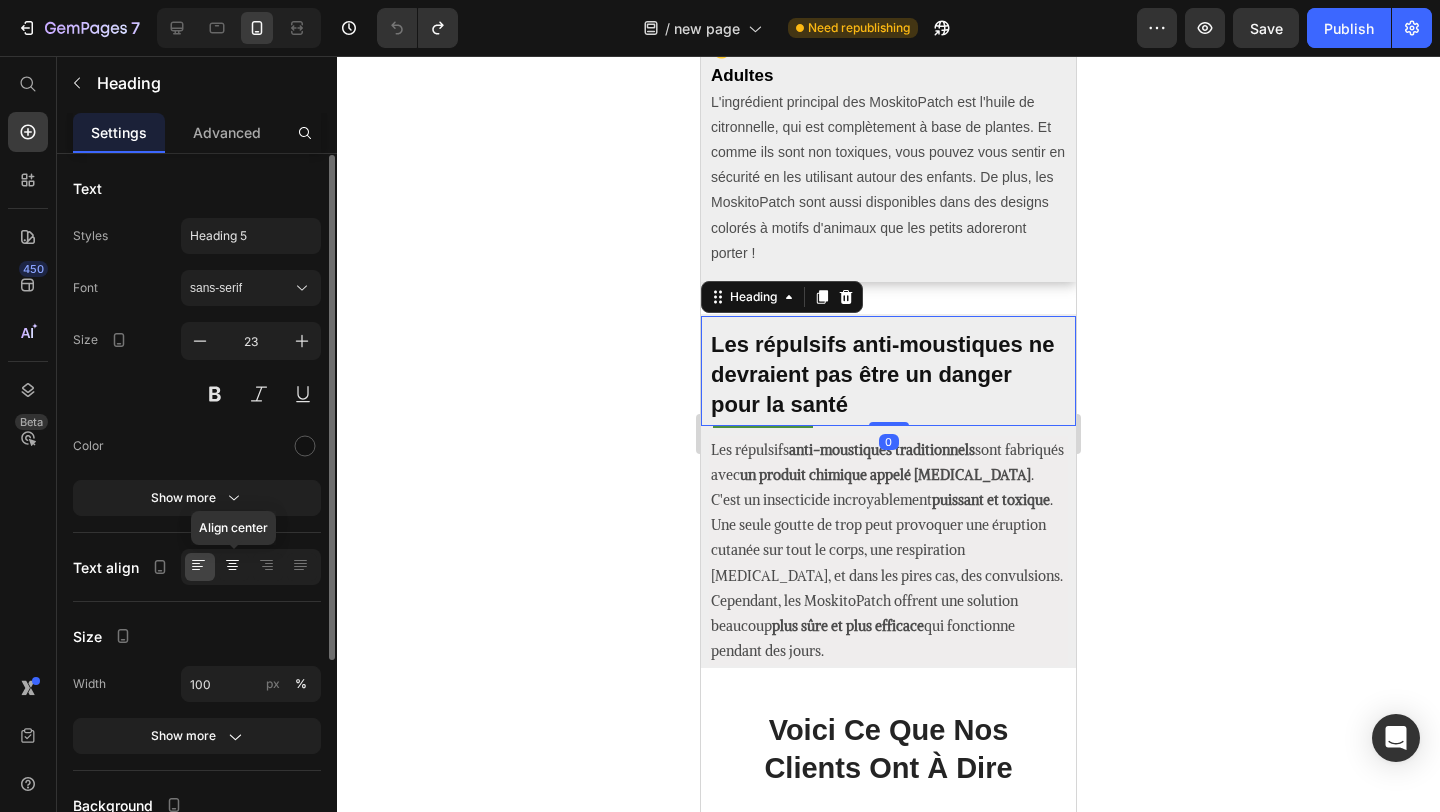 scroll, scrollTop: 297, scrollLeft: 0, axis: vertical 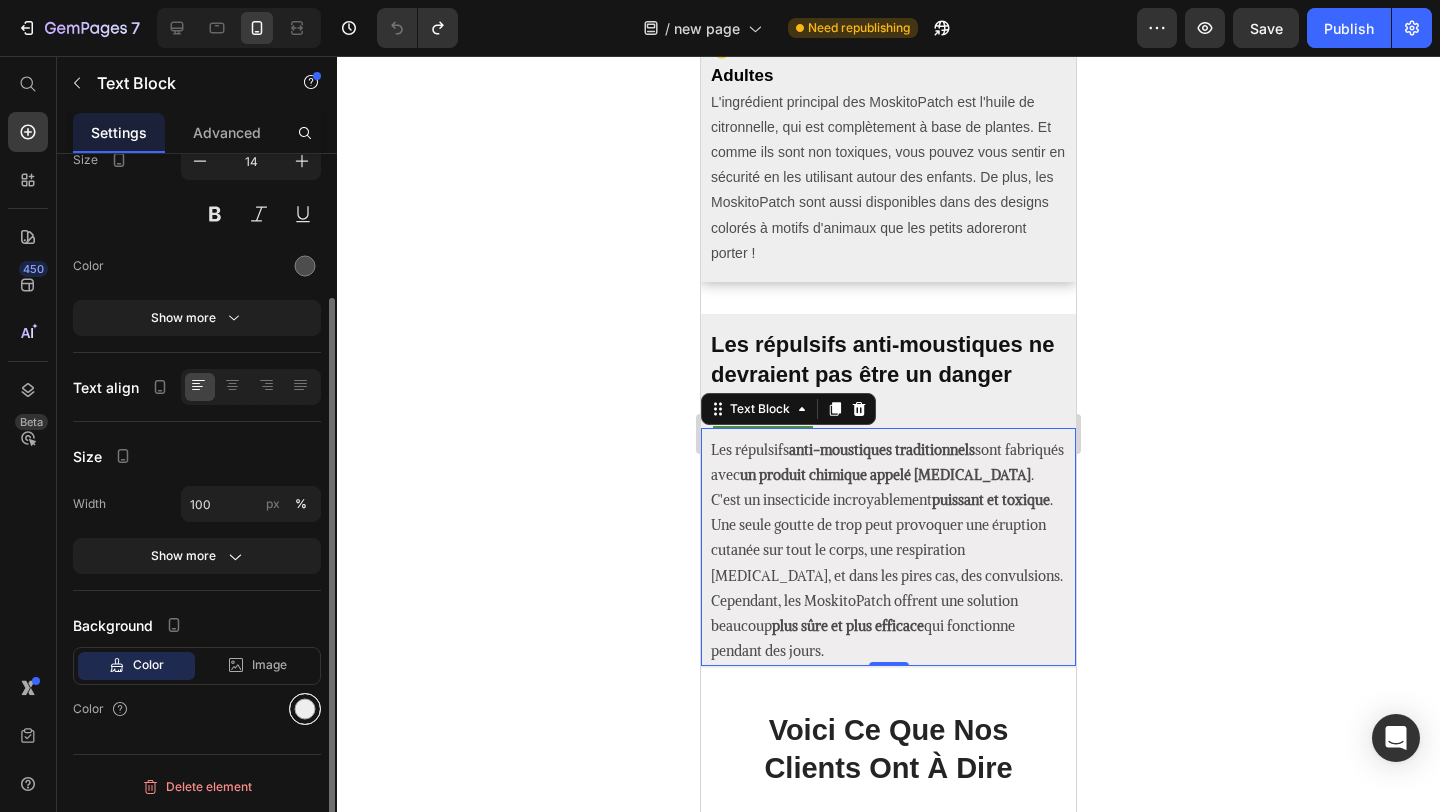 click at bounding box center [305, 709] 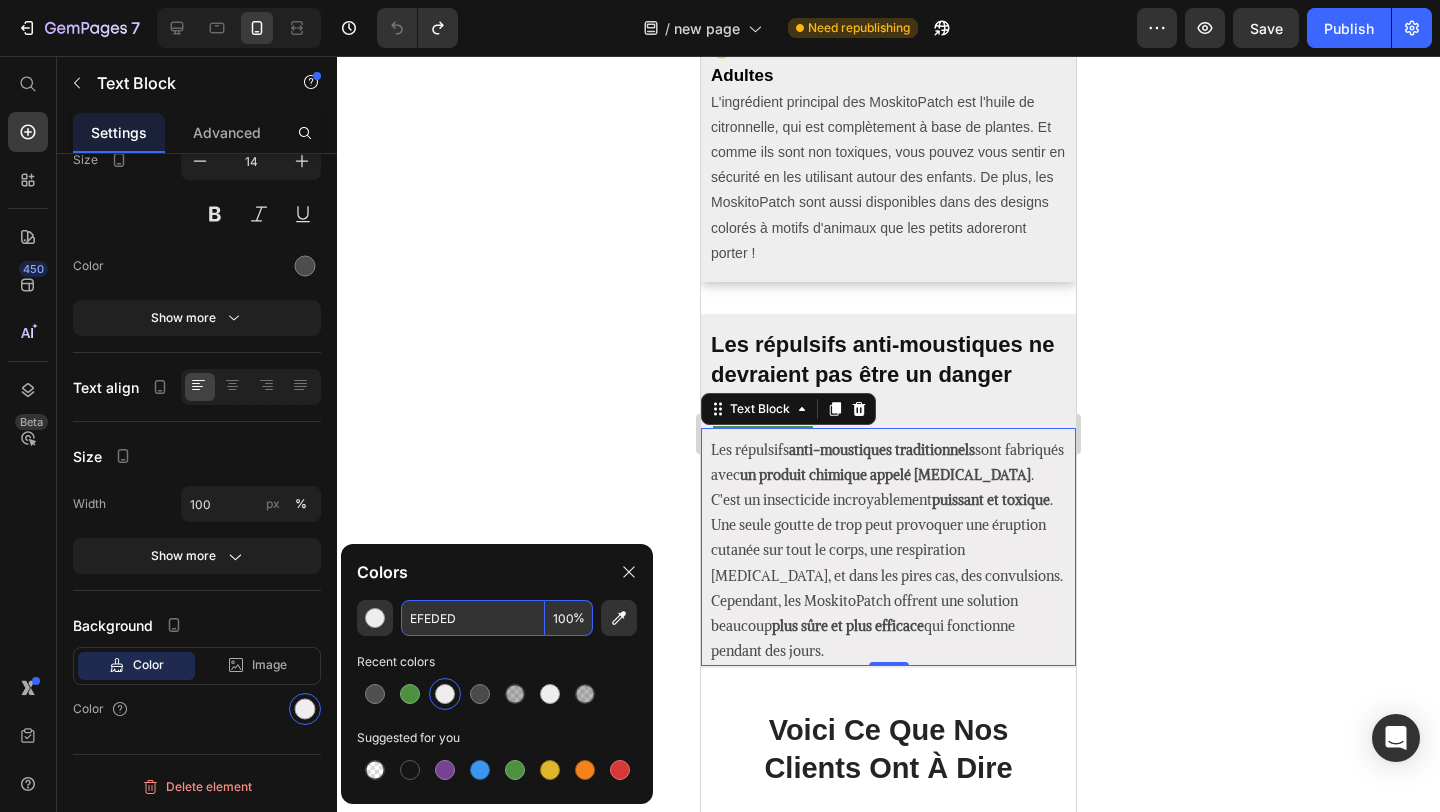 click on "EFEDED" at bounding box center (473, 618) 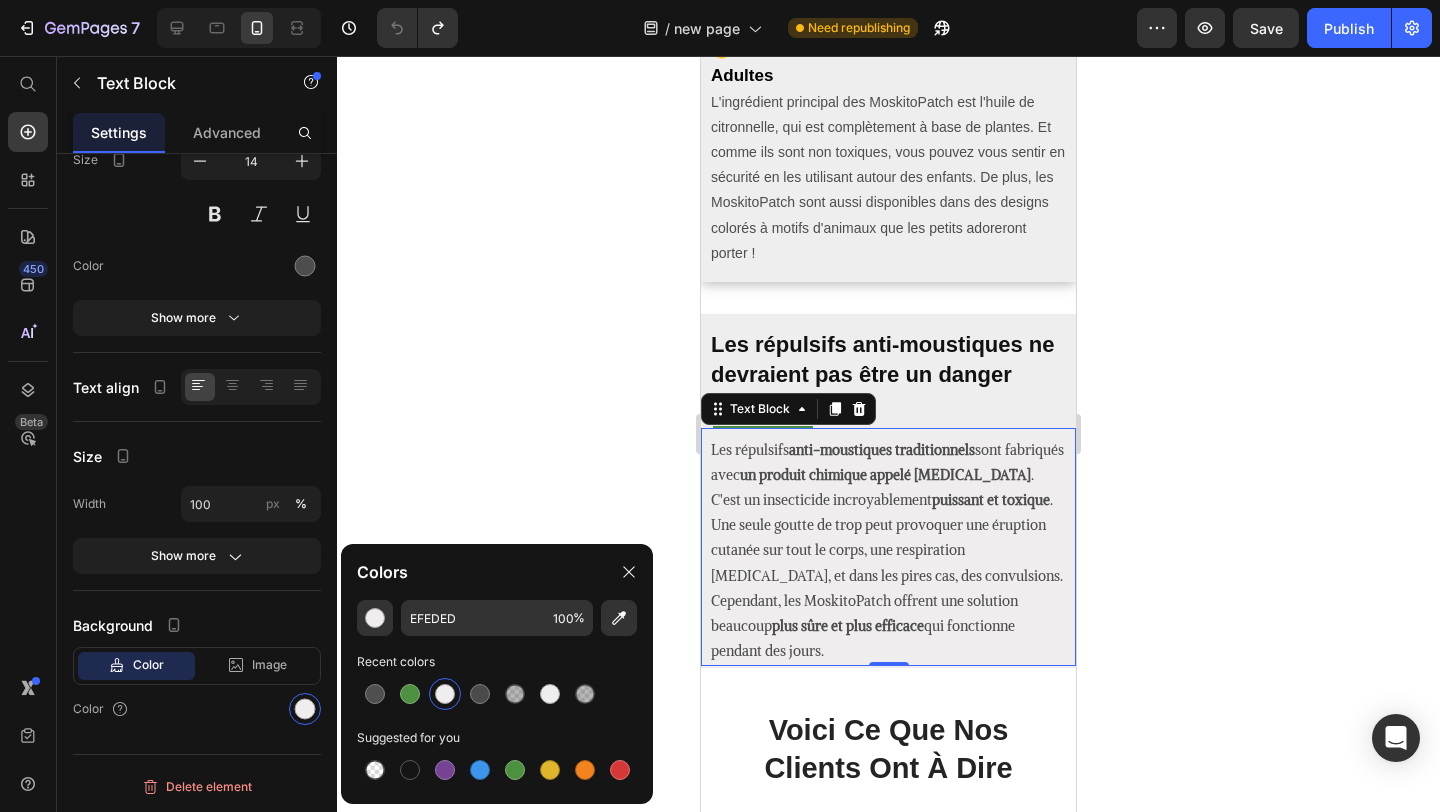 click 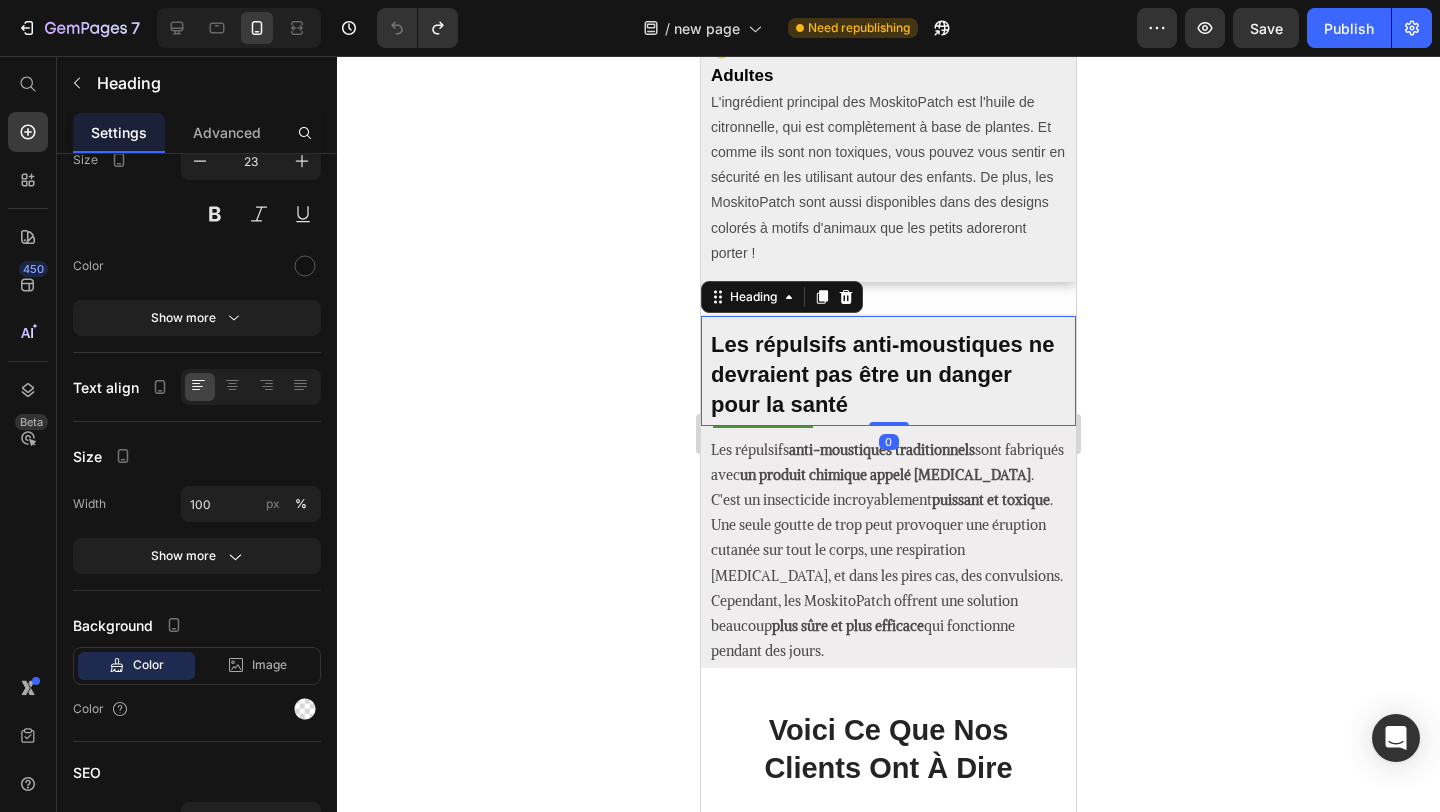 click on "⁠⁠⁠⁠⁠⁠⁠ Les répulsifs anti-moustiques ne devraient pas être un danger pour la santé   Heading   0" at bounding box center [888, 371] 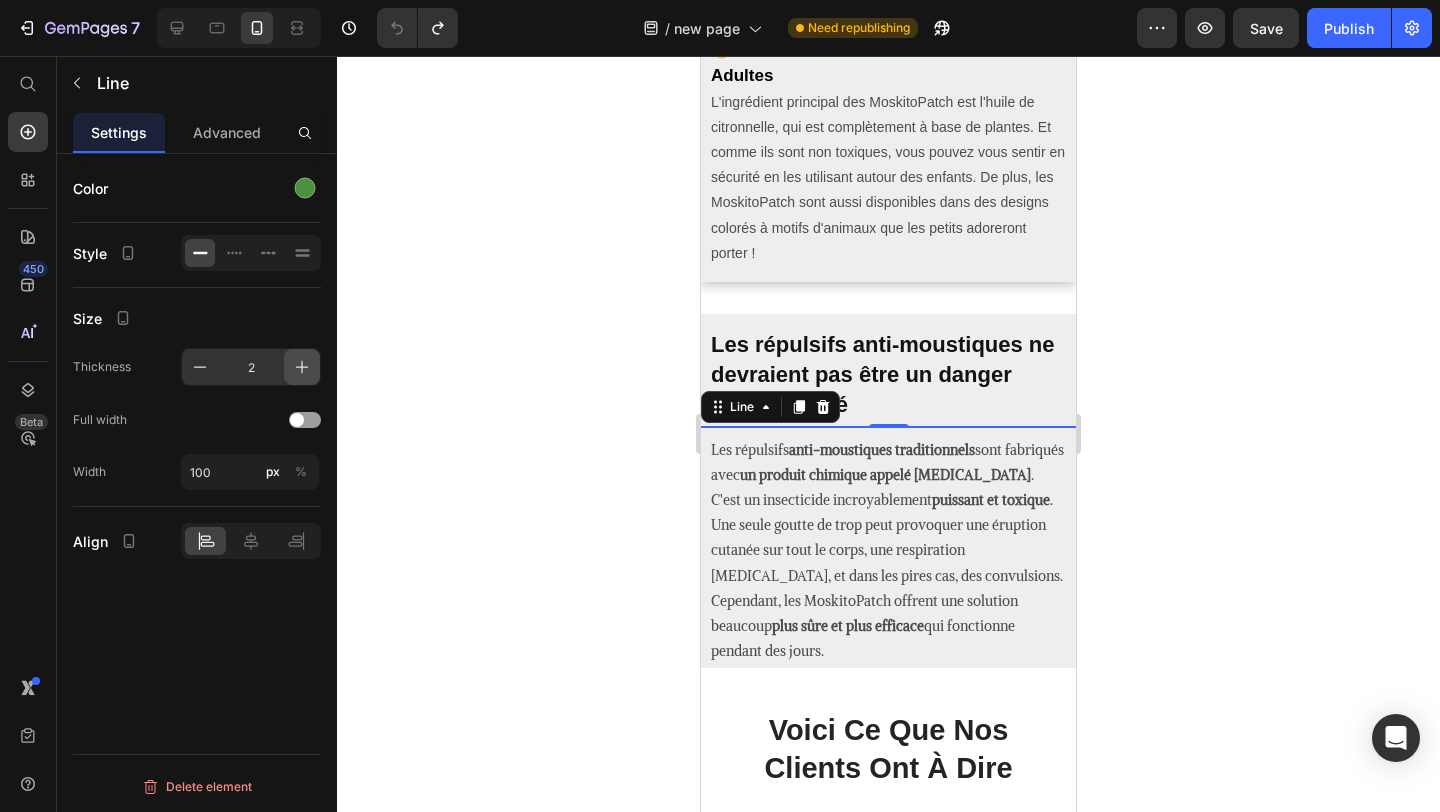 click 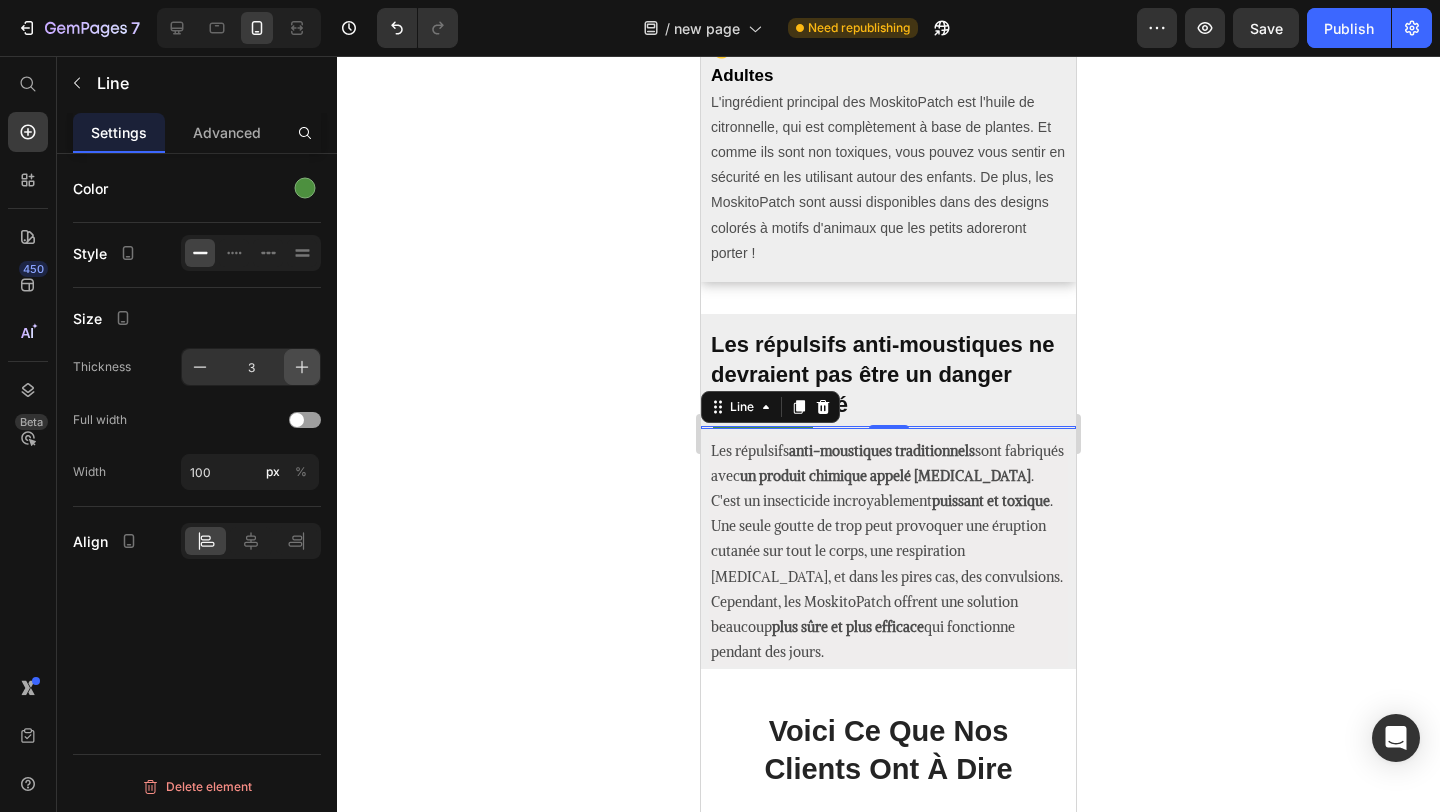 click 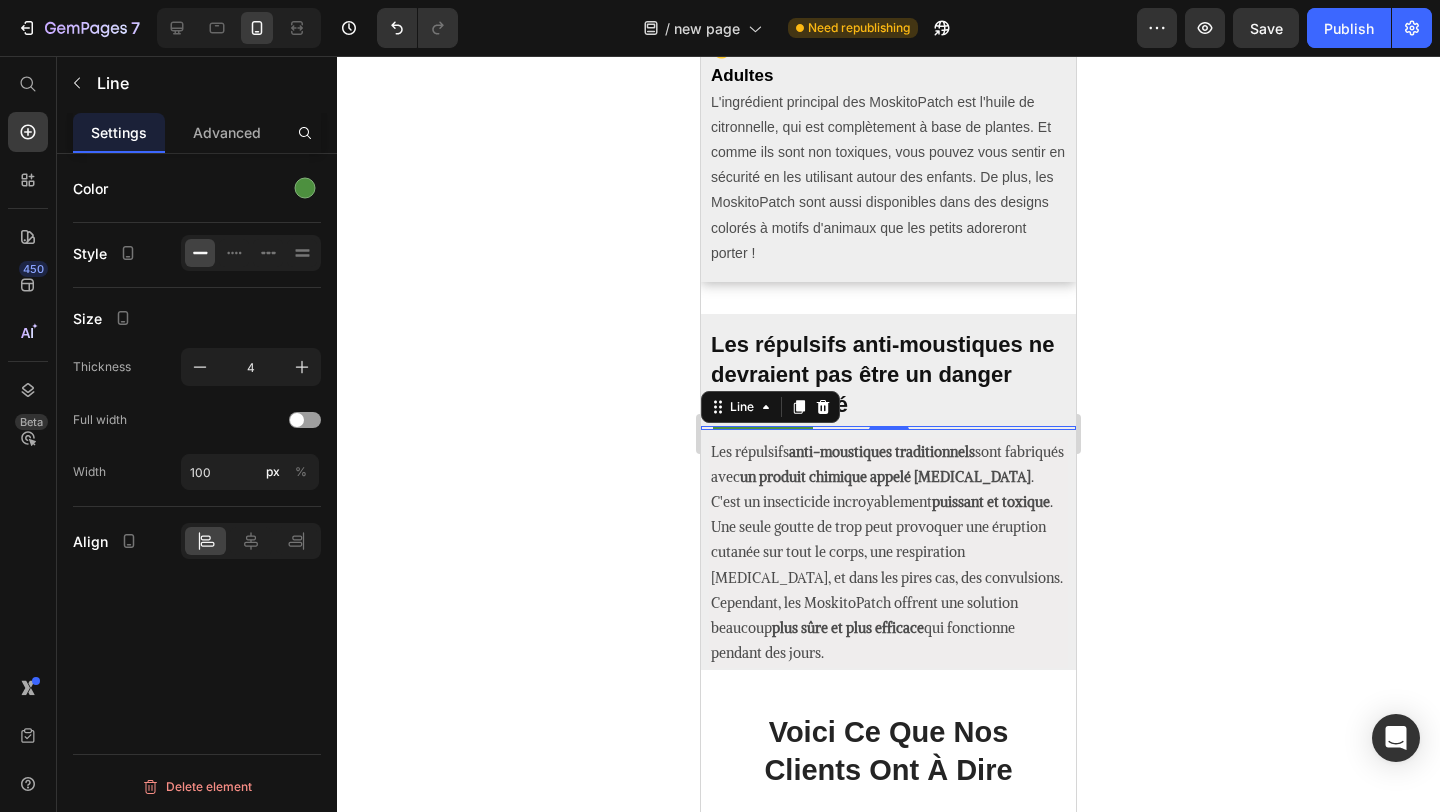 click 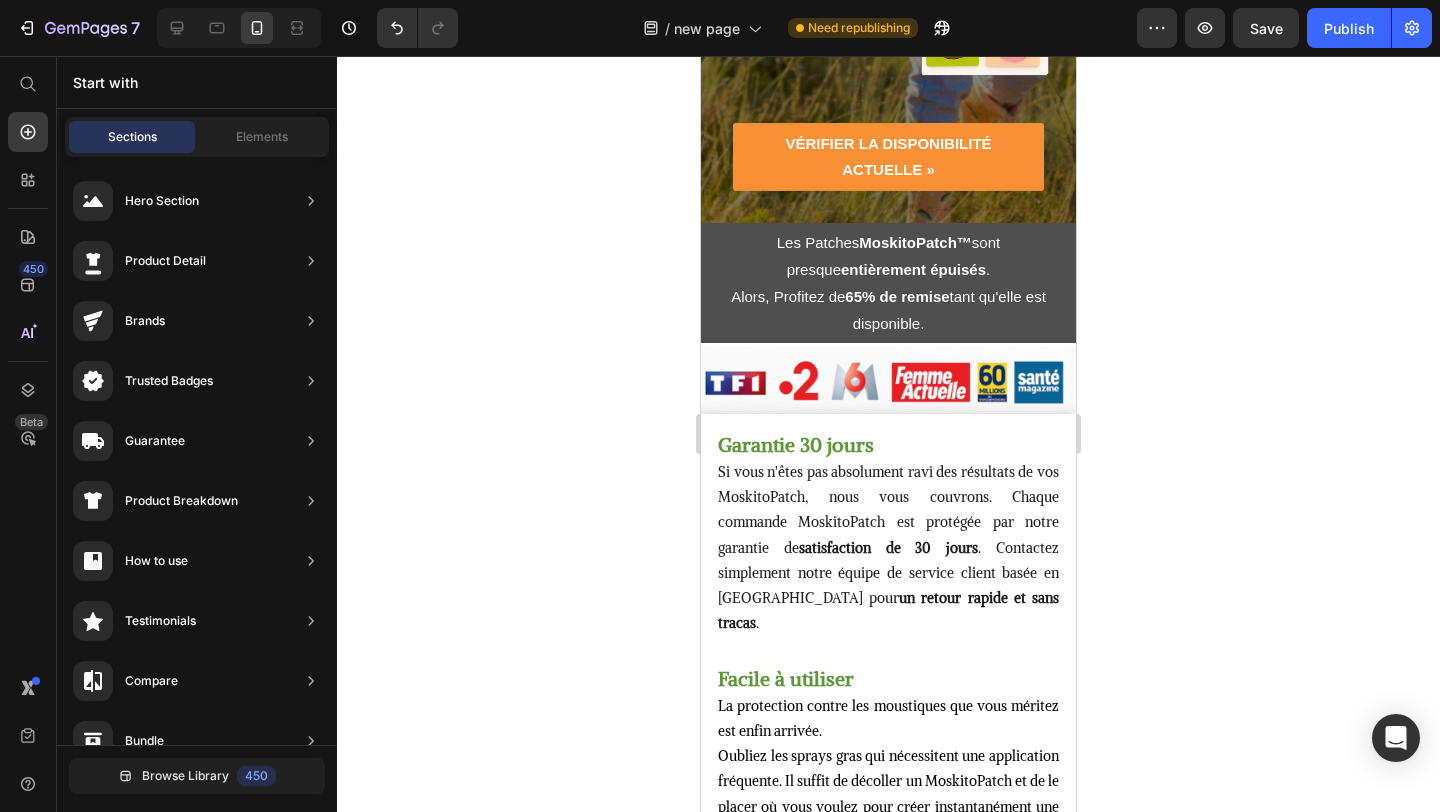 scroll, scrollTop: 873, scrollLeft: 0, axis: vertical 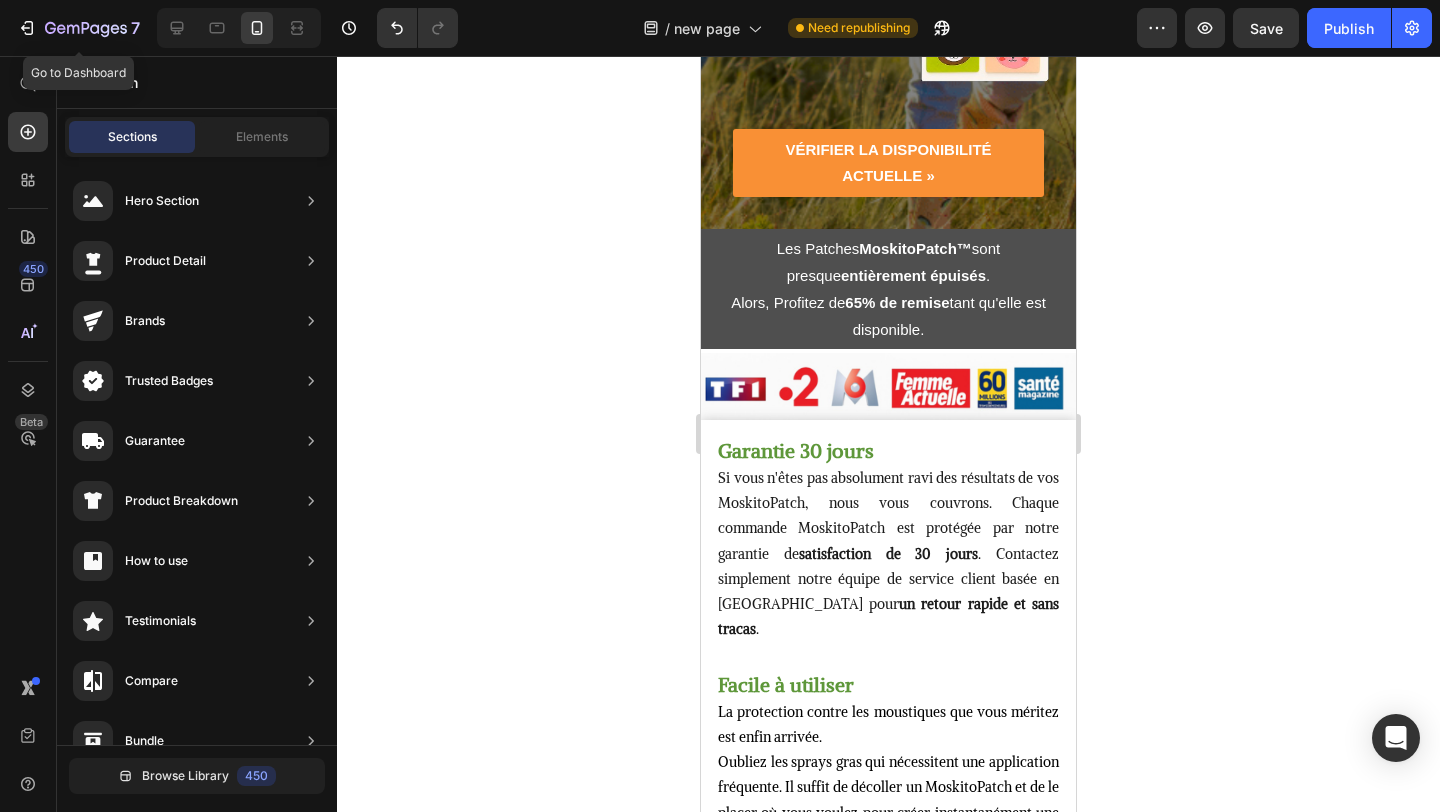 click 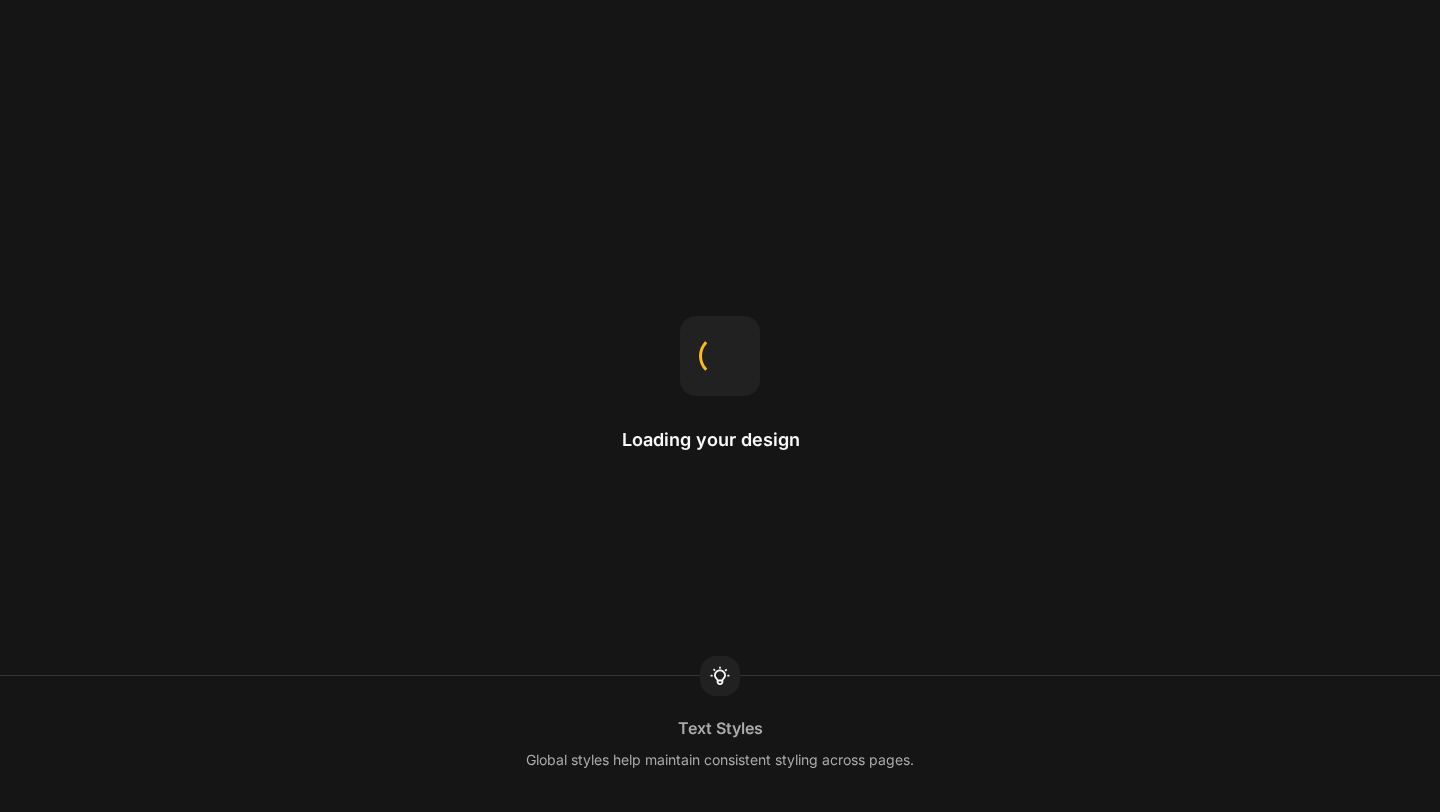 scroll, scrollTop: 0, scrollLeft: 0, axis: both 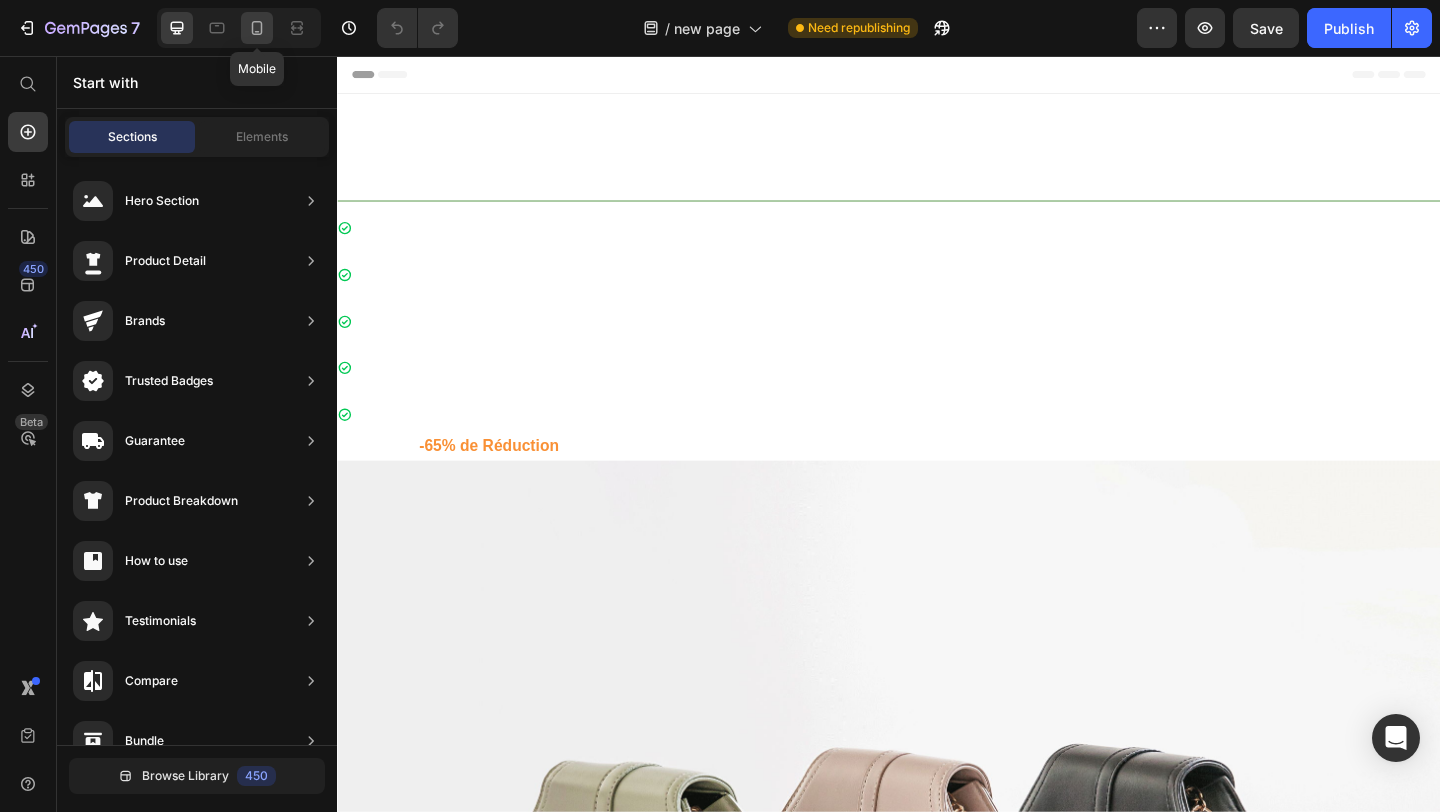 click 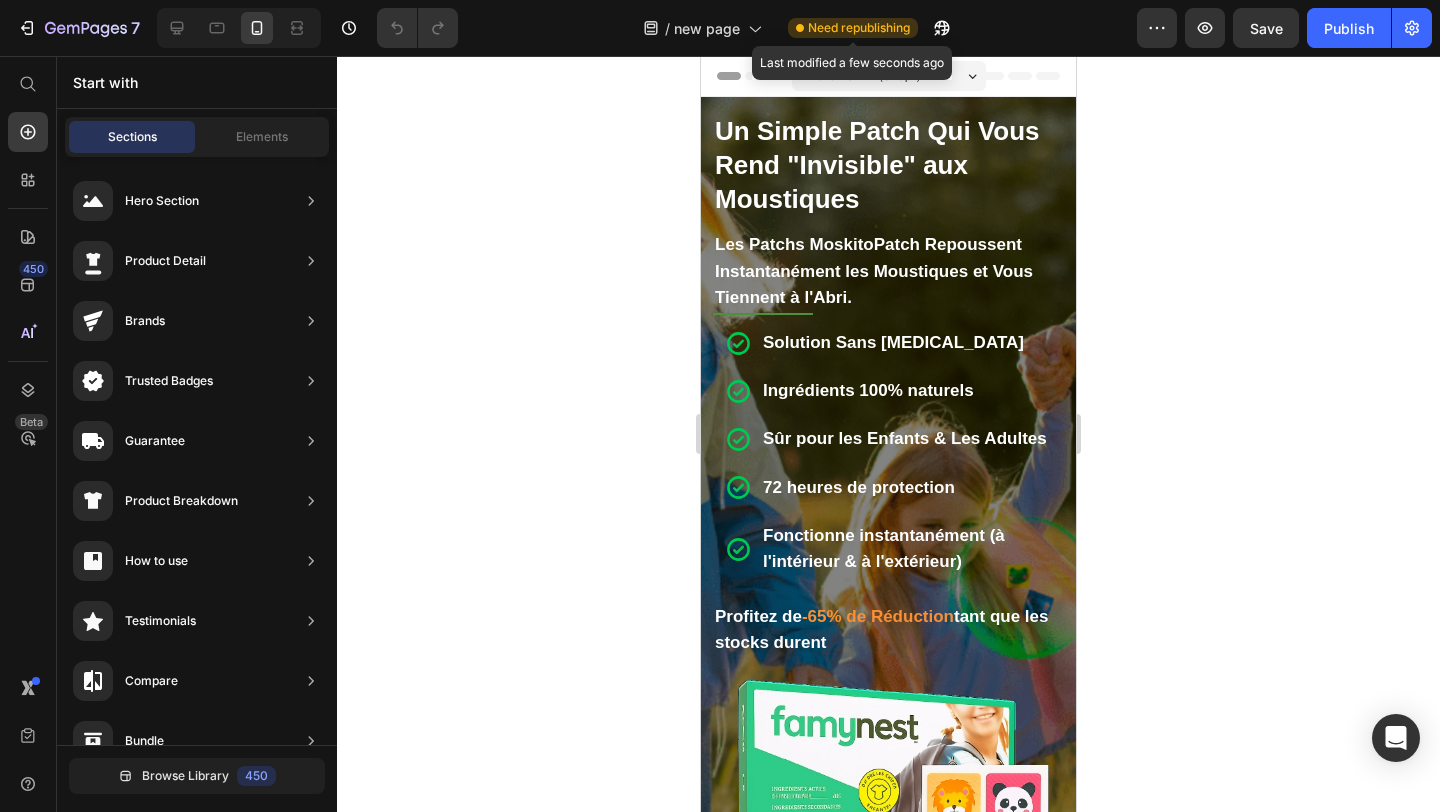 click on "Need republishing" at bounding box center [859, 28] 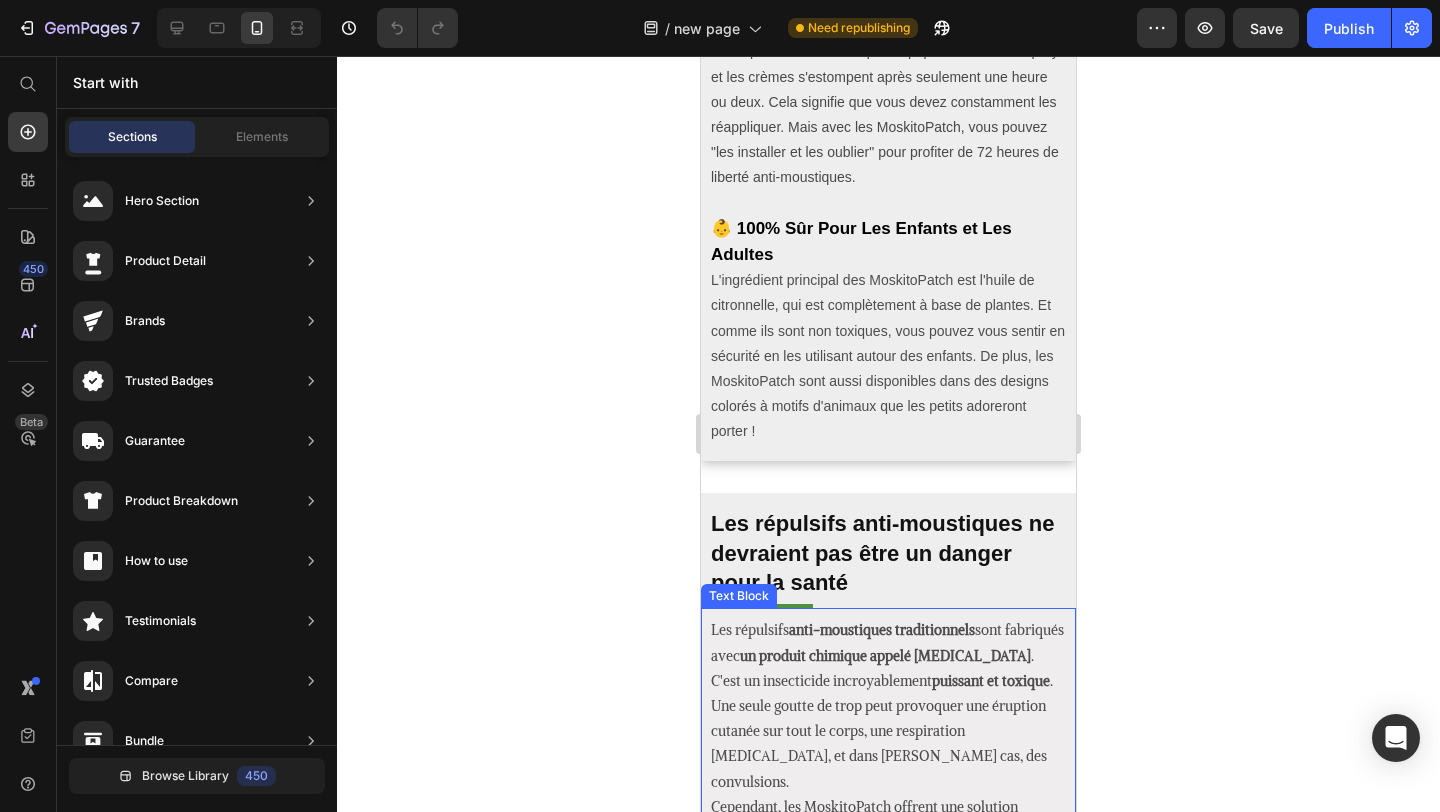 scroll, scrollTop: 2716, scrollLeft: 0, axis: vertical 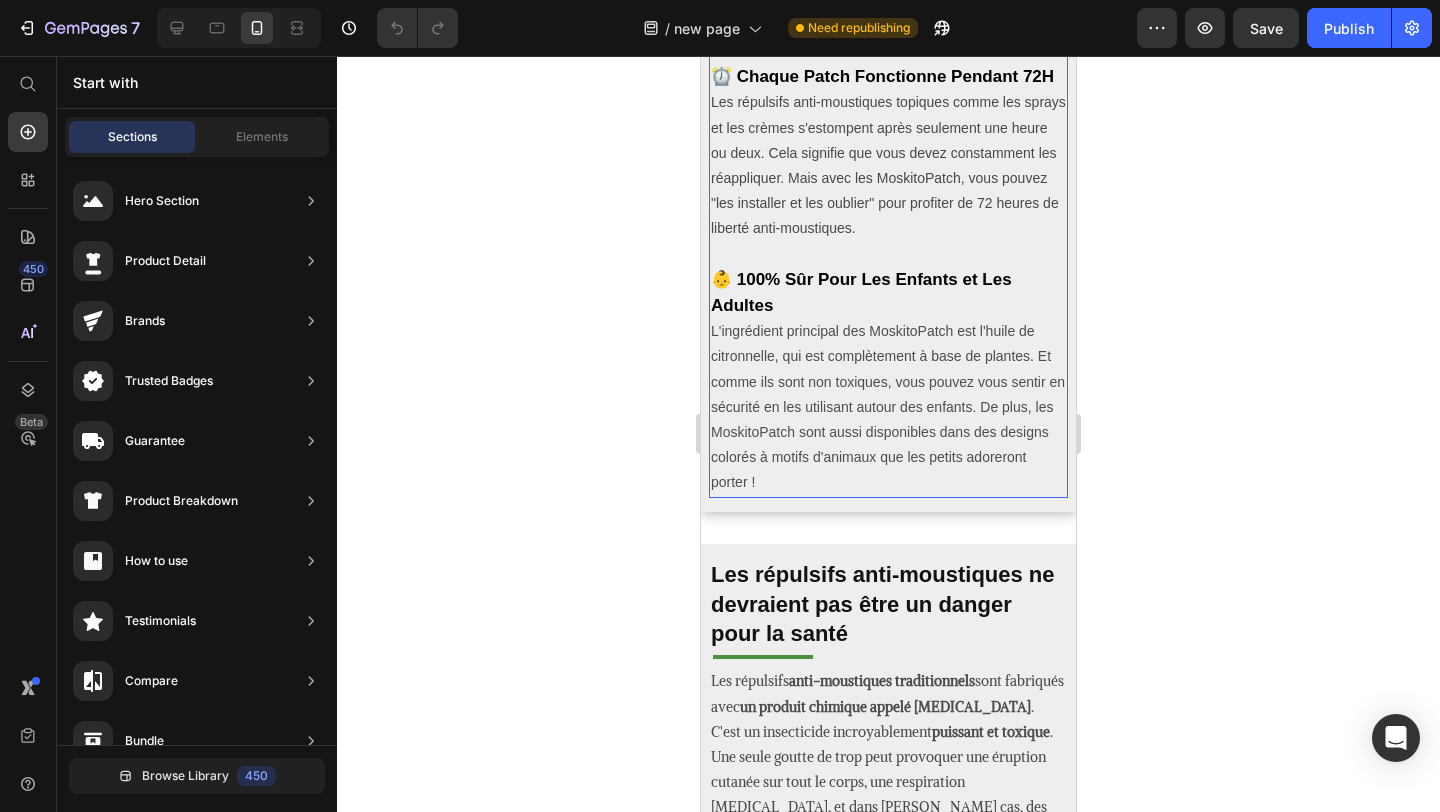 click on "👶 100% Sûr Pour Les Enfants et Les Adultes" at bounding box center (861, 292) 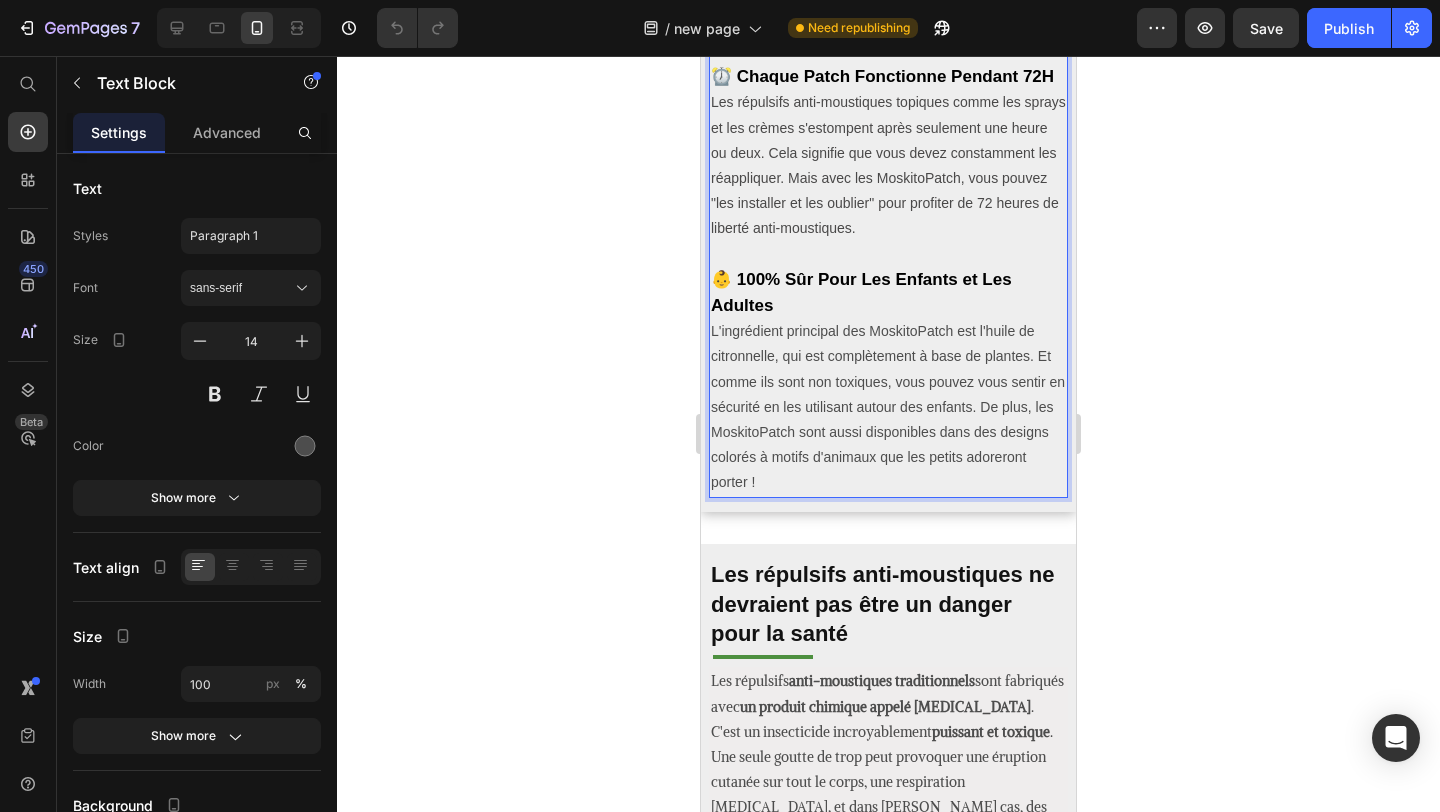 click on "👶 100% Sûr Pour Les Enfants et Les Adultes" at bounding box center [861, 292] 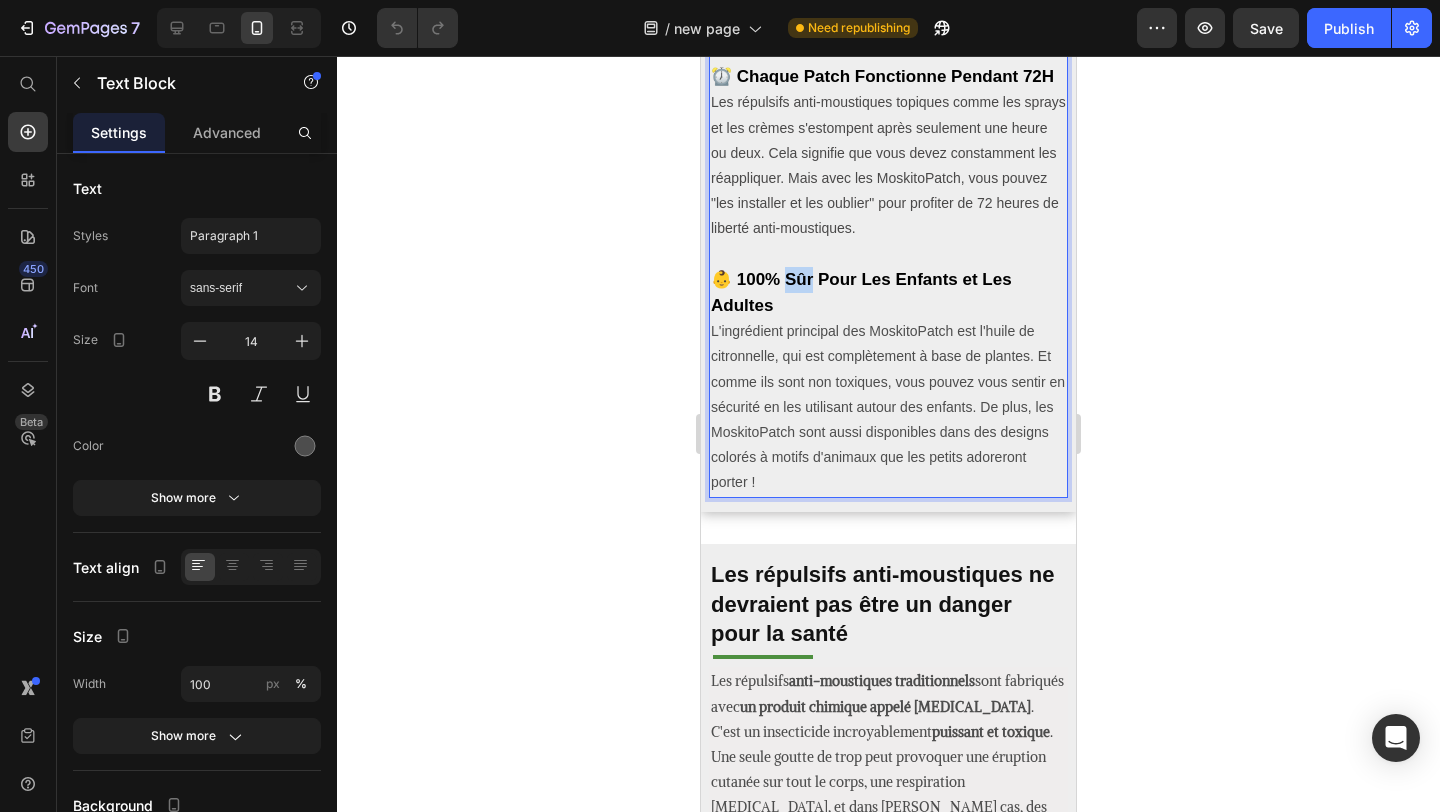click on "👶 100% Sûr Pour Les Enfants et Les Adultes" at bounding box center [861, 292] 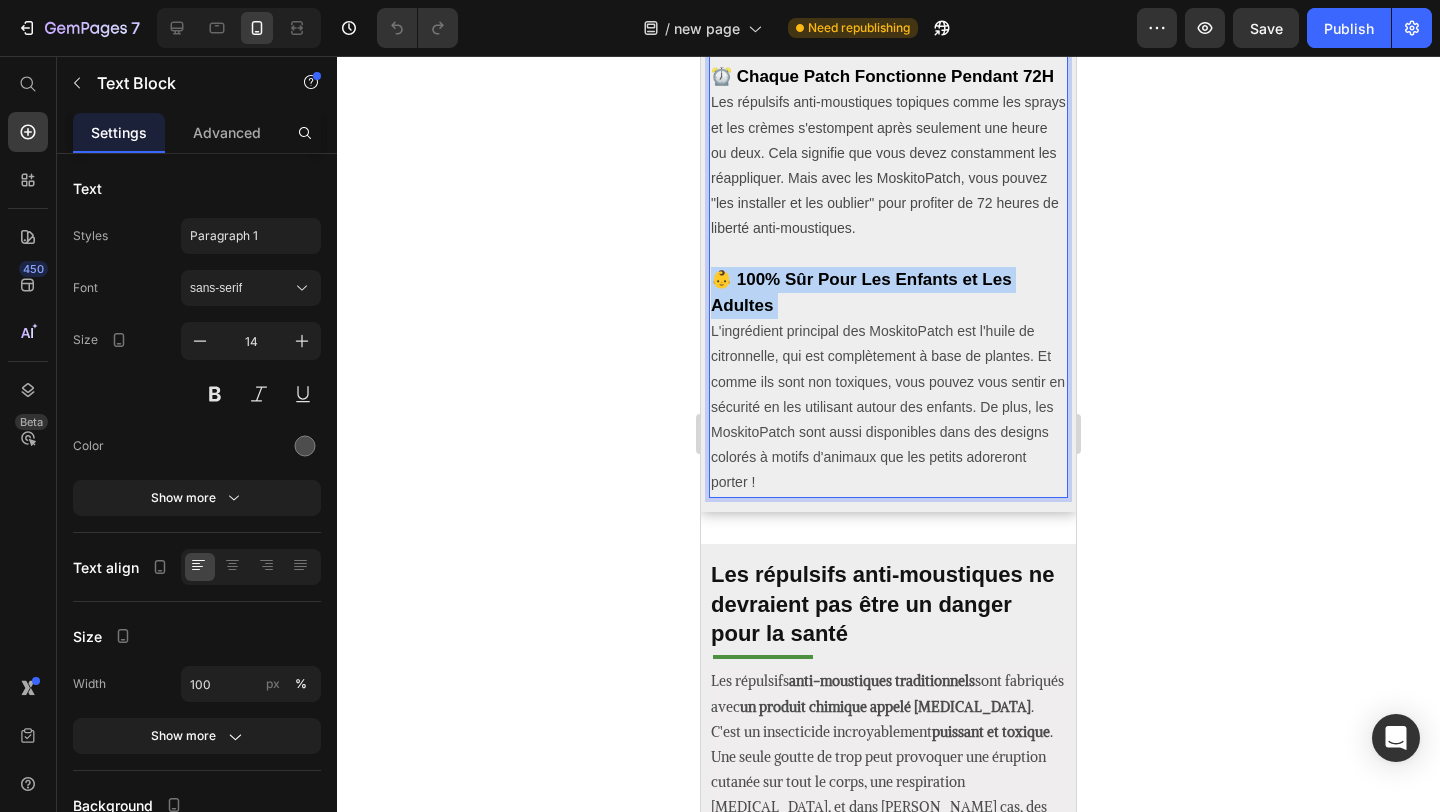 click on "👶 100% Sûr Pour Les Enfants et Les Adultes" at bounding box center (861, 292) 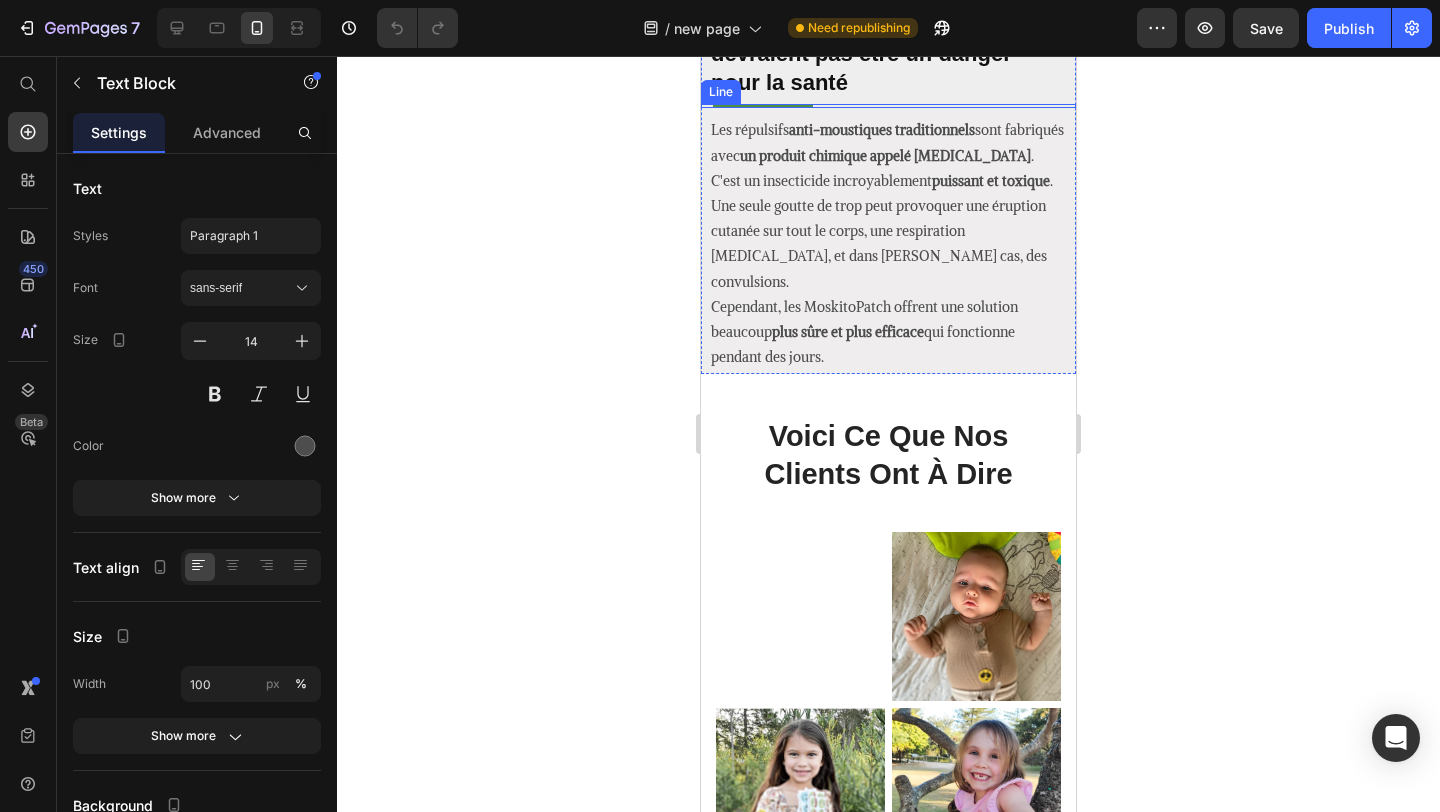 scroll, scrollTop: 3418, scrollLeft: 0, axis: vertical 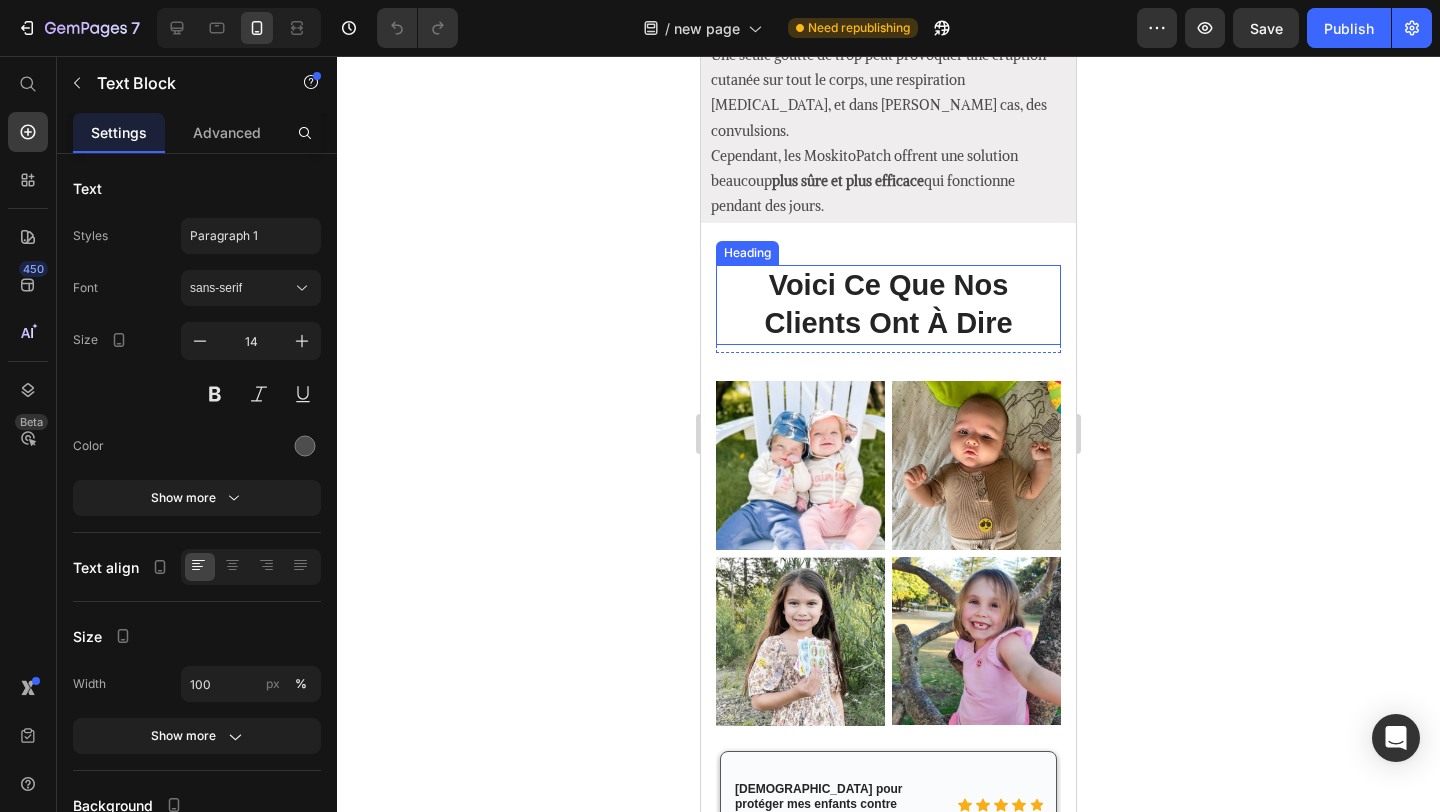 click on "Voici Ce Que Nos Clients Ont À Dire" at bounding box center [888, 304] 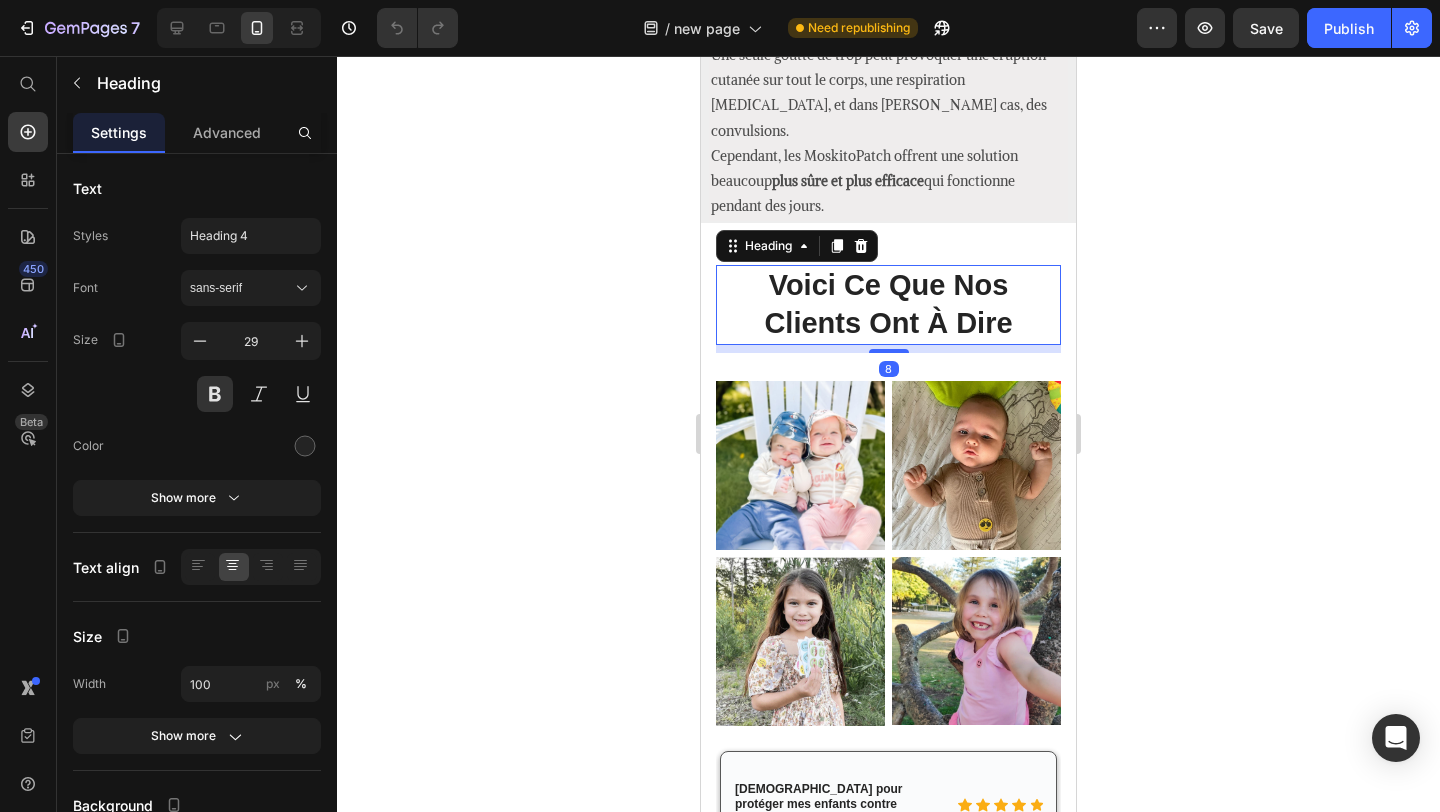 click on "Voici Ce Que Nos Clients Ont À Dire" at bounding box center (888, 304) 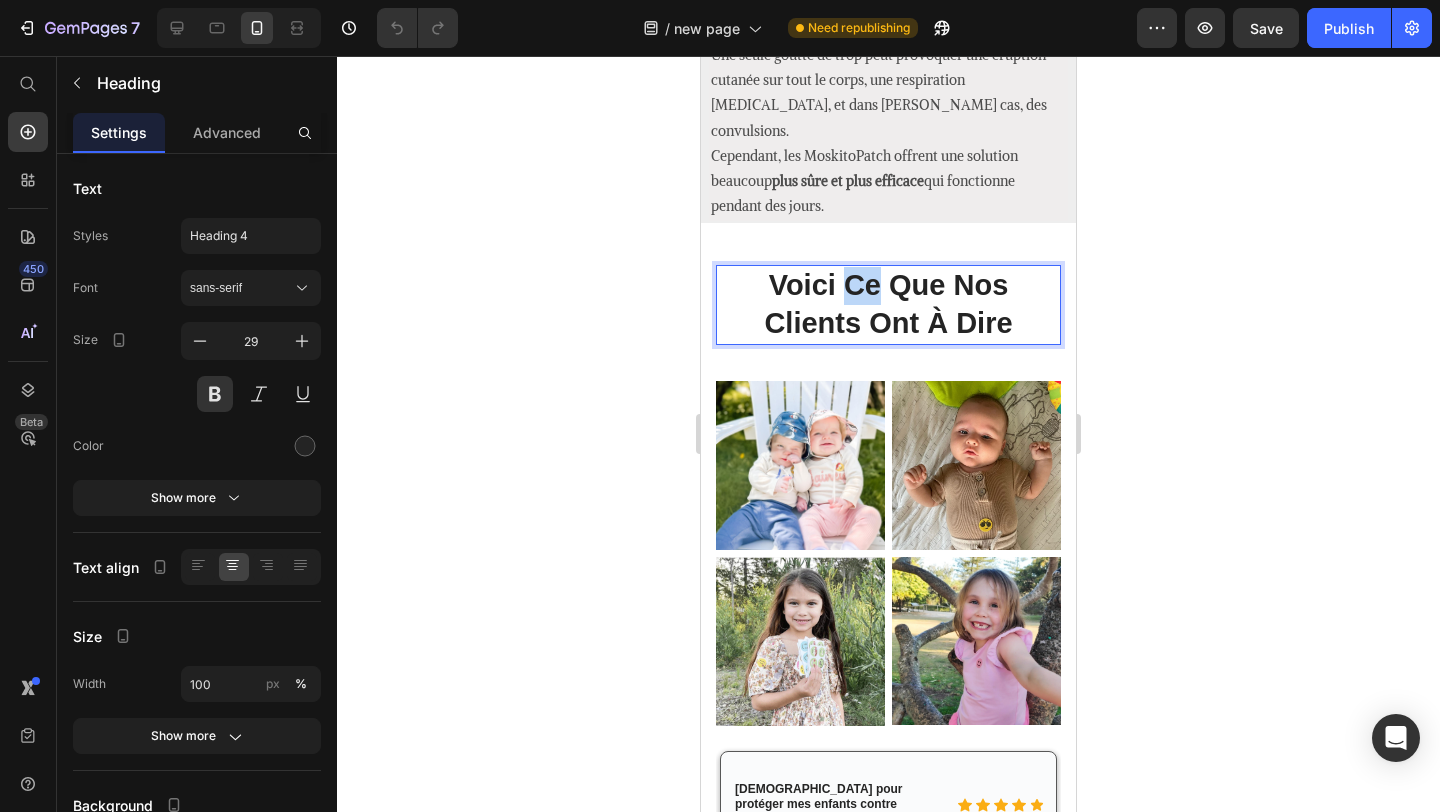click on "Voici Ce Que Nos Clients Ont À Dire" at bounding box center [888, 304] 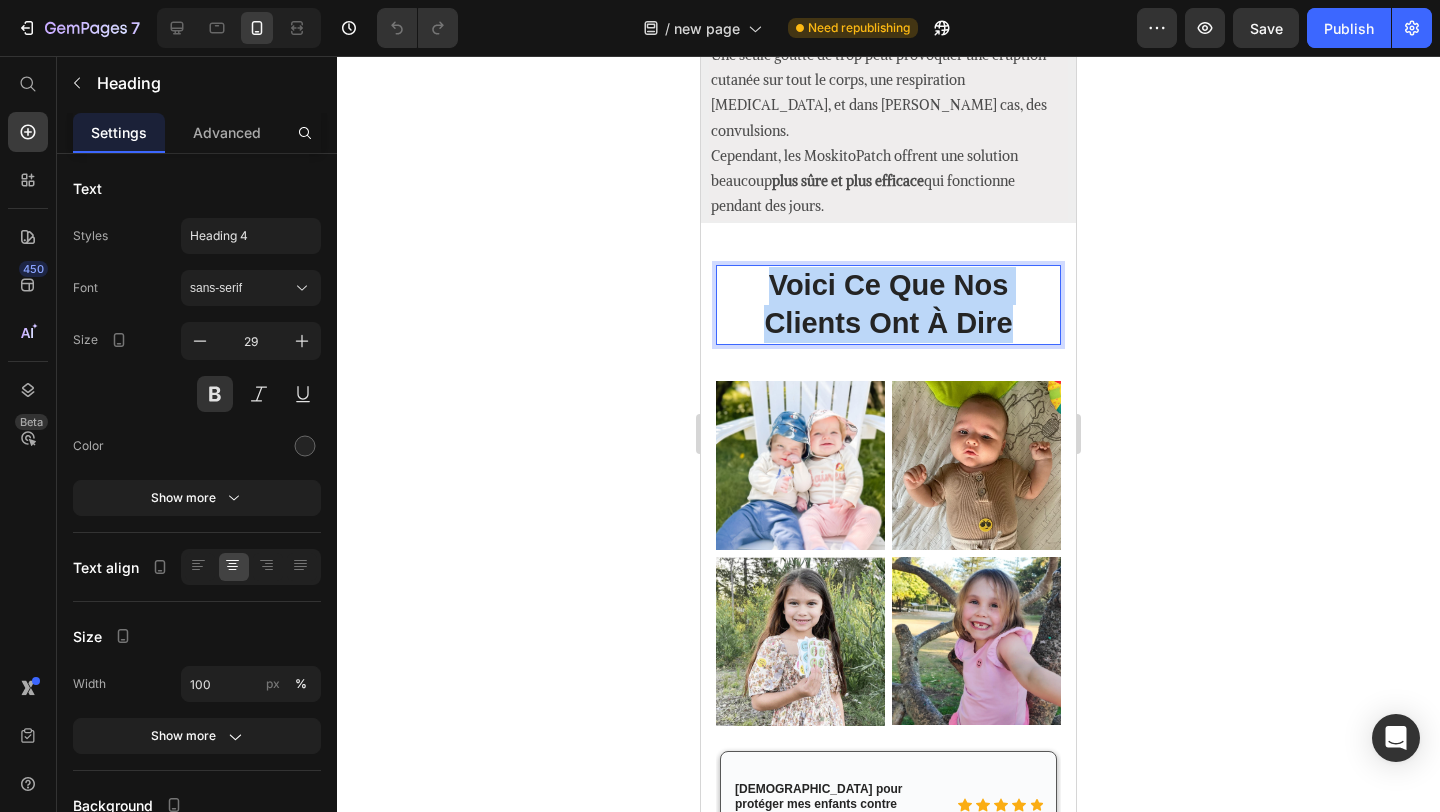 click on "Voici Ce Que Nos Clients Ont À Dire" at bounding box center (888, 304) 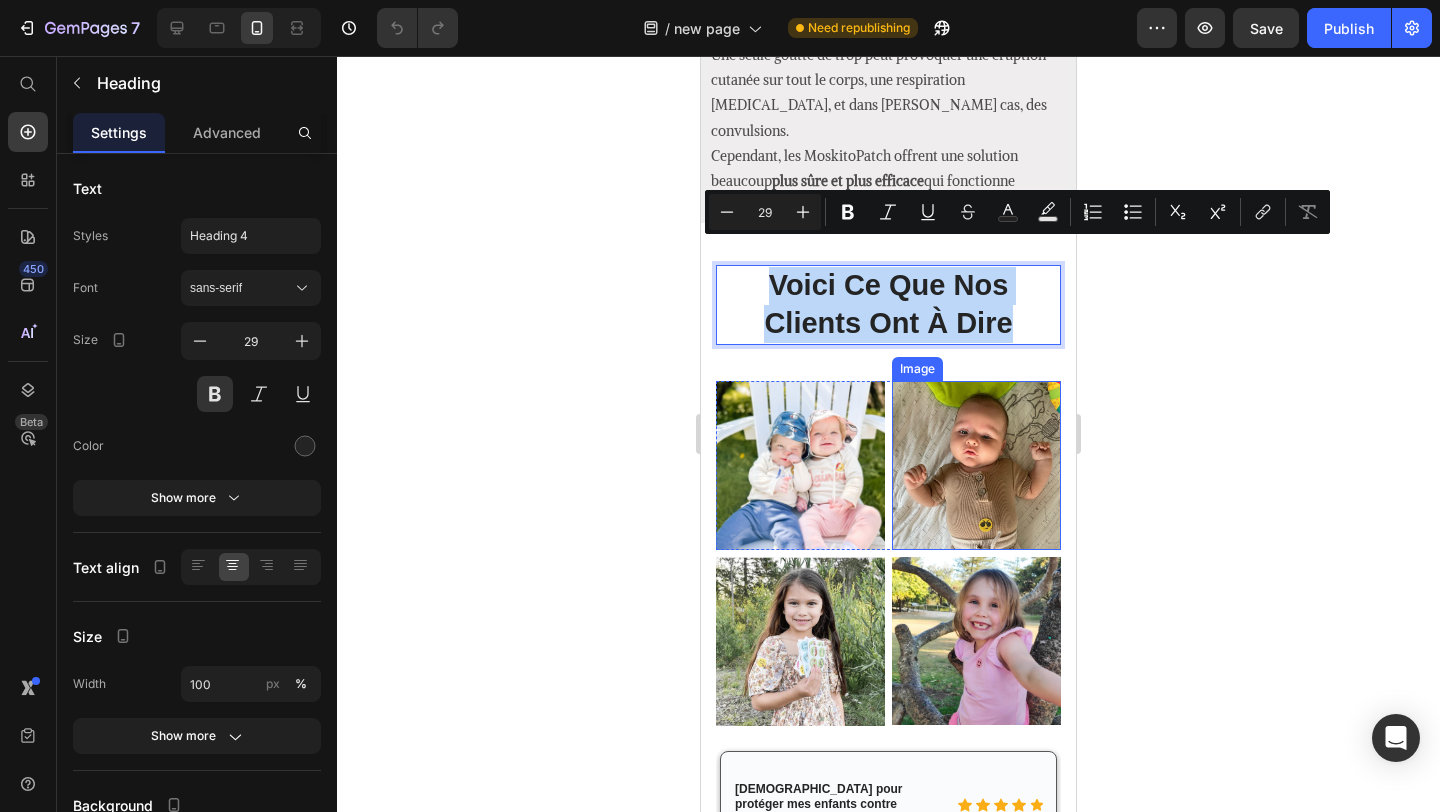 click at bounding box center (976, 465) 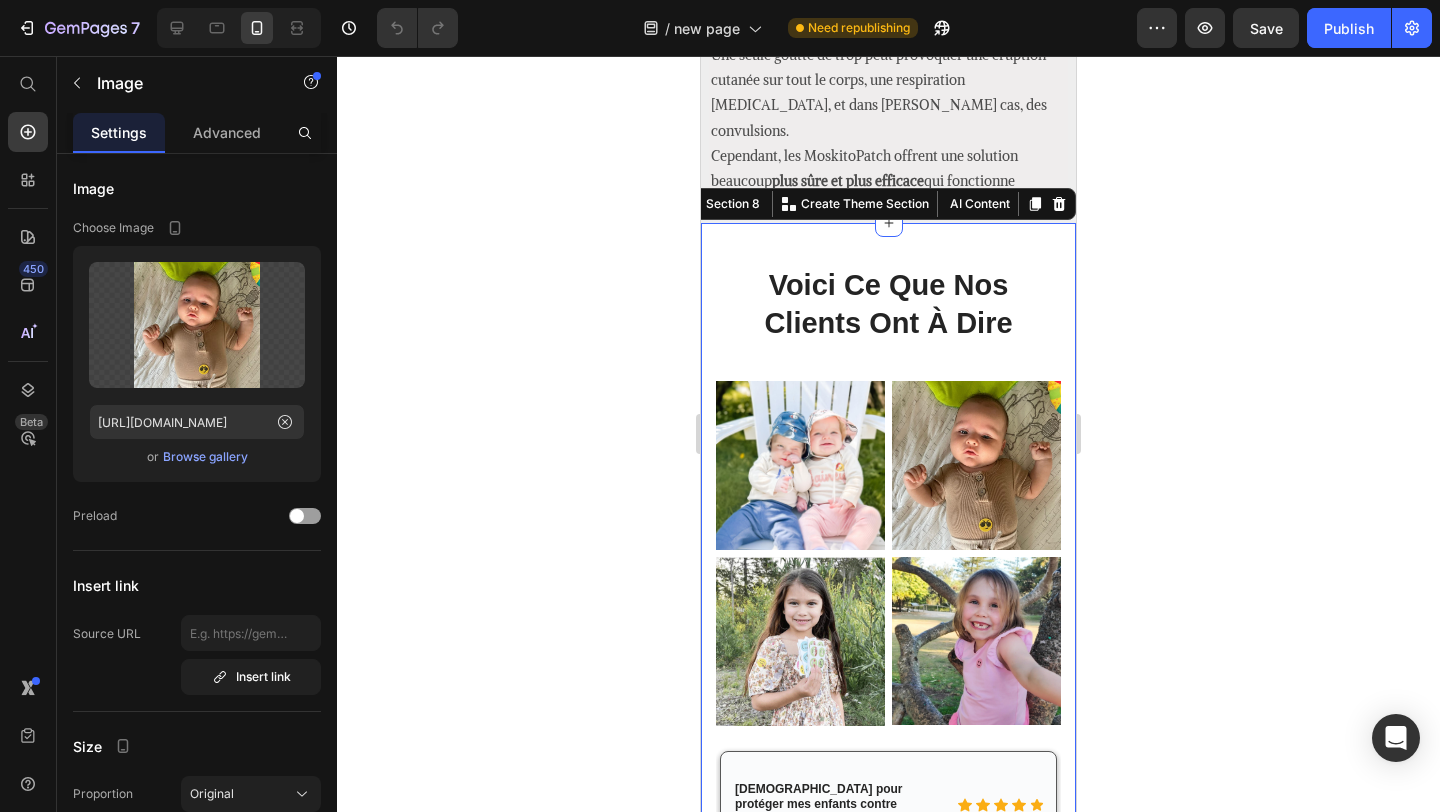 click on "Voici Ce Que Nos Clients Ont À Dire Heading Row Image Image Row Image Image Row Icon Icon Icon Icon
Icon Icon List You're walking on a cloud! Text Block Row “Lorem ipsum dolor sit amet, consectetur adipiscing elit, sed do eiusmod tempor incididunt ut labore et dolore magna aliqua.” Text Block - Ryan S.  Text Block
Verified Buyer Item List Row Row Icon Icon Icon Icon
Icon Icon List You're walking on a cloud! Text Block Row “Lorem ipsum dolor sit amet, consectetur adipiscing elit, sed do eiusmod tempor incididunt ut labore et dolore magna aliqua.” Text Block - James D.  Text Block
Verified Buyer Item List Row Row Row Icon Icon Icon Icon
Icon Icon List You're walking on a cloud! Text Block Row “Lorem ipsum dolor sit amet, consectetur adipiscing elit, sed do eiusmod tempor incididunt ut labore et dolore magna aliqua.” Text Block - Reylo B.  Text Block
Verified Buyer Item List Row Row Icon Icon Icon Icon" at bounding box center [888, 657] 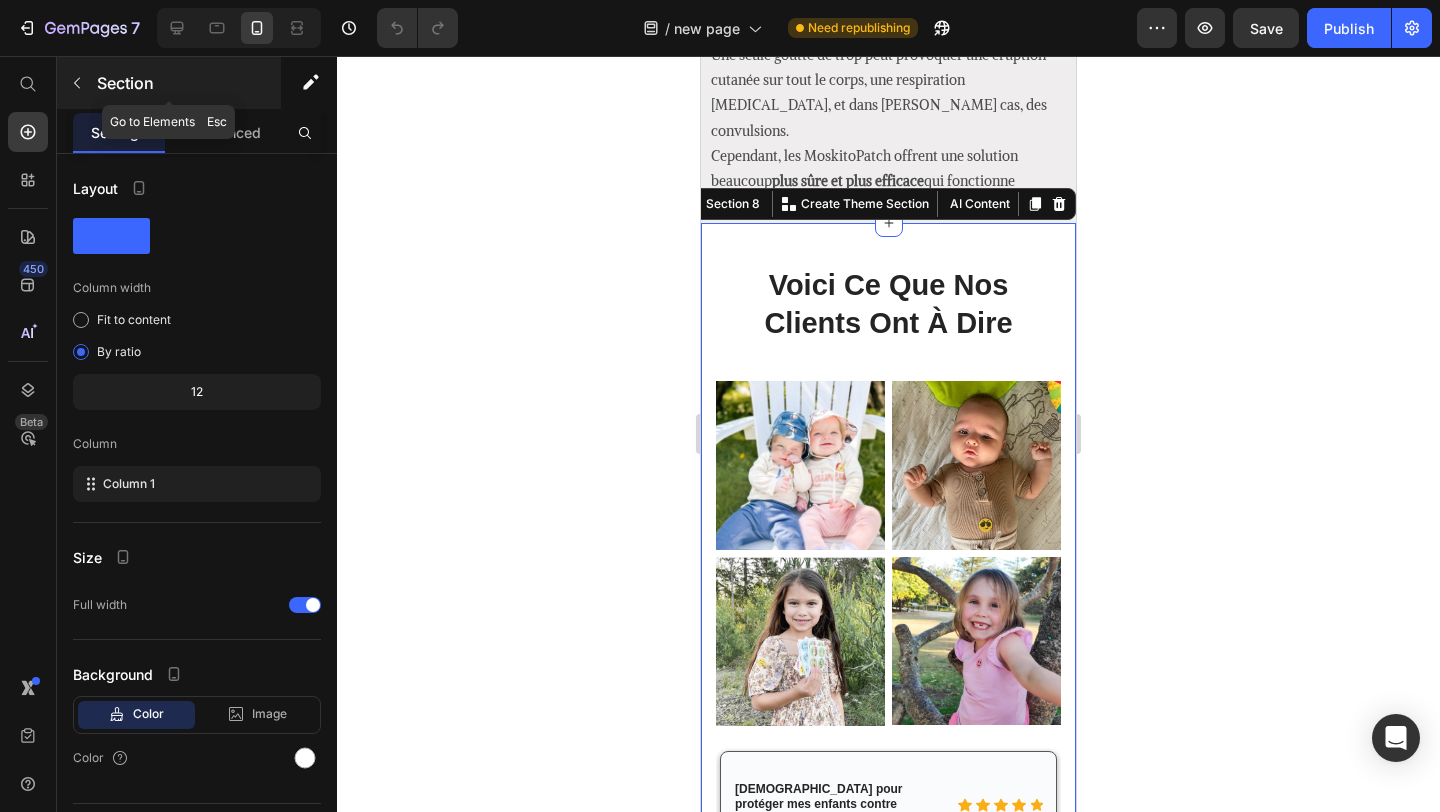 click 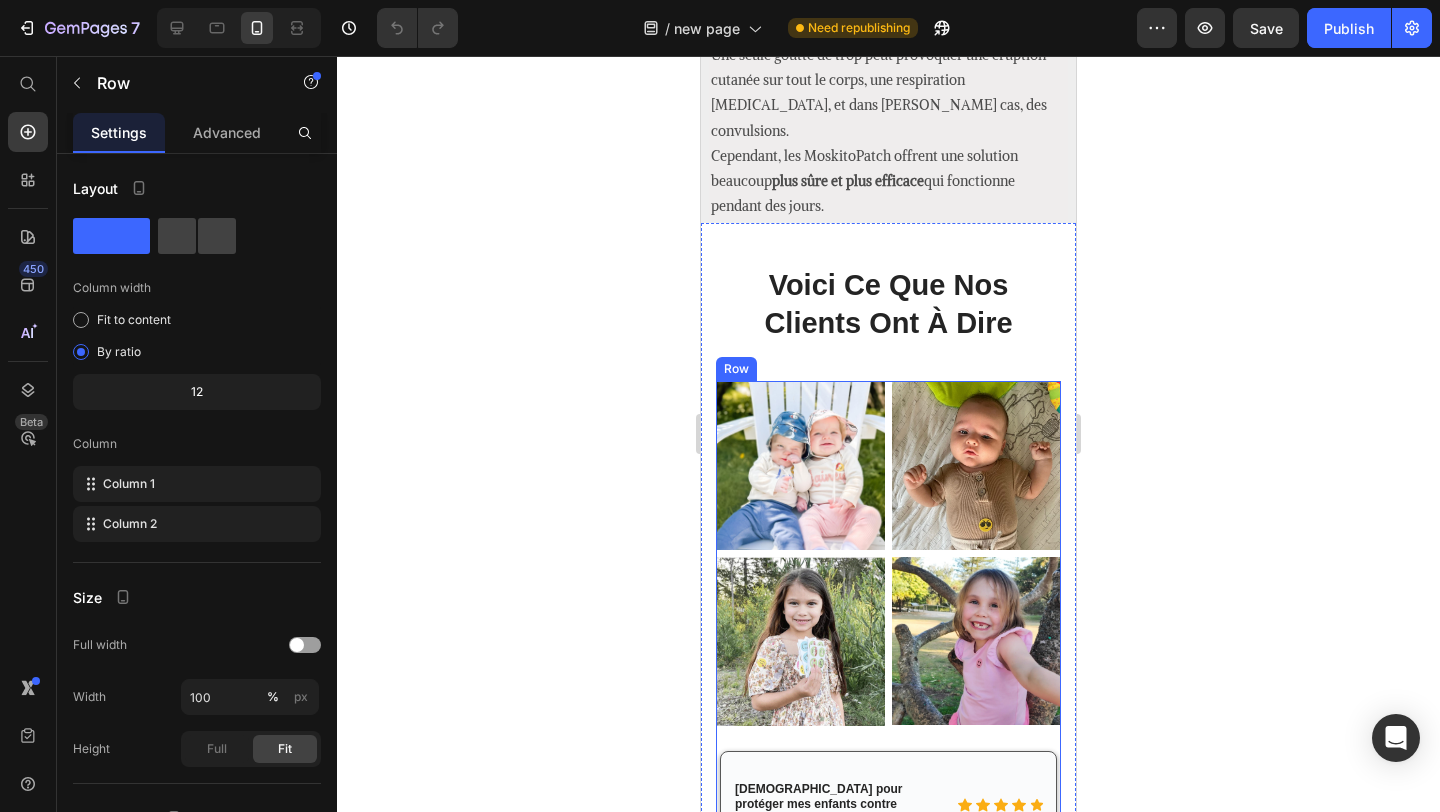 click on "Image Image Row Image Image Row" at bounding box center [888, 564] 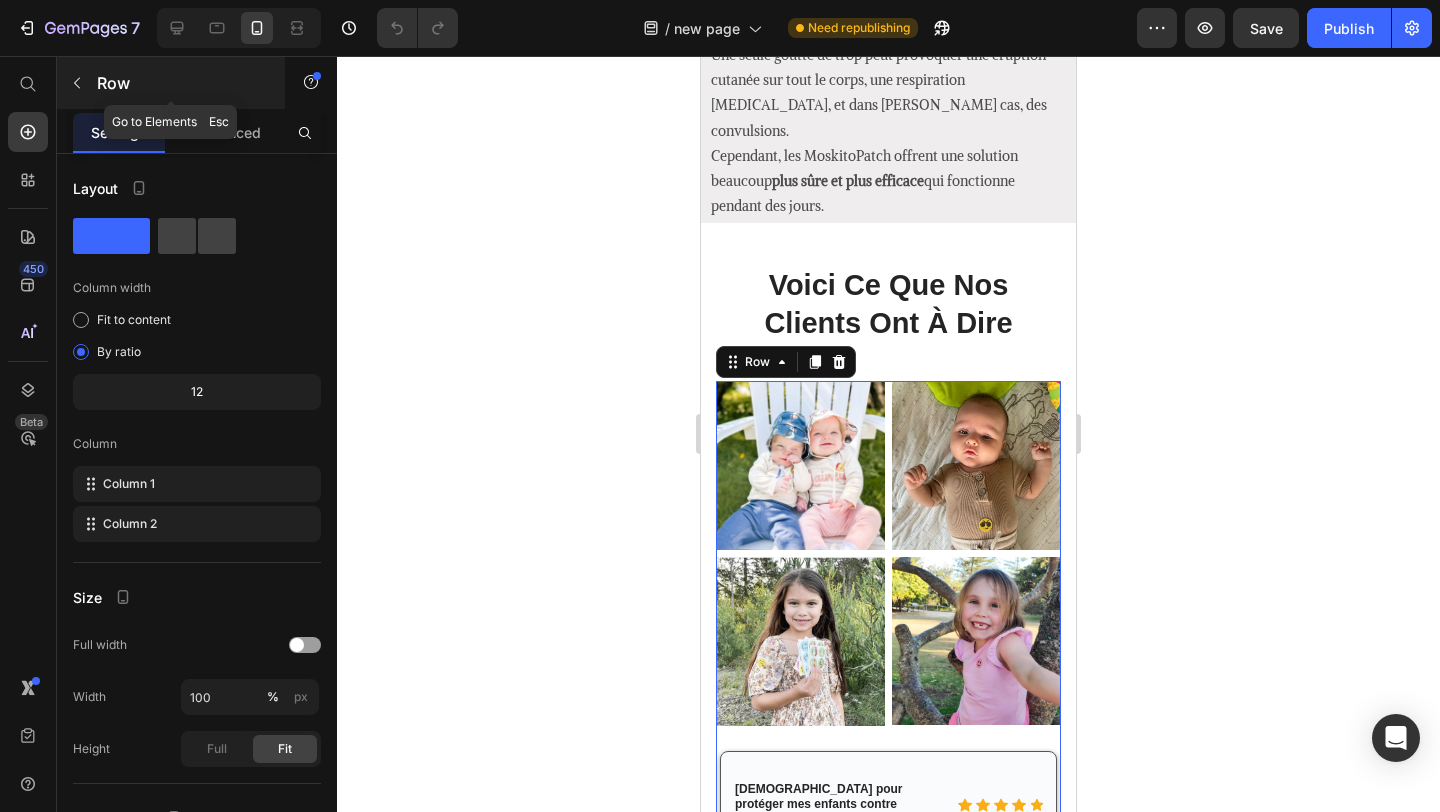 click 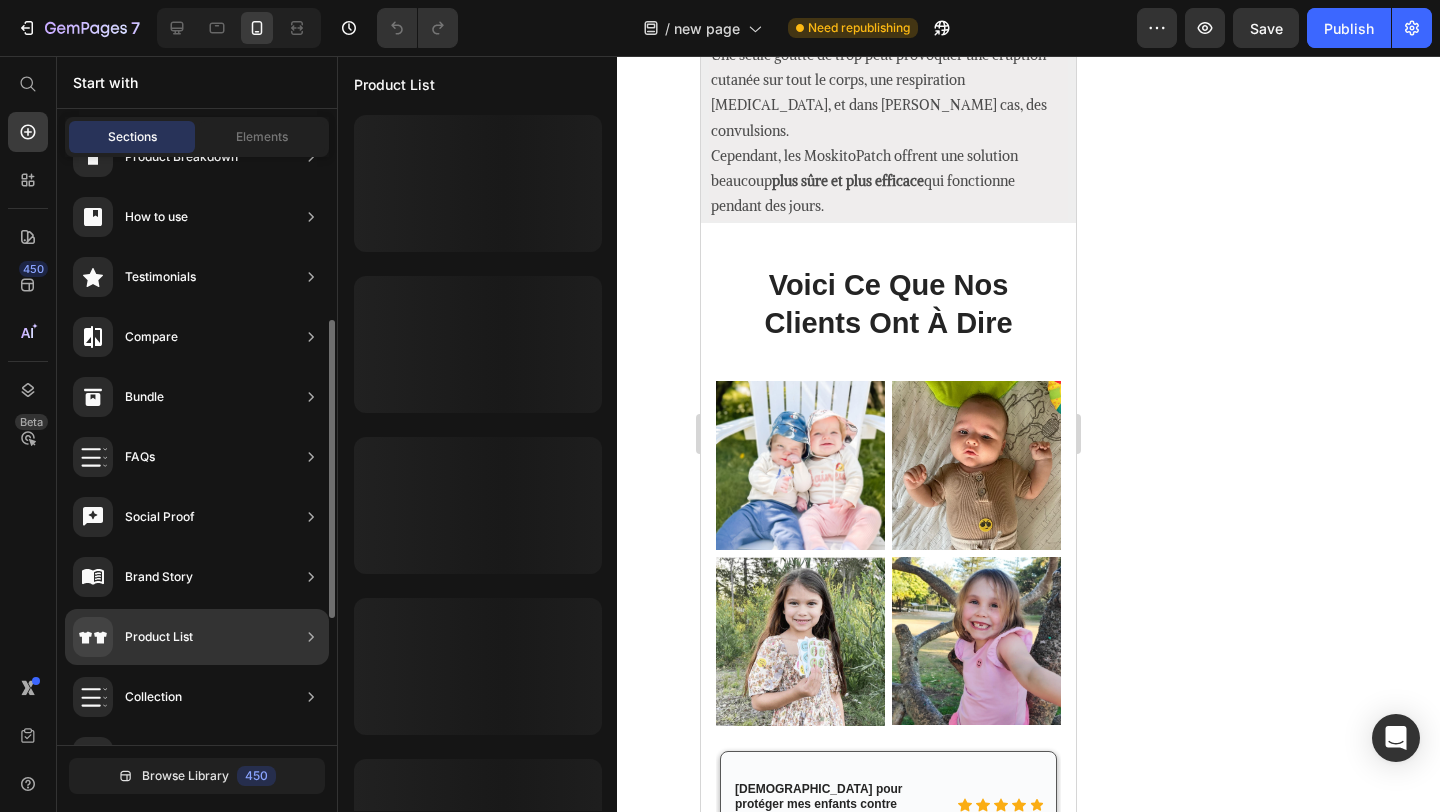 scroll, scrollTop: 284, scrollLeft: 0, axis: vertical 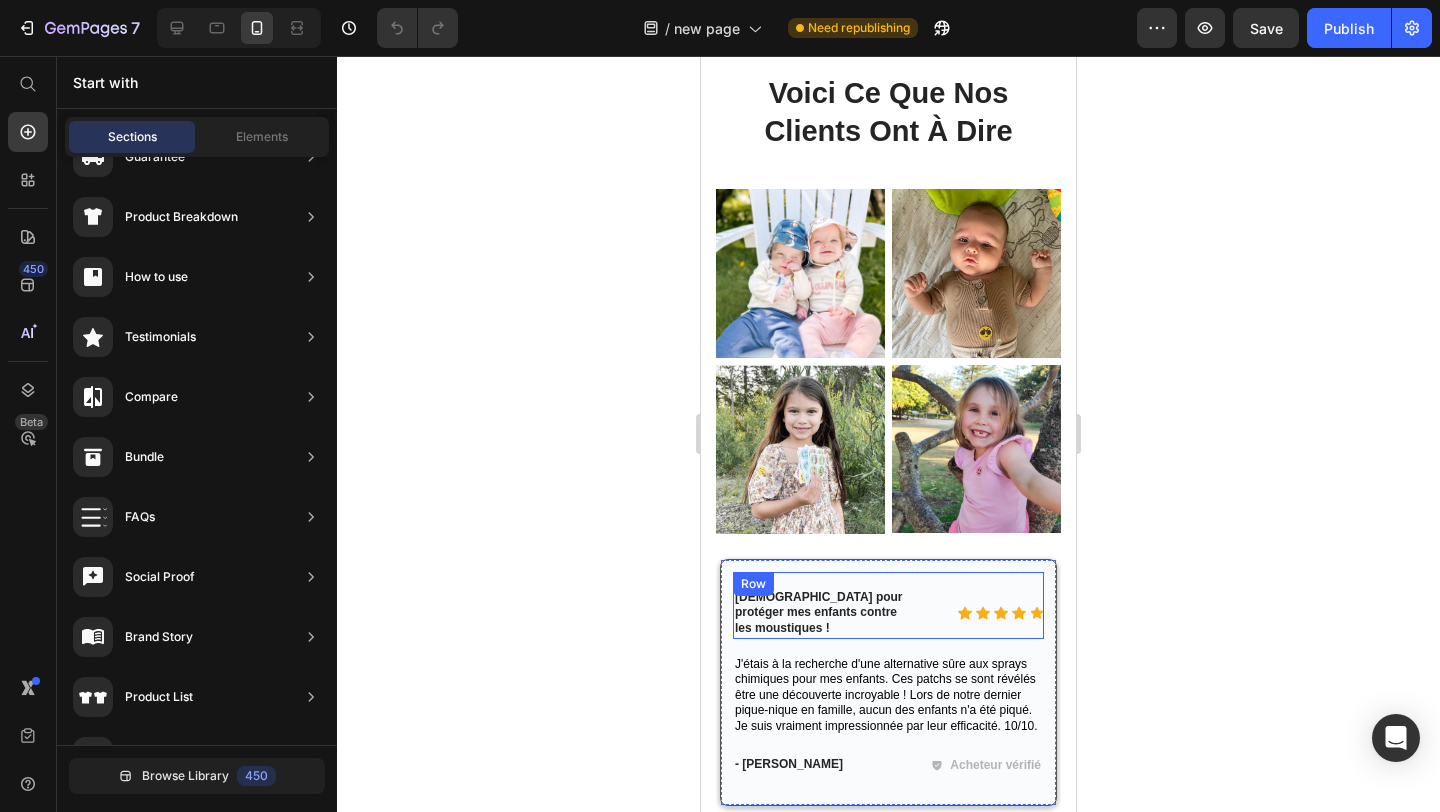 click on "Row" at bounding box center (753, 584) 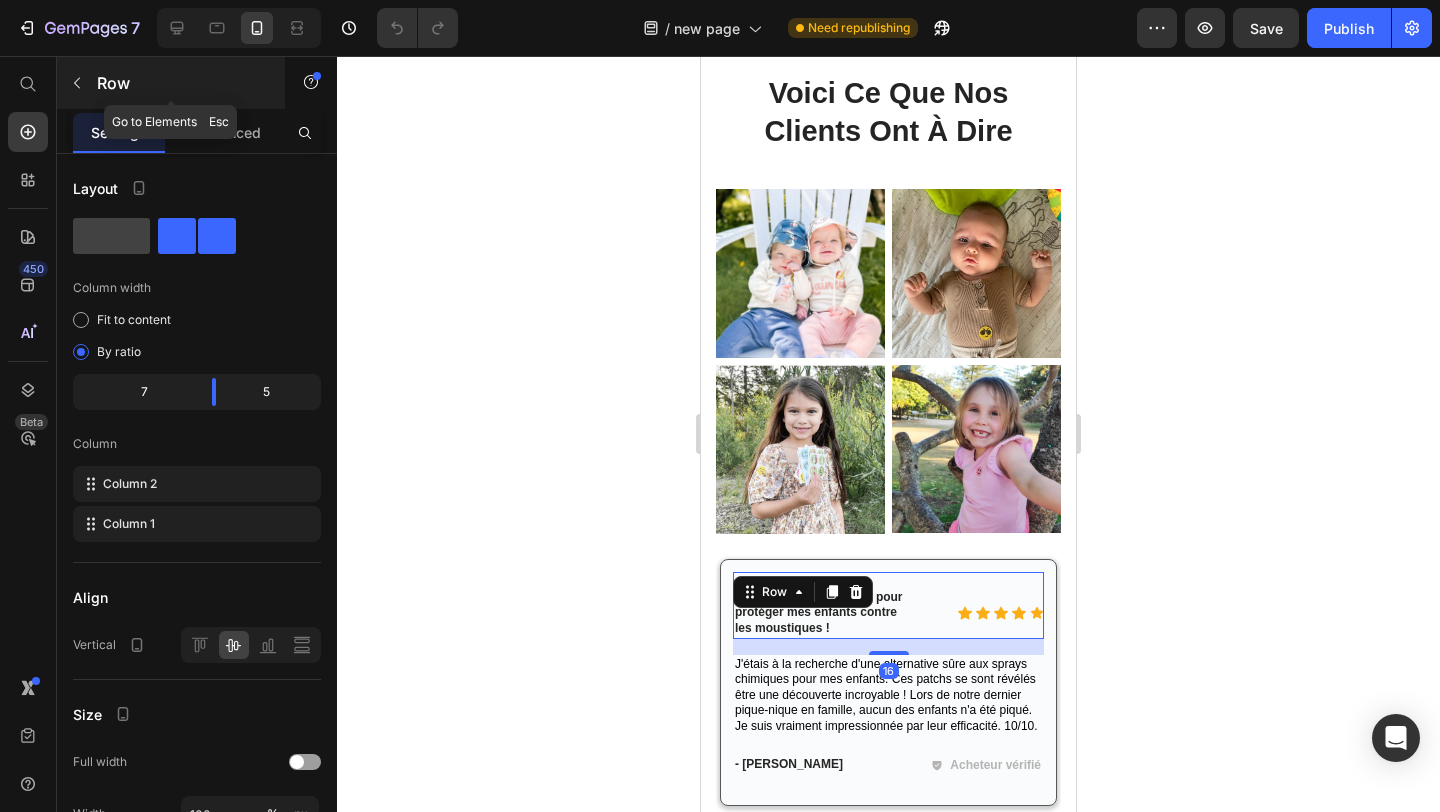 click at bounding box center [77, 83] 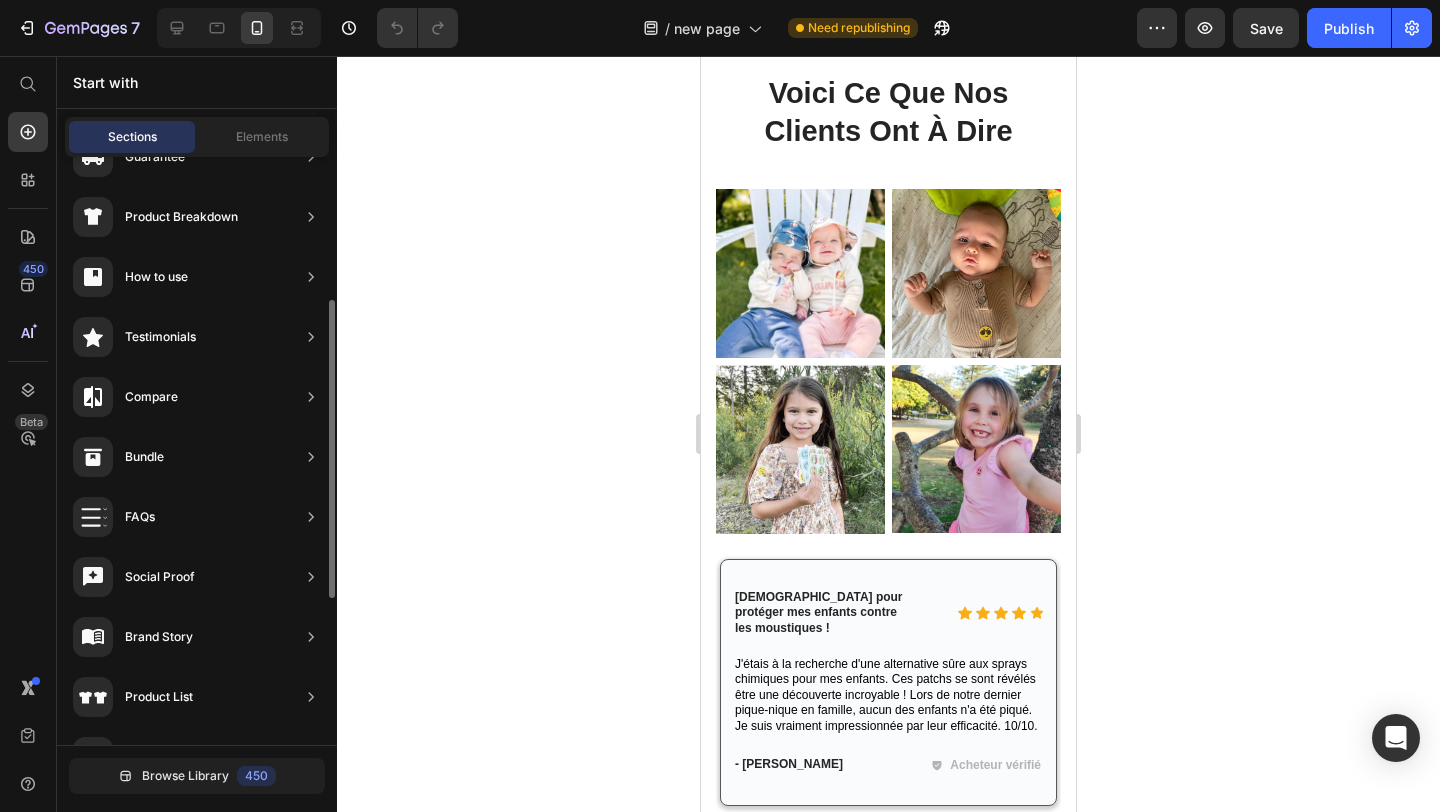 scroll, scrollTop: 896, scrollLeft: 0, axis: vertical 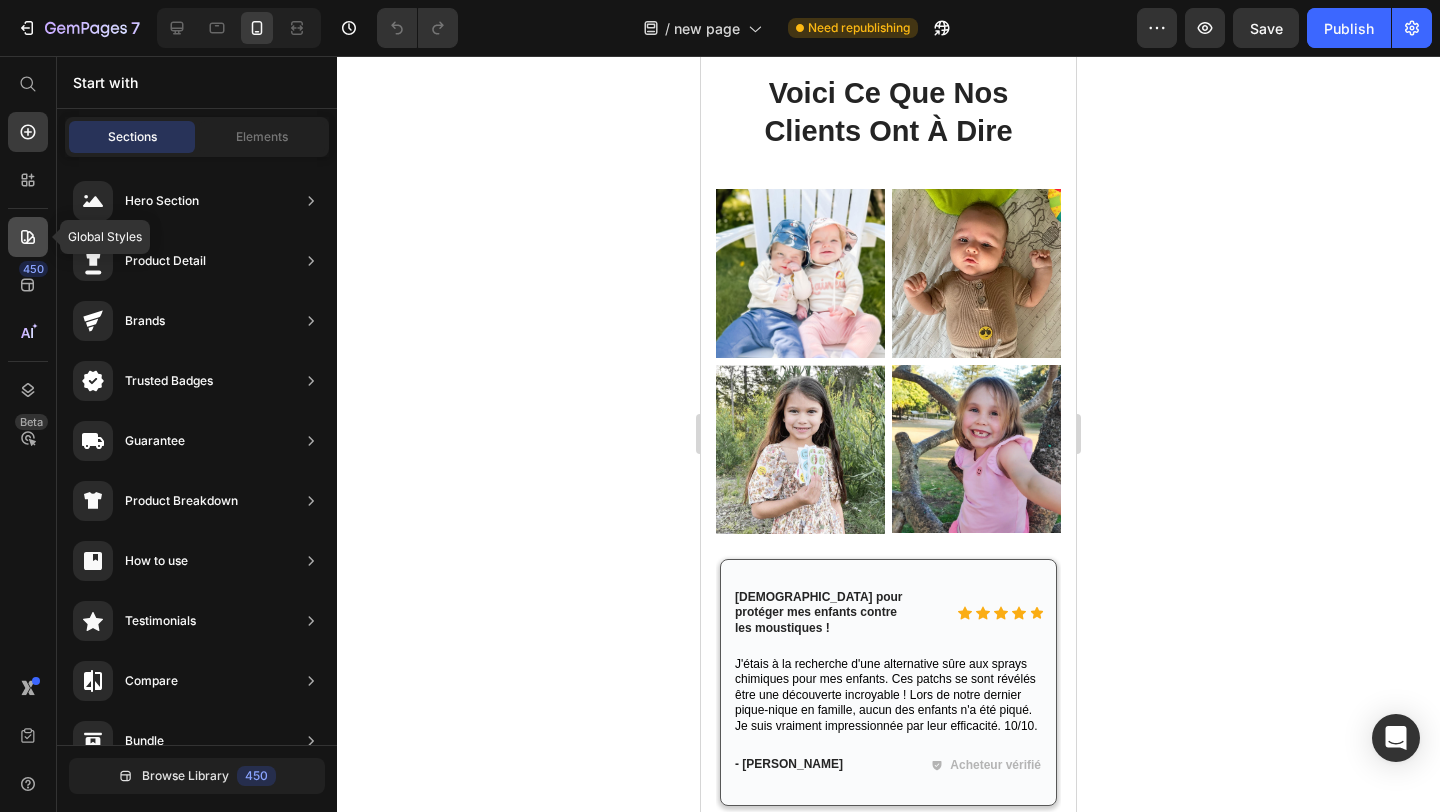 click 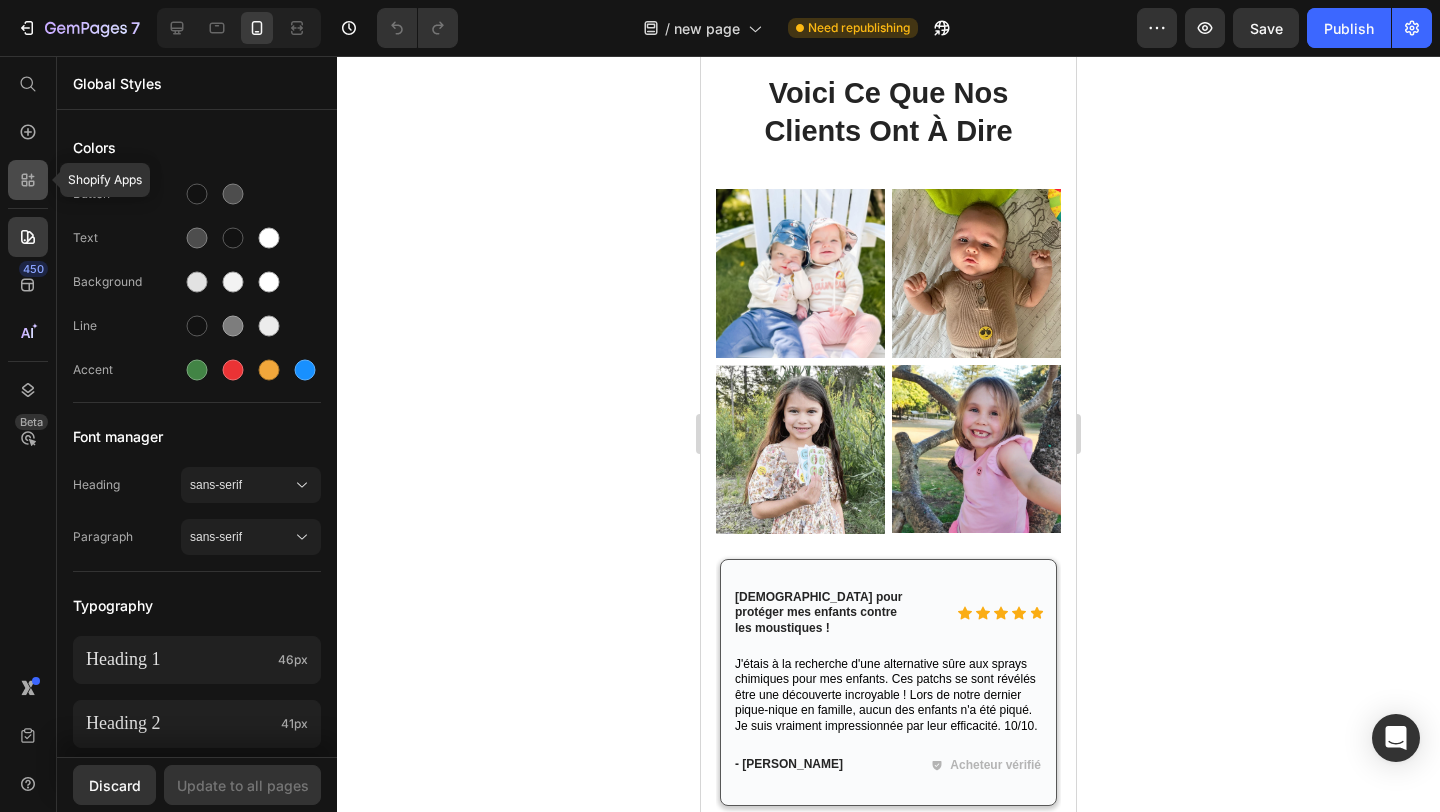 click 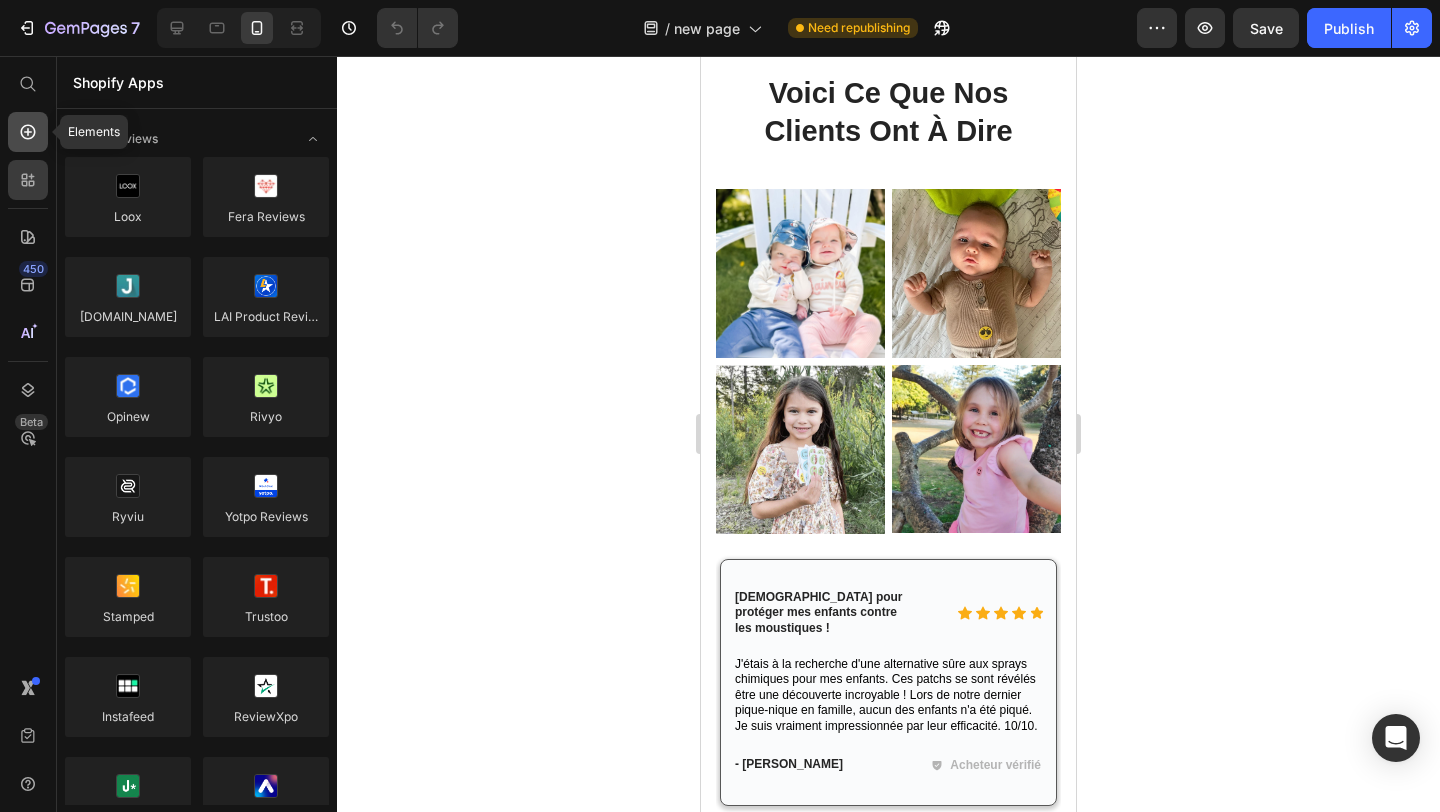 click 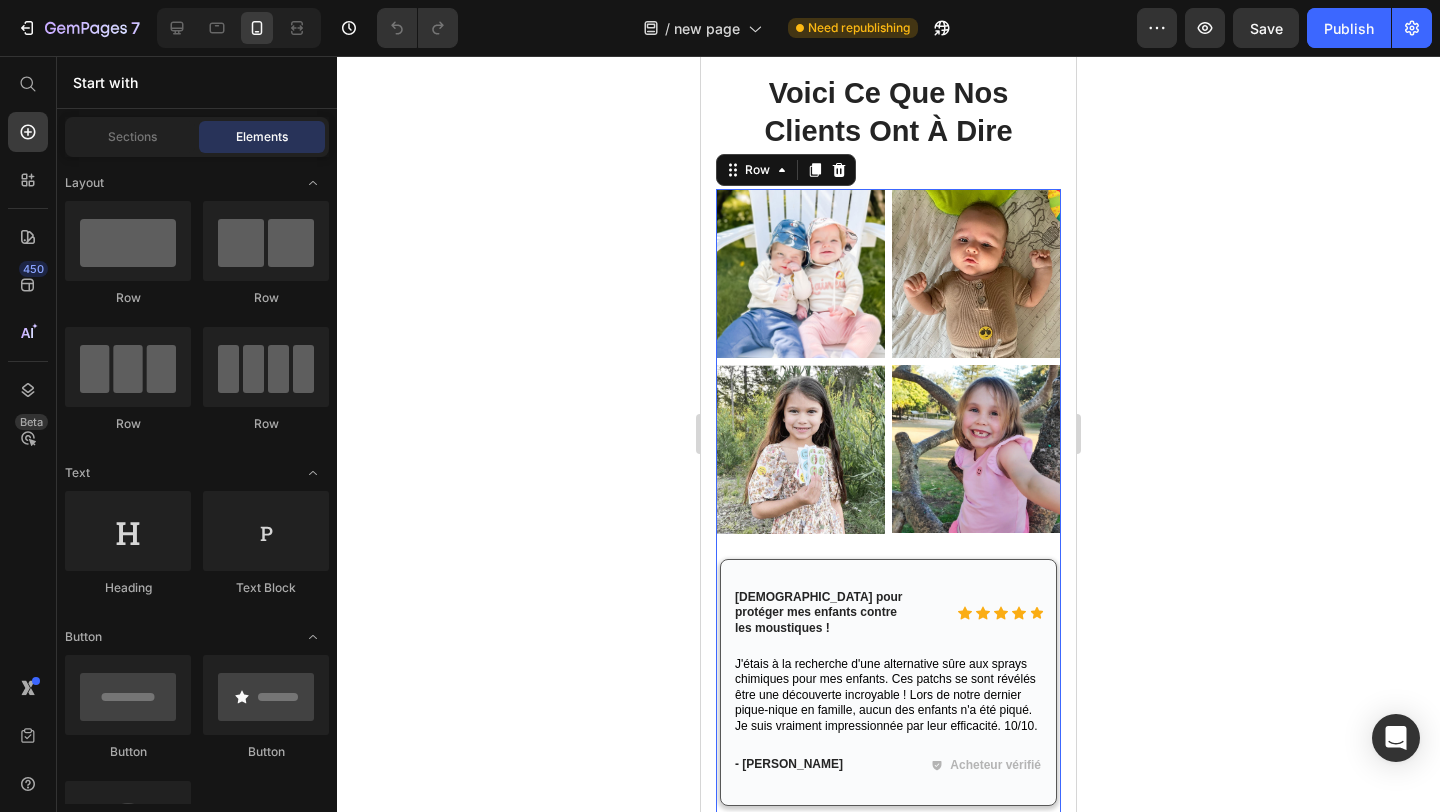 click on "Image Image Row Image Image Row" at bounding box center (888, 372) 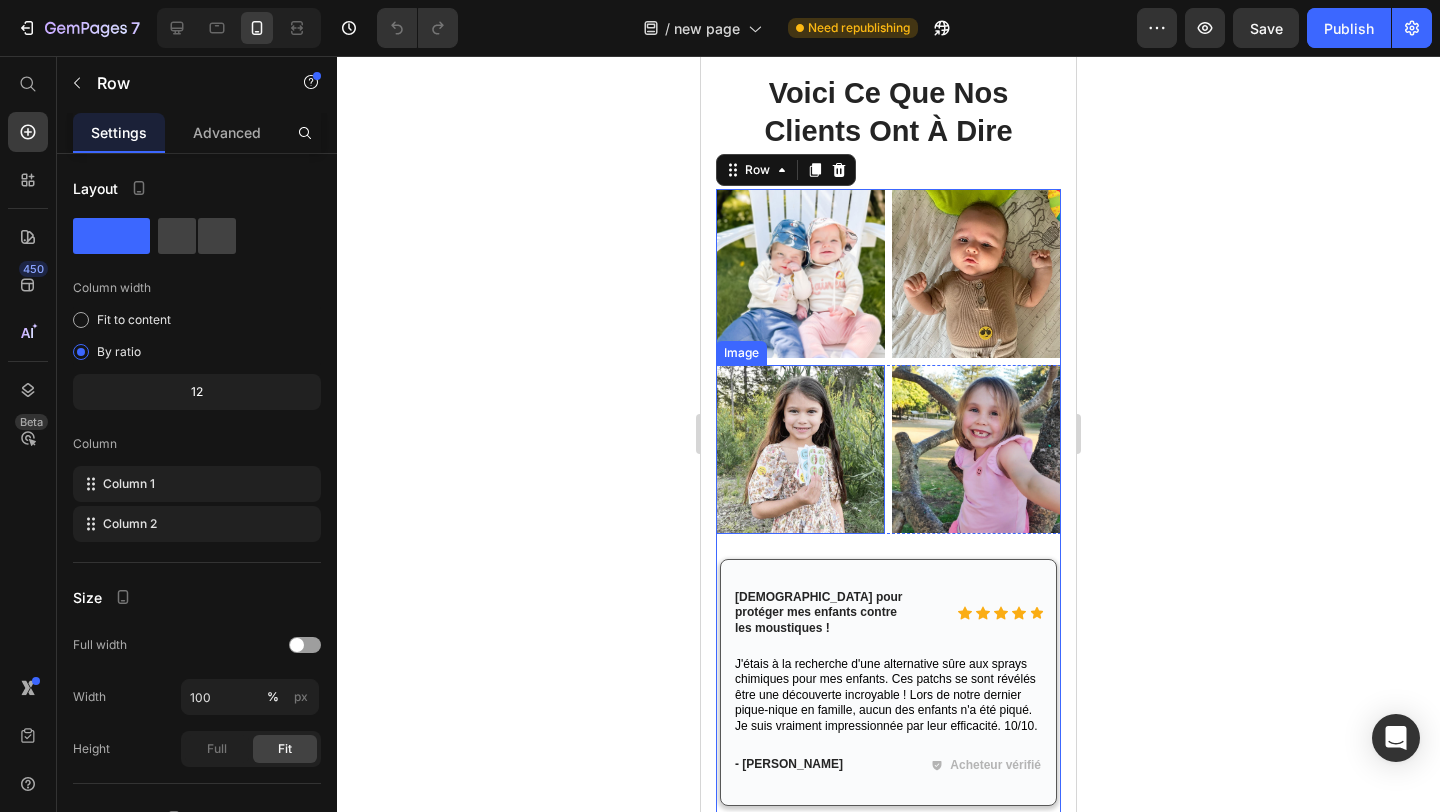 click at bounding box center (800, 449) 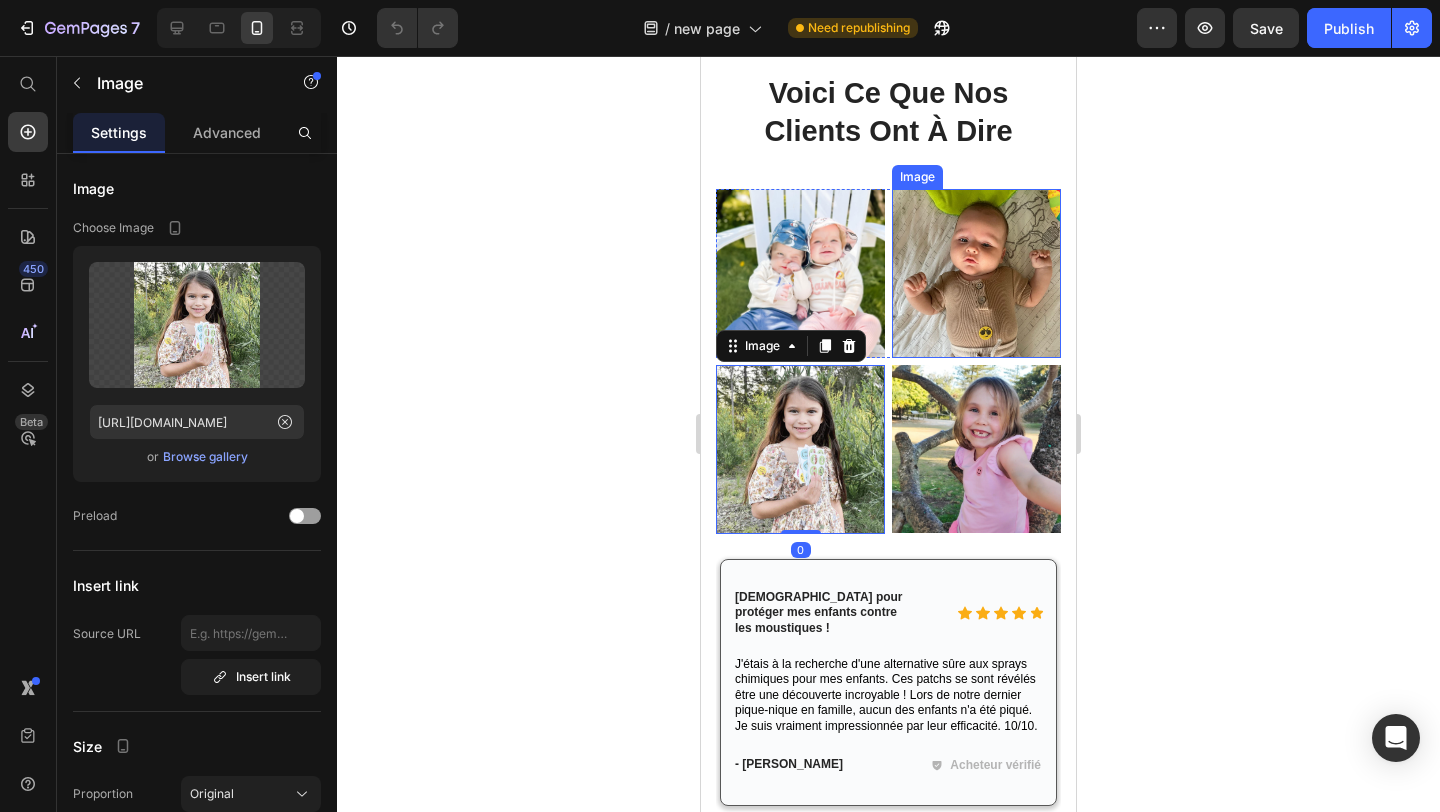 click at bounding box center [976, 273] 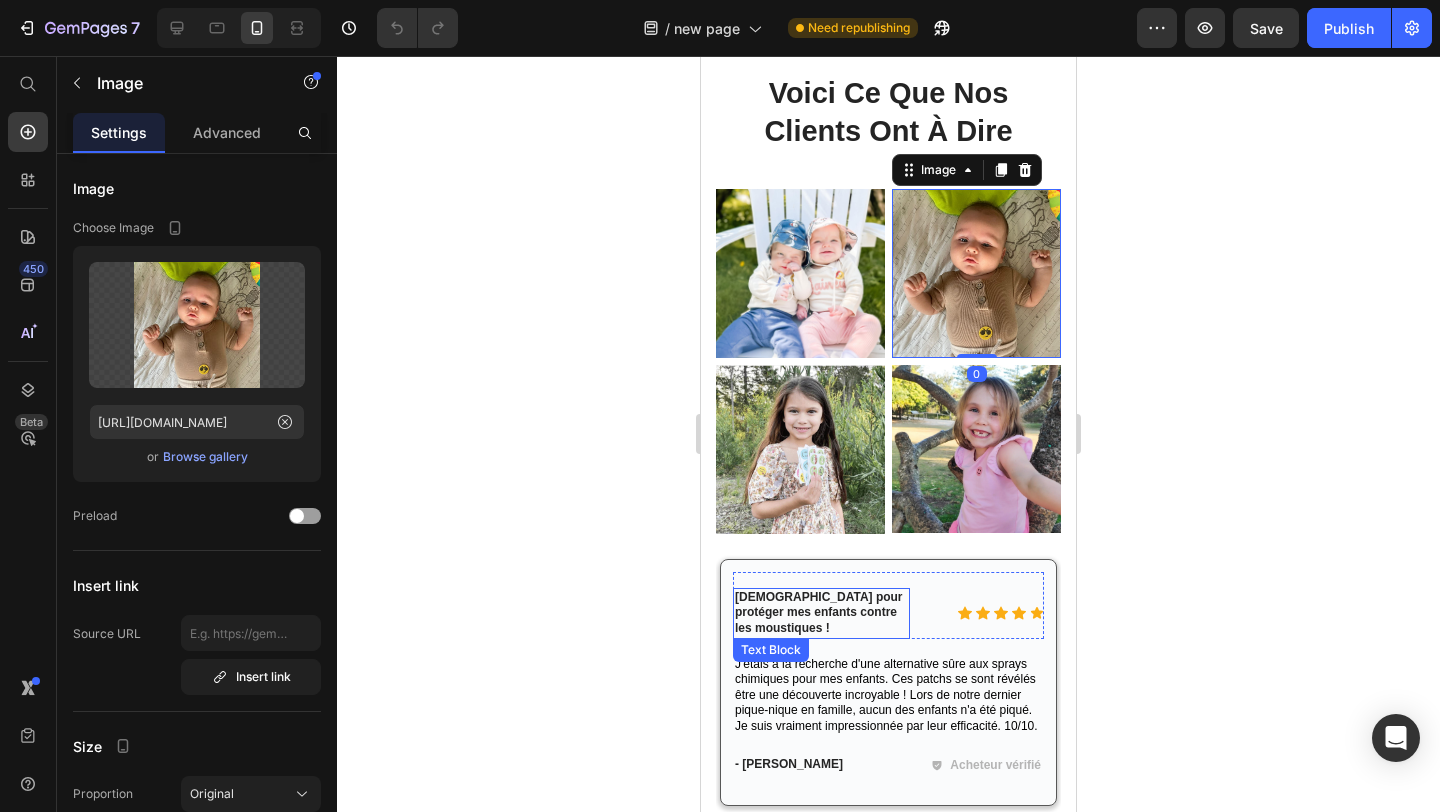 click on "Idéal pour protéger mes enfants contre les moustiques !" at bounding box center [821, 613] 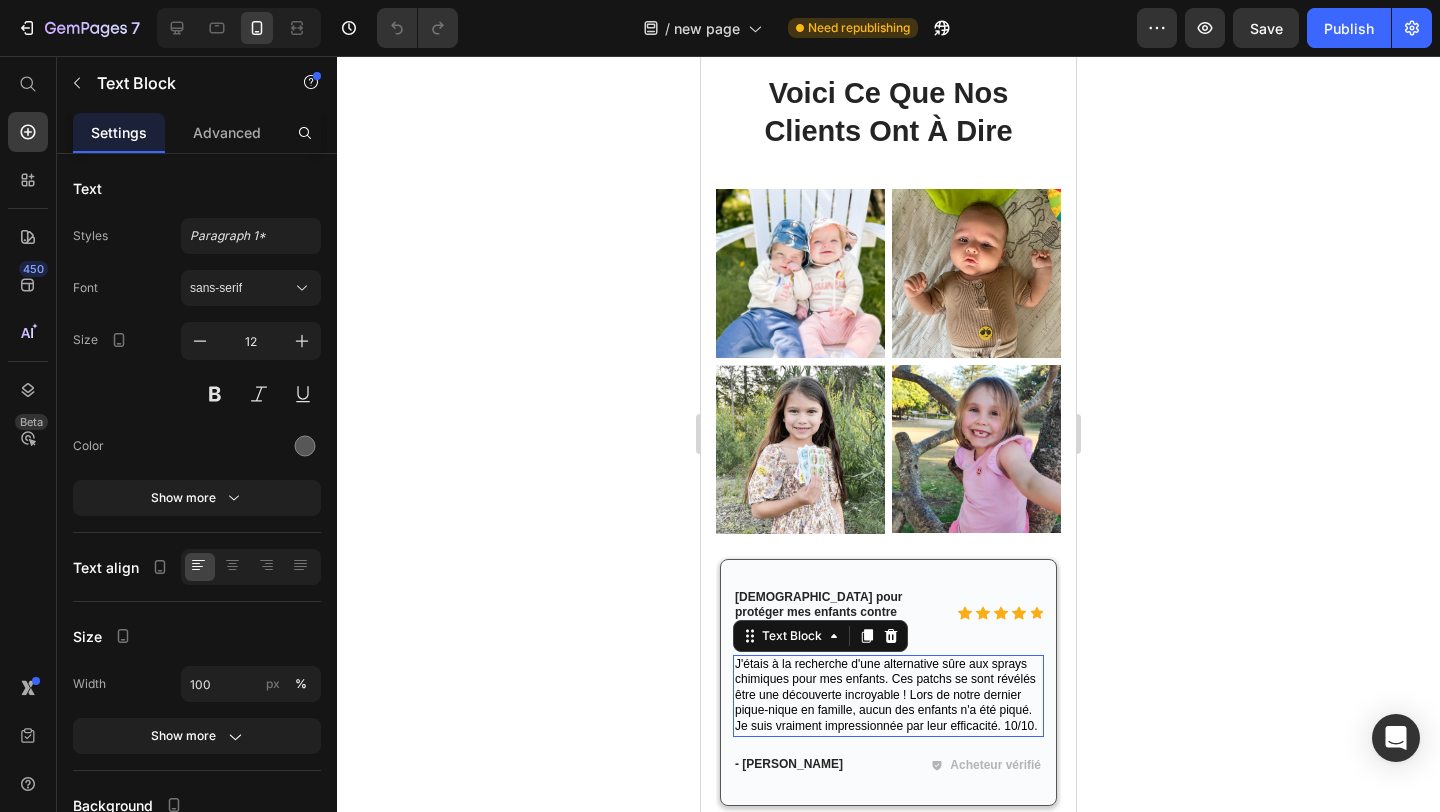 click on "J'étais à la recherche d'une alternative sûre aux sprays chimiques pour mes enfants. Ces patchs se sont révélés être une découverte incroyable ! Lors de notre dernier pique-nique en famille, aucun des enfants n'a été piqué. Je suis vraiment impressionnée par leur efficacité. 10/10." at bounding box center (886, 695) 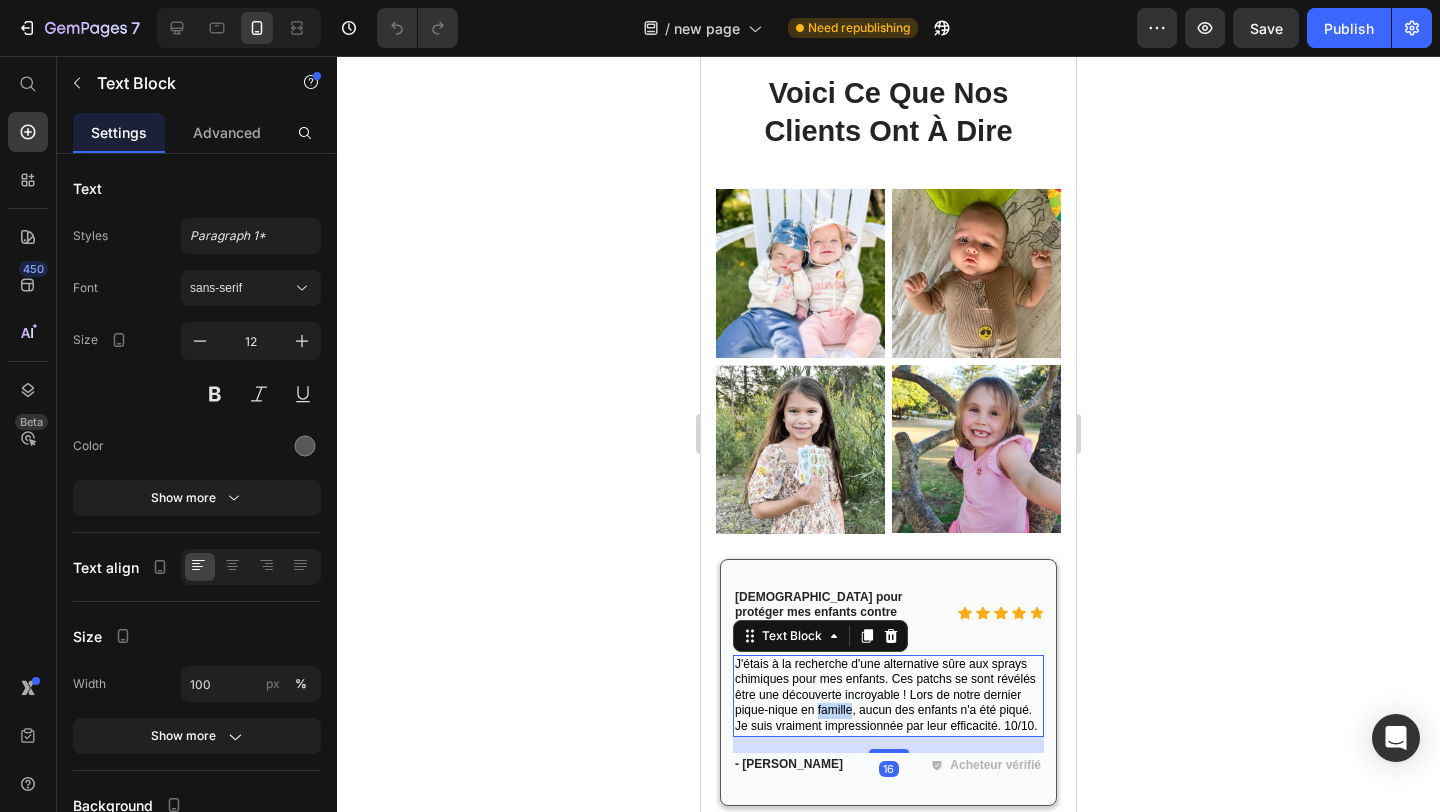 click on "J'étais à la recherche d'une alternative sûre aux sprays chimiques pour mes enfants. Ces patchs se sont révélés être une découverte incroyable ! Lors de notre dernier pique-nique en famille, aucun des enfants n'a été piqué. Je suis vraiment impressionnée par leur efficacité. 10/10." at bounding box center [886, 695] 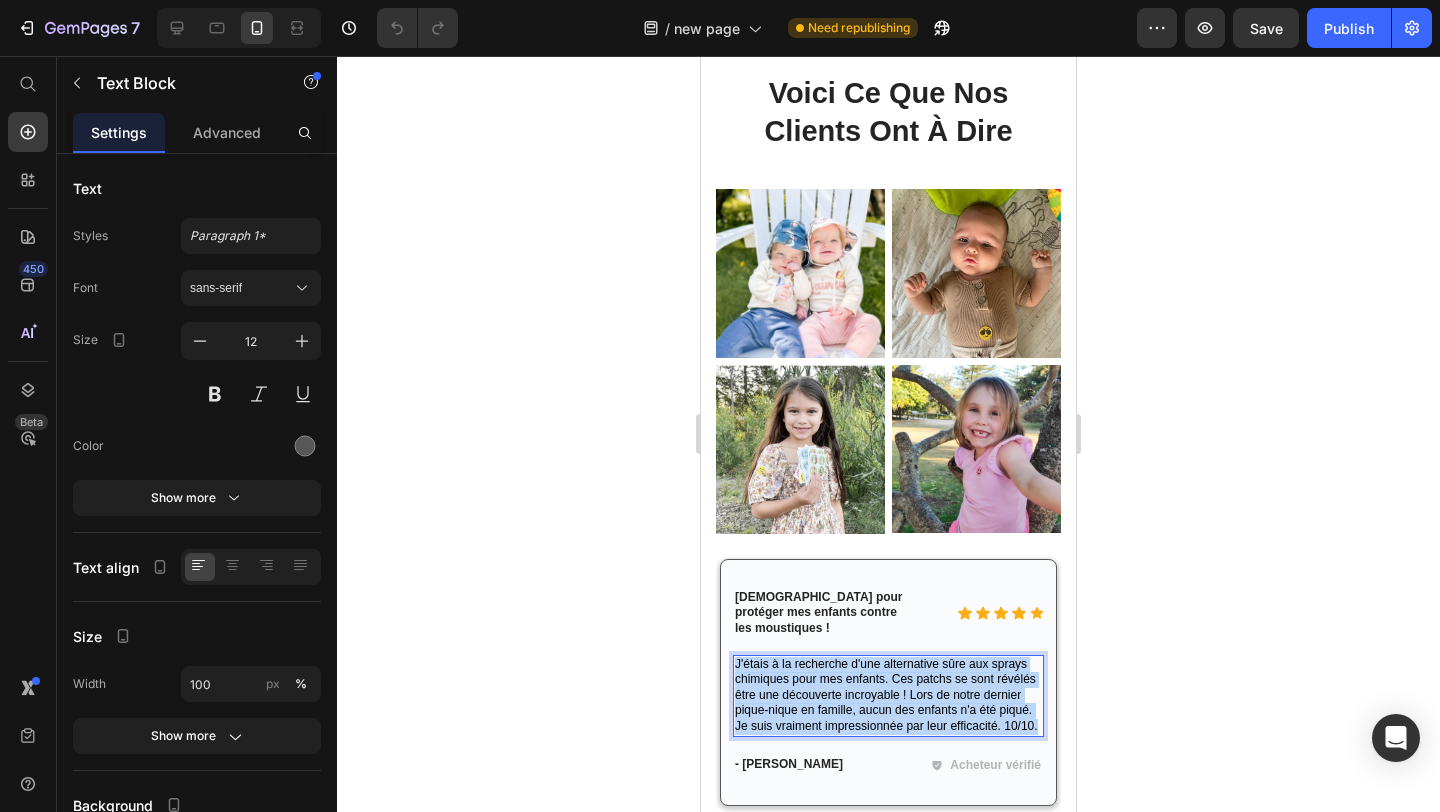 click on "J'étais à la recherche d'une alternative sûre aux sprays chimiques pour mes enfants. Ces patchs se sont révélés être une découverte incroyable ! Lors de notre dernier pique-nique en famille, aucun des enfants n'a été piqué. Je suis vraiment impressionnée par leur efficacité. 10/10." at bounding box center [886, 695] 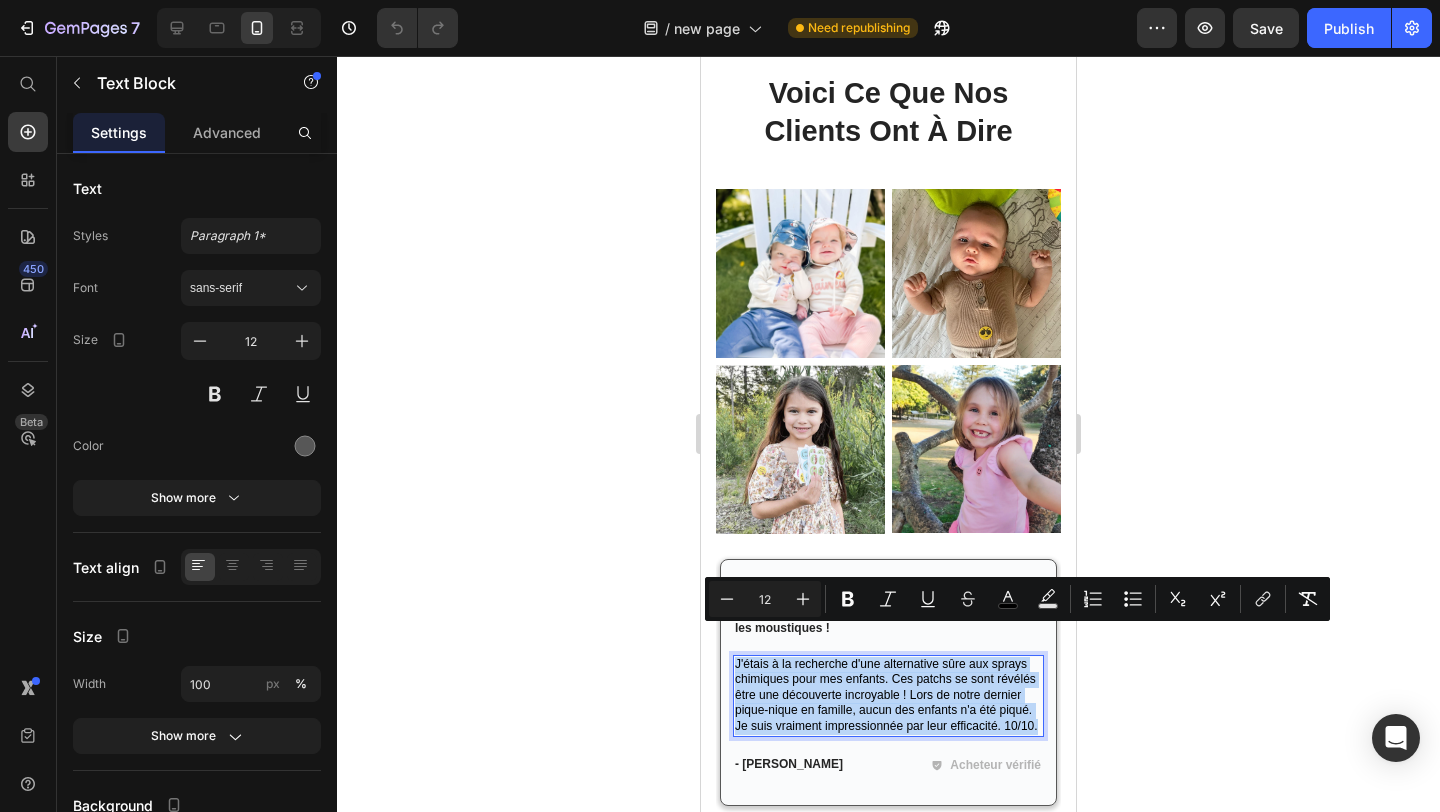 copy on "J'étais à la recherche d'une alternative sûre aux sprays chimiques pour mes enfants. Ces patchs se sont révélés être une découverte incroyable ! Lors de notre dernier pique-nique en famille, aucun des enfants n'a été piqué. Je suis vraiment impressionnée par leur efficacité. 10/10." 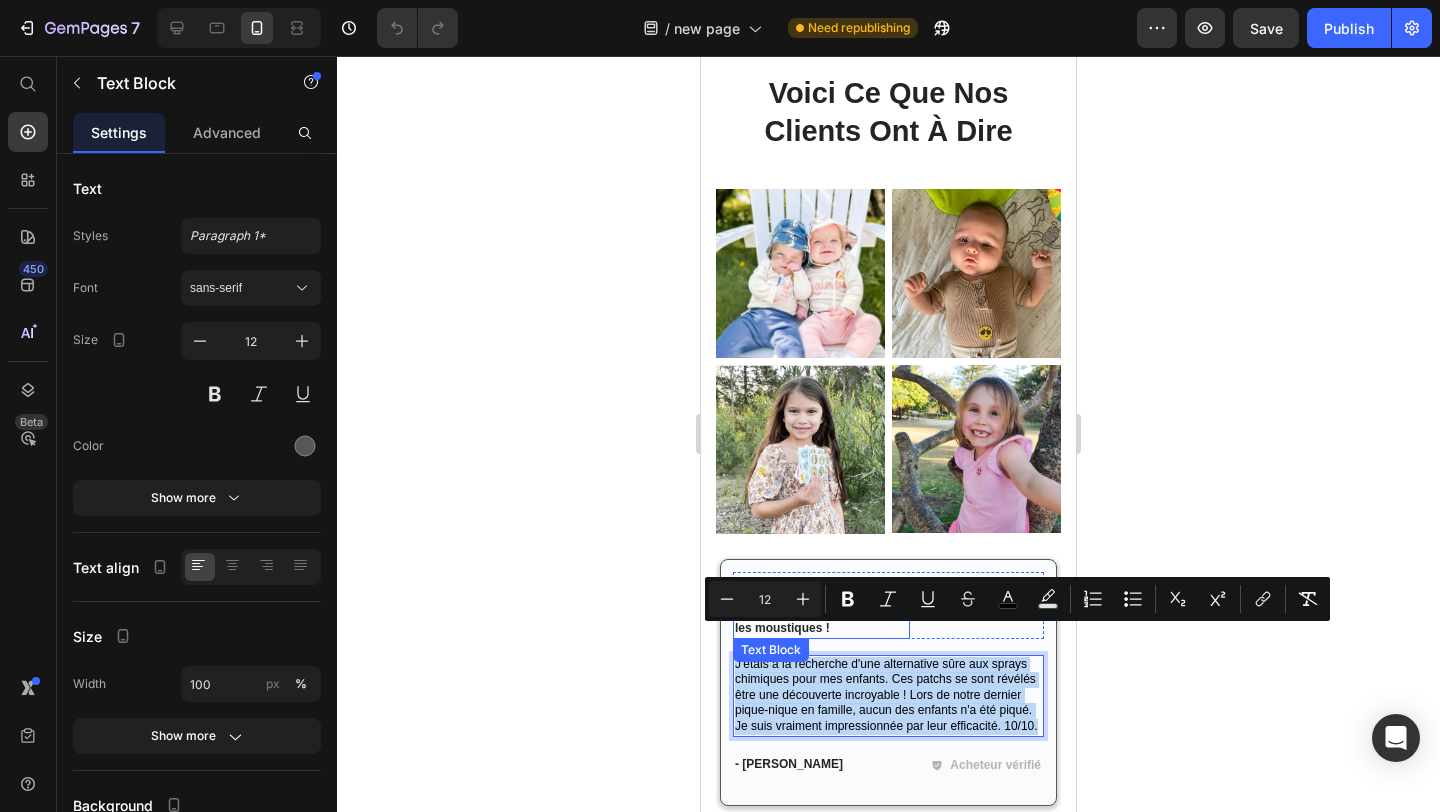 click on "Idéal pour protéger mes enfants contre les moustiques !" at bounding box center [821, 613] 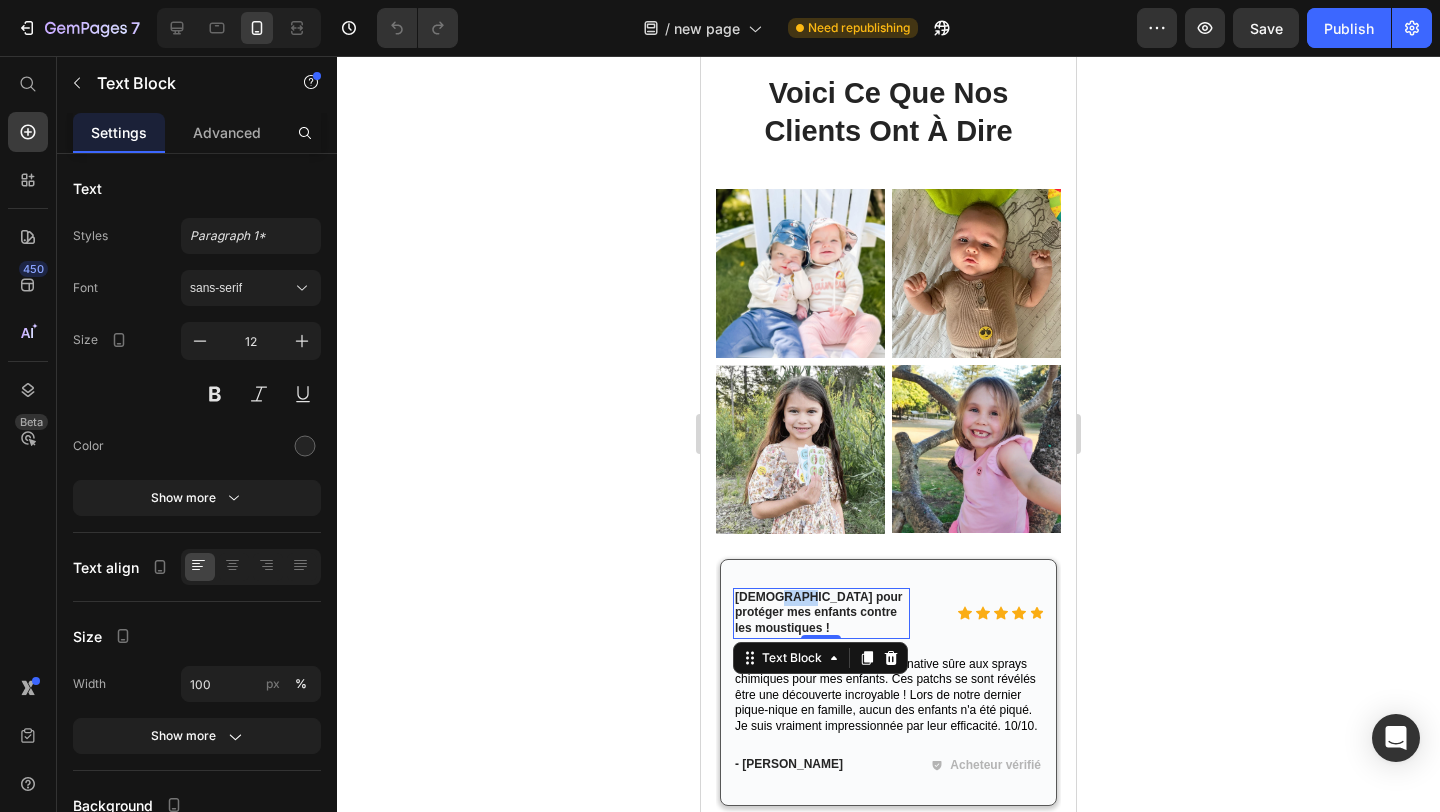 click on "Idéal pour protéger mes enfants contre les moustiques !" at bounding box center (821, 613) 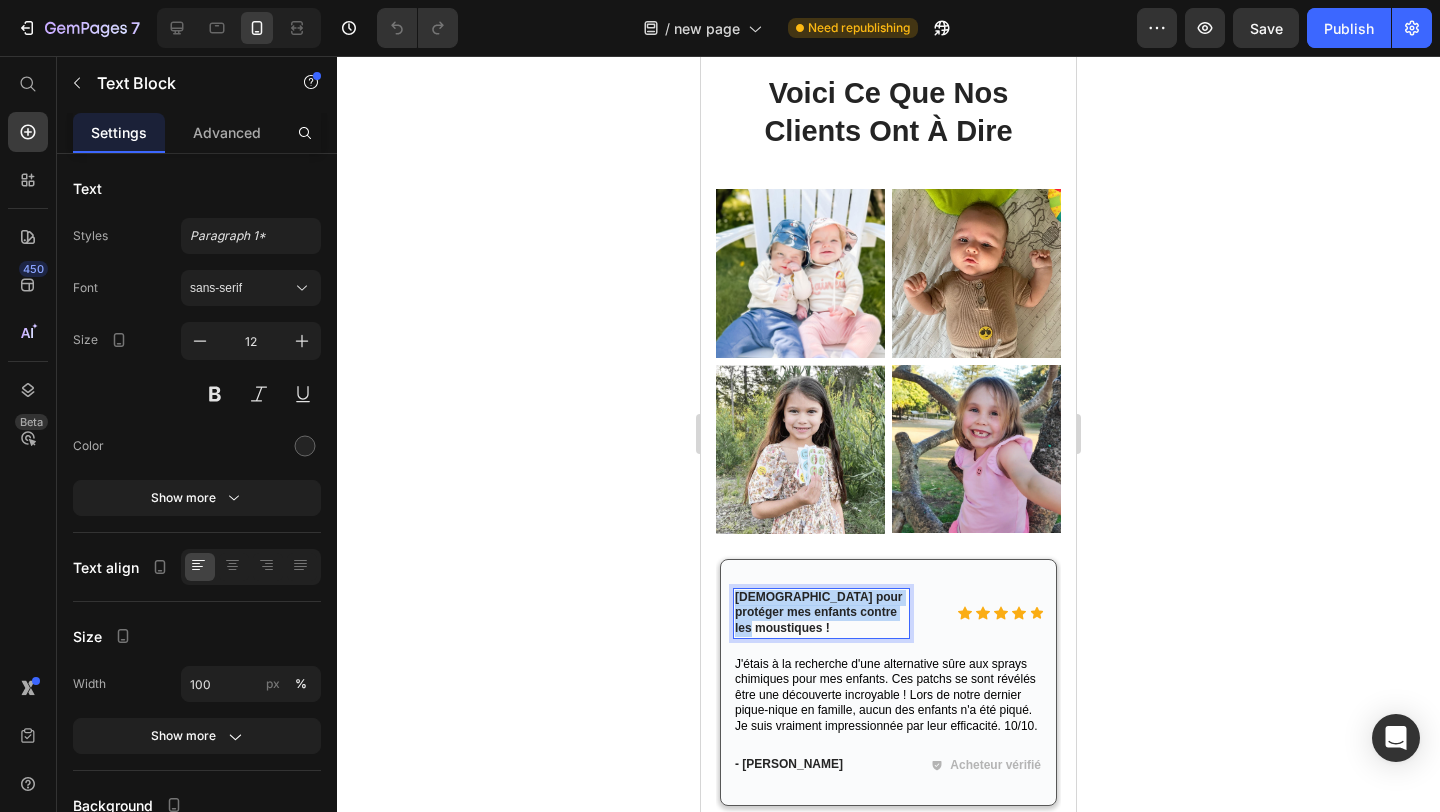 click on "Idéal pour protéger mes enfants contre les moustiques !" at bounding box center [821, 613] 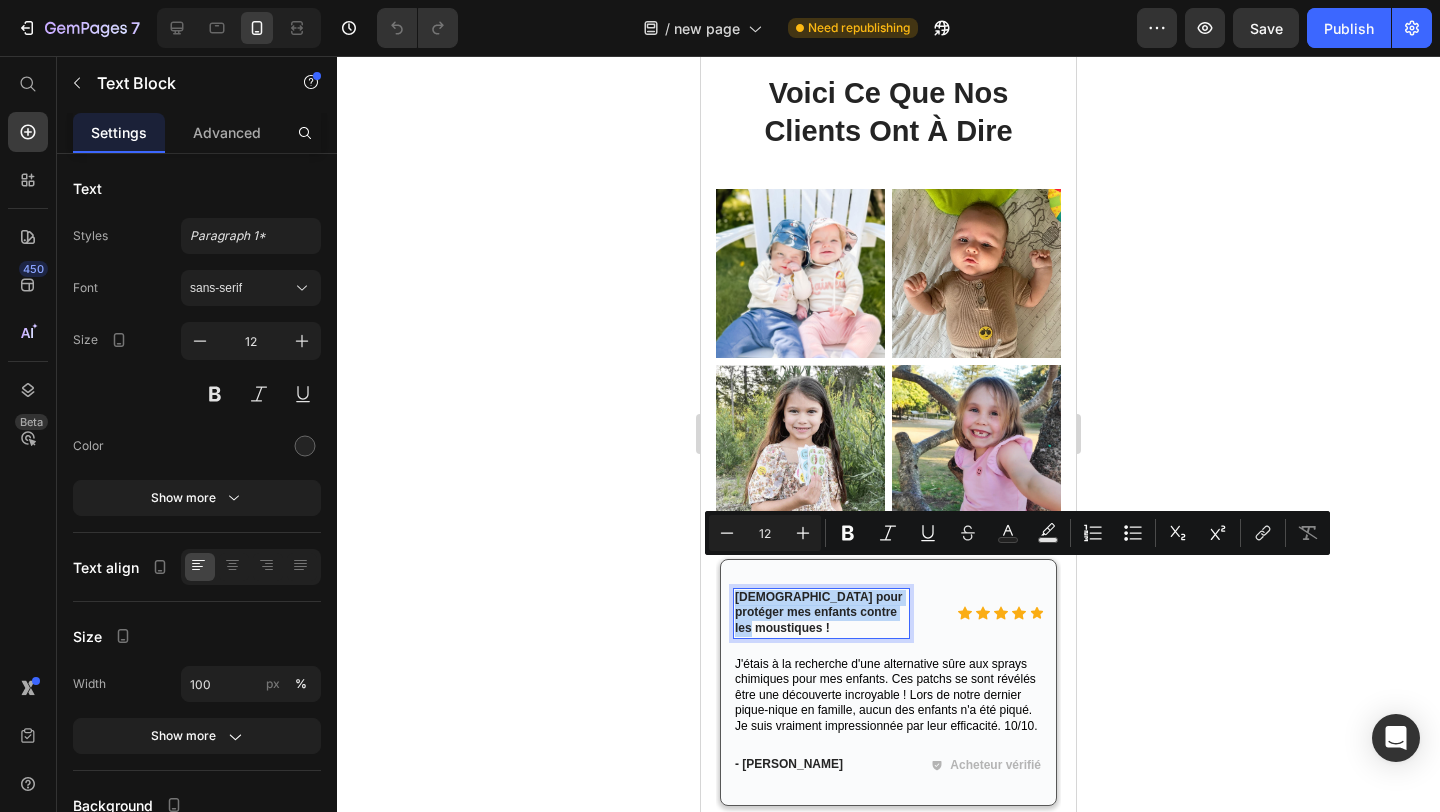 copy on "Idéal pour protéger mes enfants contre les moustiques !" 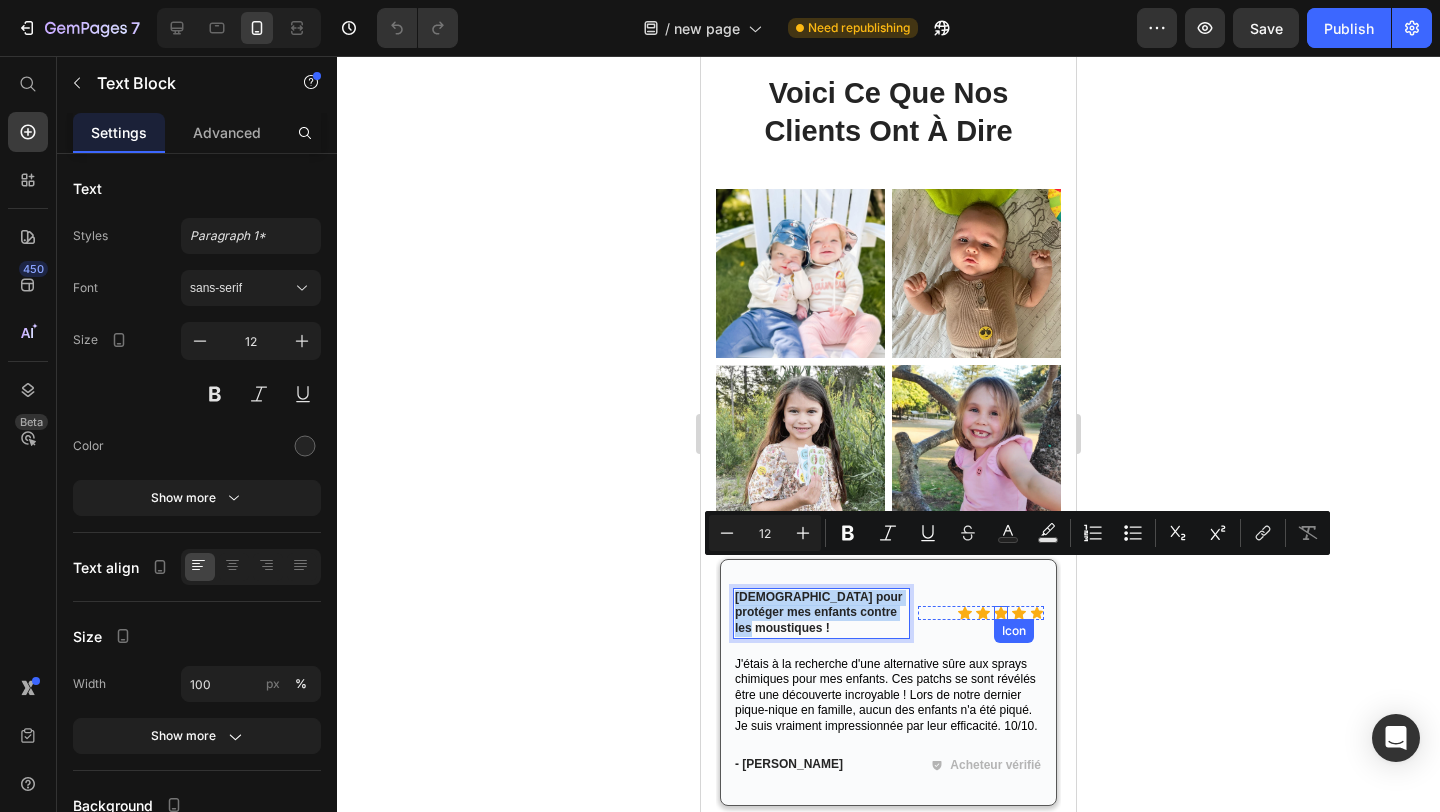 click on "Icon Icon Icon Icon
Icon Icon List" at bounding box center (981, 613) 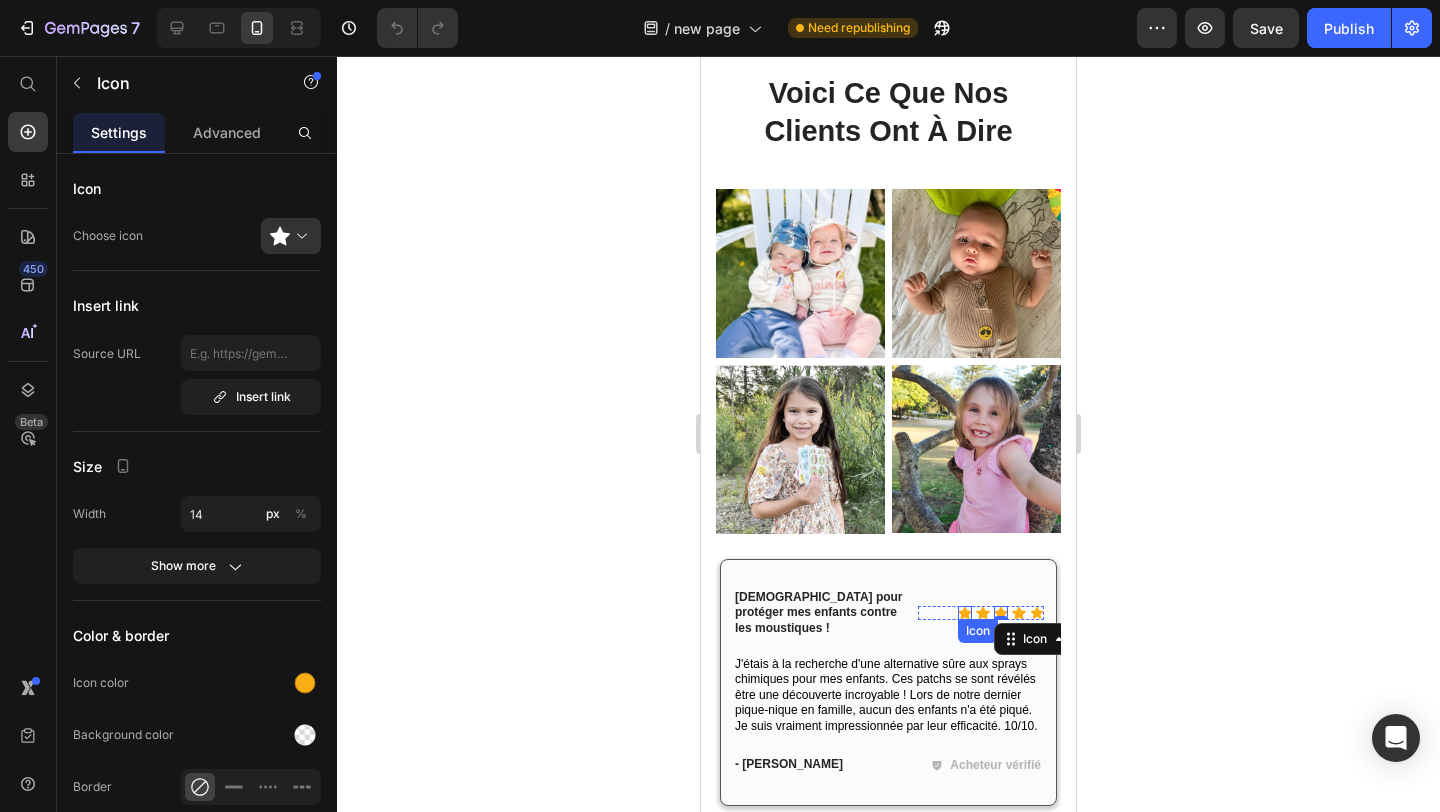 click 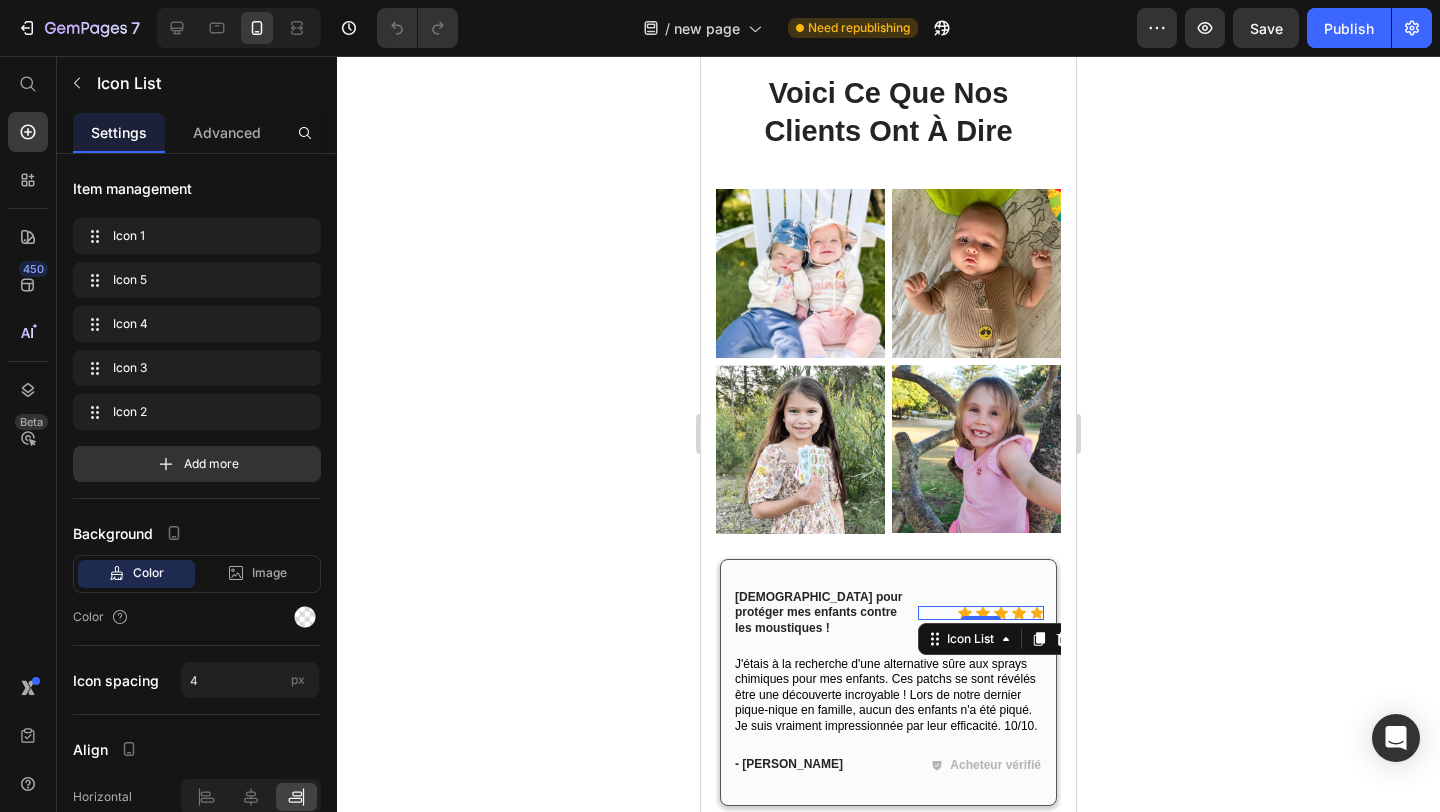 click on "Icon Icon Icon Icon
Icon" at bounding box center (981, 613) 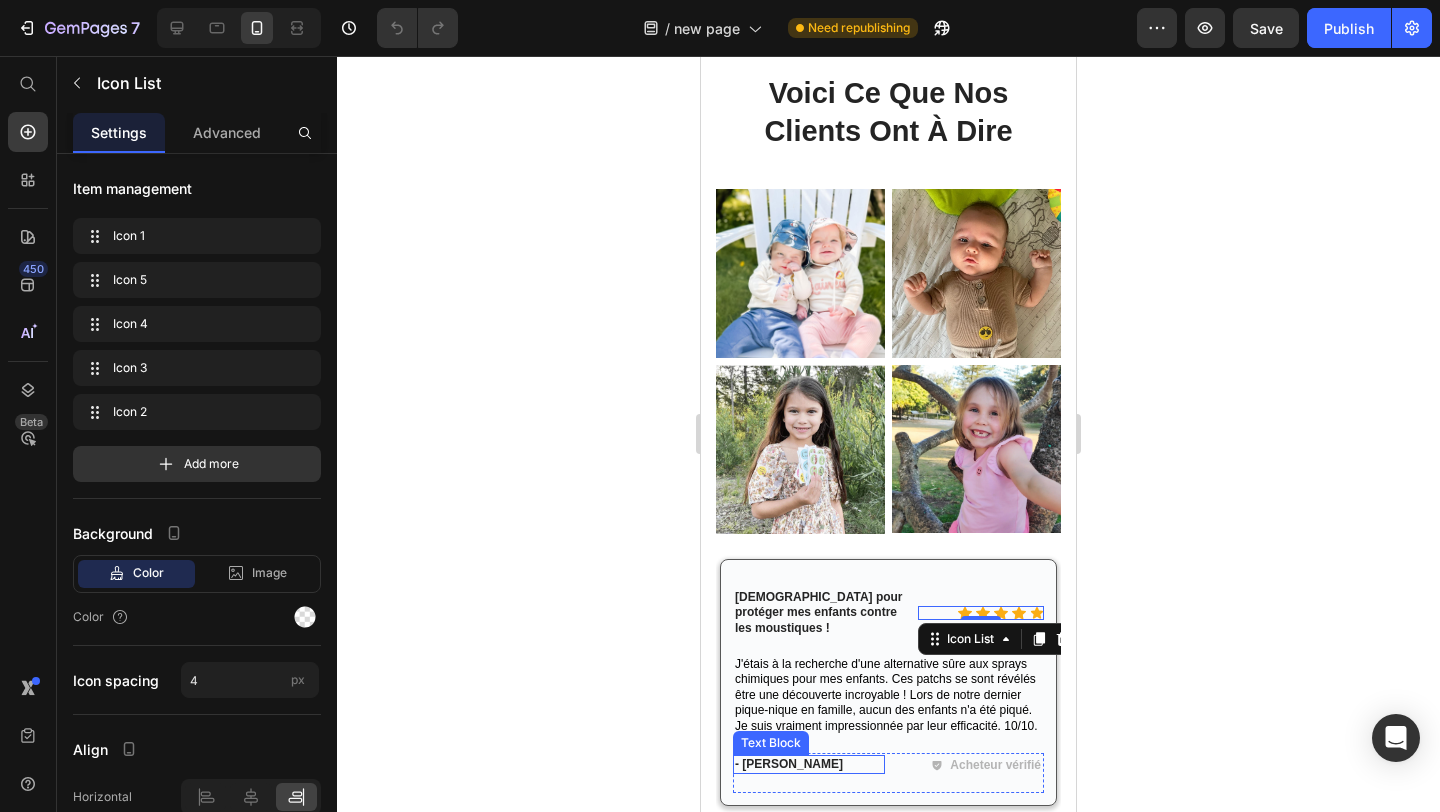 click on "- Stéphanie S." at bounding box center [809, 765] 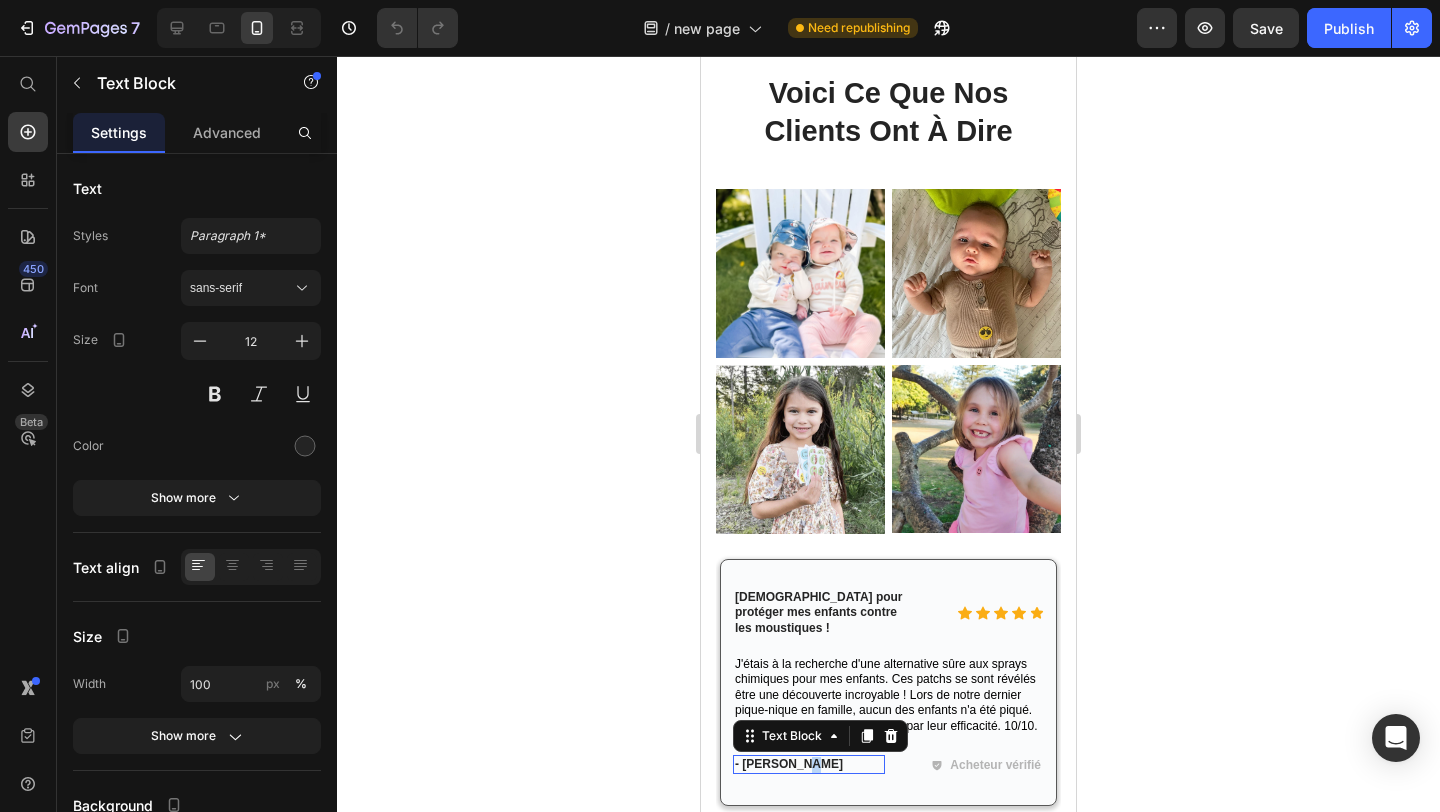 click on "- Stéphanie S." at bounding box center [809, 765] 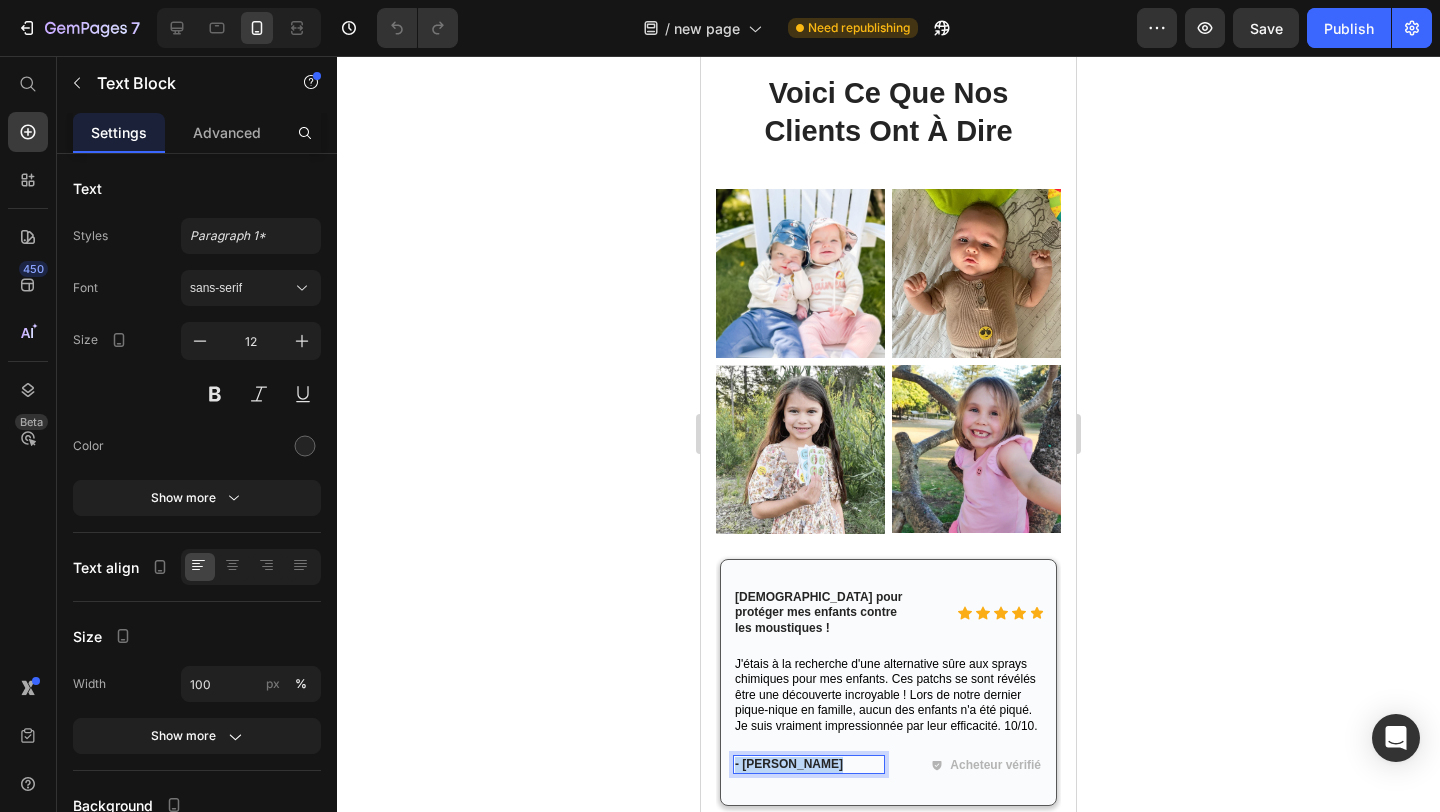 click on "- Stéphanie S." at bounding box center (809, 765) 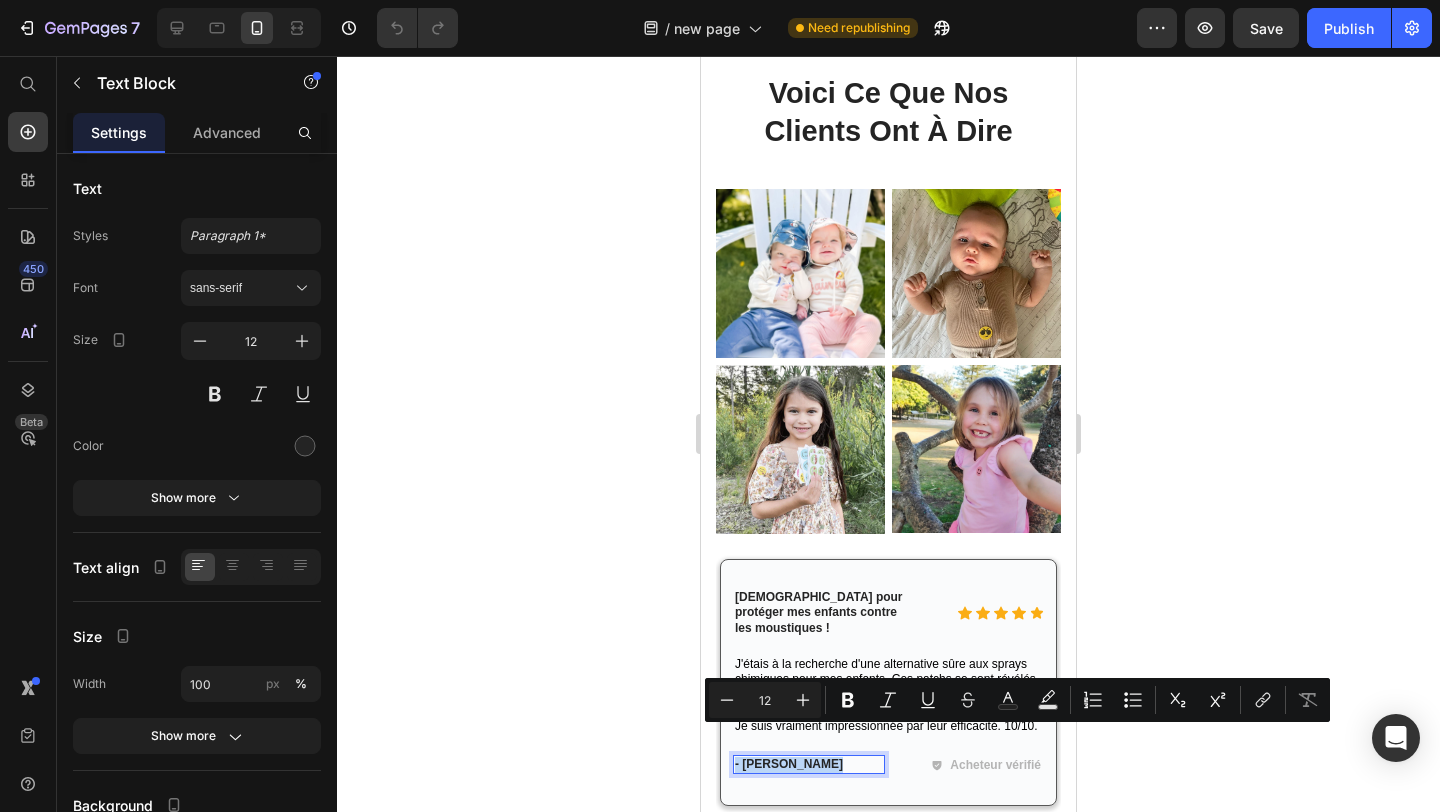 copy on "- Stéphanie S." 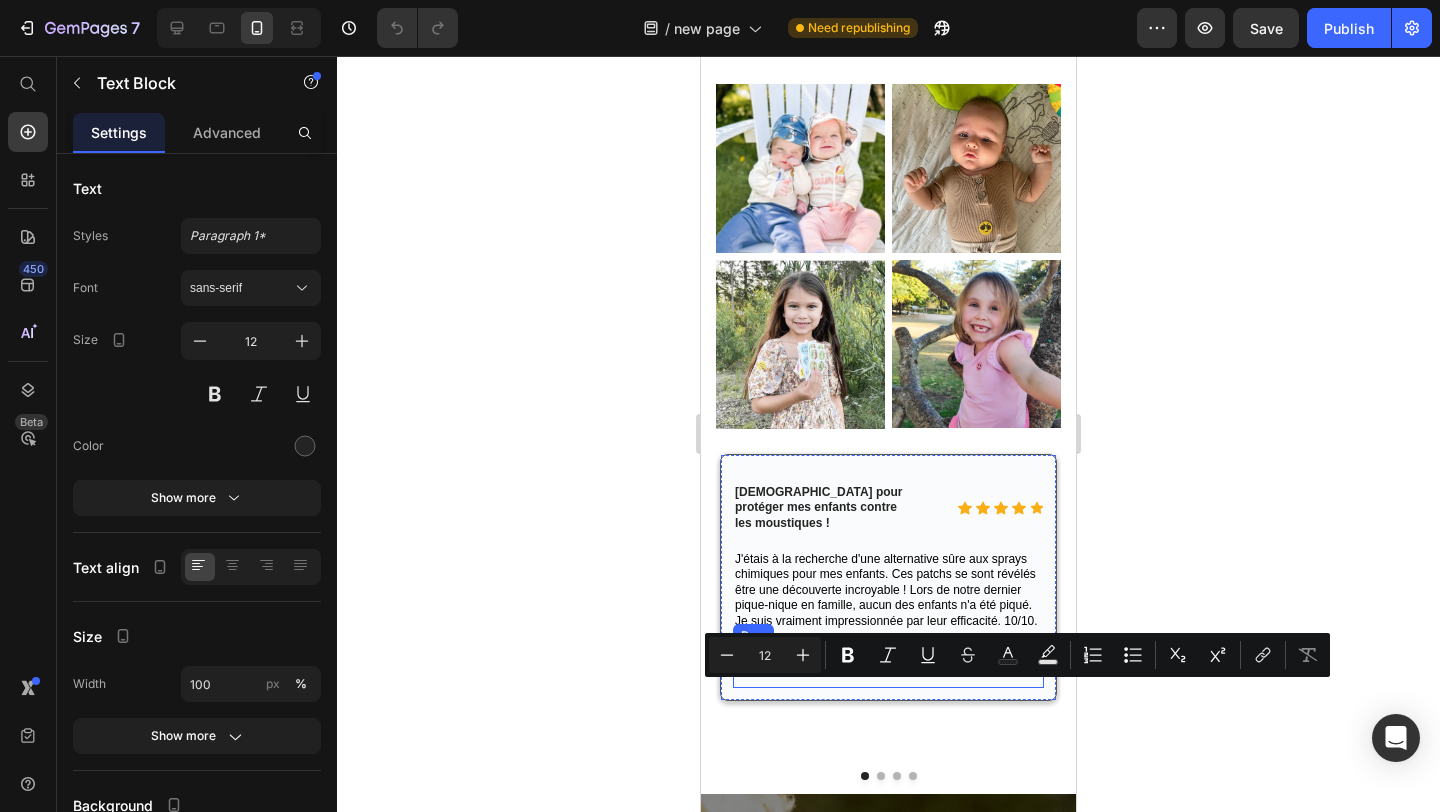 scroll, scrollTop: 3749, scrollLeft: 0, axis: vertical 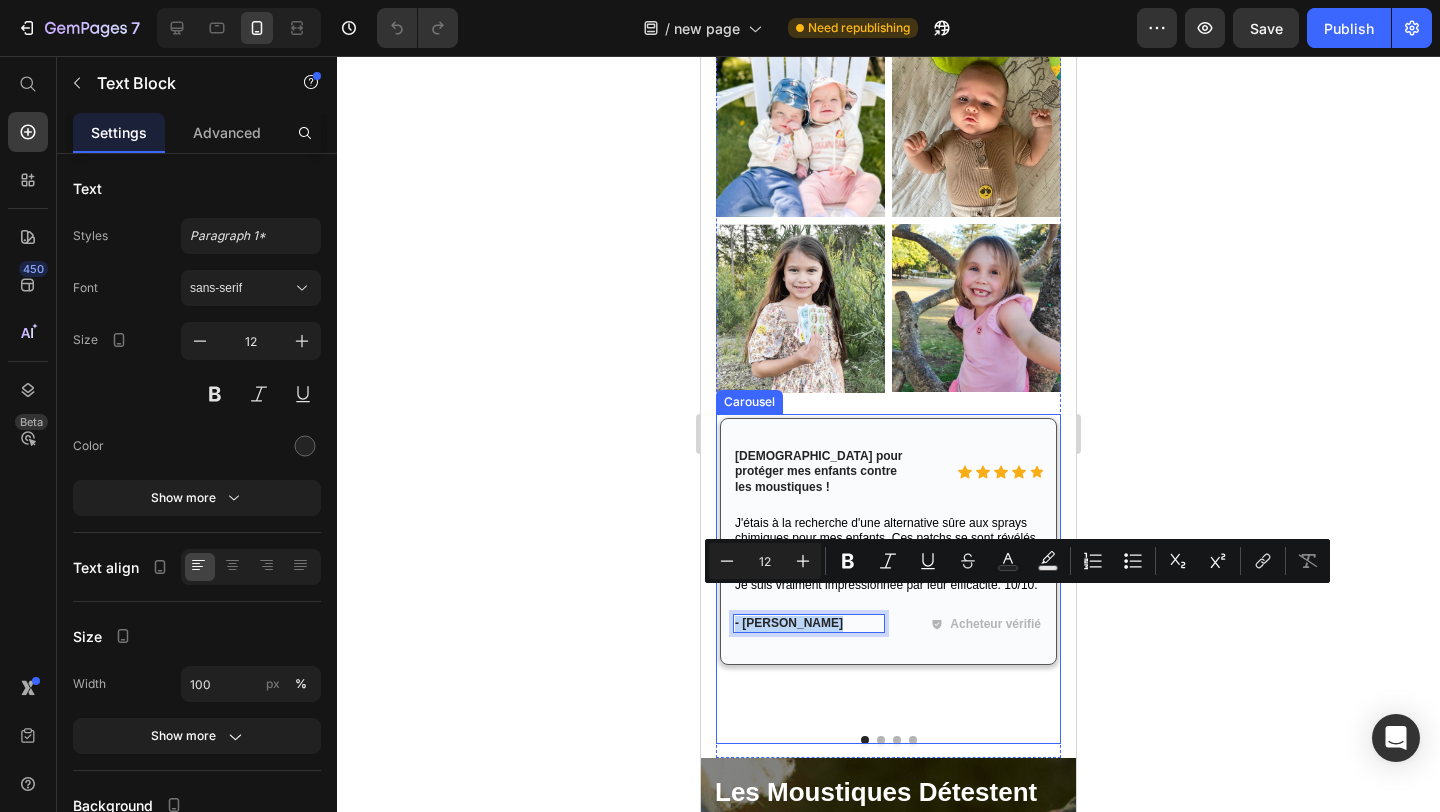 click at bounding box center (881, 740) 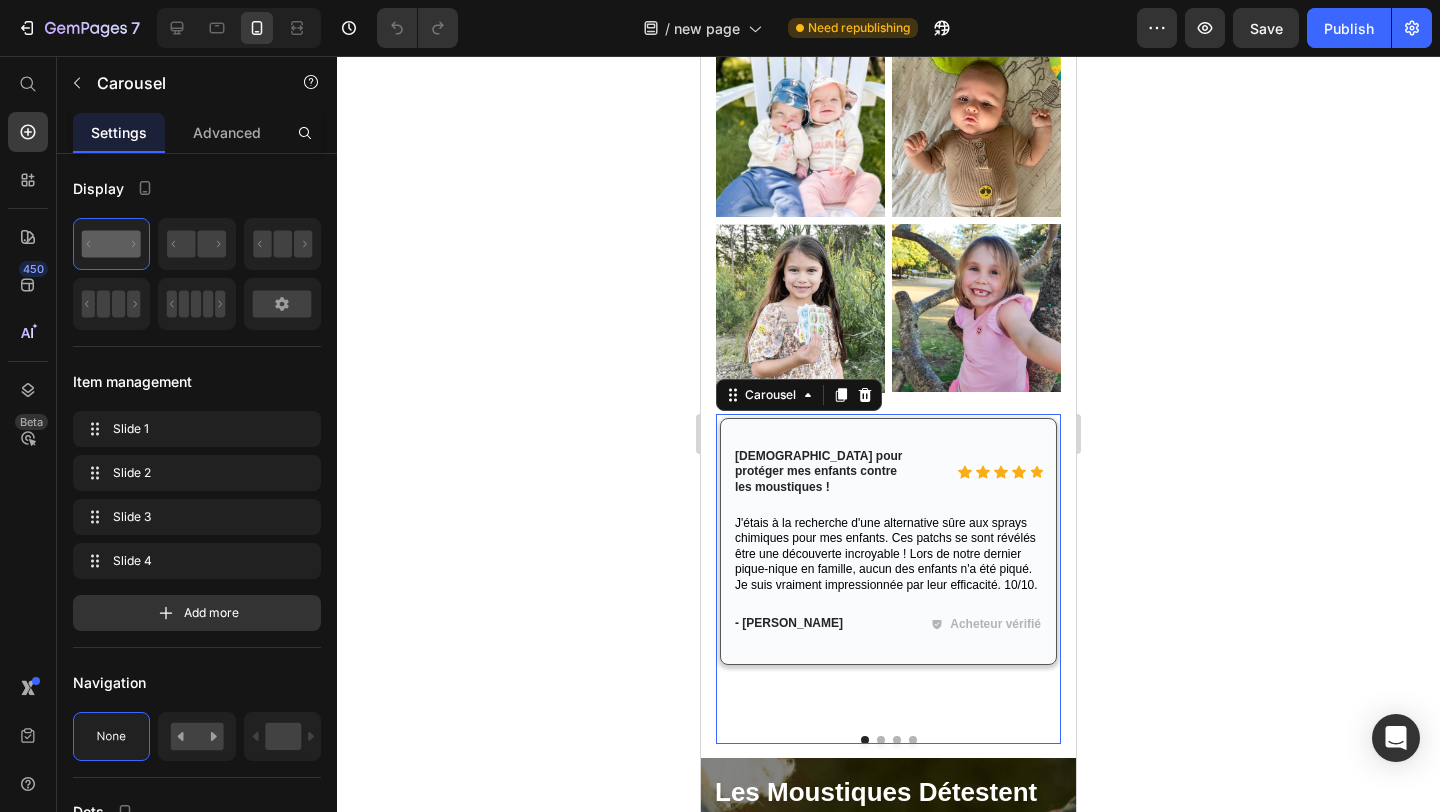 click at bounding box center (881, 740) 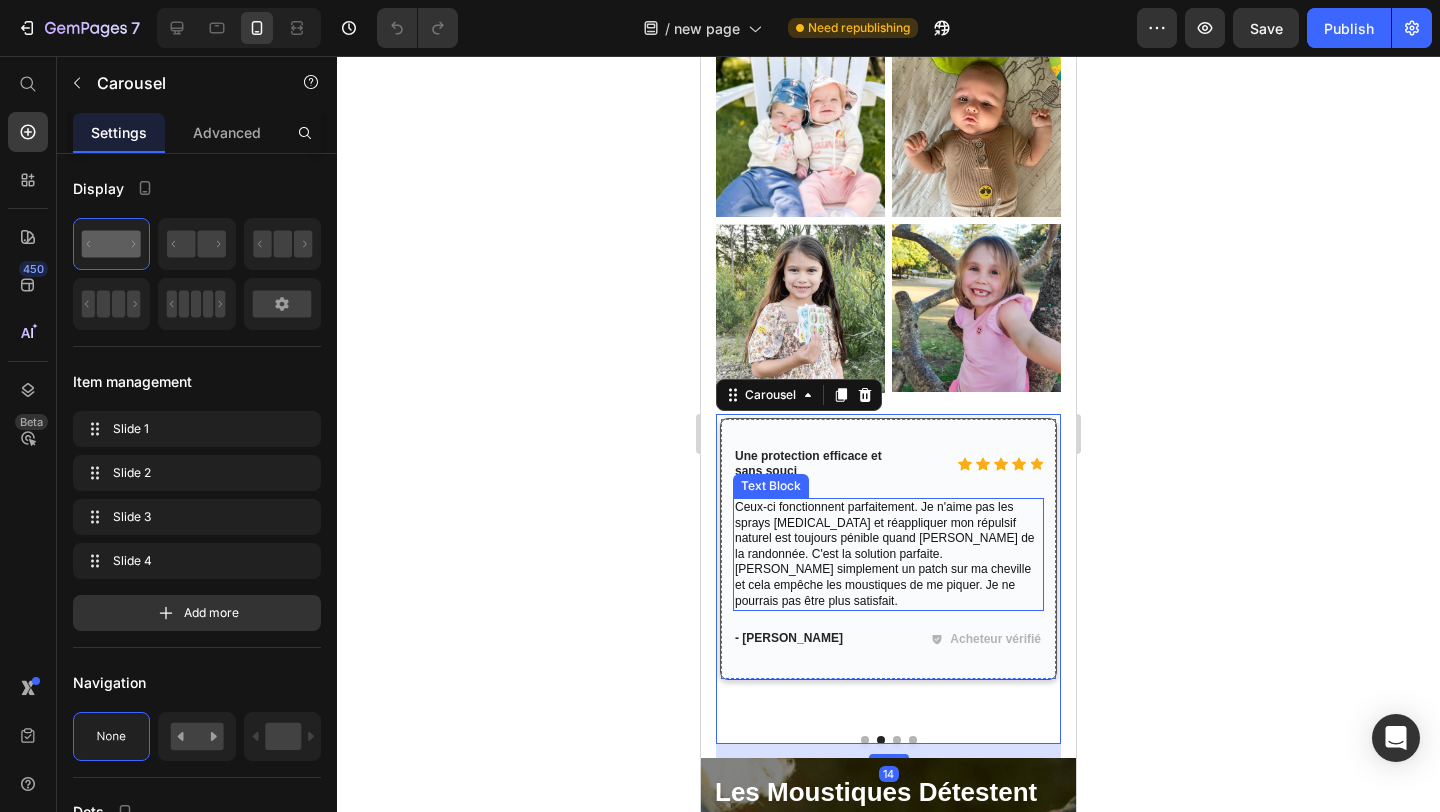 click on "Ceux-ci fonctionnent parfaitement. Je n'aime pas les sprays DEET et réappliquer mon répulsif naturel est toujours pénible quand je fais de la randonnée. C'est la solution parfaite. Je colle simplement un patch sur ma cheville et cela empêche les moustiques de me piquer. Je ne pourrais pas être plus satisfait." at bounding box center [885, 554] 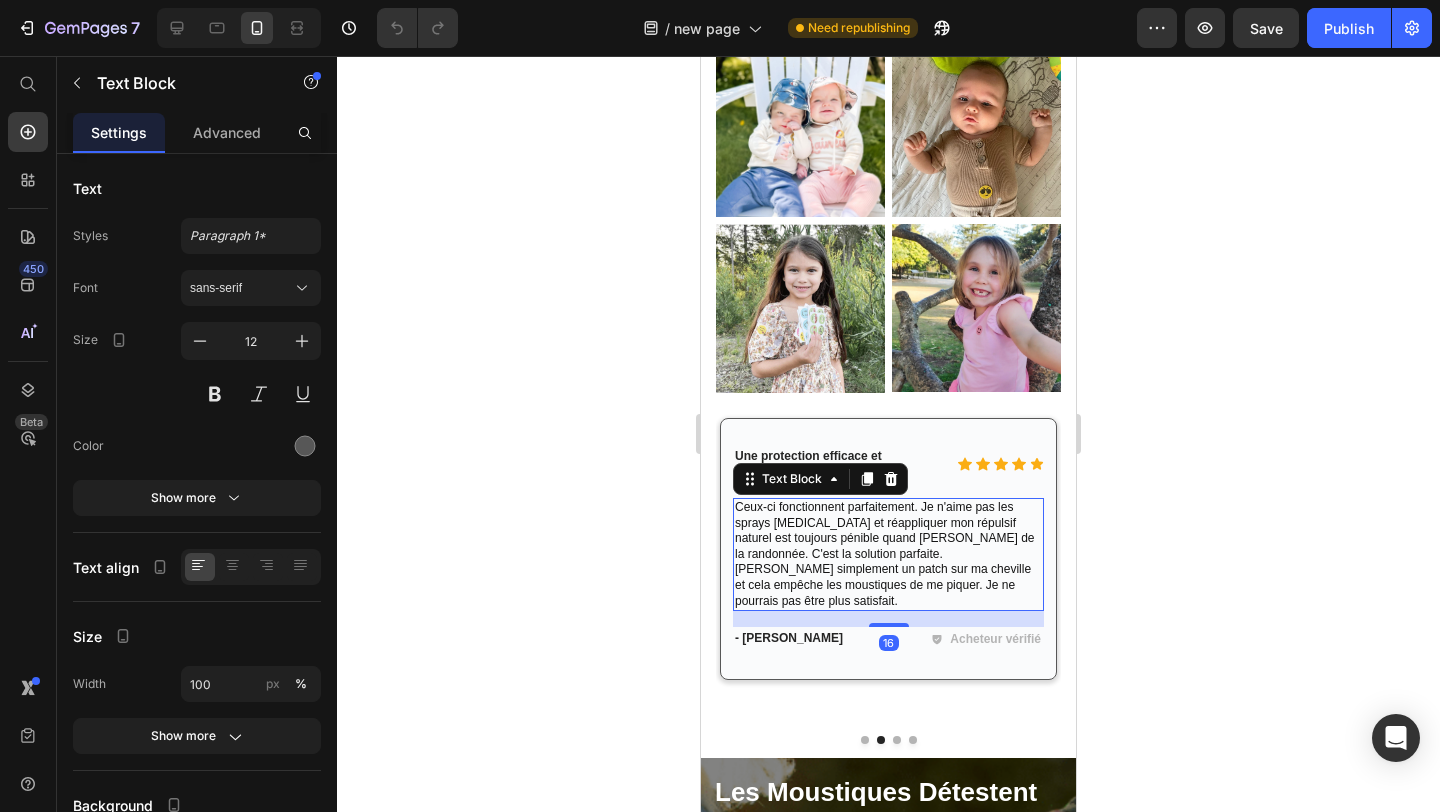 click on "Ceux-ci fonctionnent parfaitement. Je n'aime pas les sprays DEET et réappliquer mon répulsif naturel est toujours pénible quand je fais de la randonnée. C'est la solution parfaite. Je colle simplement un patch sur ma cheville et cela empêche les moustiques de me piquer. Je ne pourrais pas être plus satisfait." at bounding box center [885, 554] 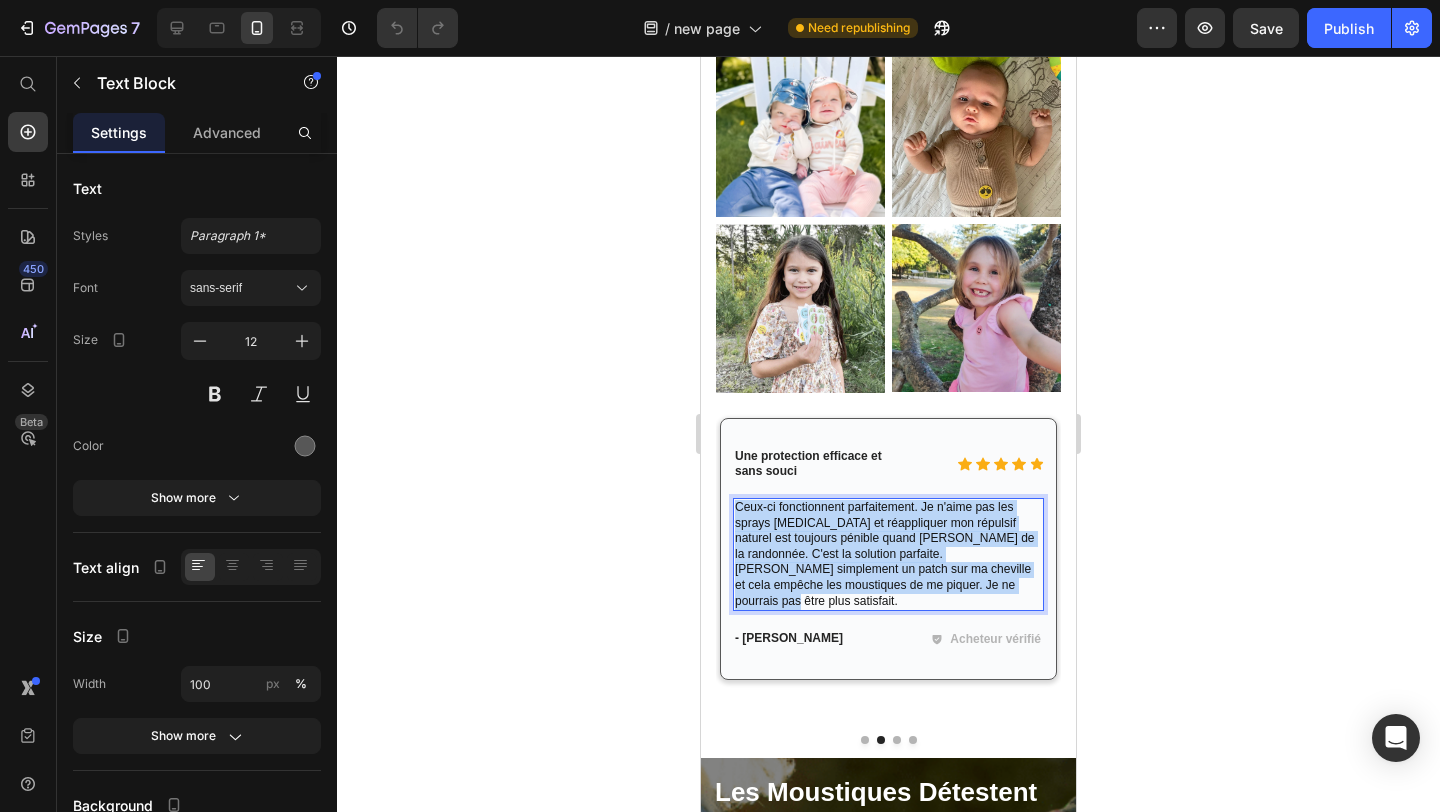 click on "Ceux-ci fonctionnent parfaitement. Je n'aime pas les sprays DEET et réappliquer mon répulsif naturel est toujours pénible quand je fais de la randonnée. C'est la solution parfaite. Je colle simplement un patch sur ma cheville et cela empêche les moustiques de me piquer. Je ne pourrais pas être plus satisfait." at bounding box center (885, 554) 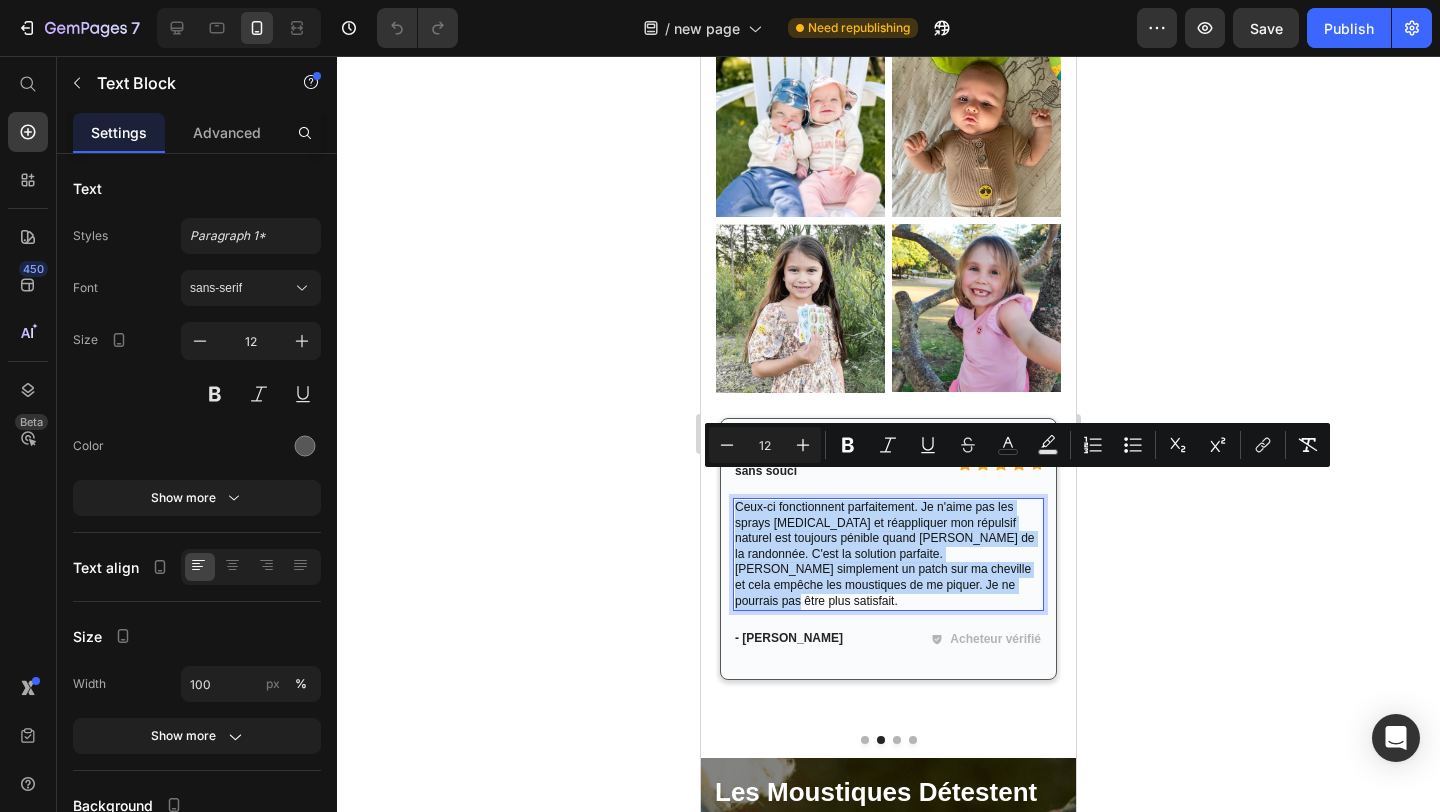 click on "Ceux-ci fonctionnent parfaitement. Je n'aime pas les sprays DEET et réappliquer mon répulsif naturel est toujours pénible quand je fais de la randonnée. C'est la solution parfaite. Je colle simplement un patch sur ma cheville et cela empêche les moustiques de me piquer. Je ne pourrais pas être plus satisfait." at bounding box center [885, 554] 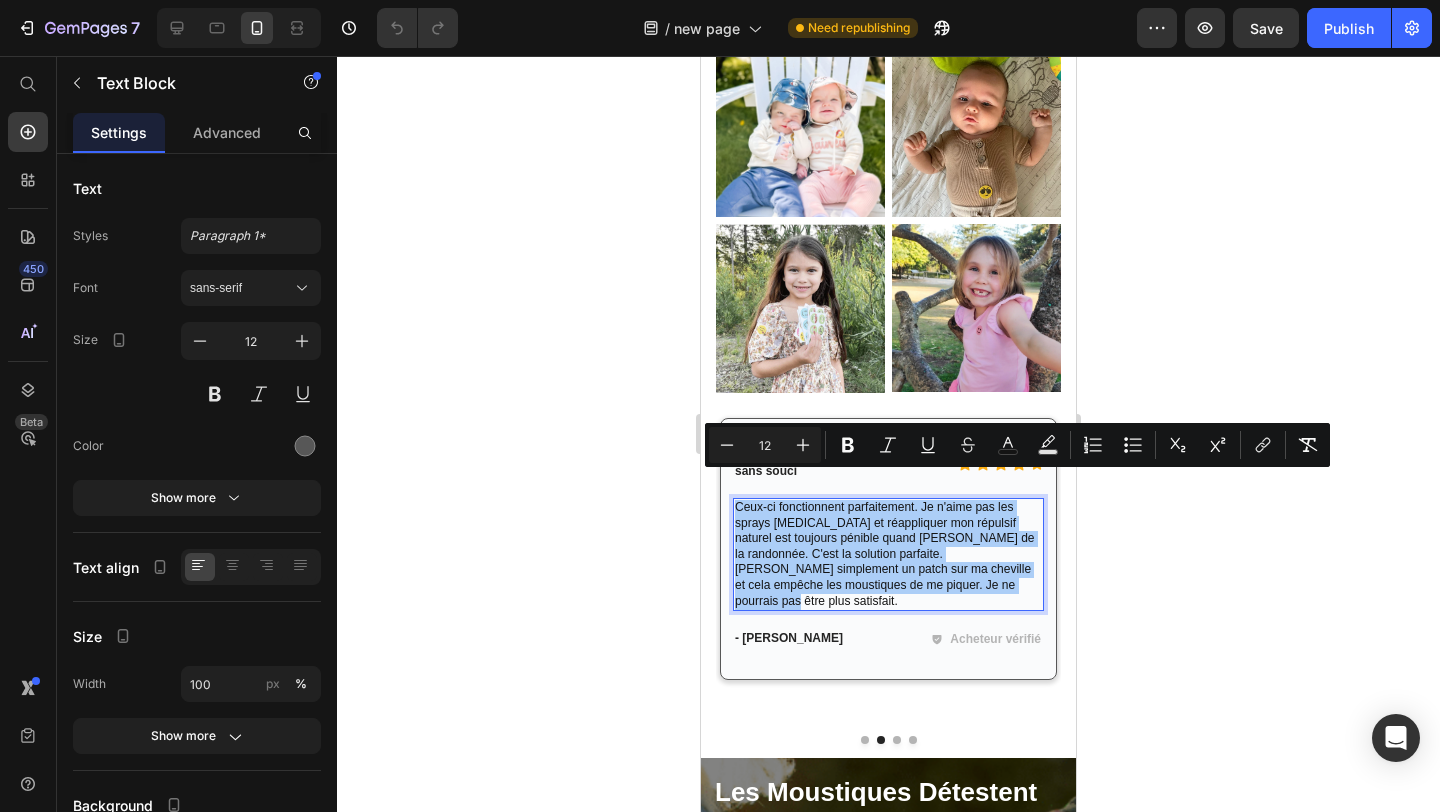 click 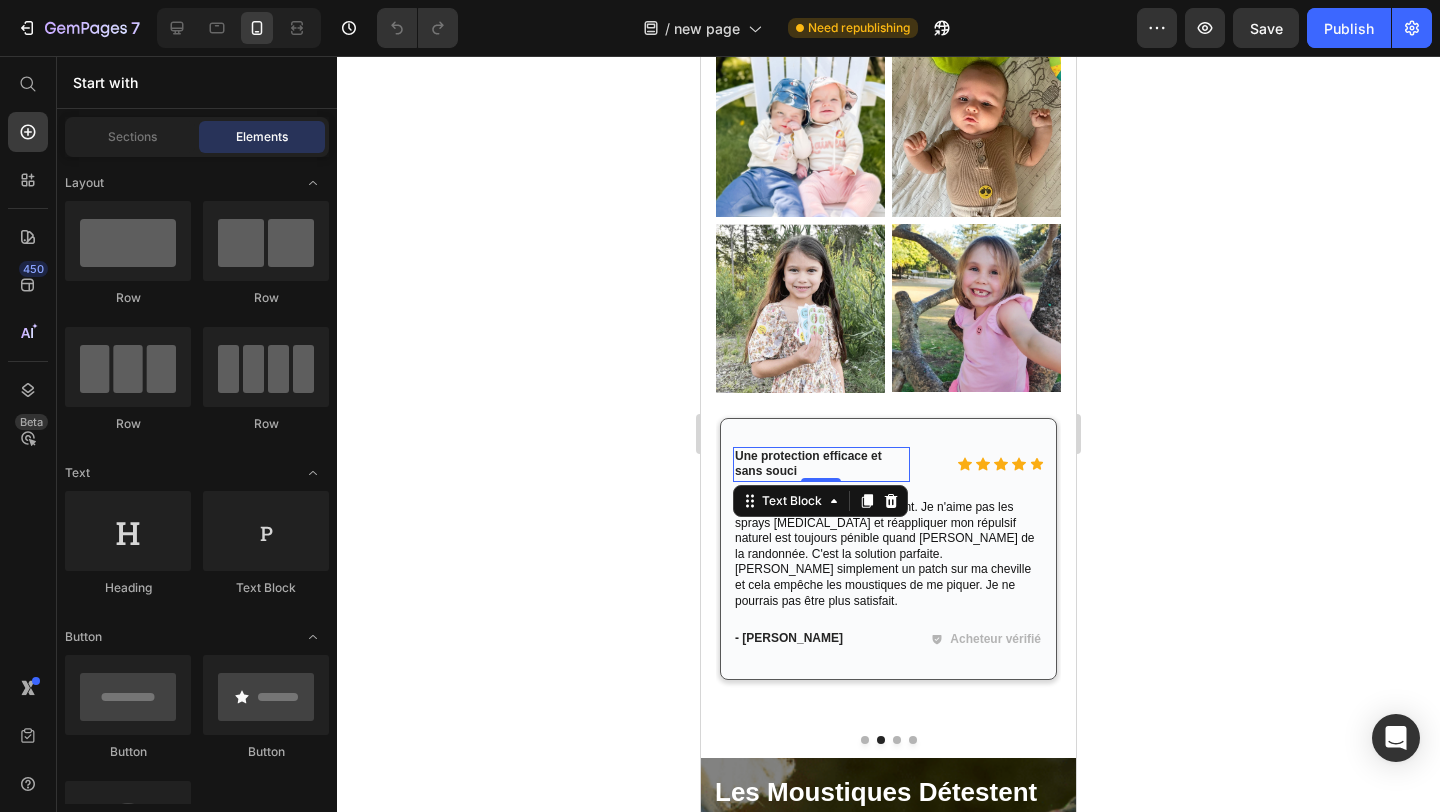 click on "Une protection efficace et sans souci" at bounding box center (821, 464) 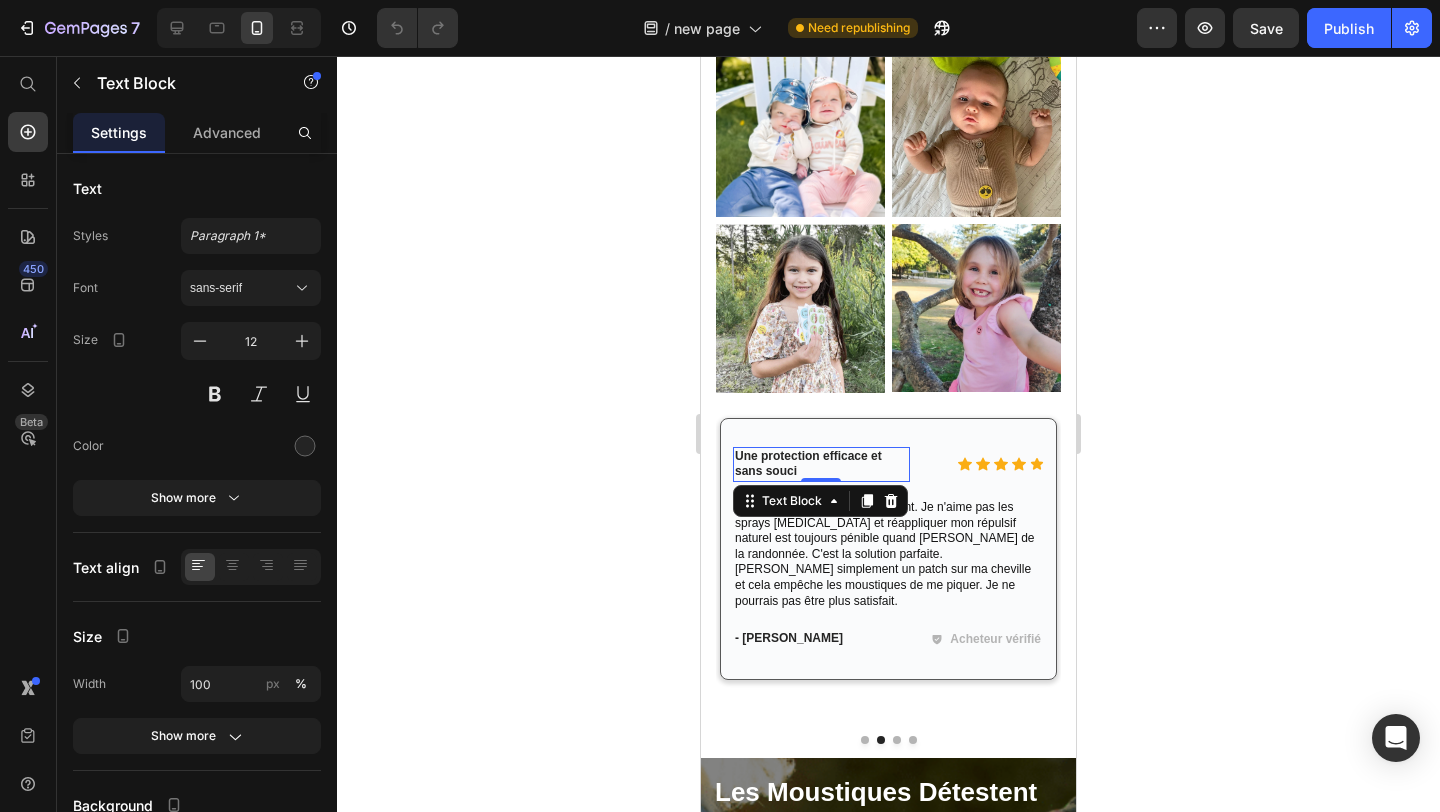 click on "Une protection efficace et sans souci" at bounding box center [821, 464] 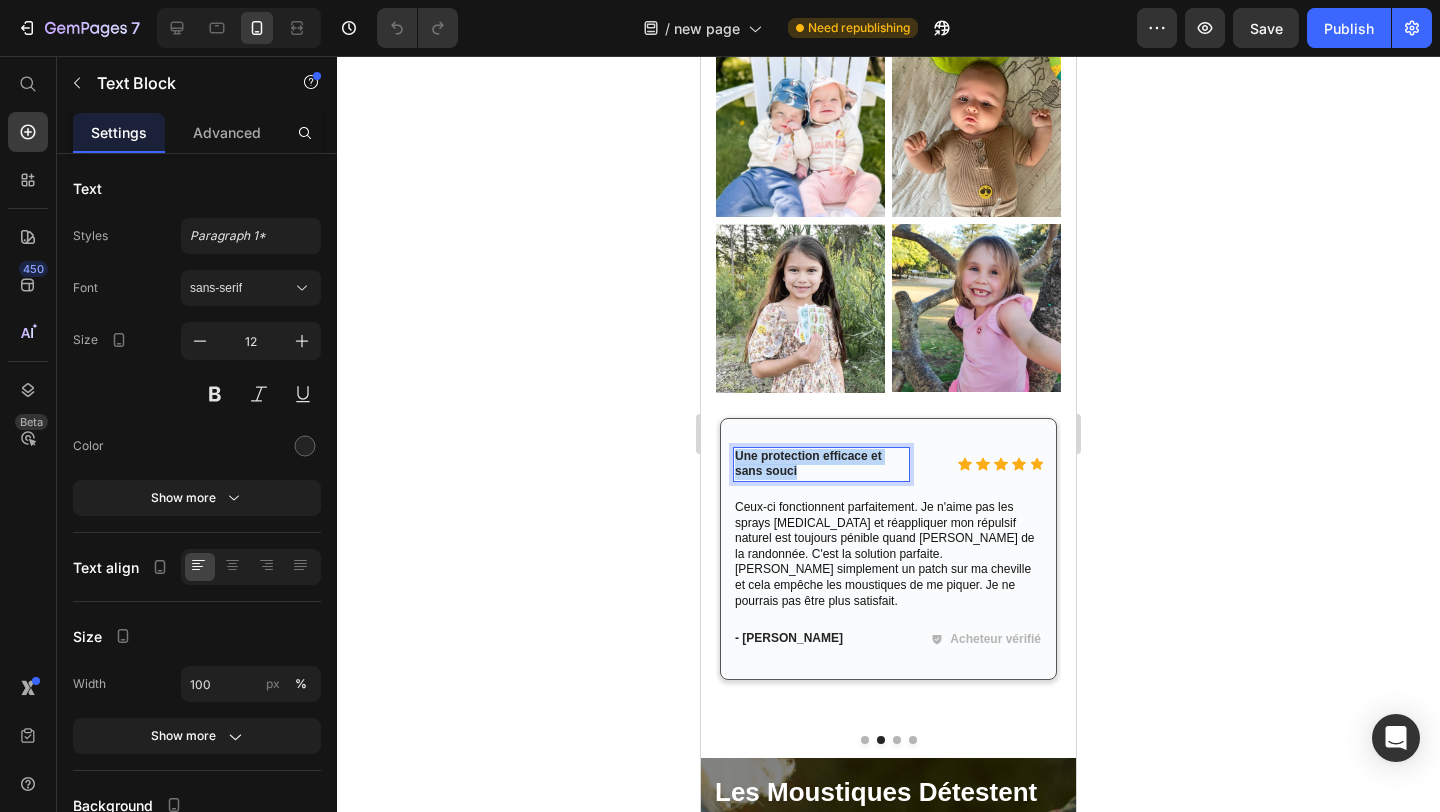 click on "Une protection efficace et sans souci" at bounding box center [821, 464] 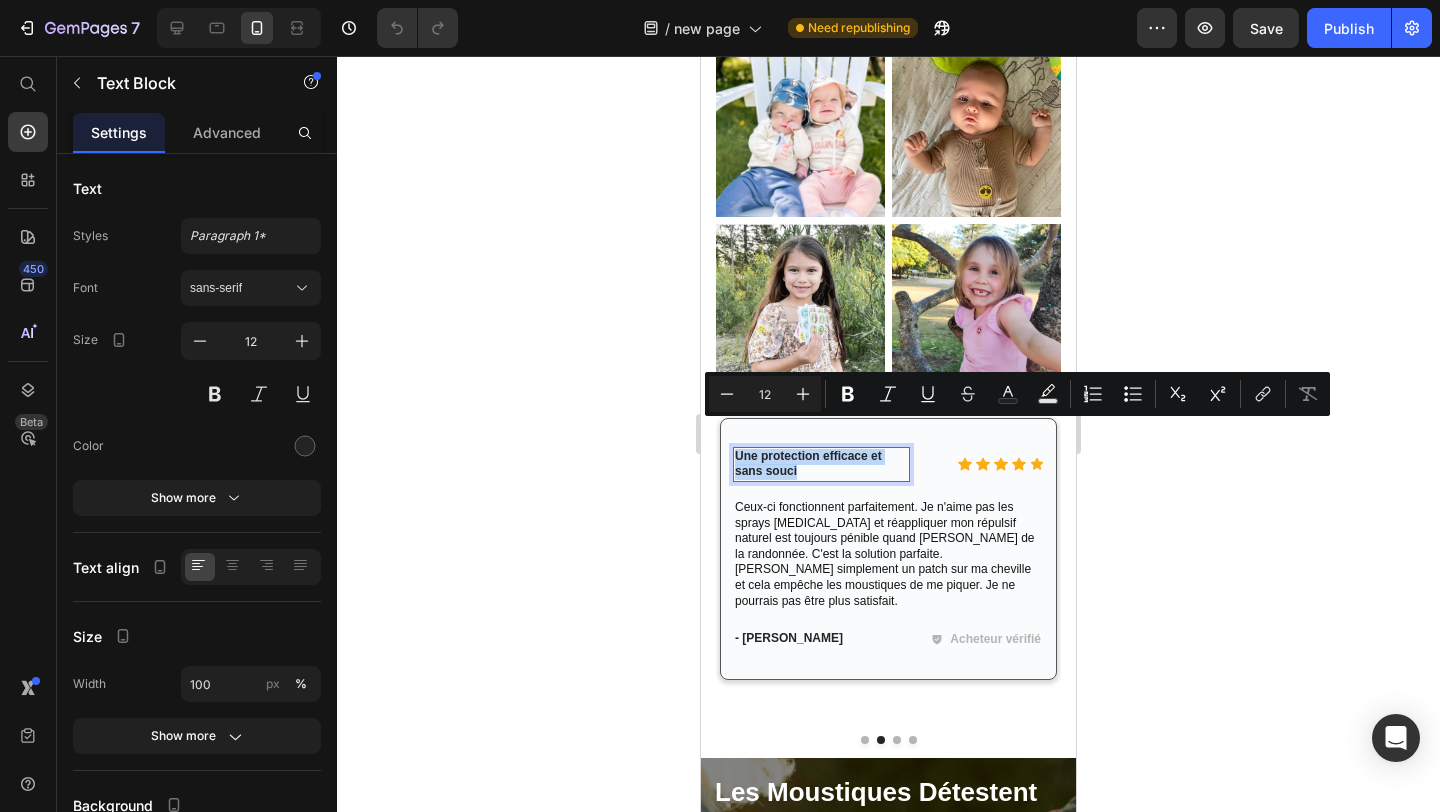 copy on "Une protection efficace et sans souci" 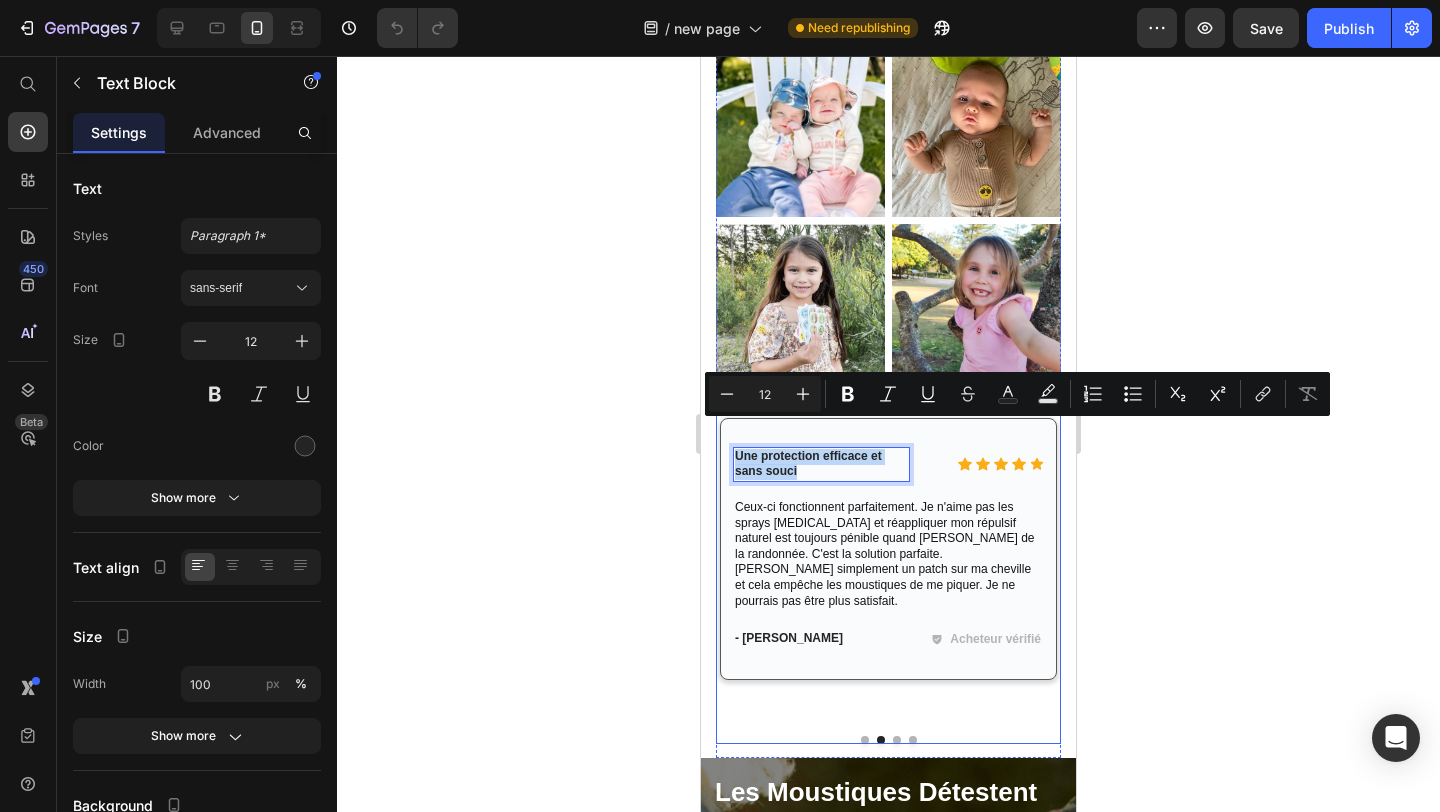 click at bounding box center [897, 740] 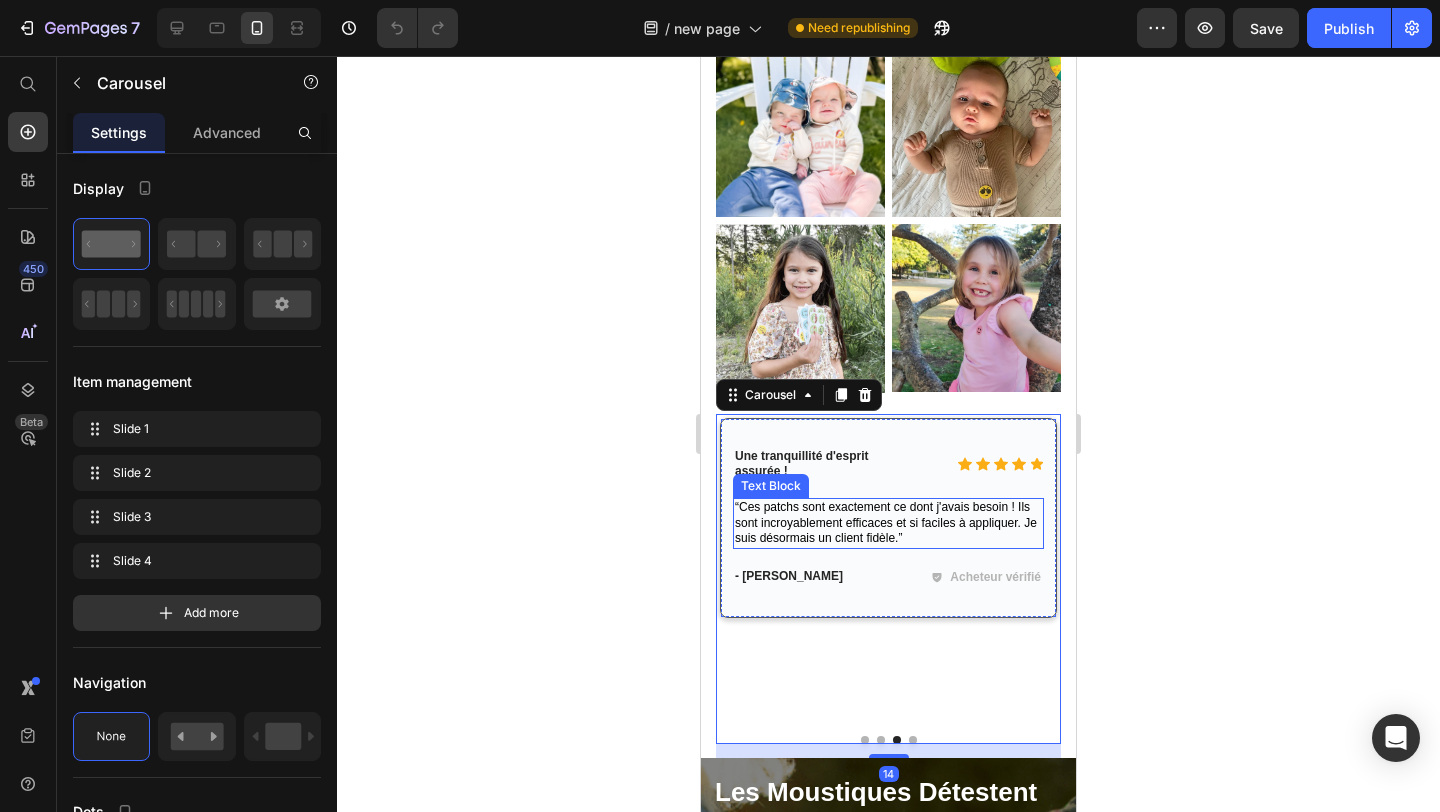 click on "“Ces patchs sont exactement ce dont j'avais besoin ! Ils sont incroyablement efficaces et si faciles à appliquer. Je suis désormais un client fidèle.”" at bounding box center [886, 522] 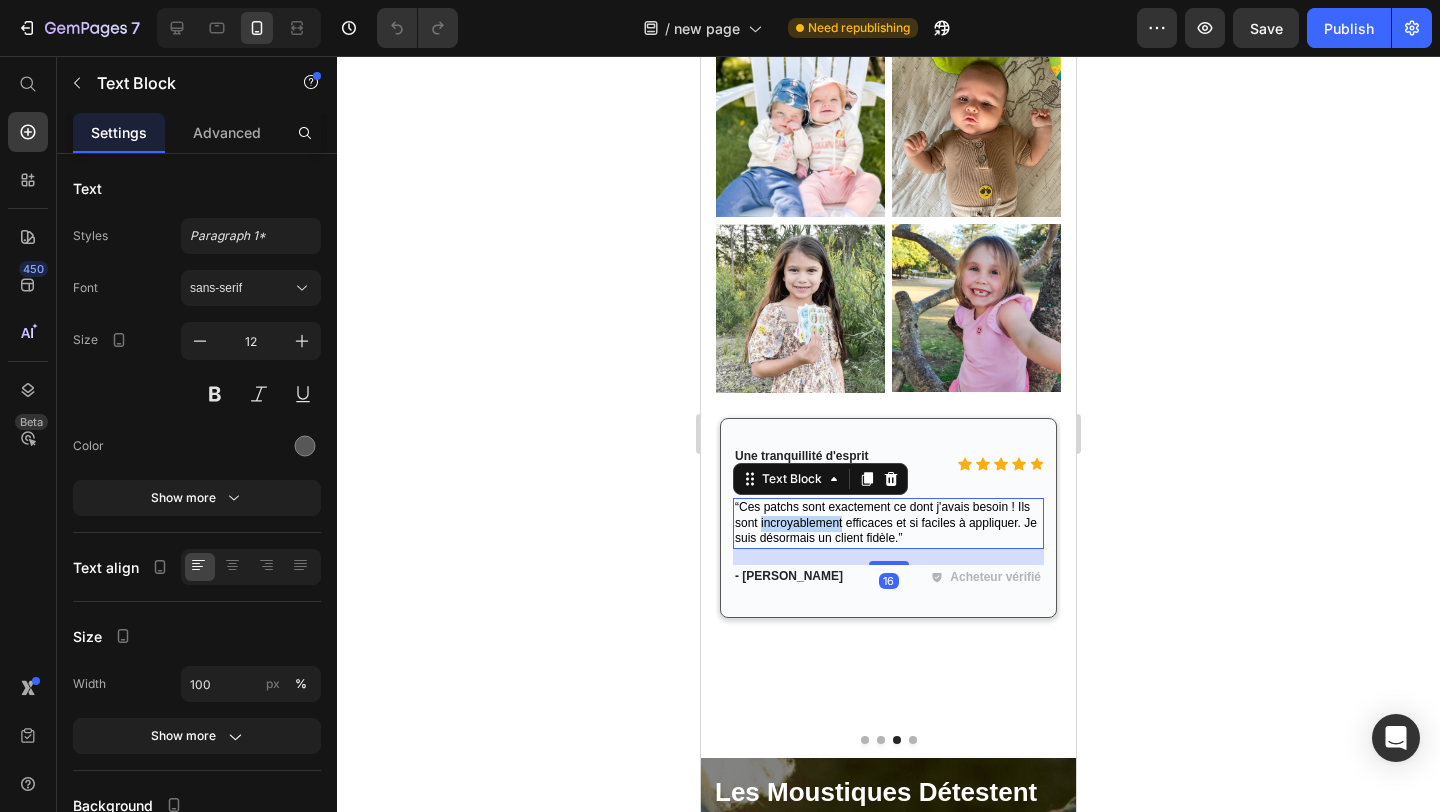 click on "“Ces patchs sont exactement ce dont j'avais besoin ! Ils sont incroyablement efficaces et si faciles à appliquer. Je suis désormais un client fidèle.”" at bounding box center [886, 522] 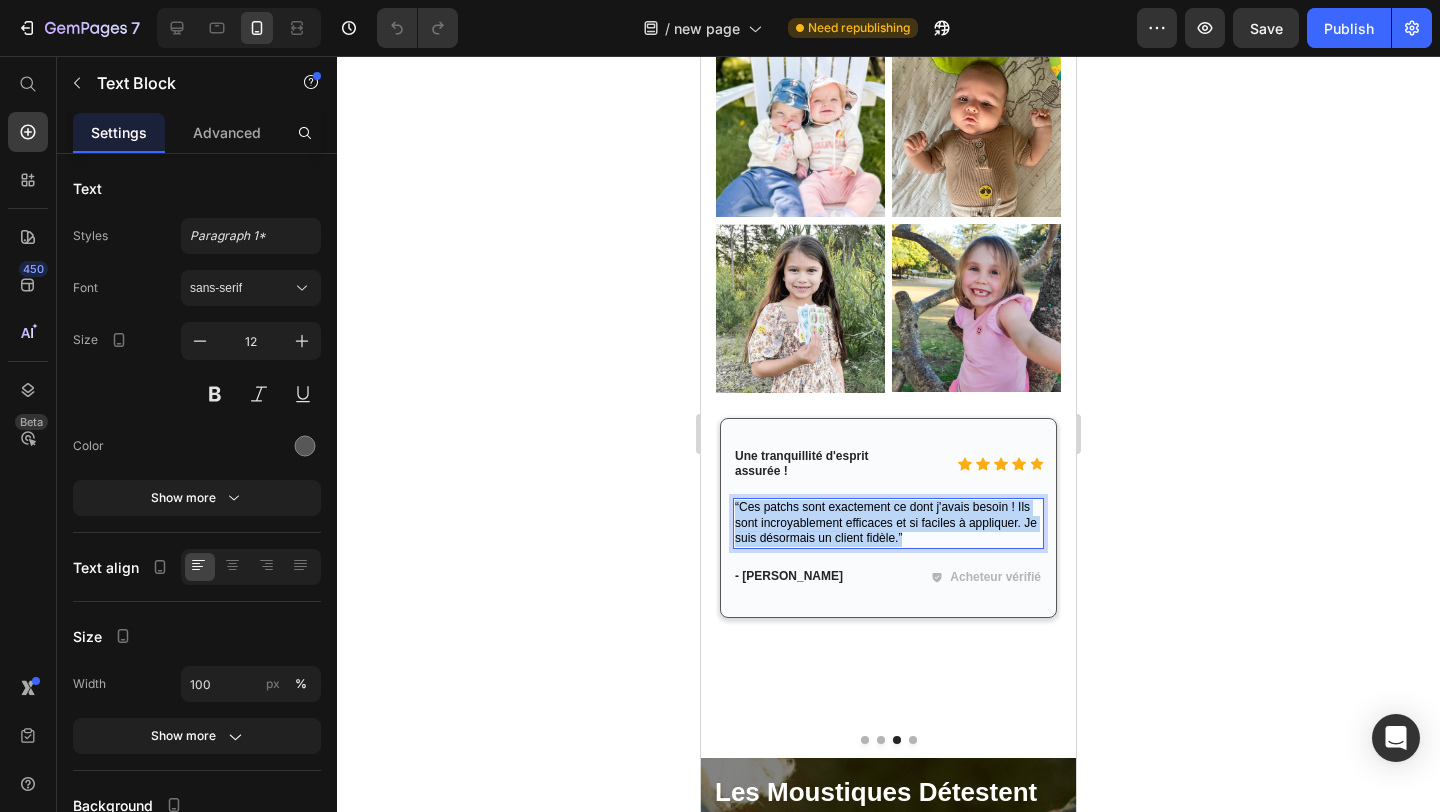 click on "“Ces patchs sont exactement ce dont j'avais besoin ! Ils sont incroyablement efficaces et si faciles à appliquer. Je suis désormais un client fidèle.”" at bounding box center [886, 522] 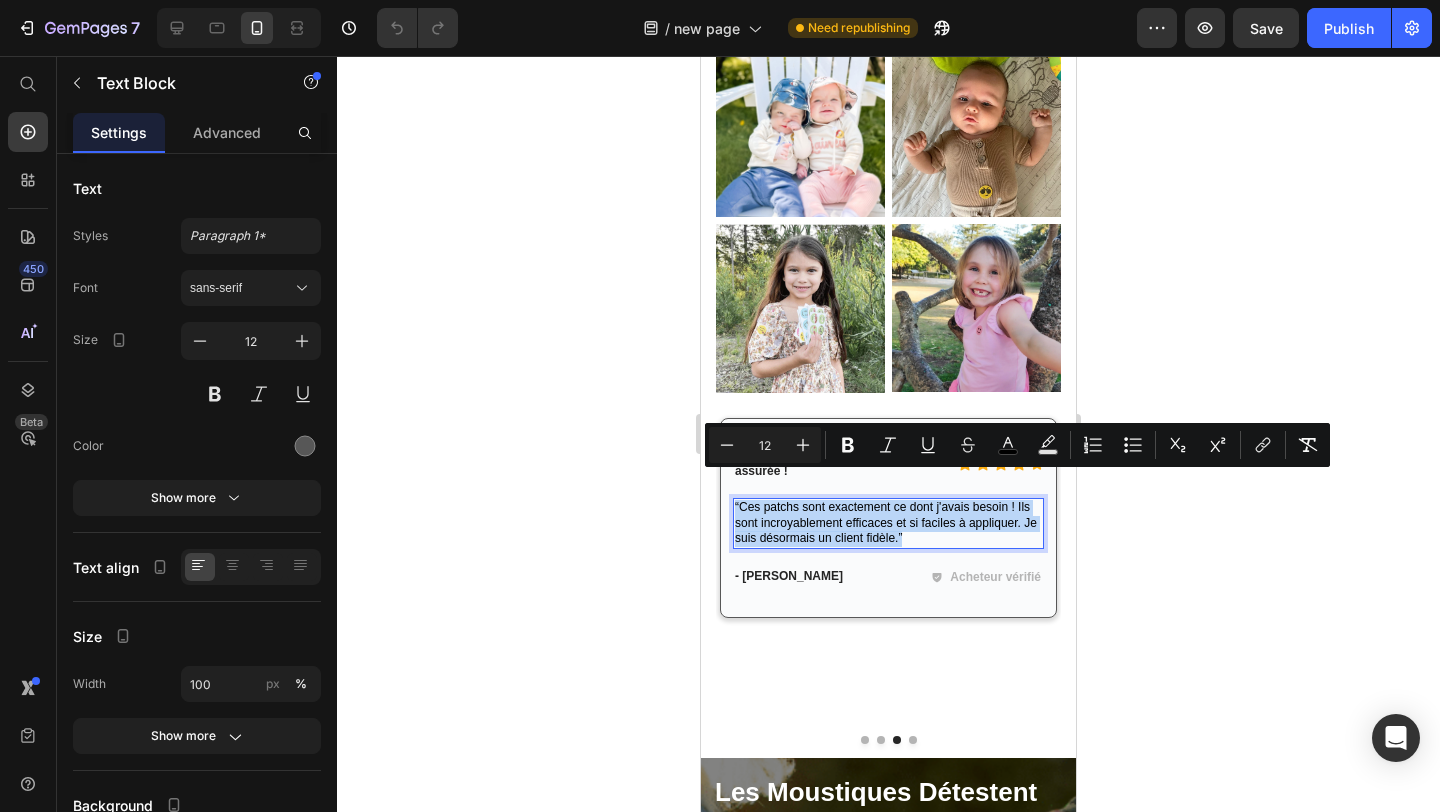 copy on "“Ces patchs sont exactement ce dont j'avais besoin ! Ils sont incroyablement efficaces et si faciles à appliquer. Je suis désormais un client fidèle.”" 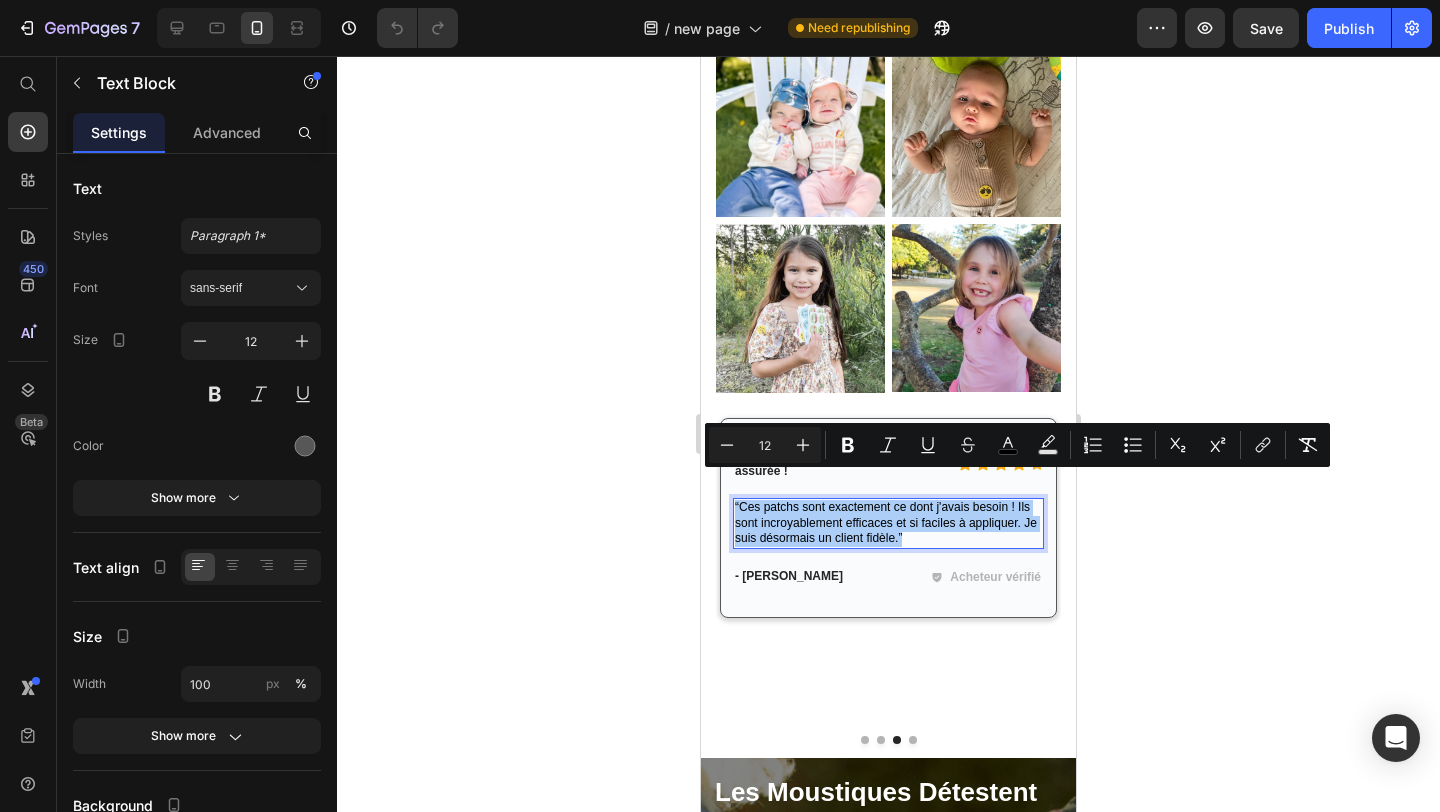 click 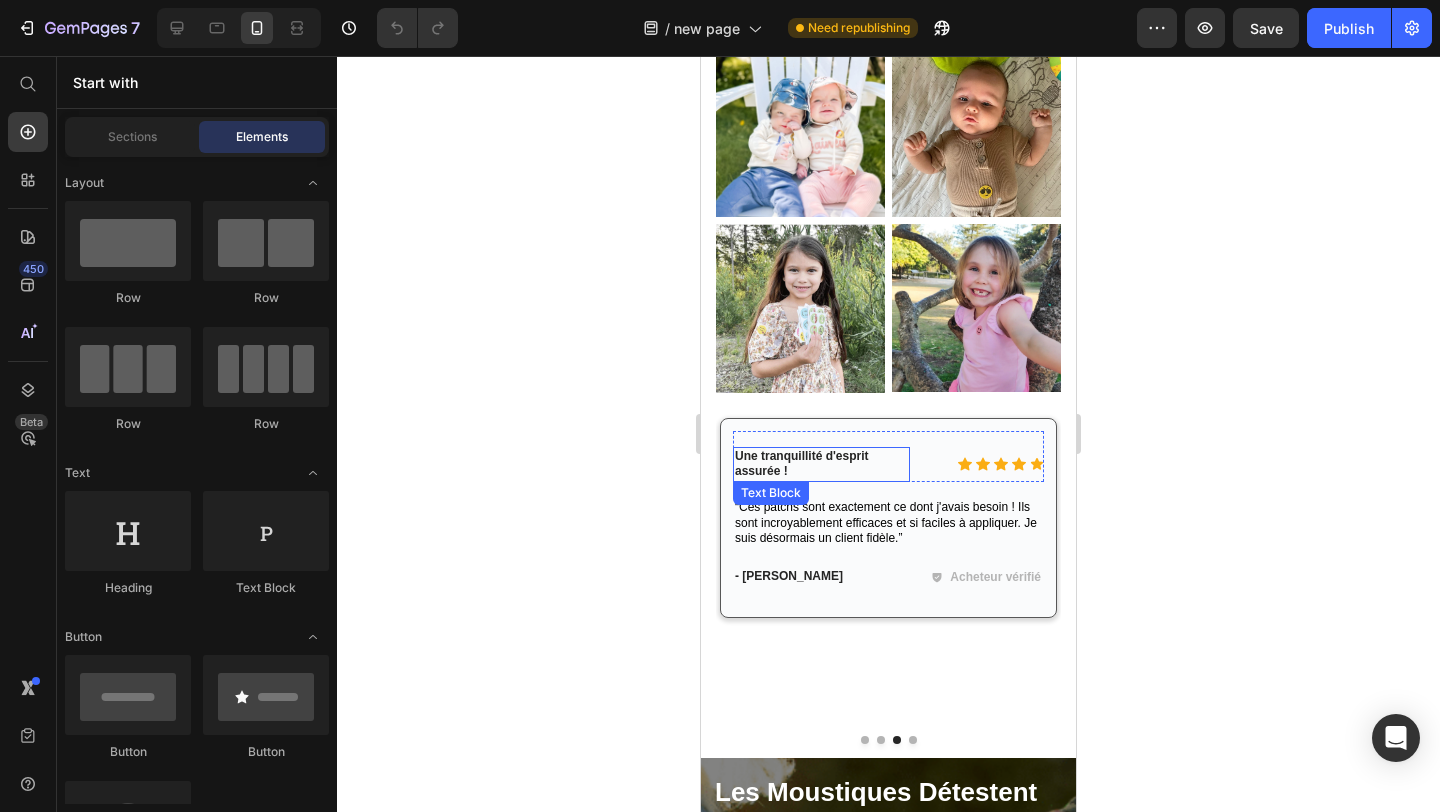 click on "Une tranquillité d'esprit assurée !" at bounding box center (821, 464) 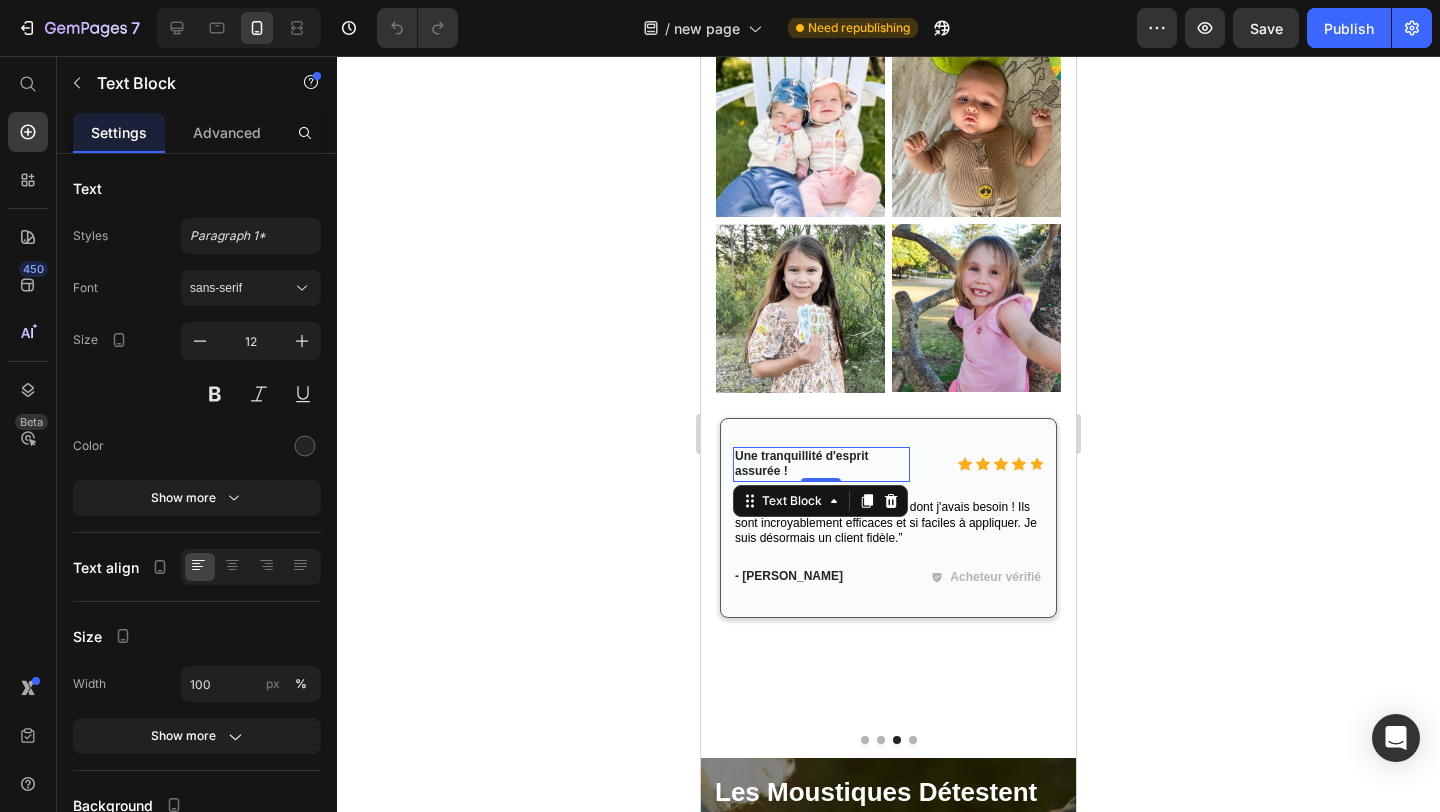 click on "Une tranquillité d'esprit assurée !" at bounding box center (821, 464) 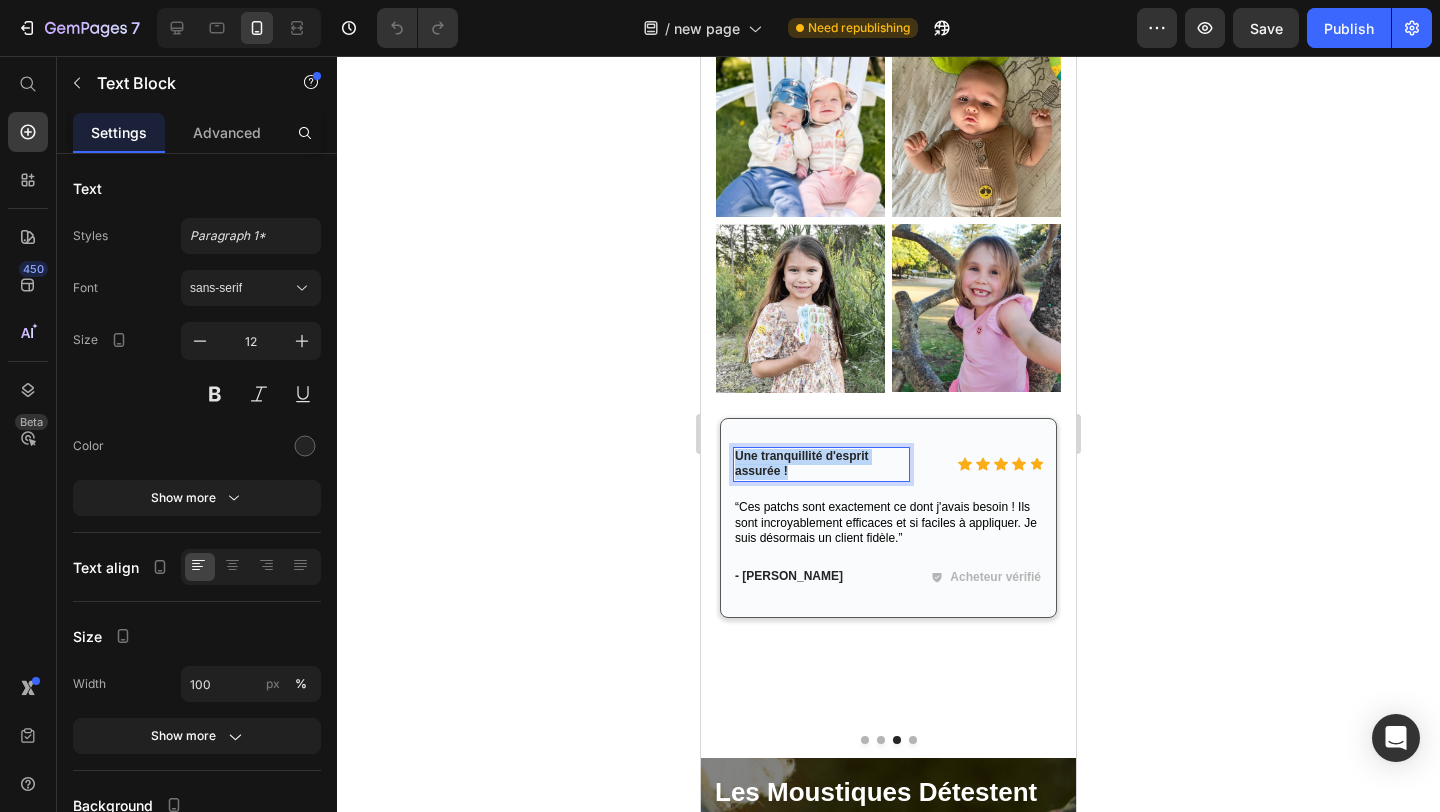 click on "Une tranquillité d'esprit assurée !" at bounding box center [821, 464] 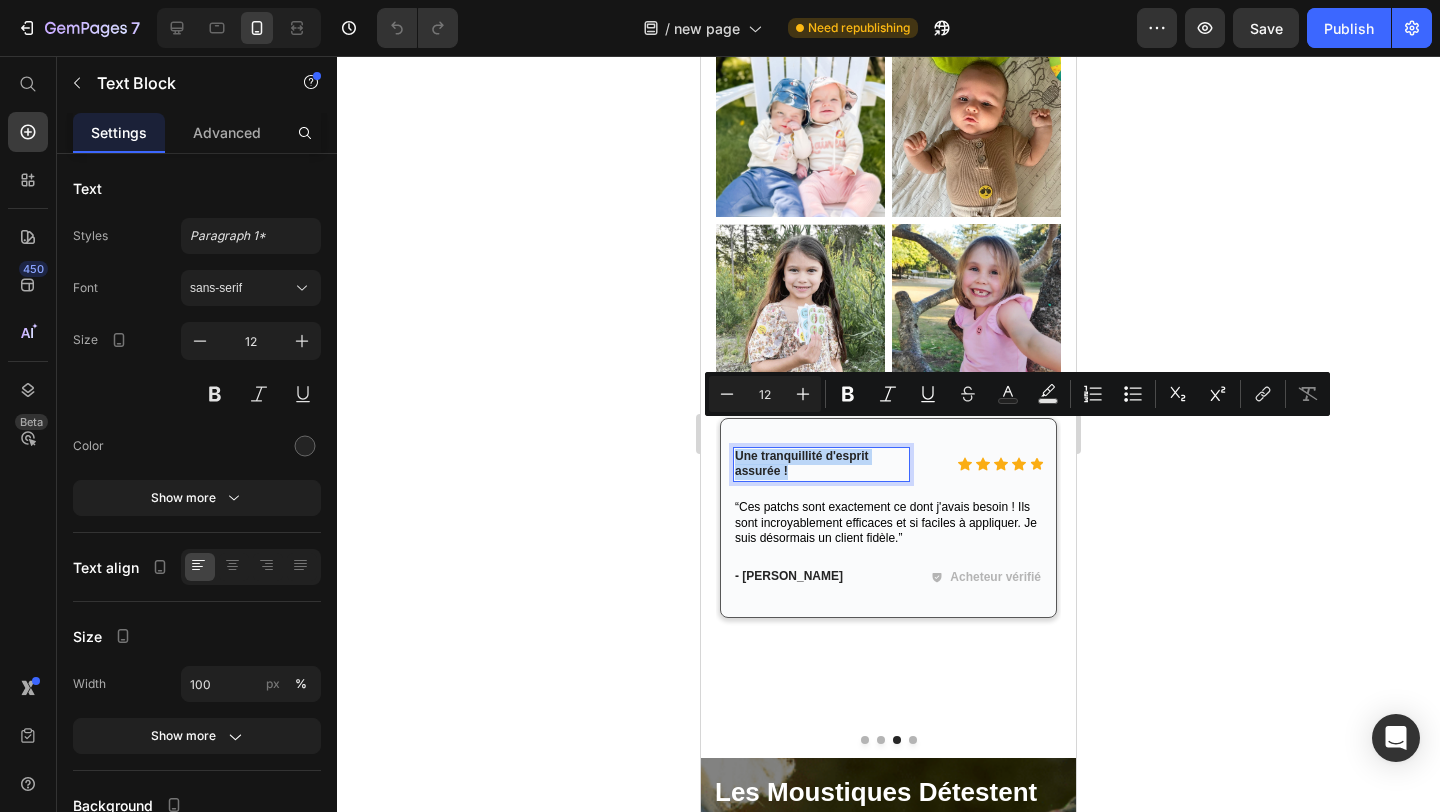 copy on "Une tranquillité d'esprit assurée !" 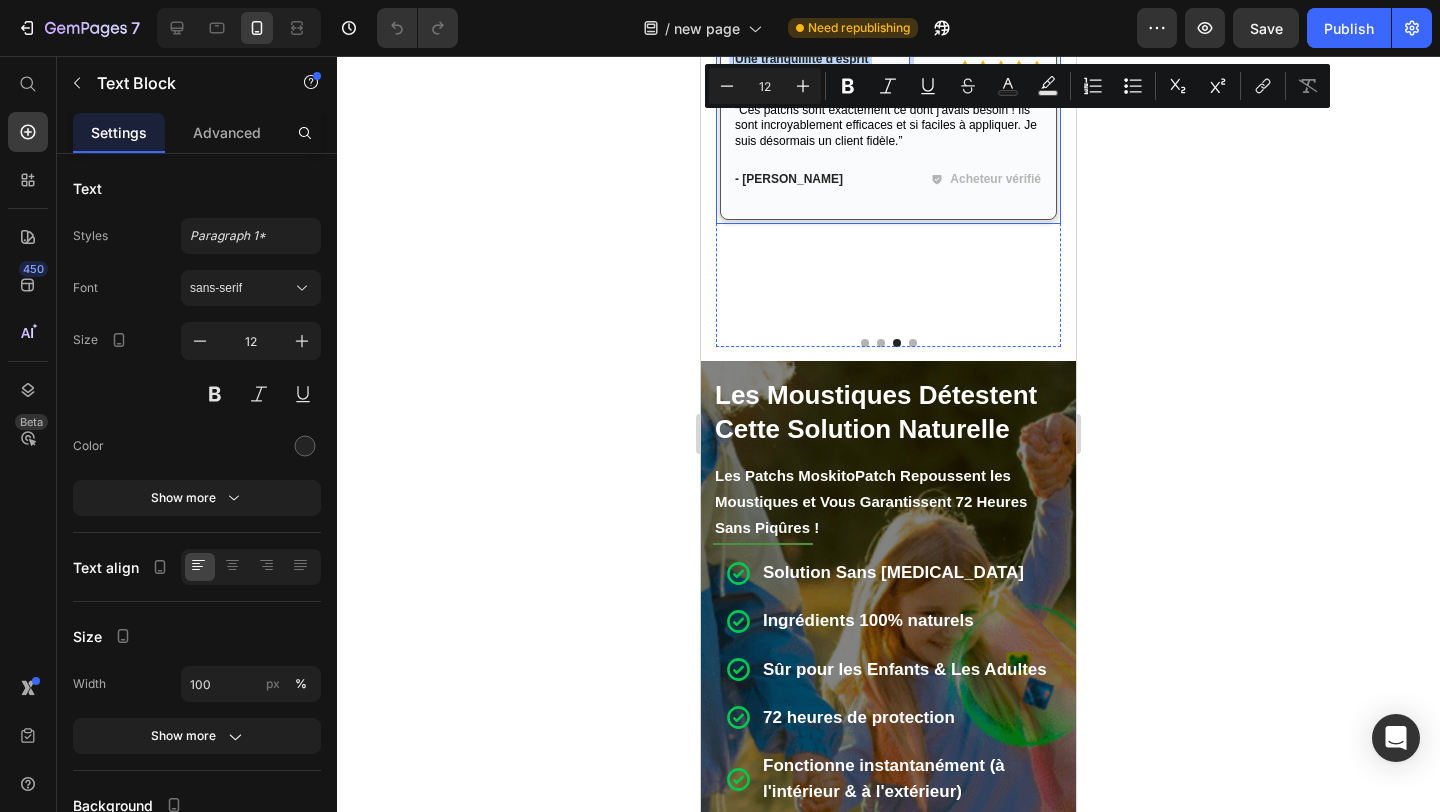 scroll, scrollTop: 4139, scrollLeft: 0, axis: vertical 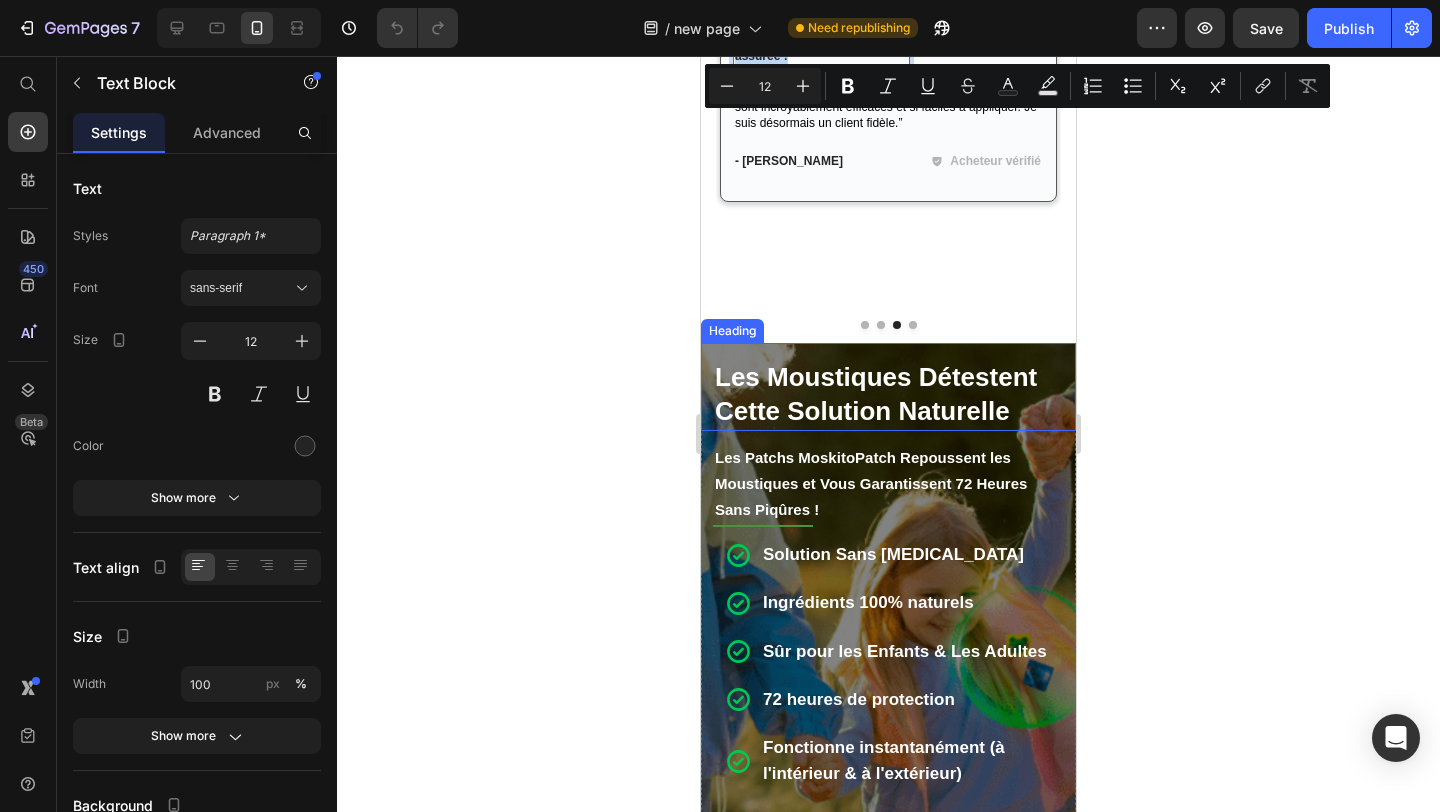 click on "Les Moustiques Détestent Cette Solution Naturelle" at bounding box center (876, 394) 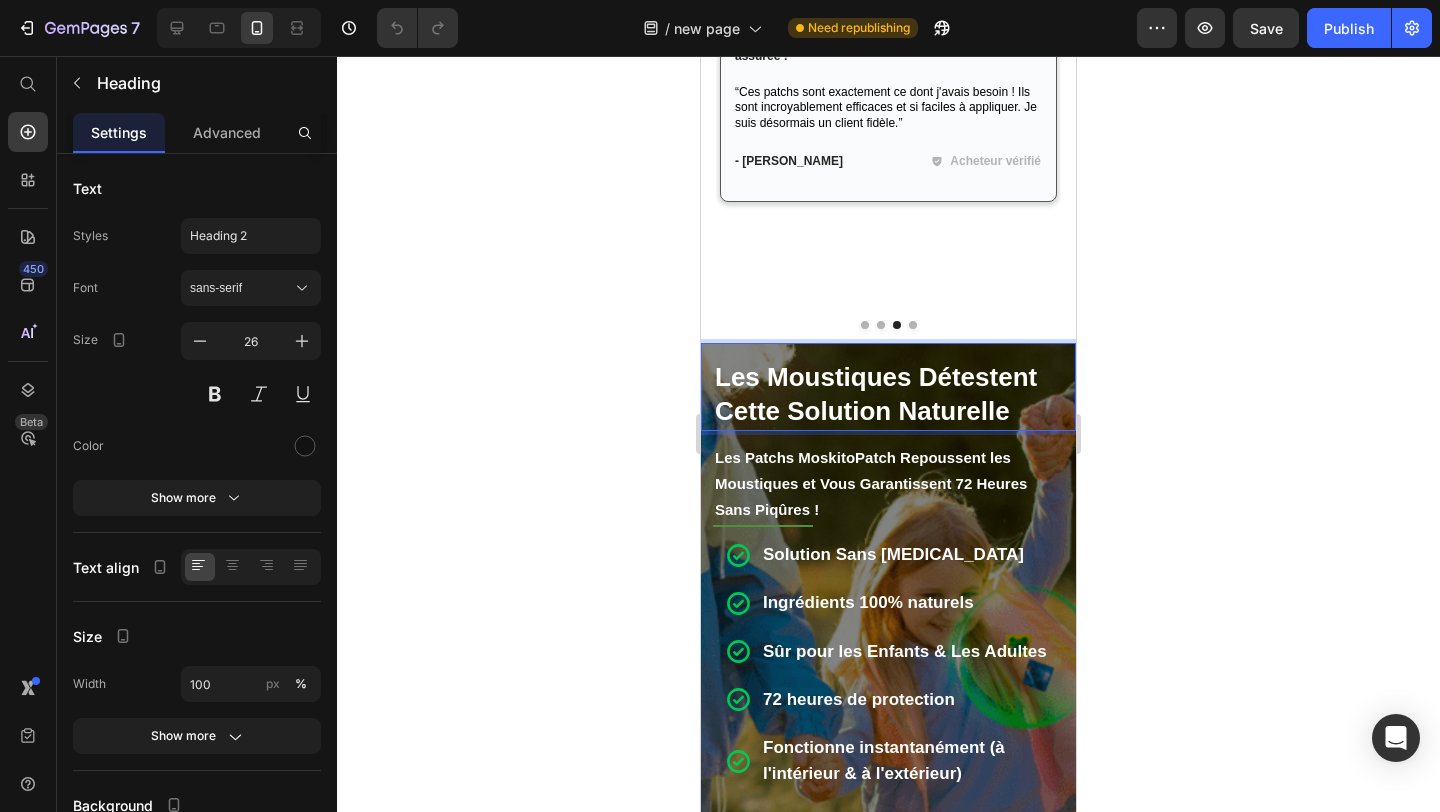 click on "Les Moustiques Détestent Cette Solution Naturelle" at bounding box center [876, 394] 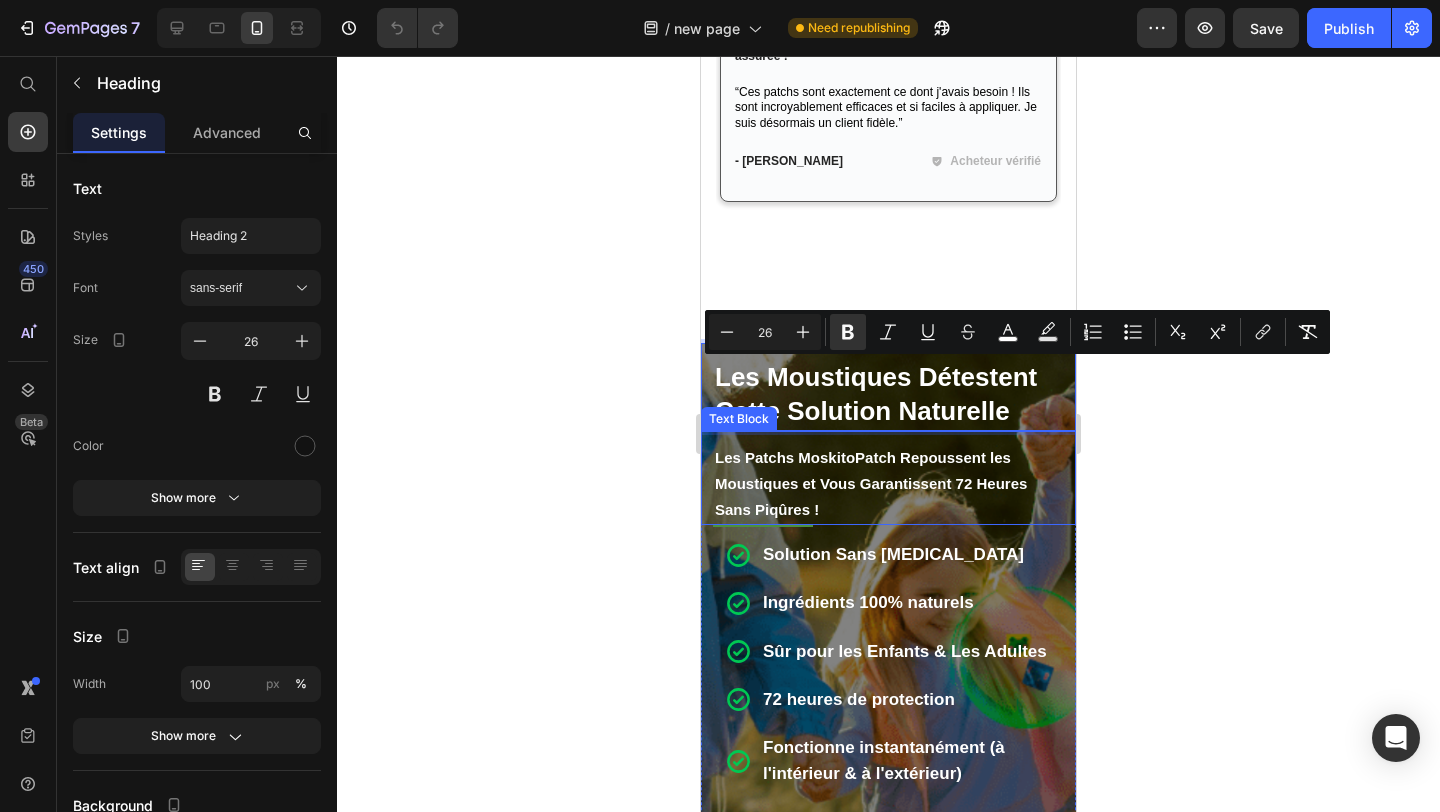 click on "Les Patchs MoskitoPatch Repoussent les Moustiques et Vous Garantissent 72 Heures Sans Piqûres !" at bounding box center (871, 483) 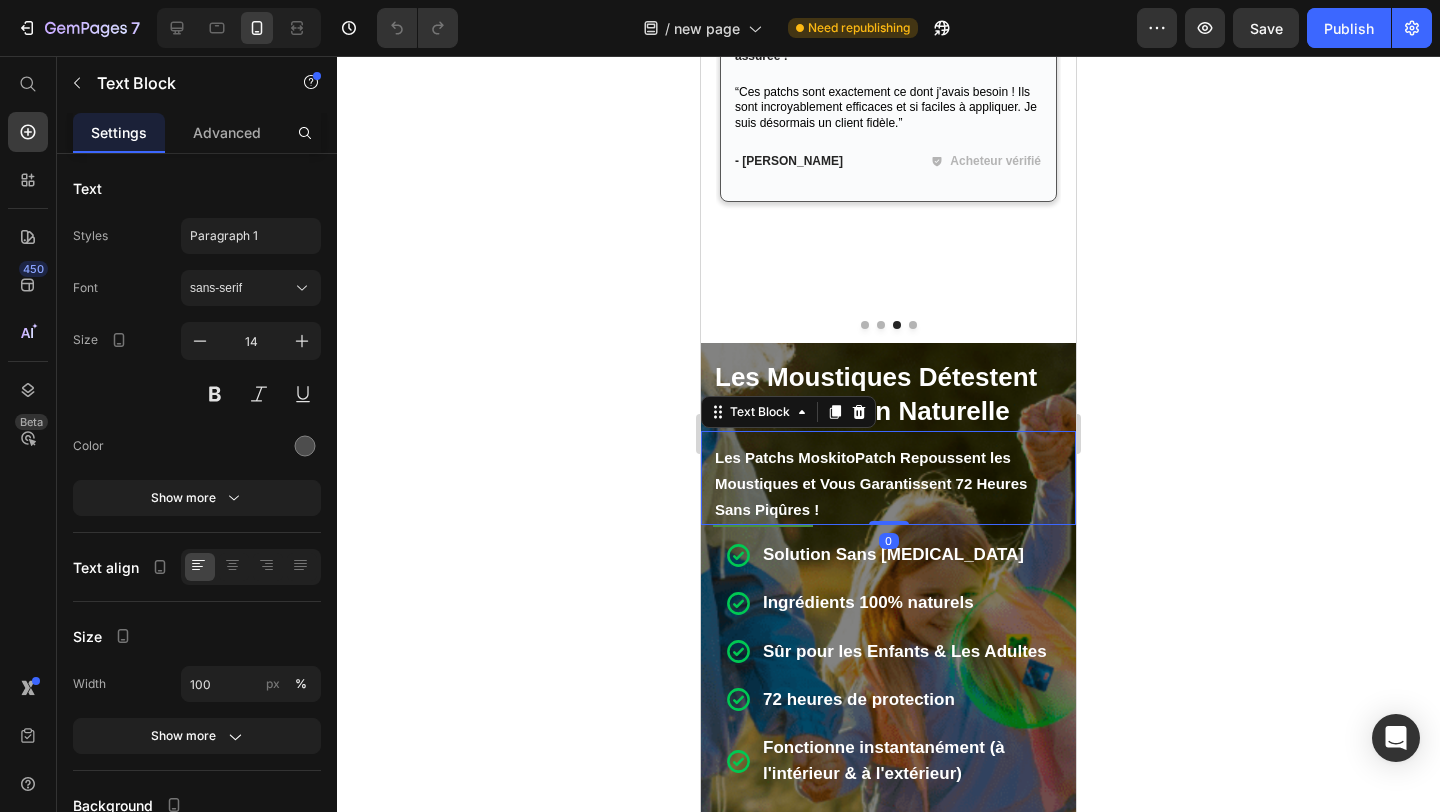 click on "Les Patchs MoskitoPatch Repoussent les Moustiques et Vous Garantissent 72 Heures Sans Piqûres !" at bounding box center (871, 483) 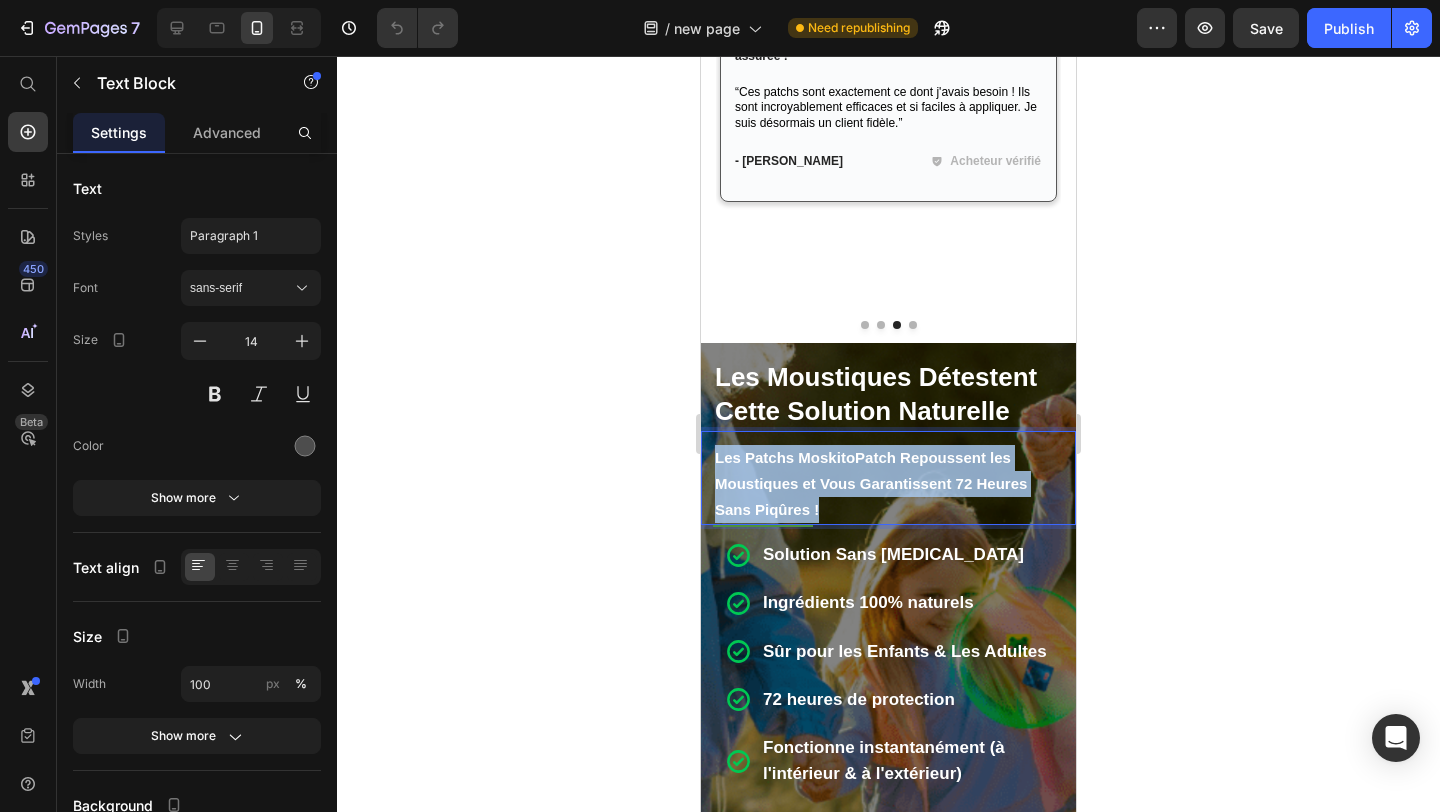 click on "Les Patchs MoskitoPatch Repoussent les Moustiques et Vous Garantissent 72 Heures Sans Piqûres !" at bounding box center [871, 483] 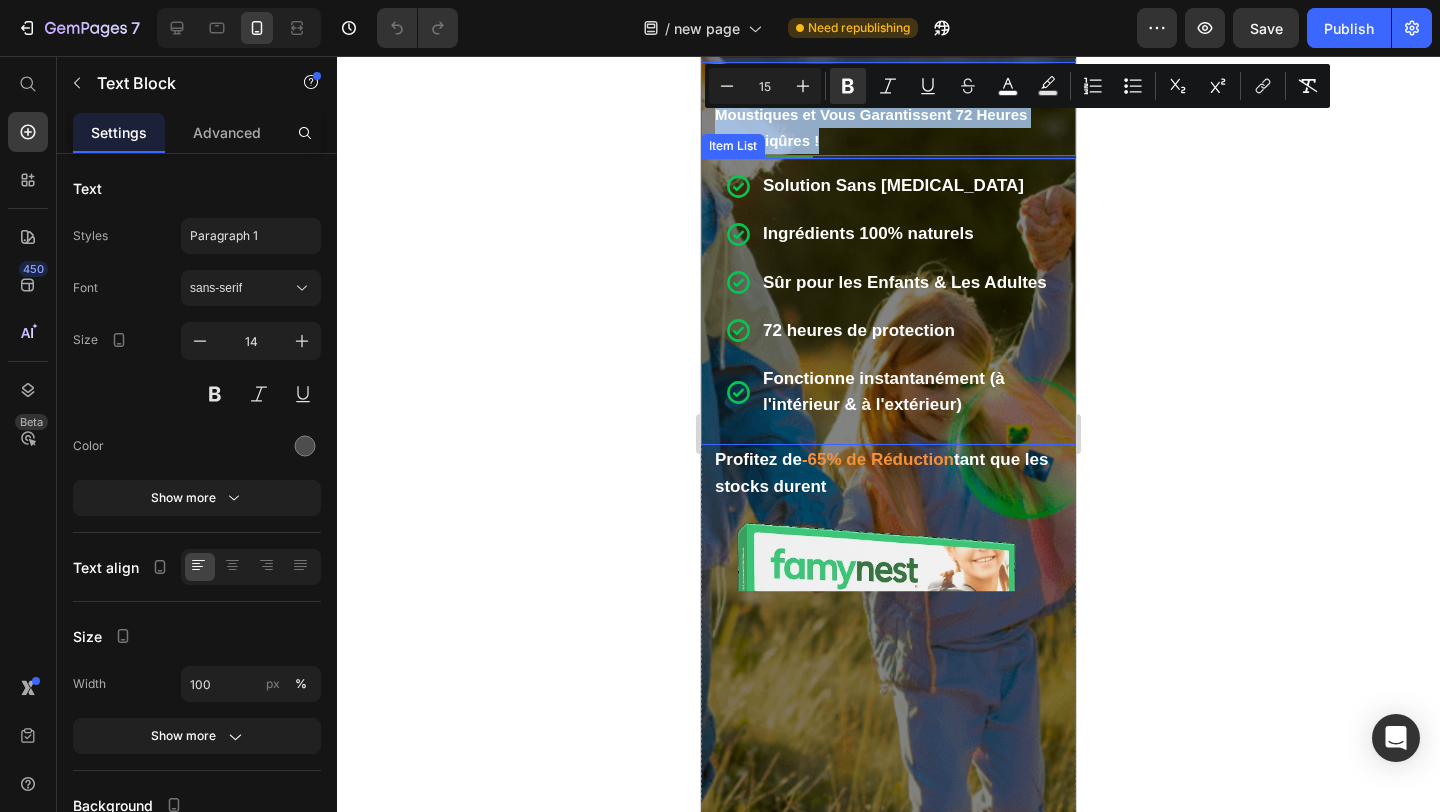 scroll, scrollTop: 4528, scrollLeft: 0, axis: vertical 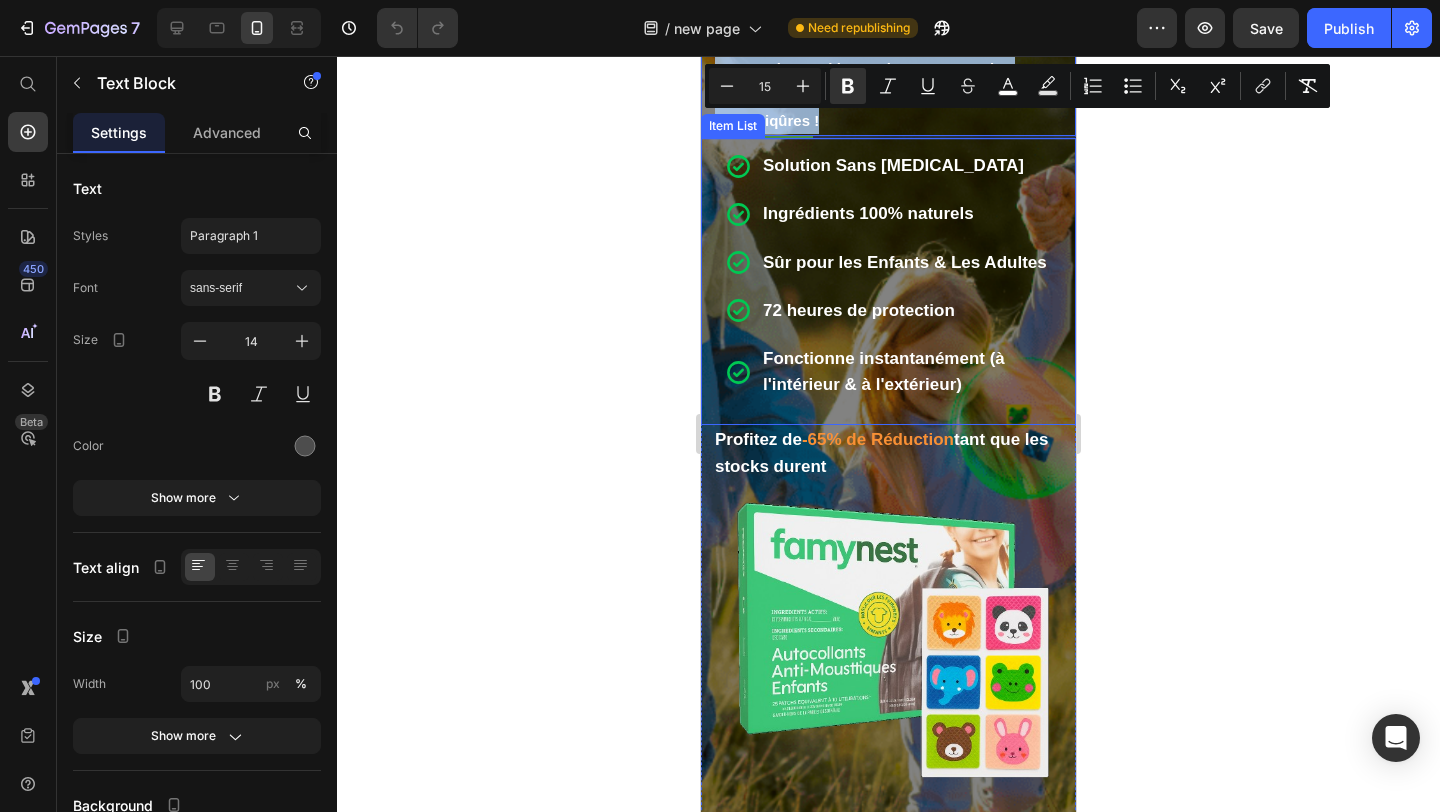 click on "Fonctionne instantanément (à l'intérieur & à l'extérieur)" at bounding box center [884, 371] 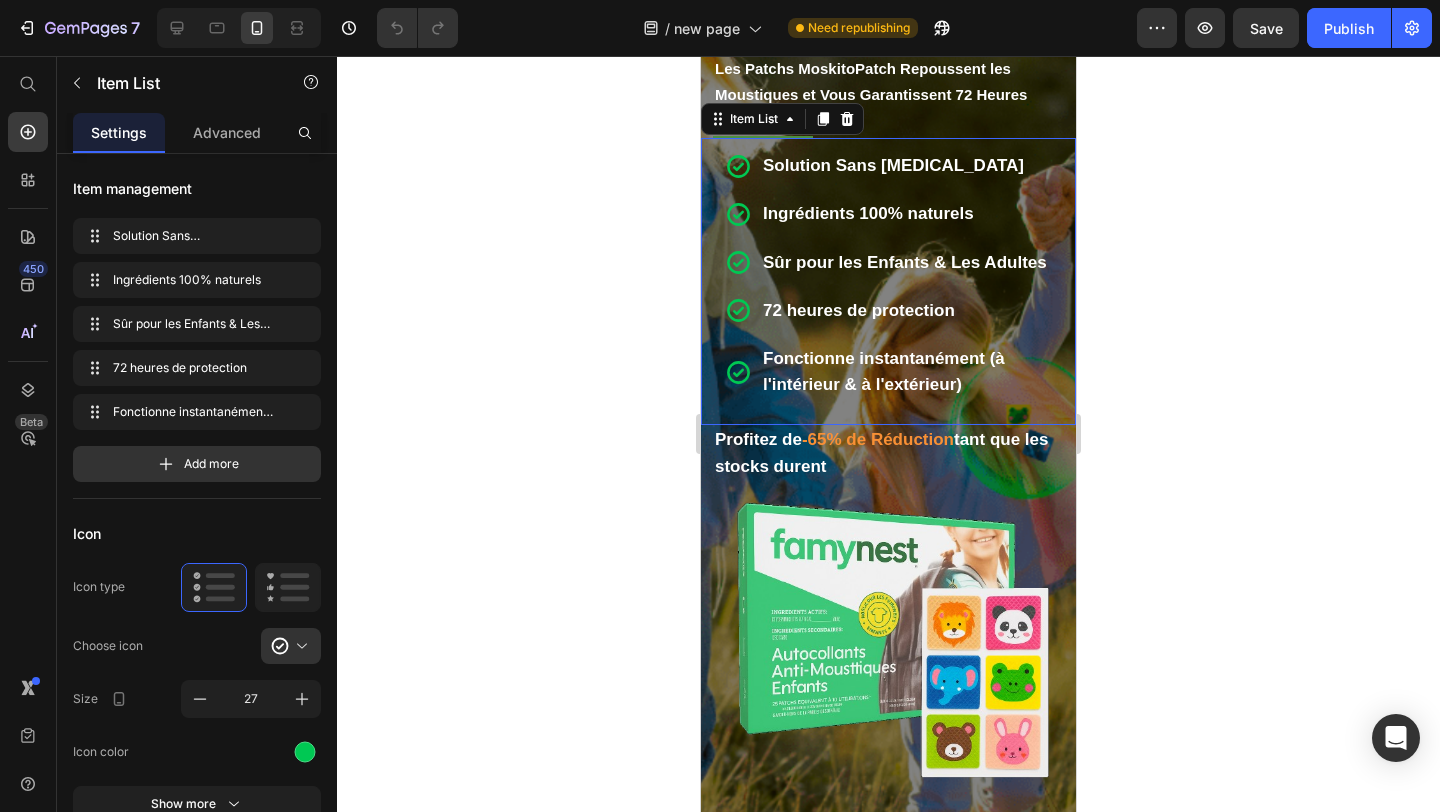 click on "Fonctionne instantanément (à l'intérieur & à l'extérieur)" at bounding box center [884, 371] 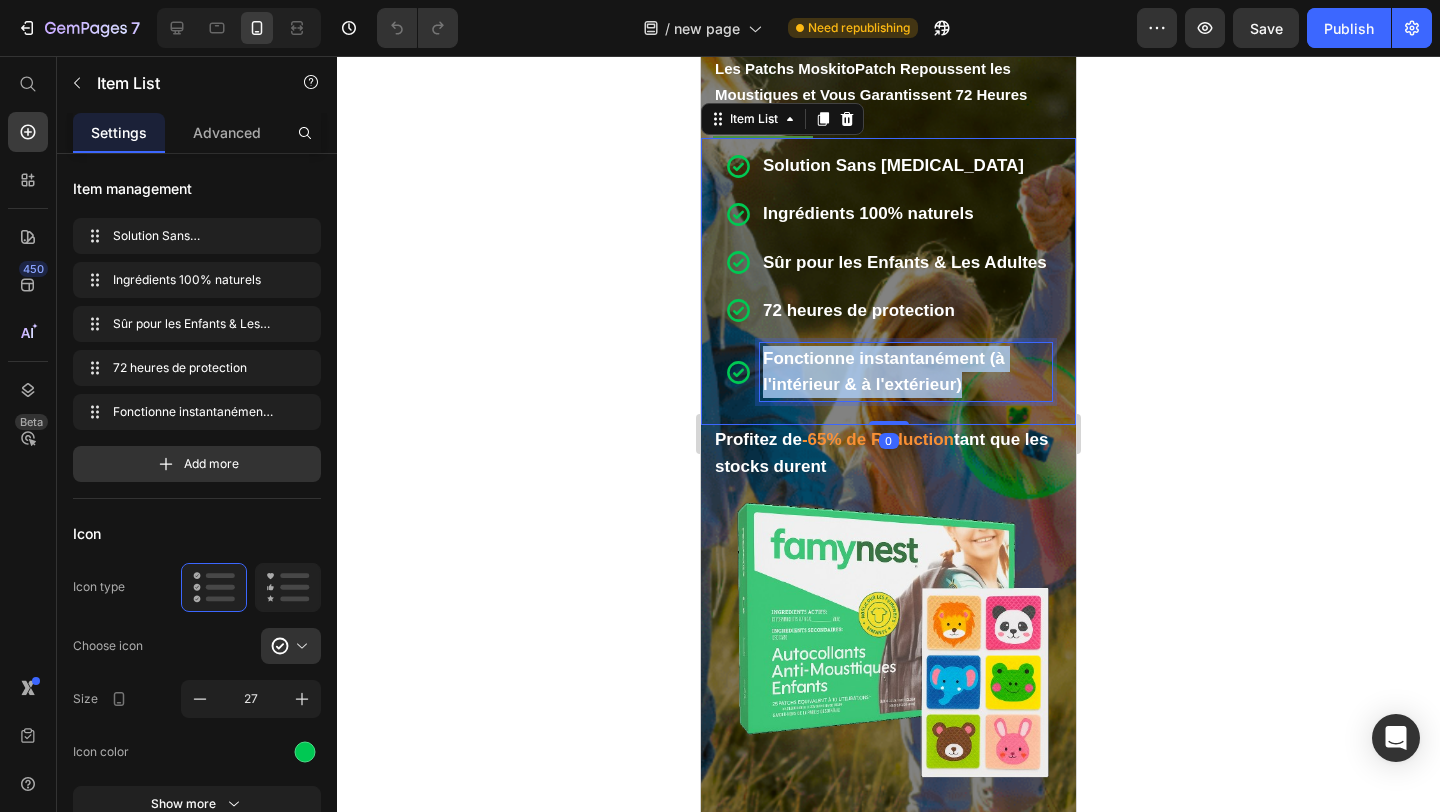 click on "Fonctionne instantanément (à l'intérieur & à l'extérieur)" at bounding box center [884, 371] 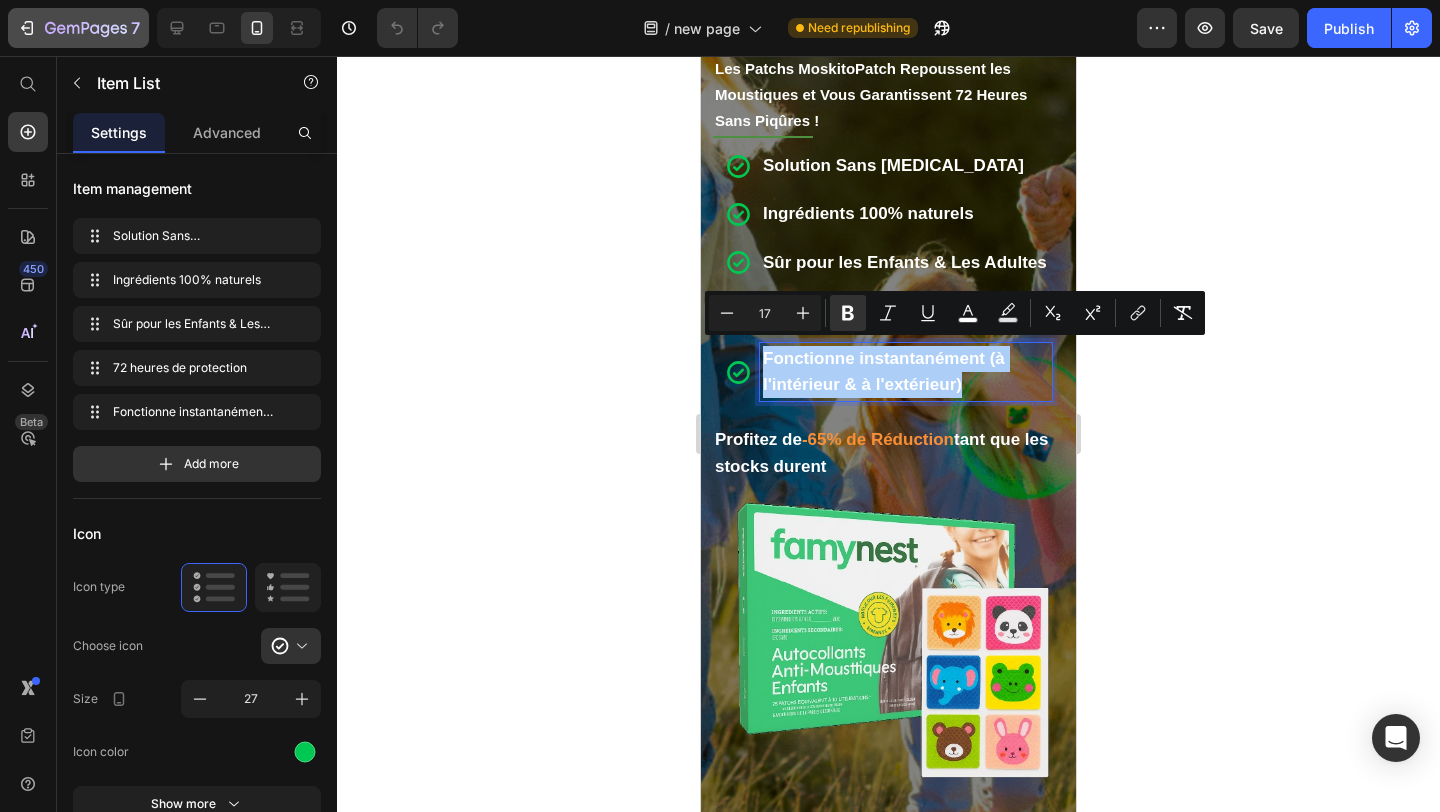 click 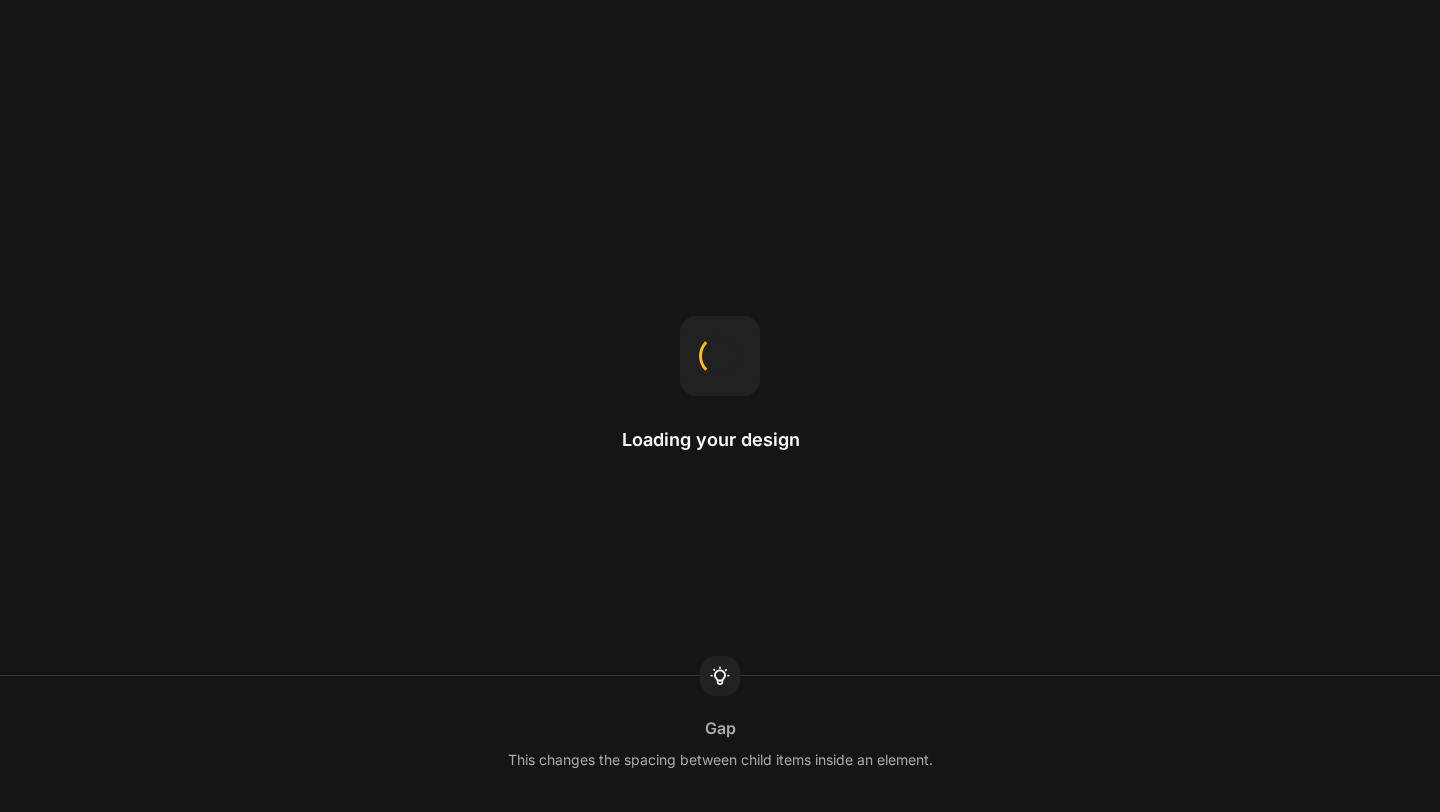 scroll, scrollTop: 0, scrollLeft: 0, axis: both 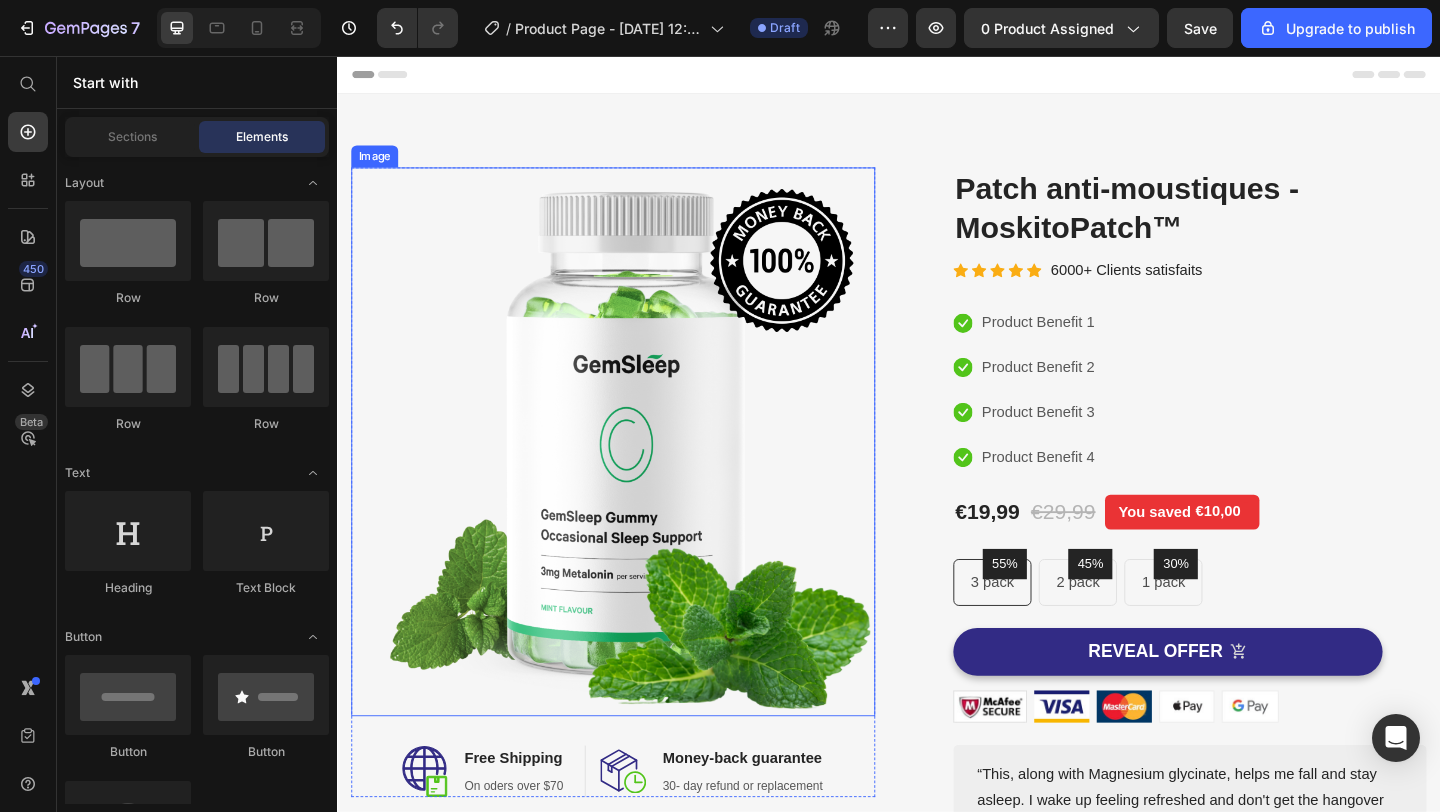 click at bounding box center [637, 475] 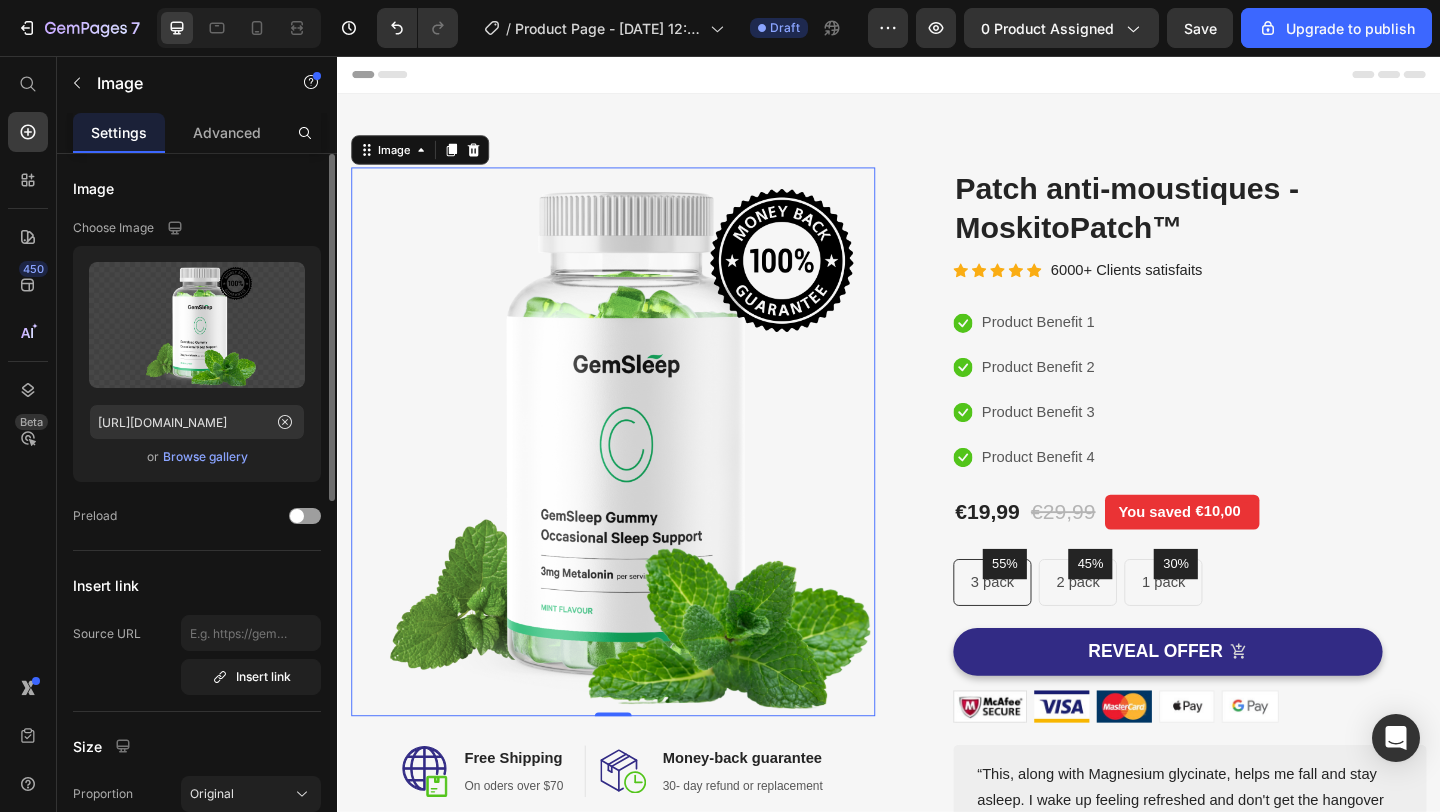 click on "Browse gallery" at bounding box center [205, 457] 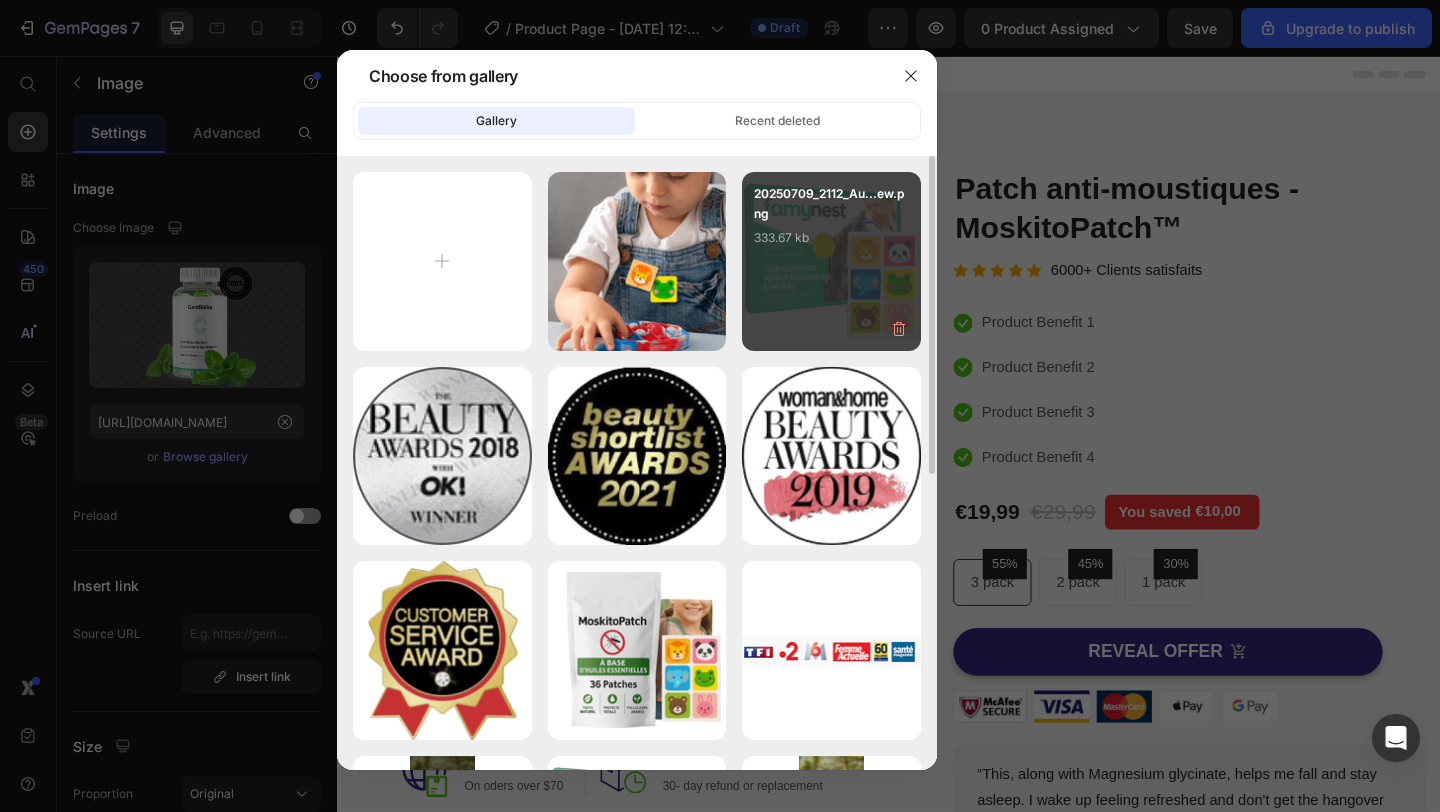 click on "20250709_2112_Au...ew.png 333.67 kb" at bounding box center [831, 261] 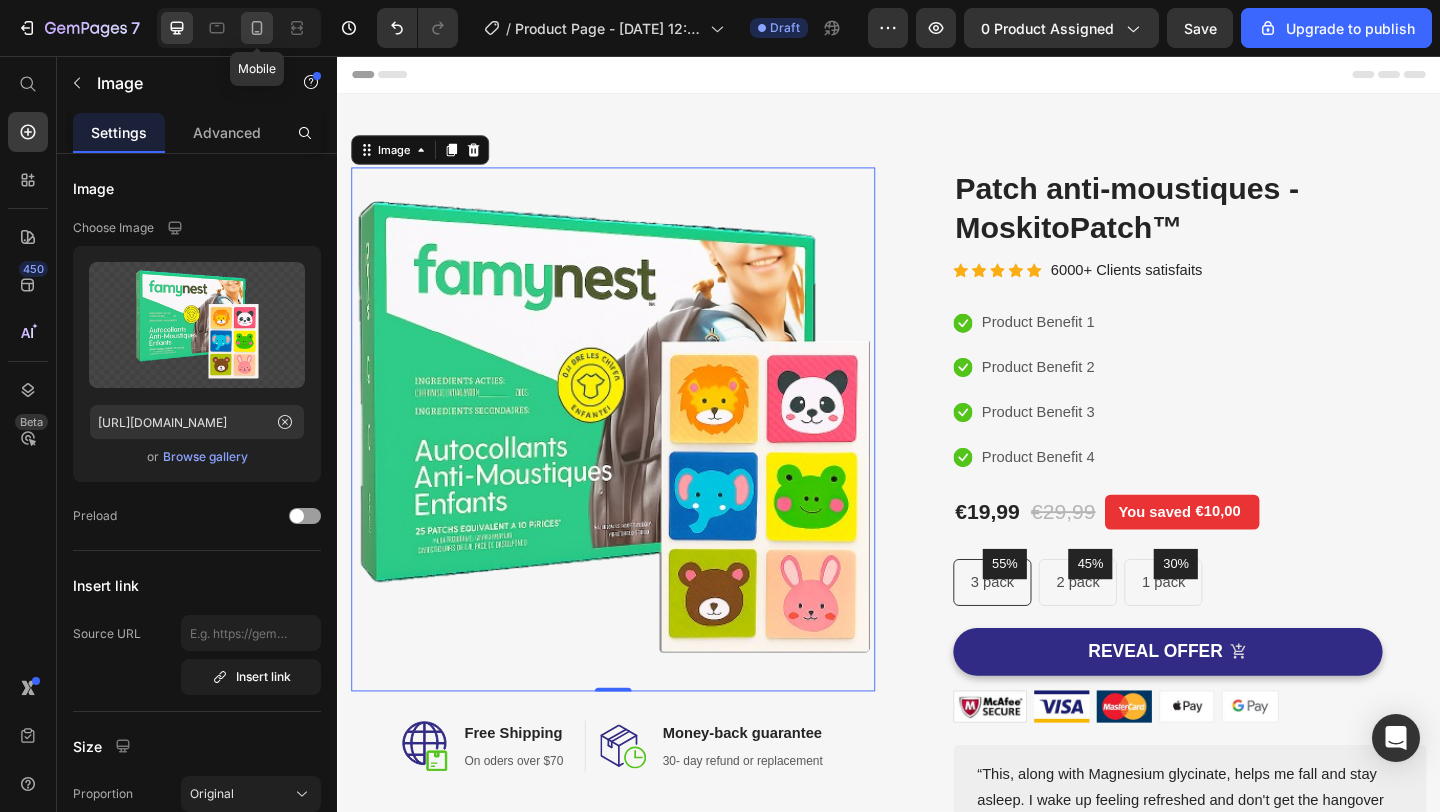 click 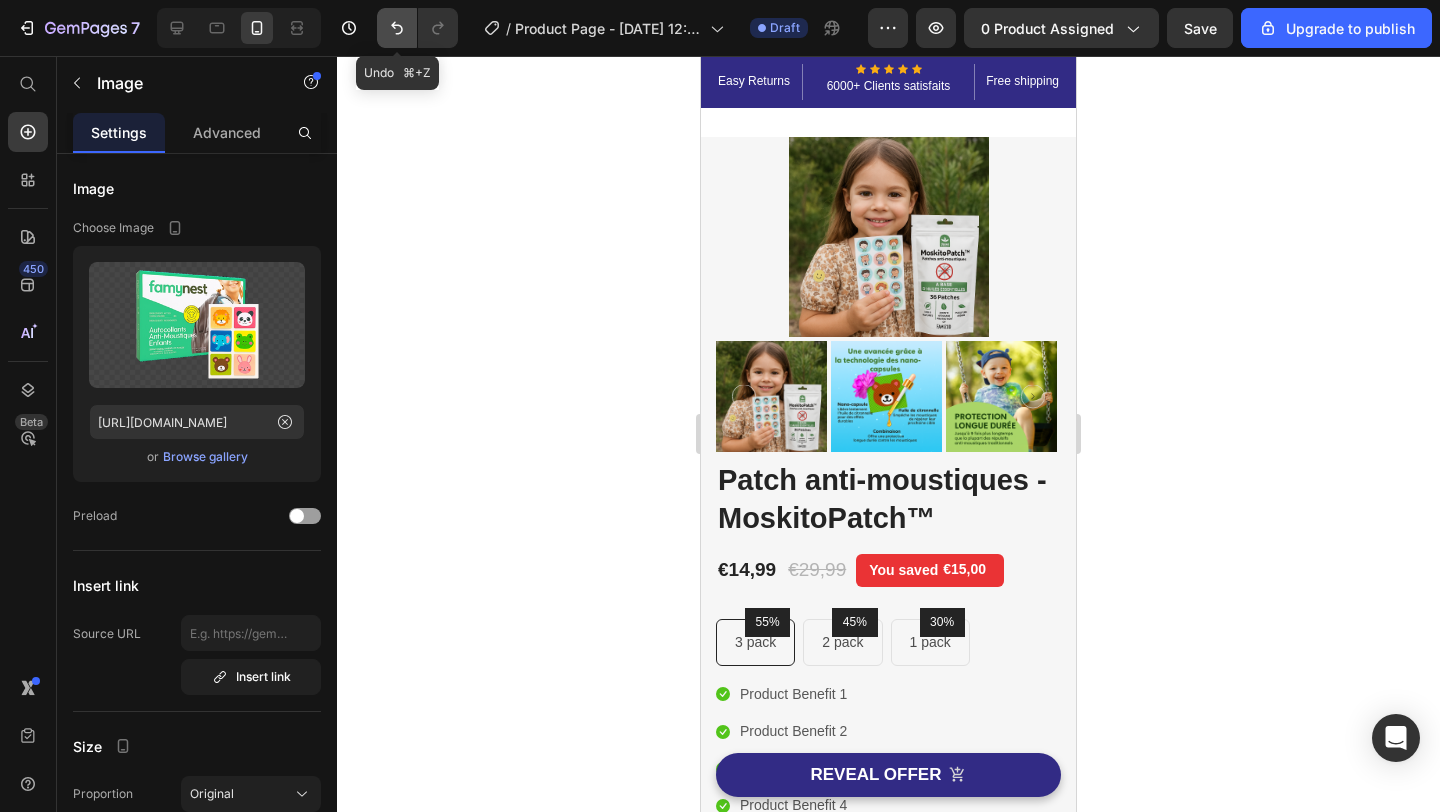 click 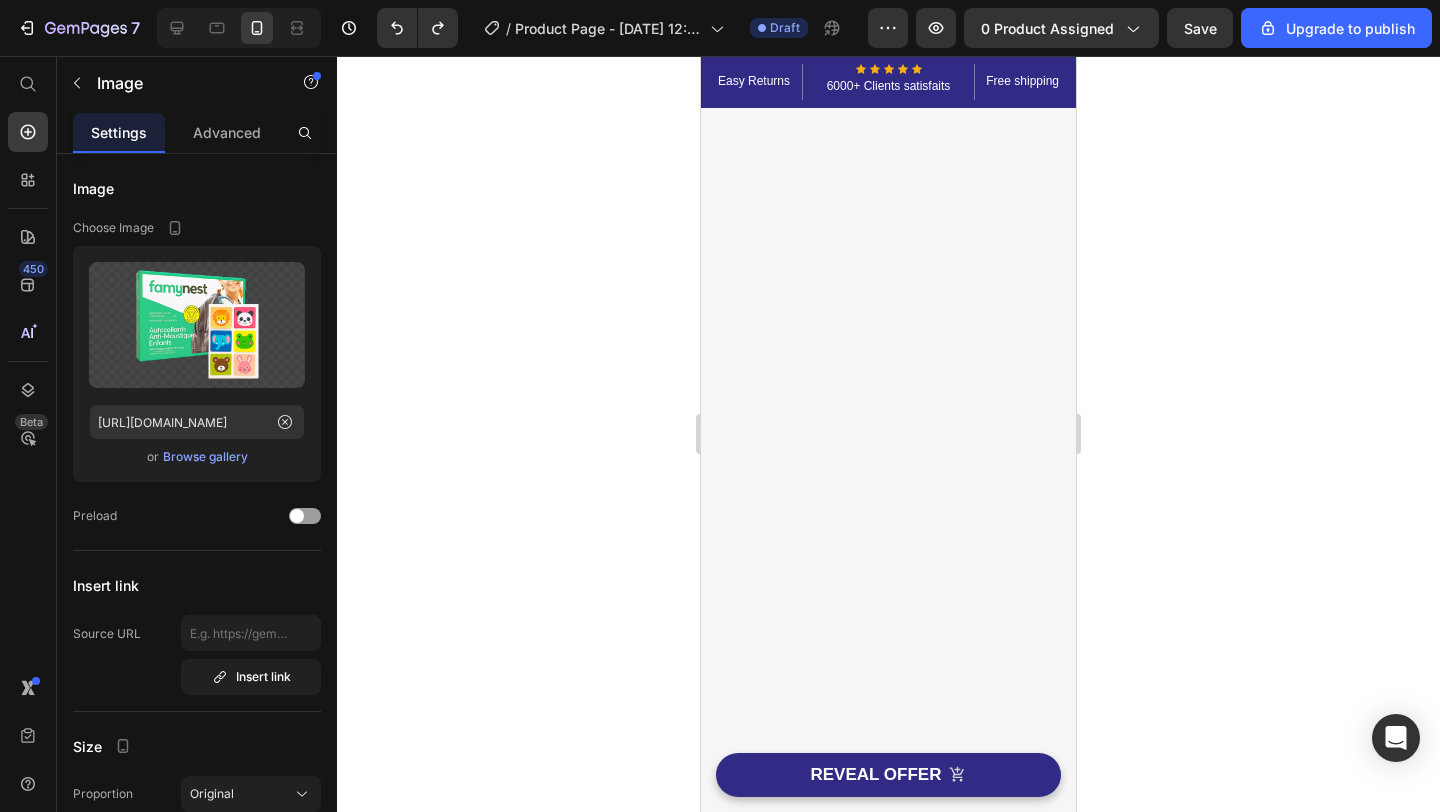scroll, scrollTop: 0, scrollLeft: 0, axis: both 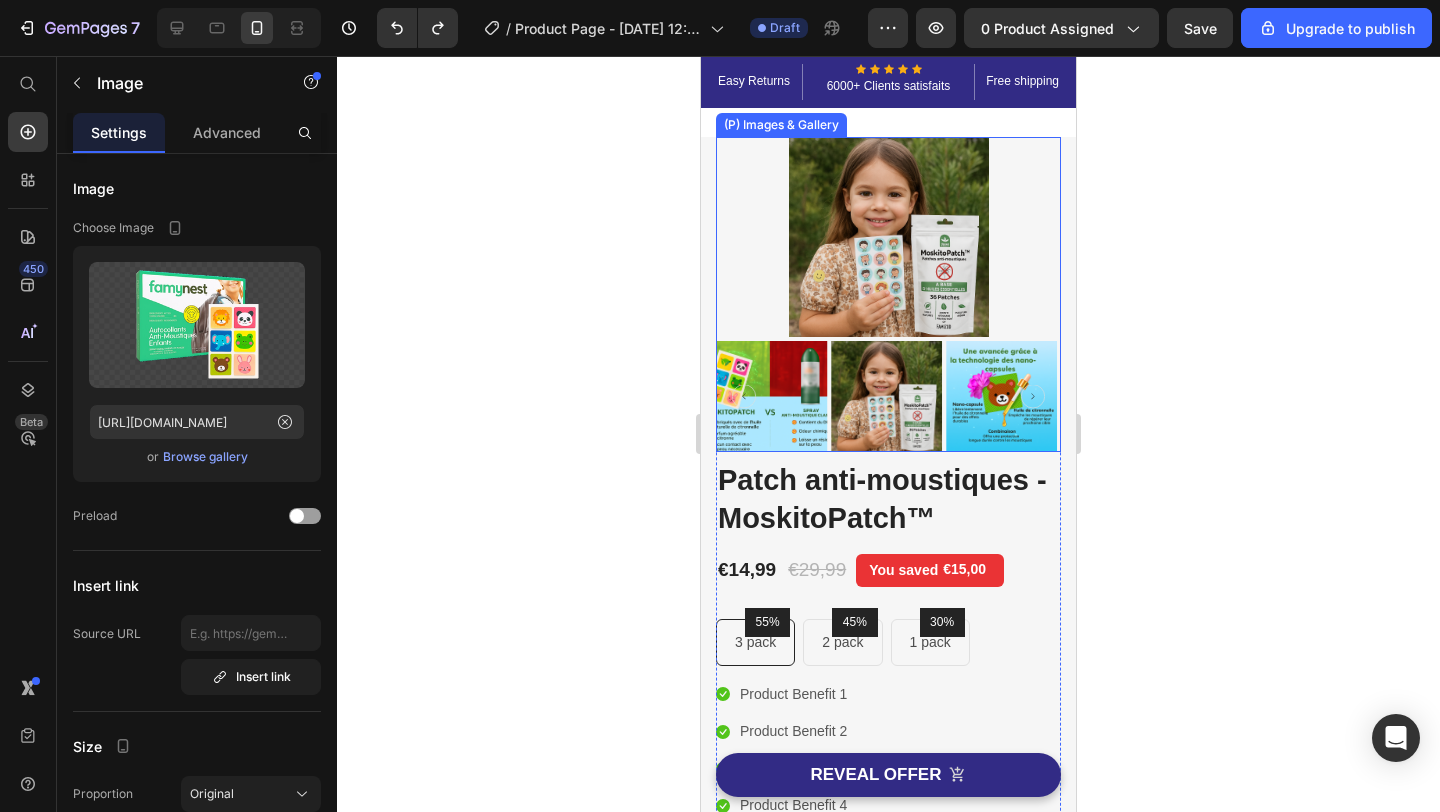 click at bounding box center [889, 237] 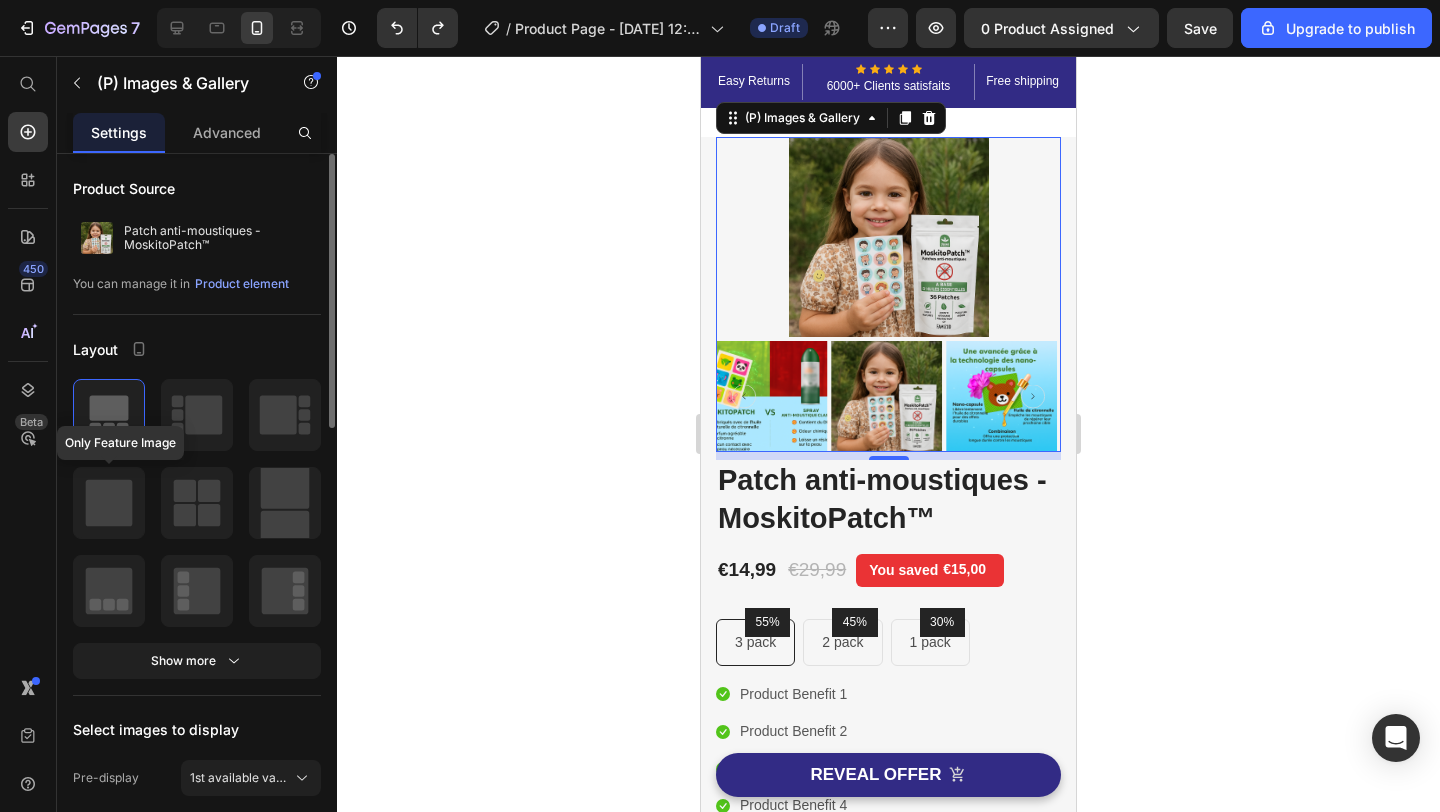 click 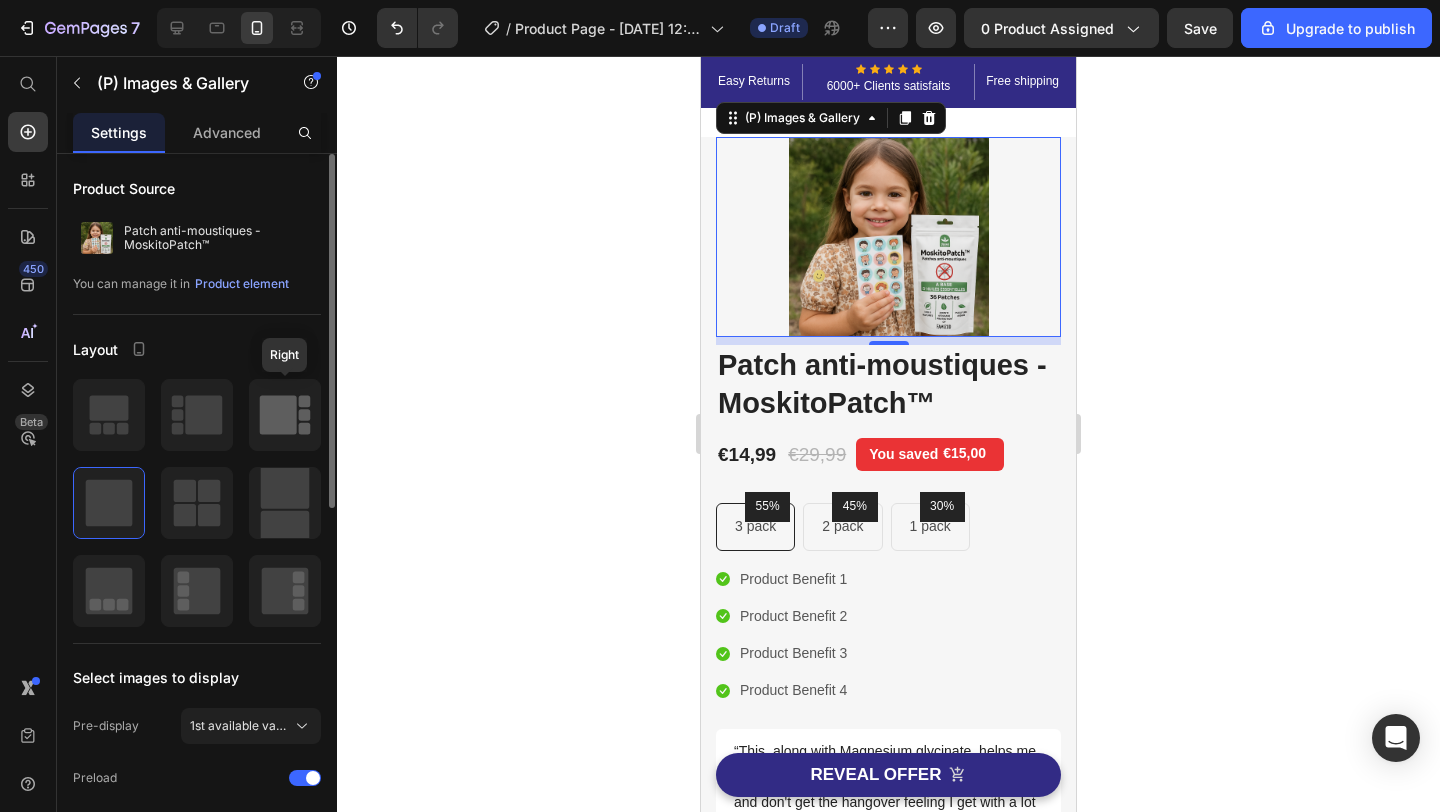 click 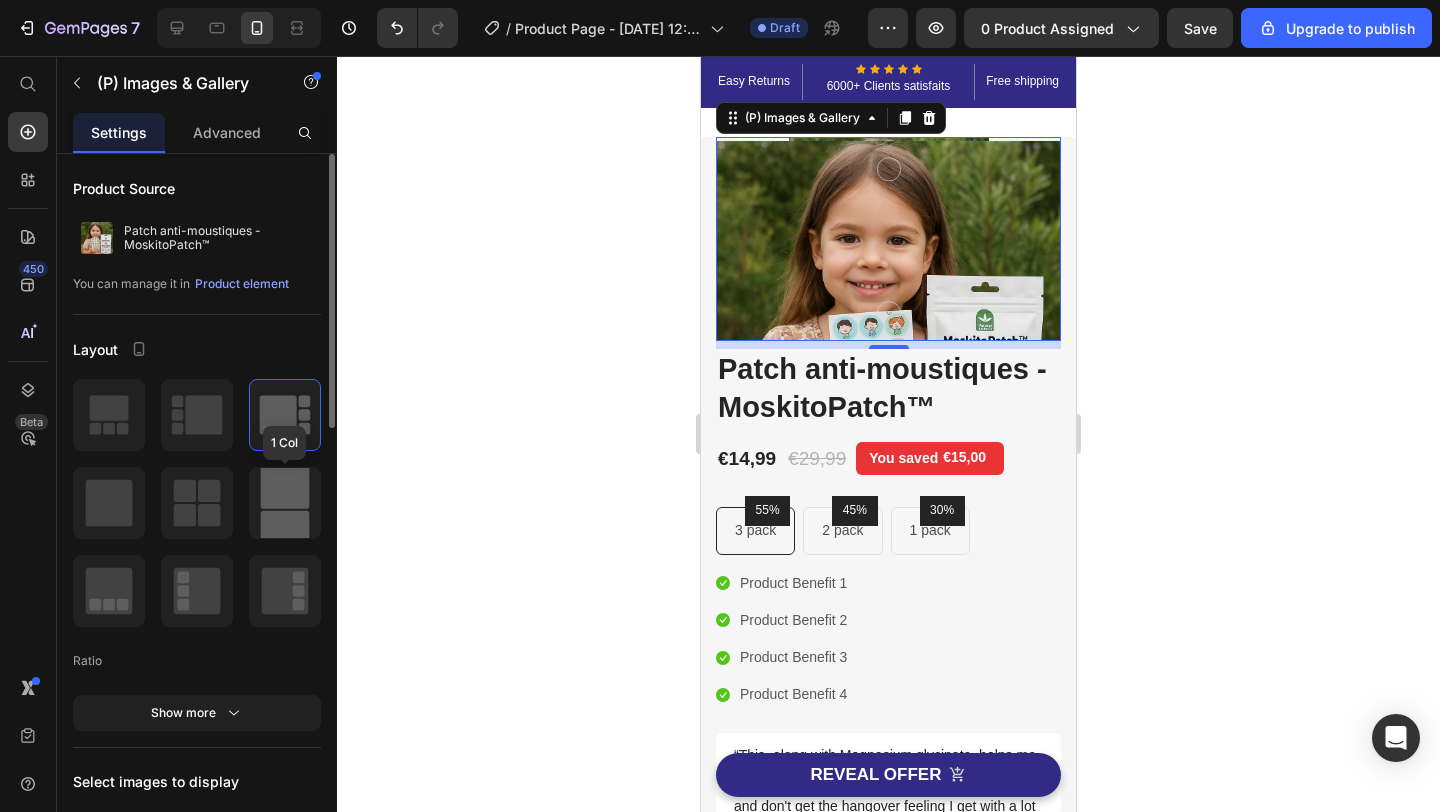 click 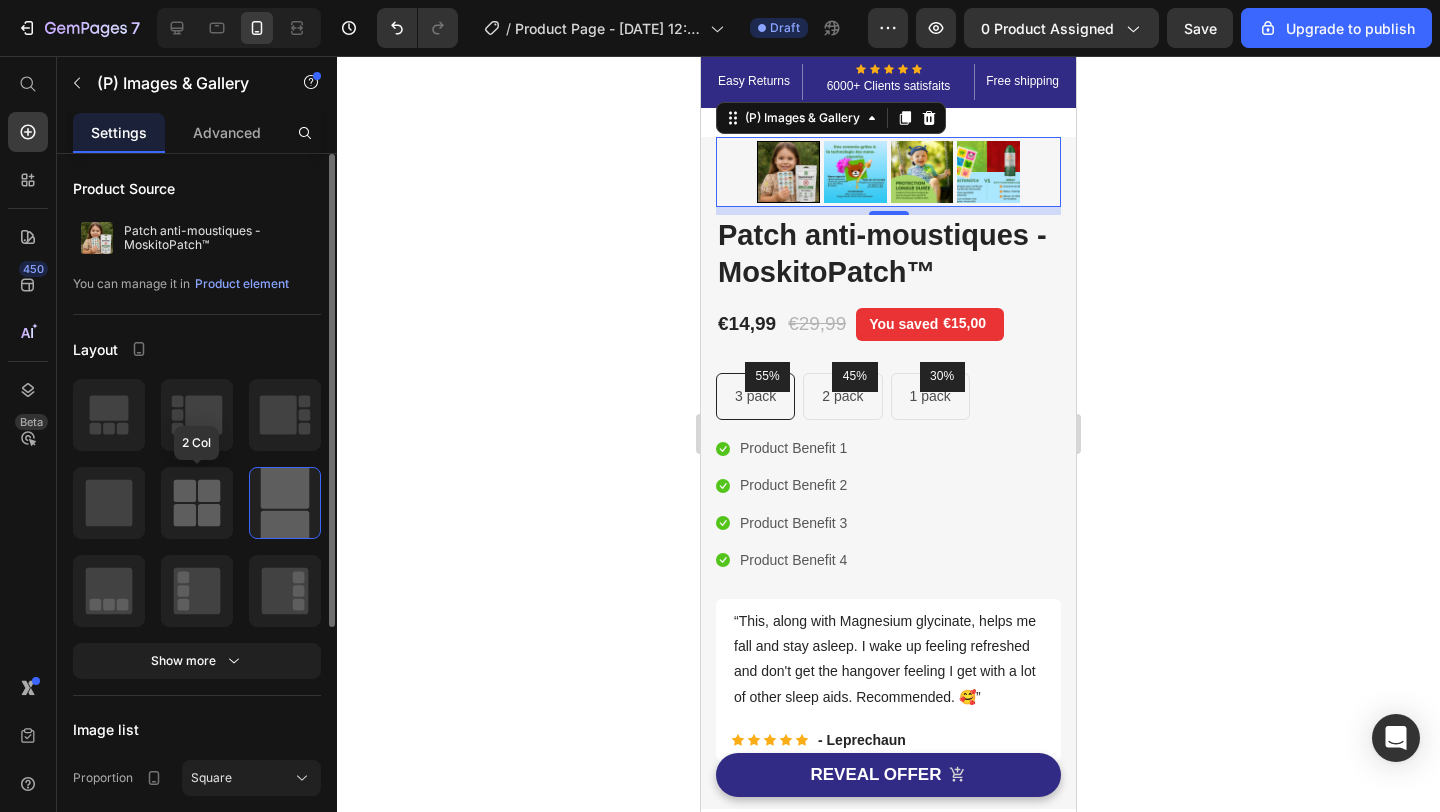click 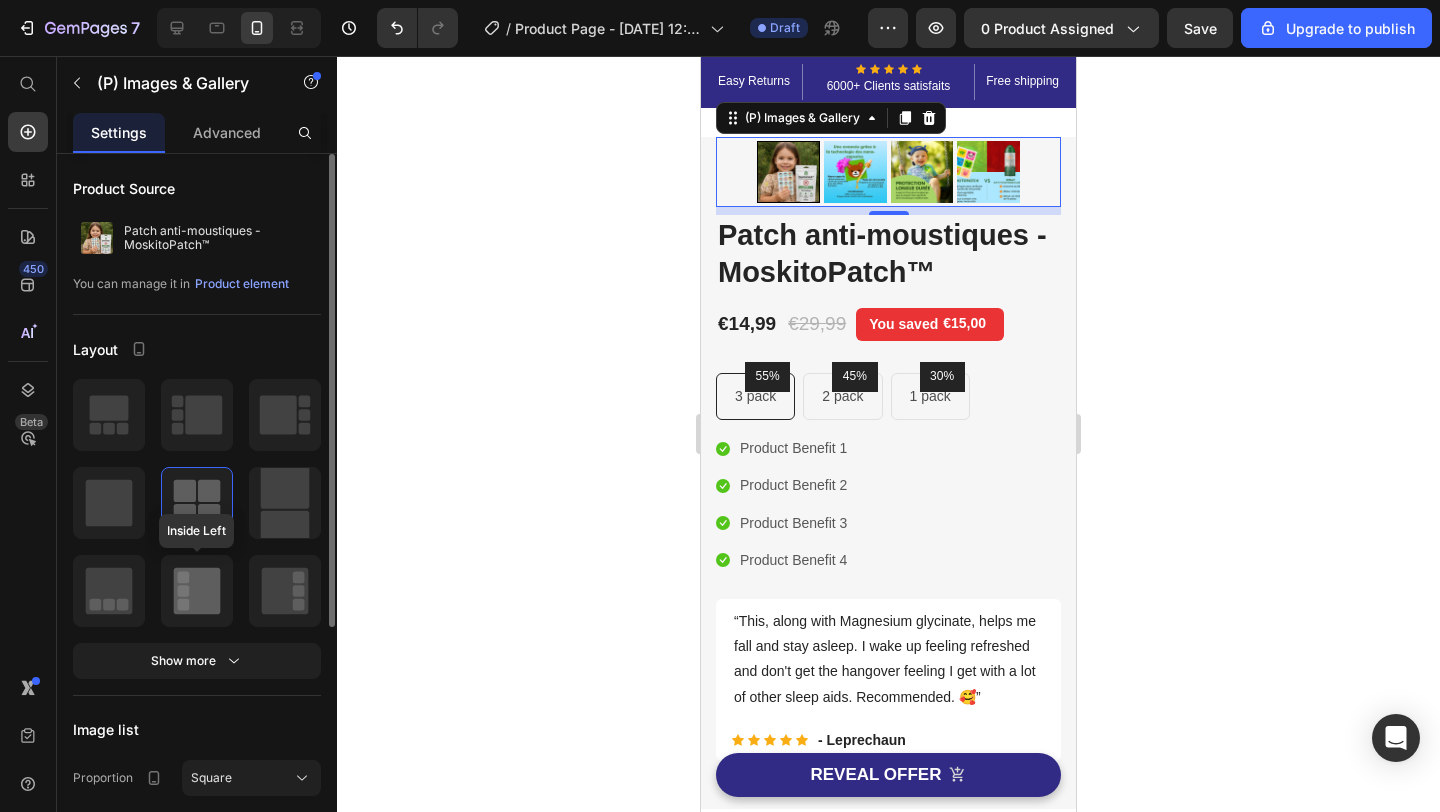 click 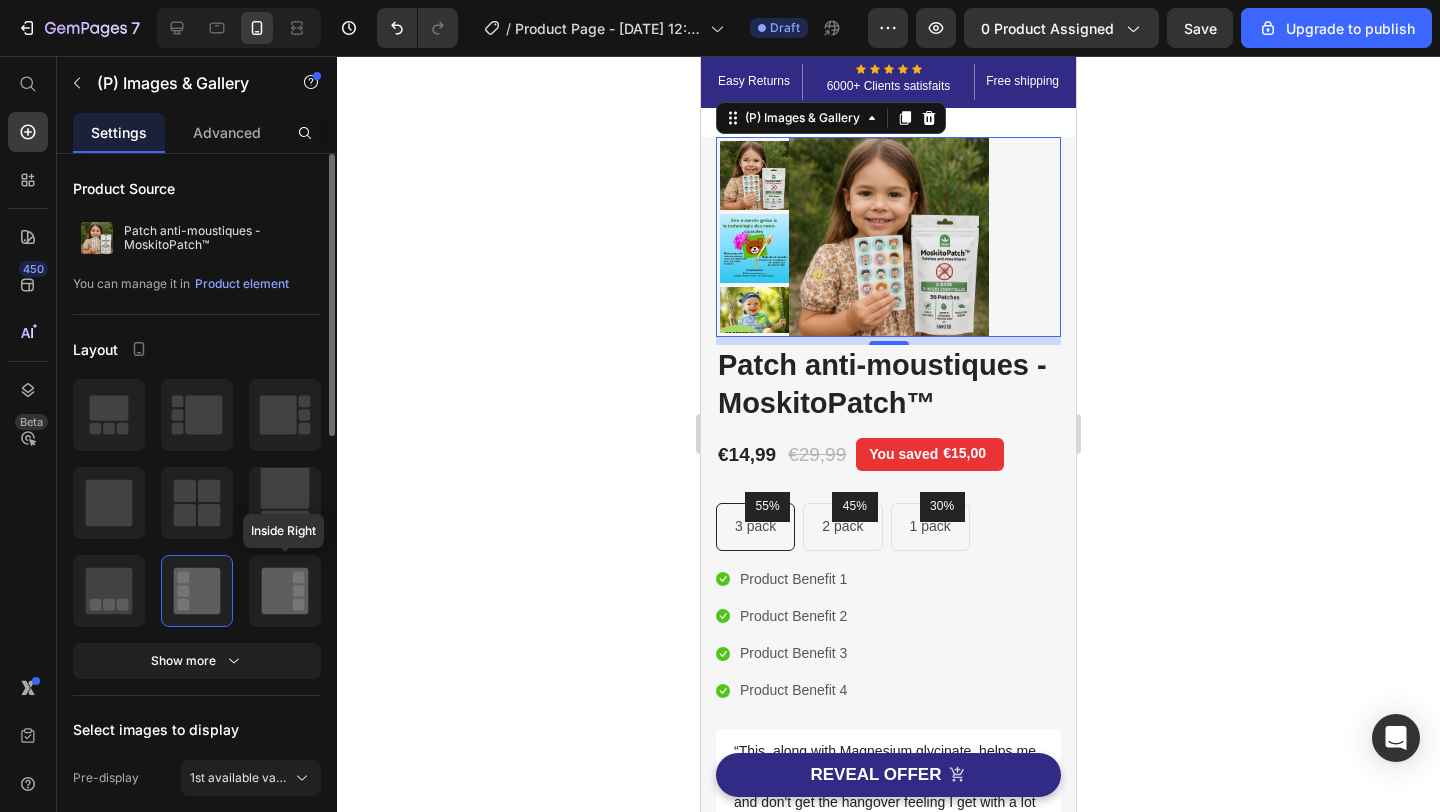 click 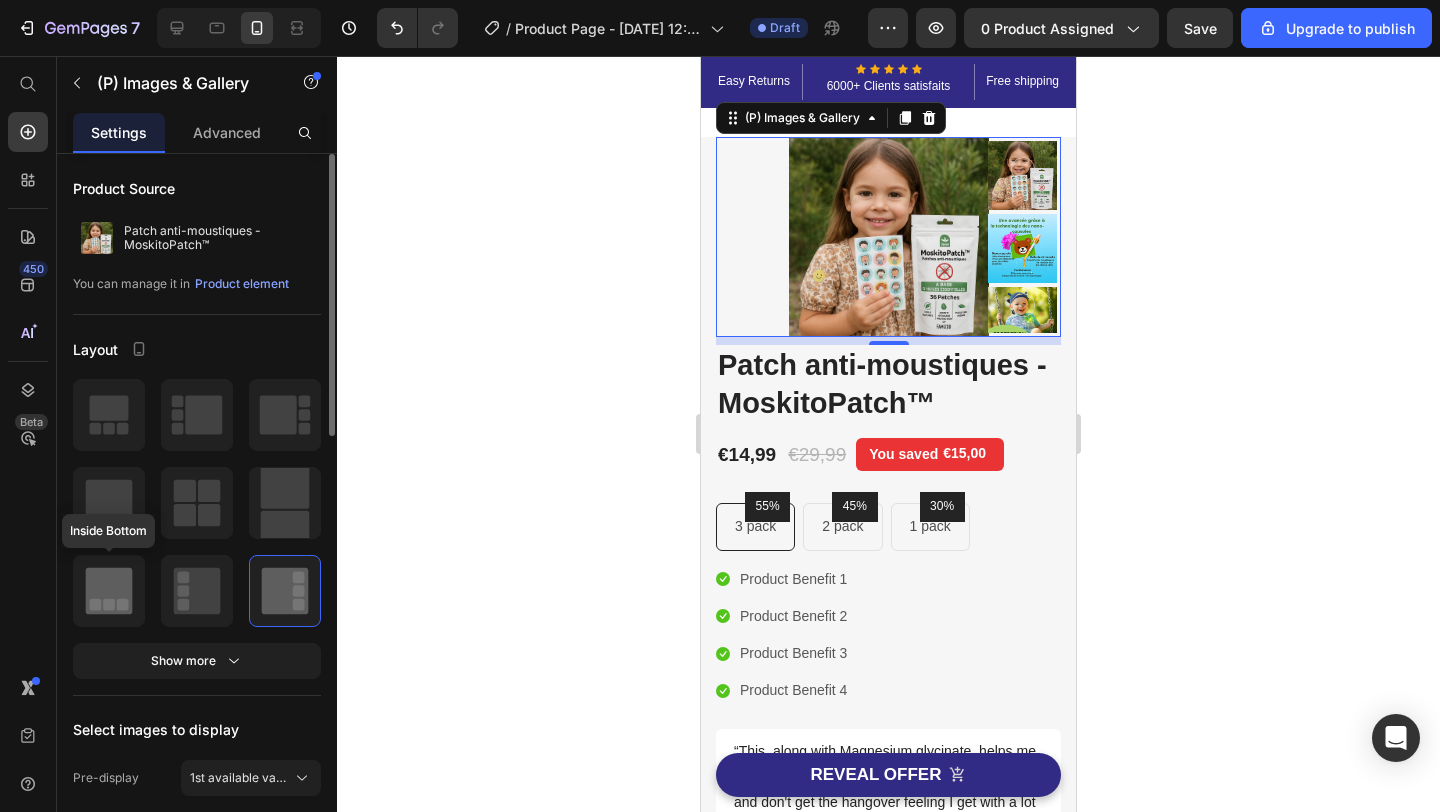 click 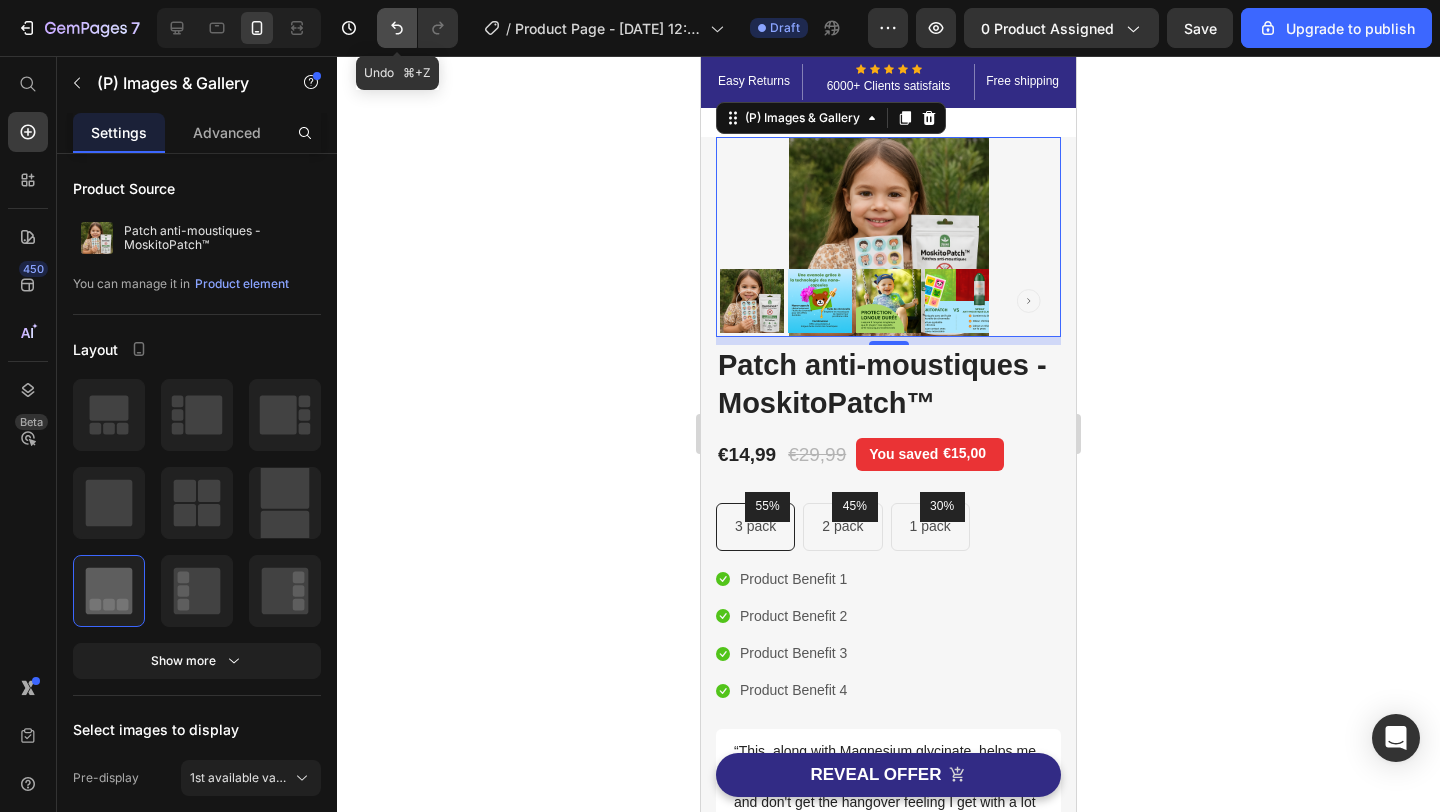 click 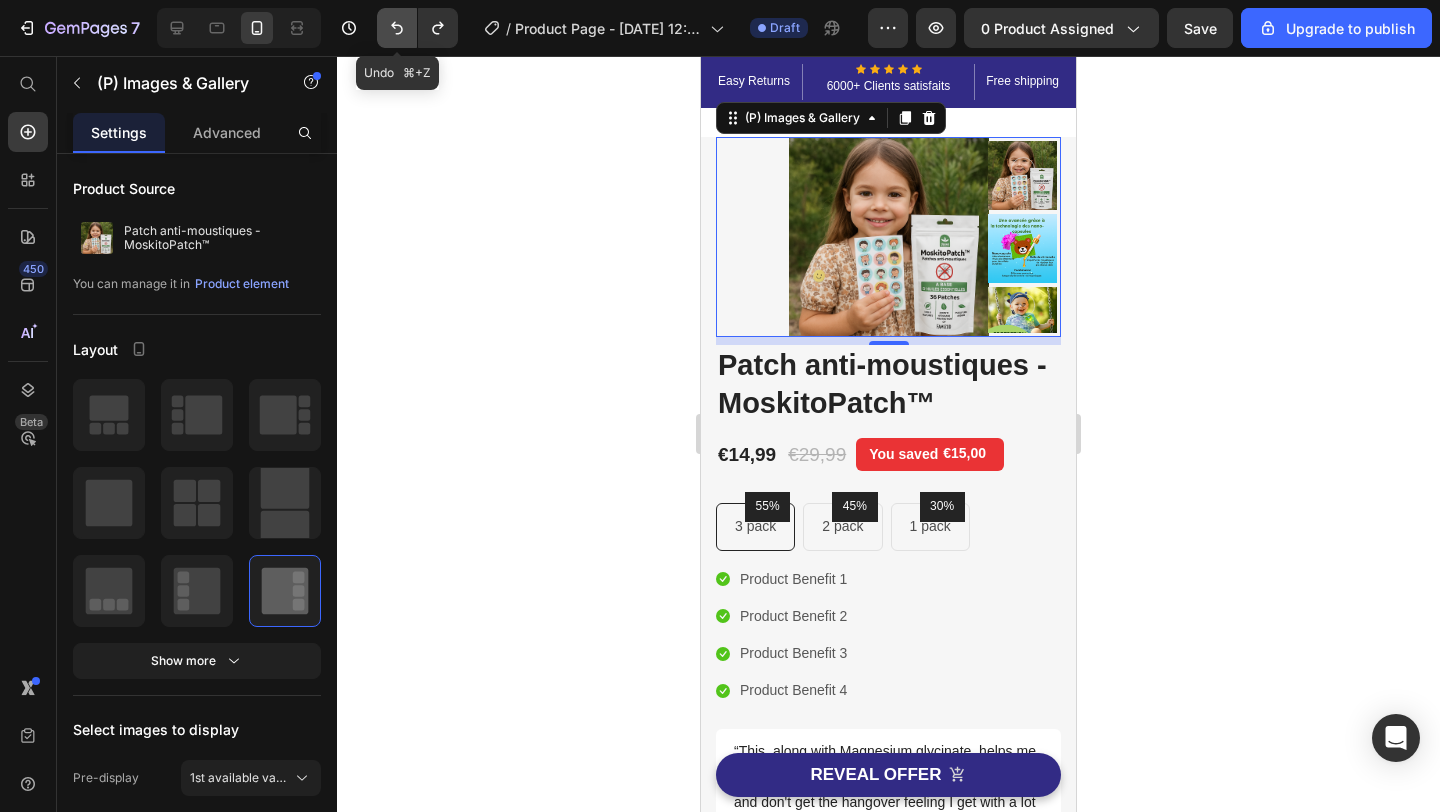 click 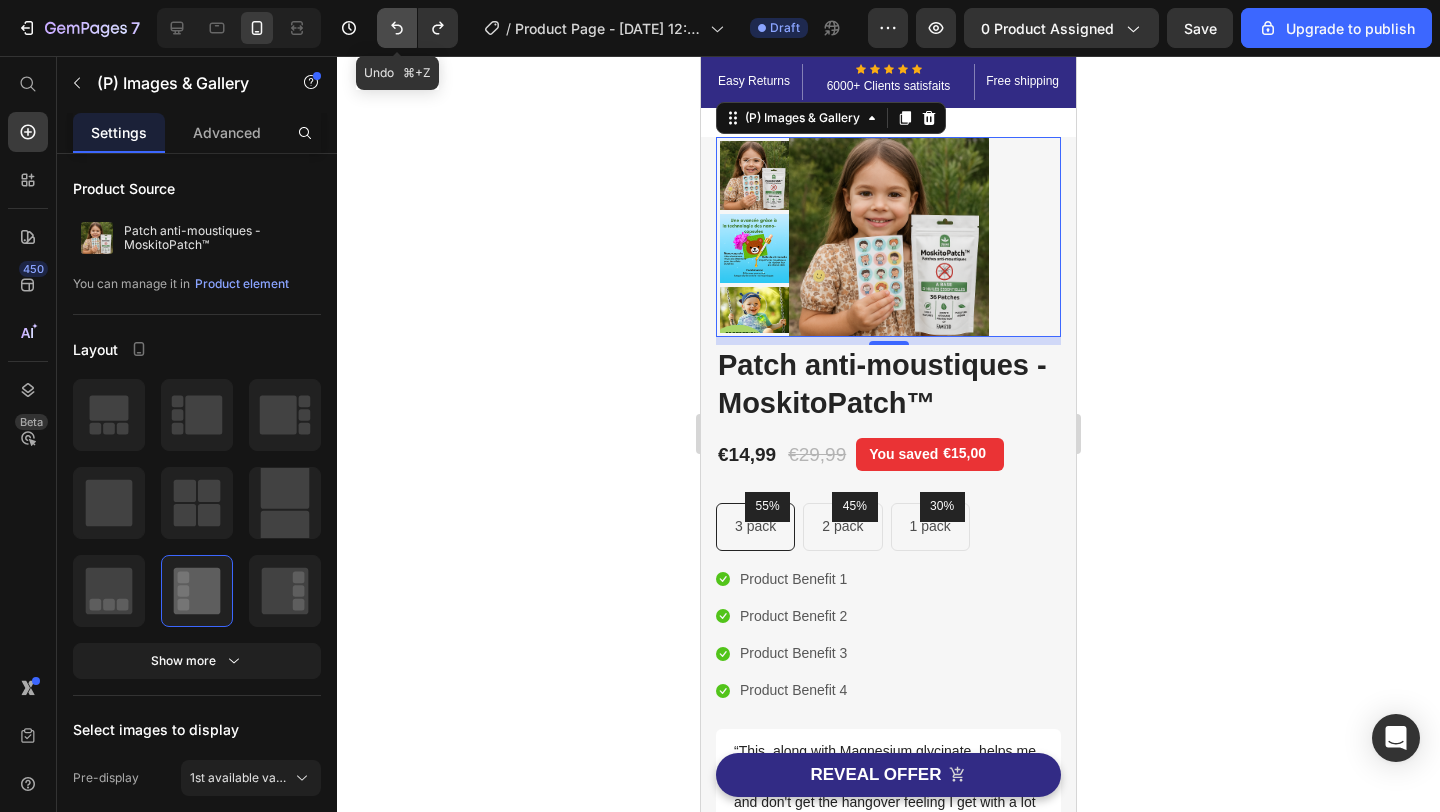 click 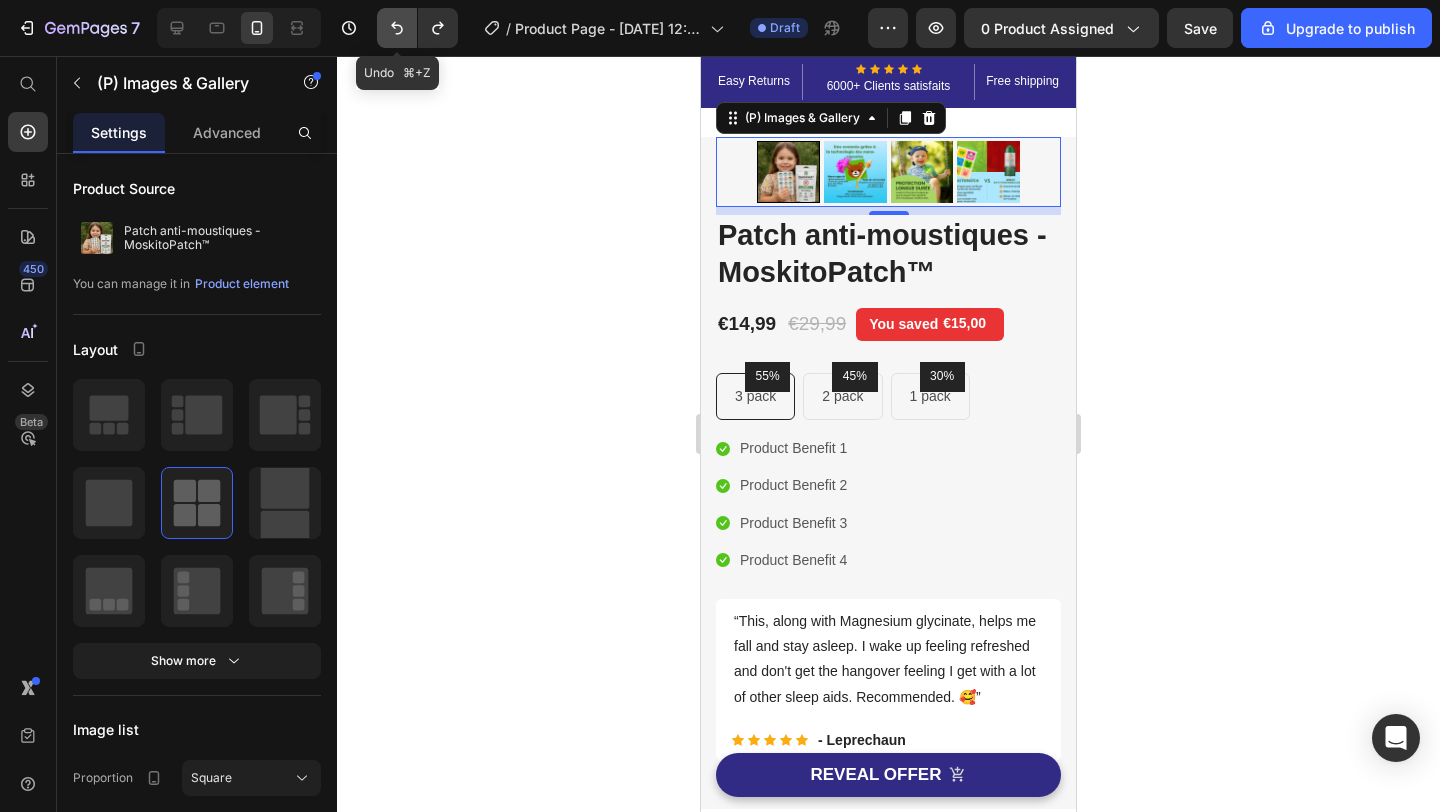click 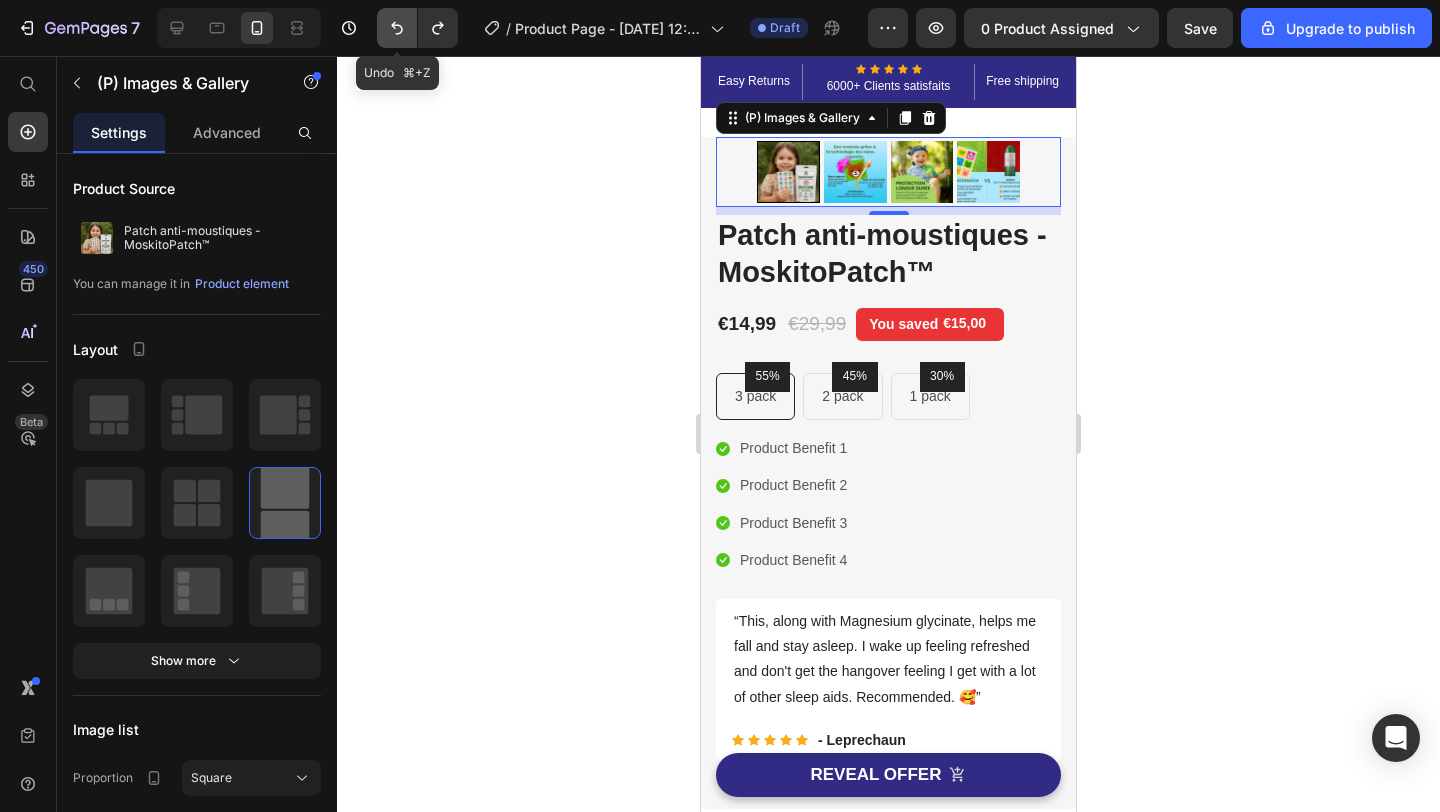 click 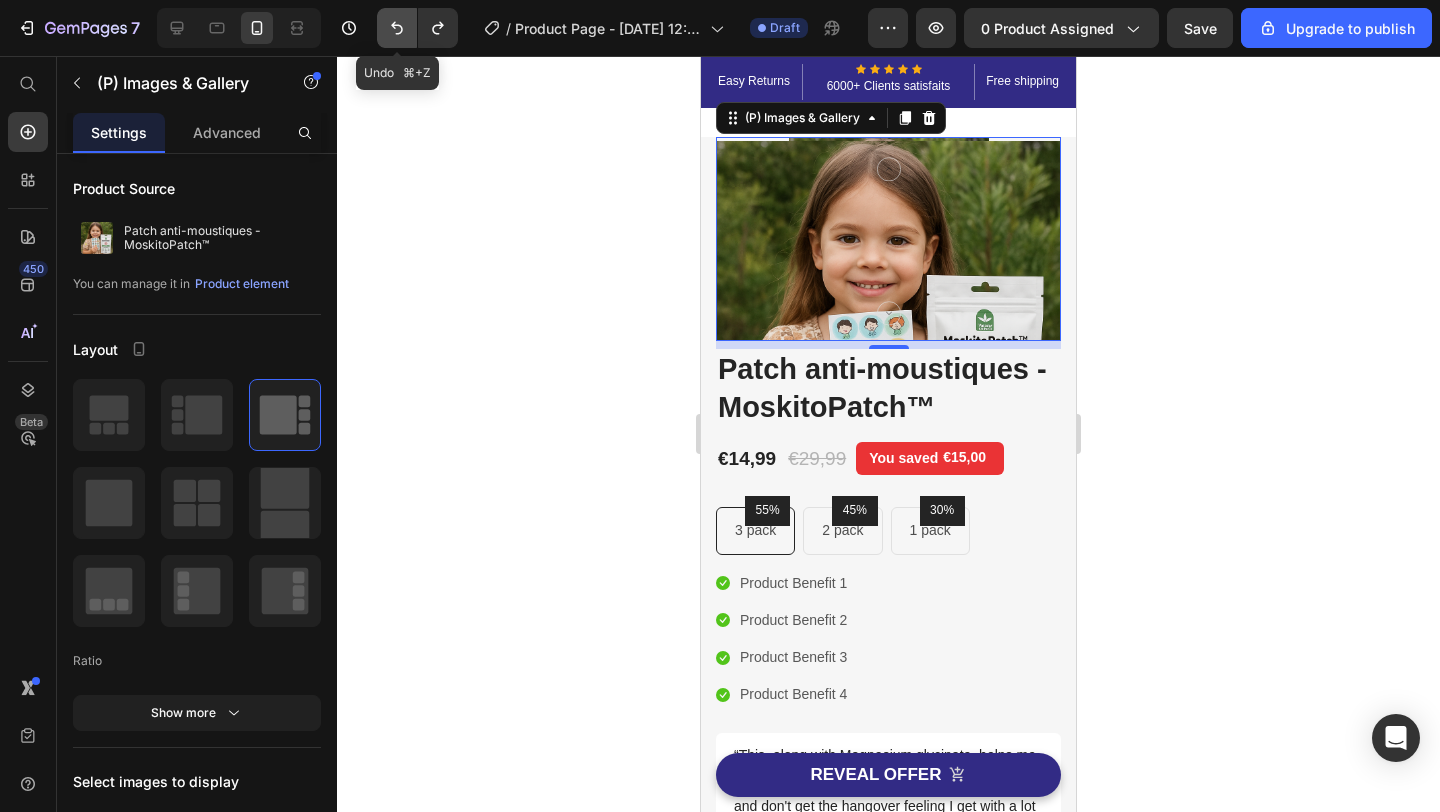 click 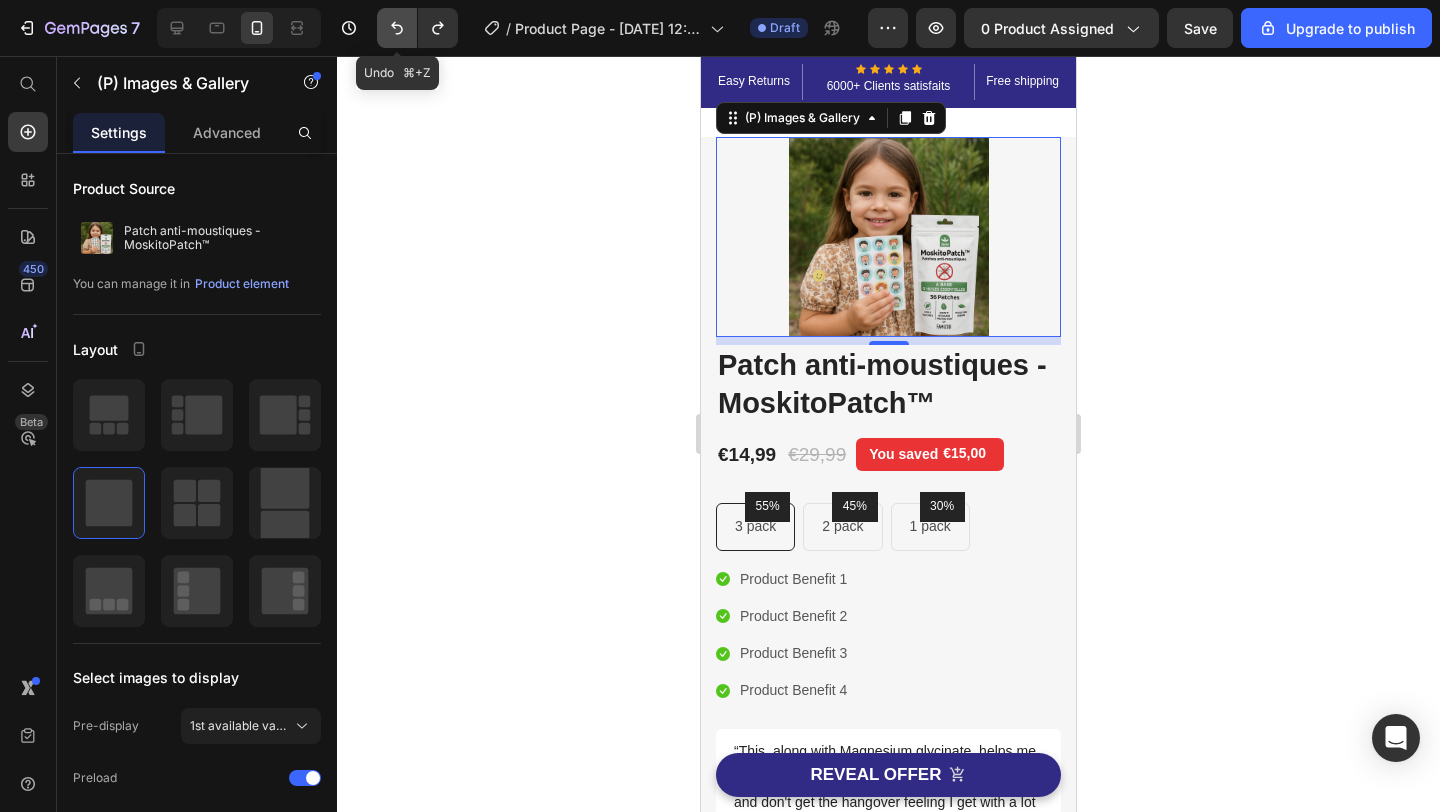 click 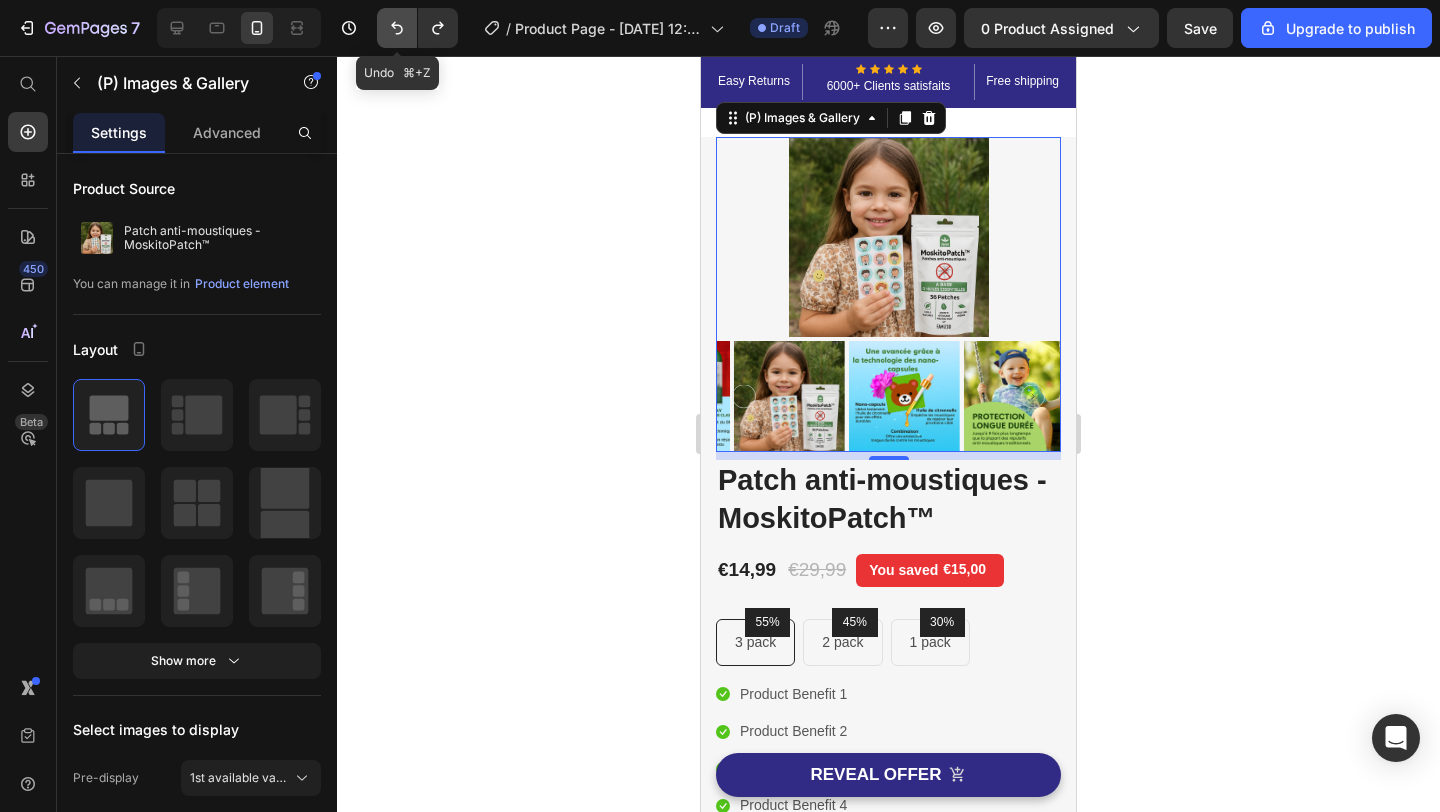 click 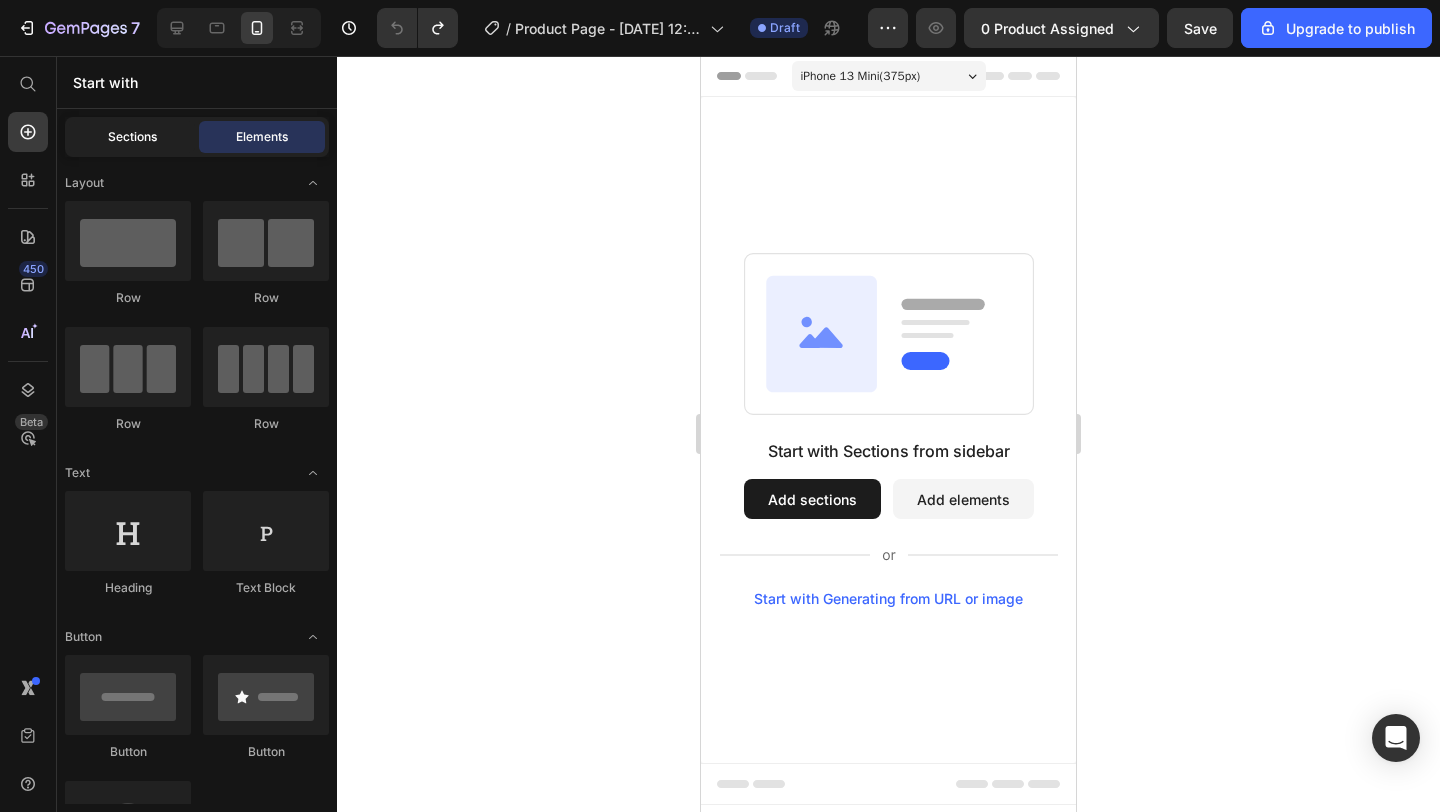 click on "Sections" at bounding box center [132, 137] 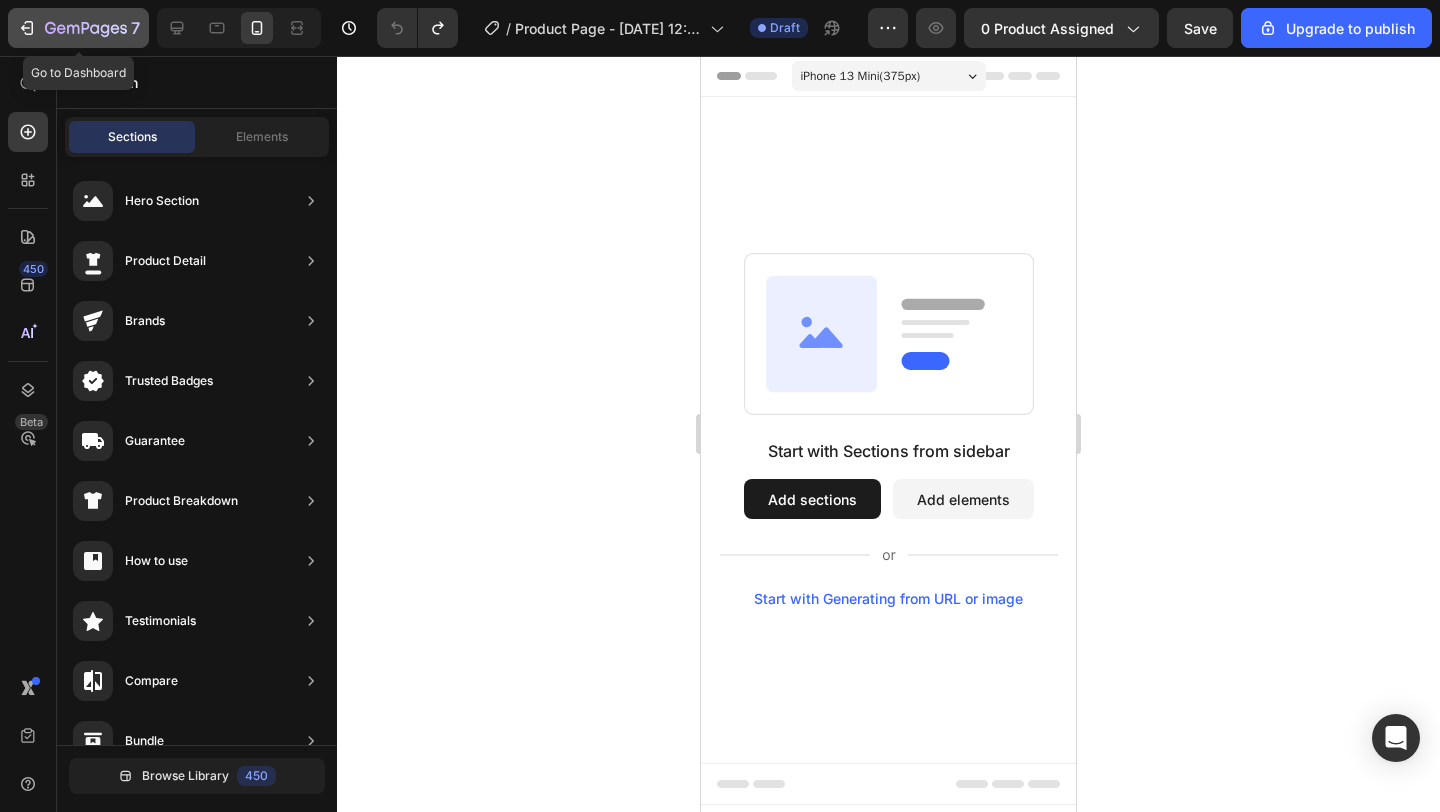 click 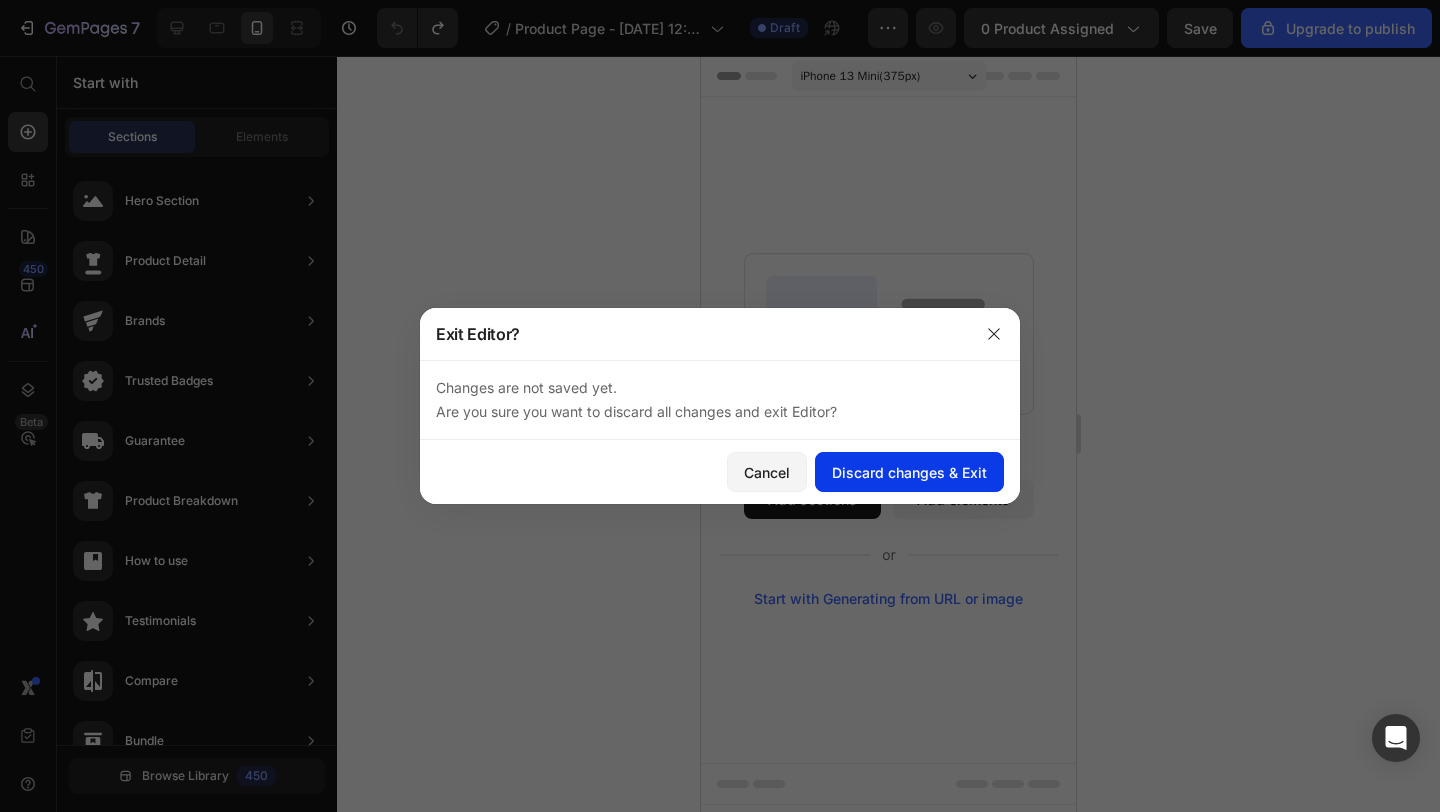 click on "Discard changes & Exit" at bounding box center (909, 472) 